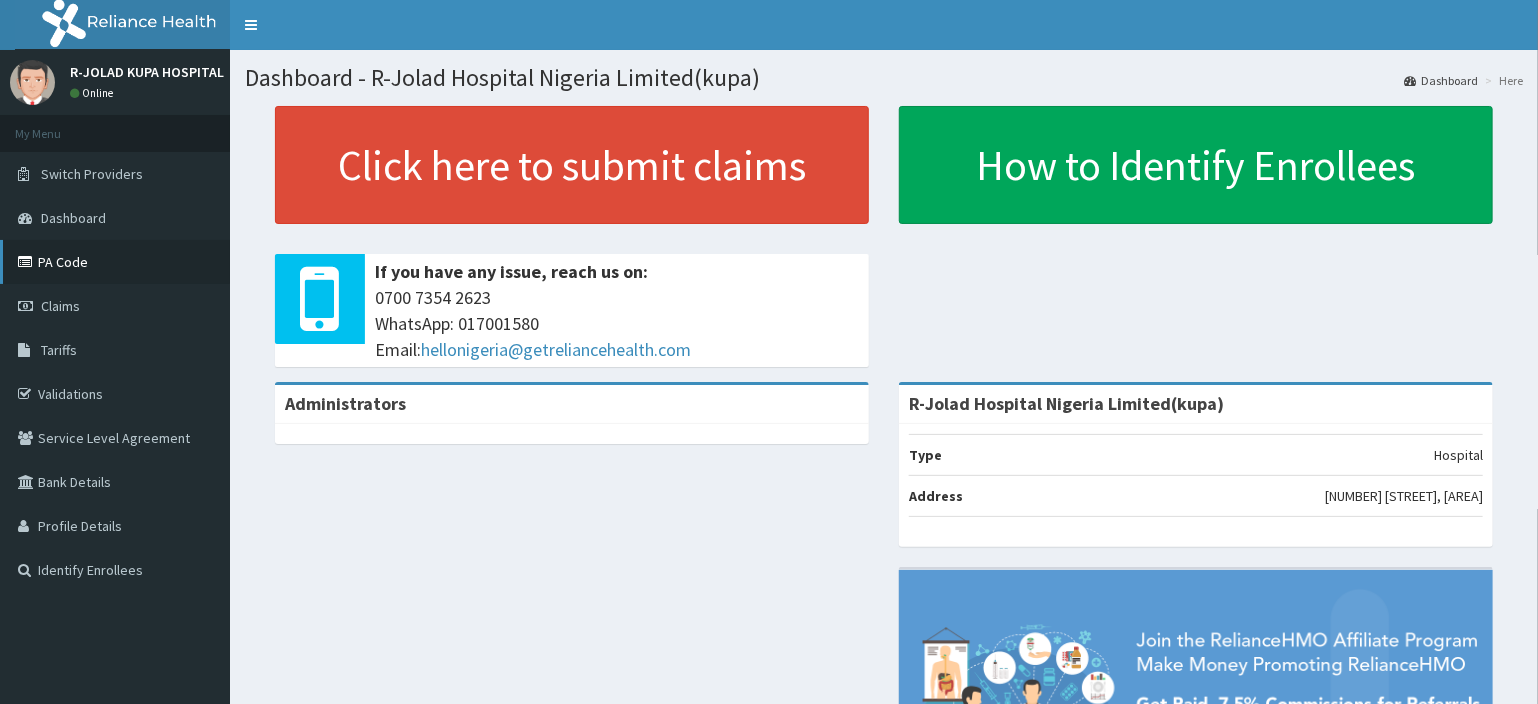 scroll, scrollTop: 0, scrollLeft: 0, axis: both 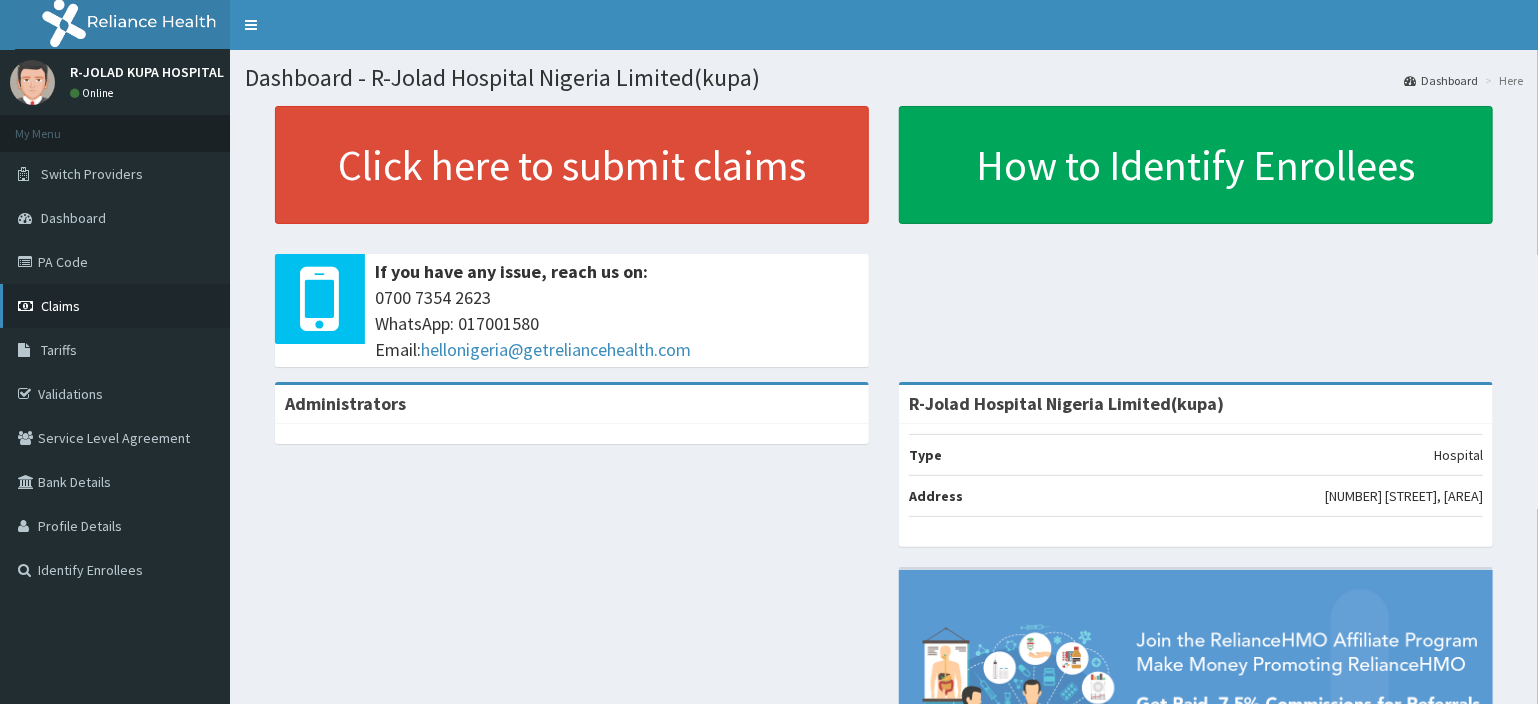 click on "Claims" at bounding box center (60, 306) 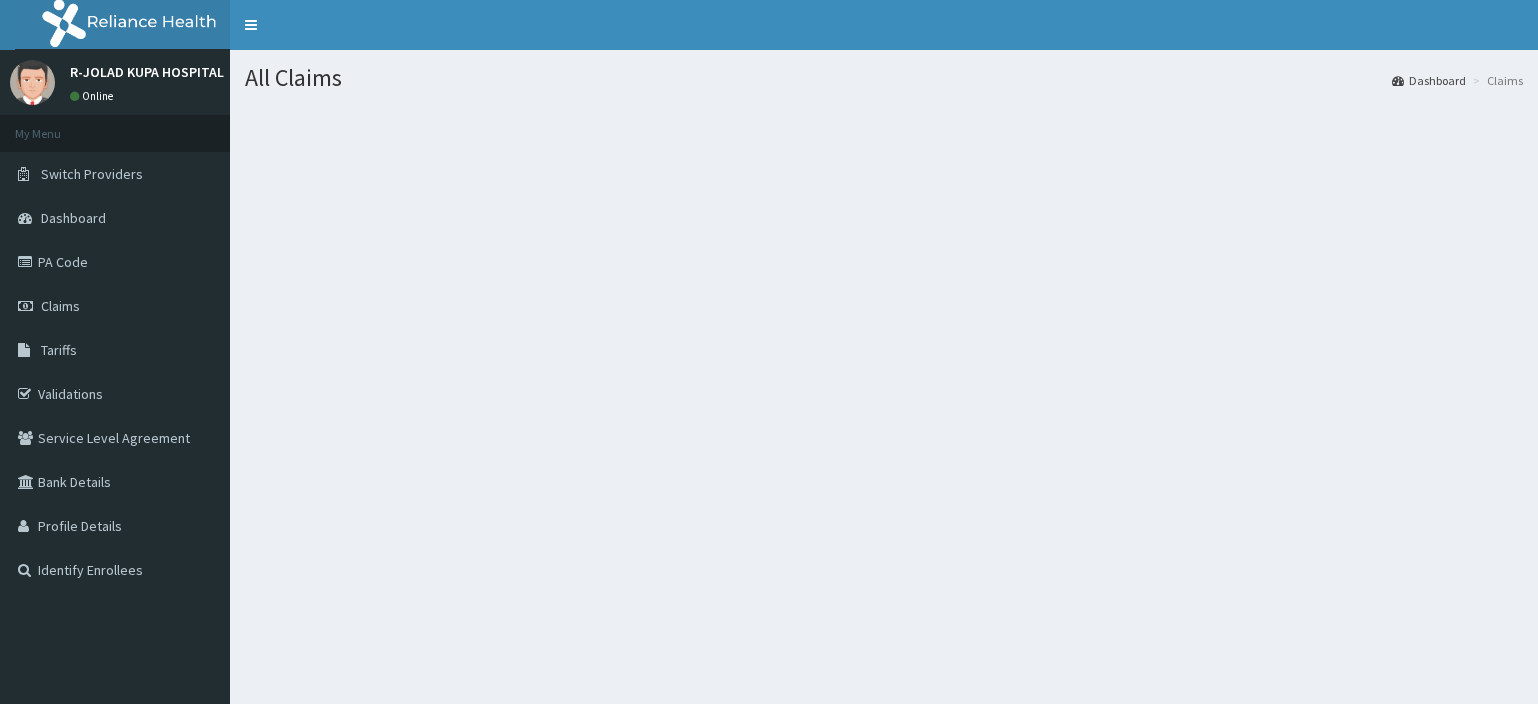 scroll, scrollTop: 0, scrollLeft: 0, axis: both 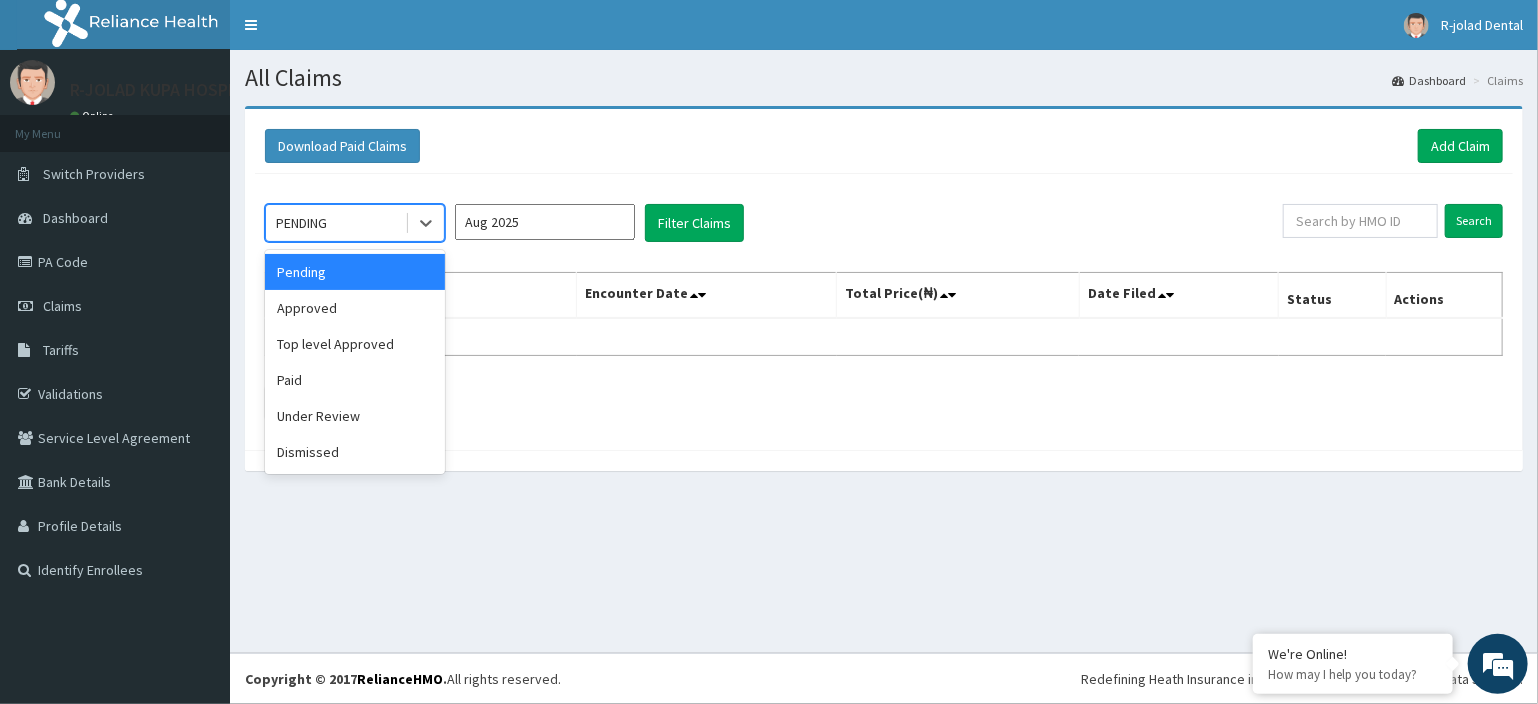 click on "PENDING" at bounding box center [335, 223] 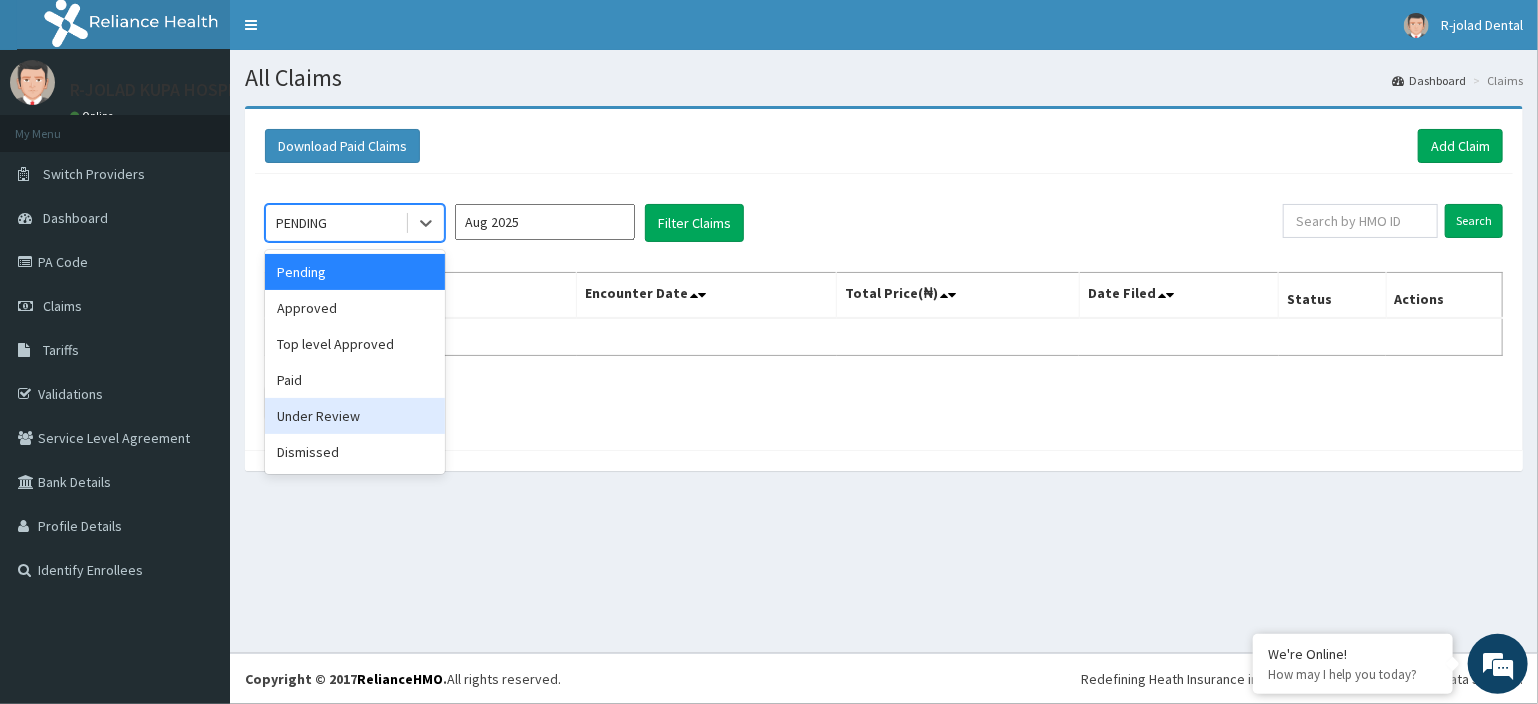 click on "Under Review" at bounding box center [355, 416] 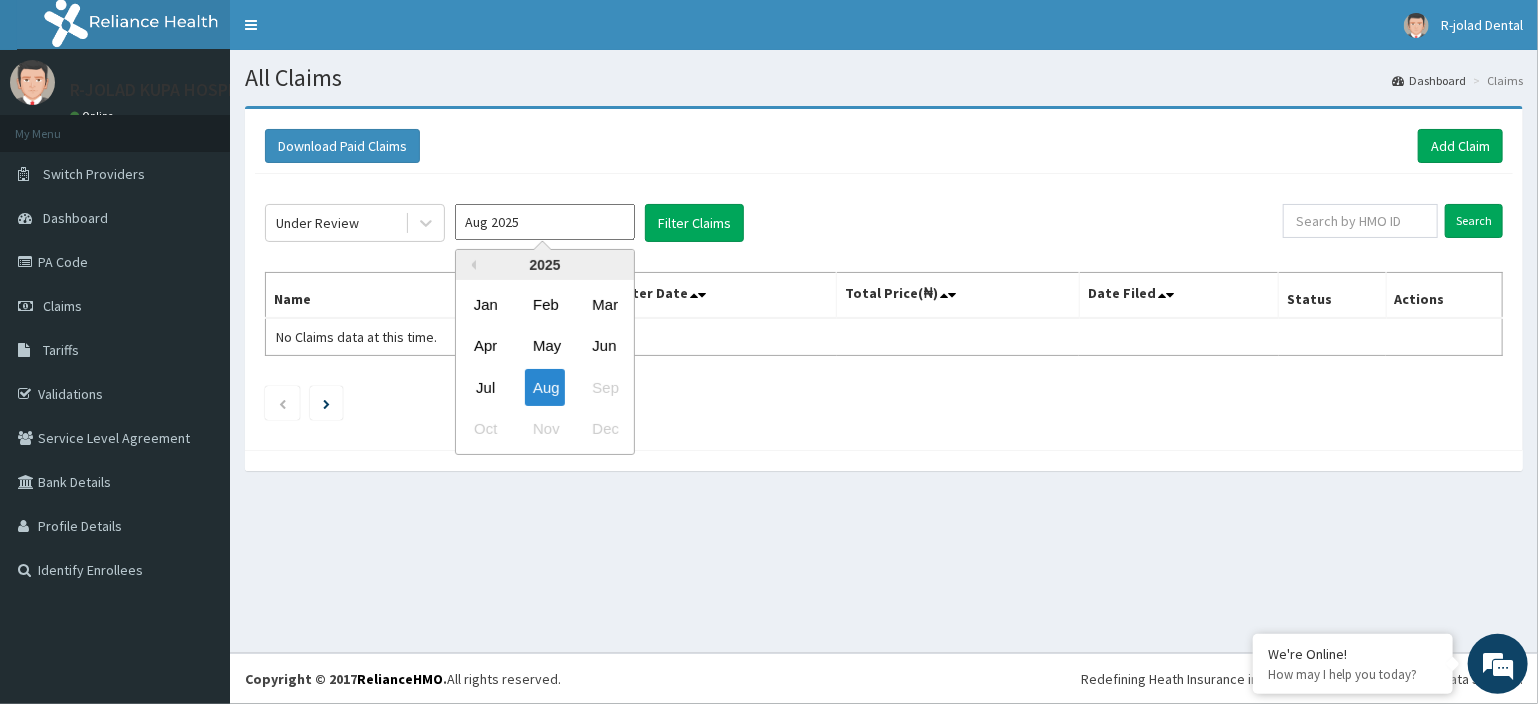 click on "Aug 2025" at bounding box center [545, 222] 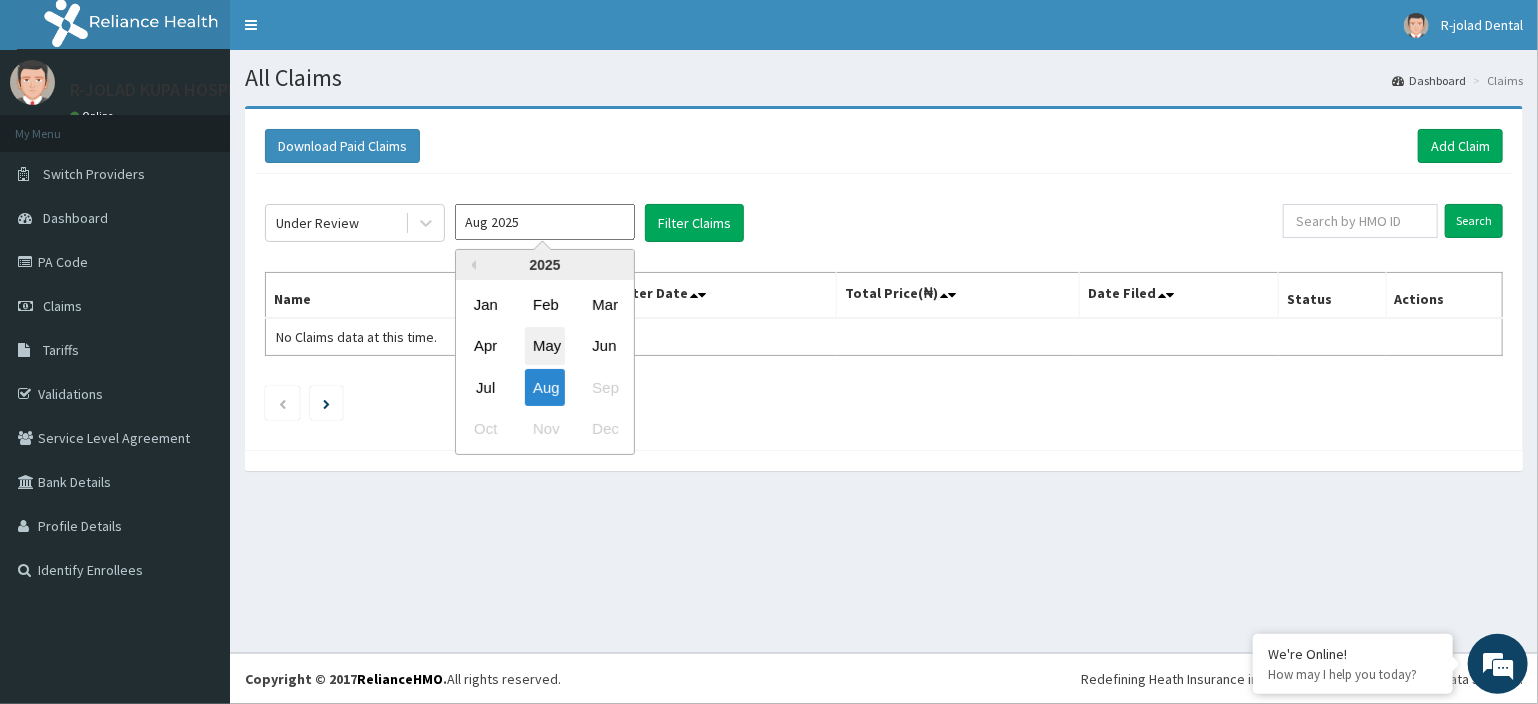 scroll, scrollTop: 0, scrollLeft: 0, axis: both 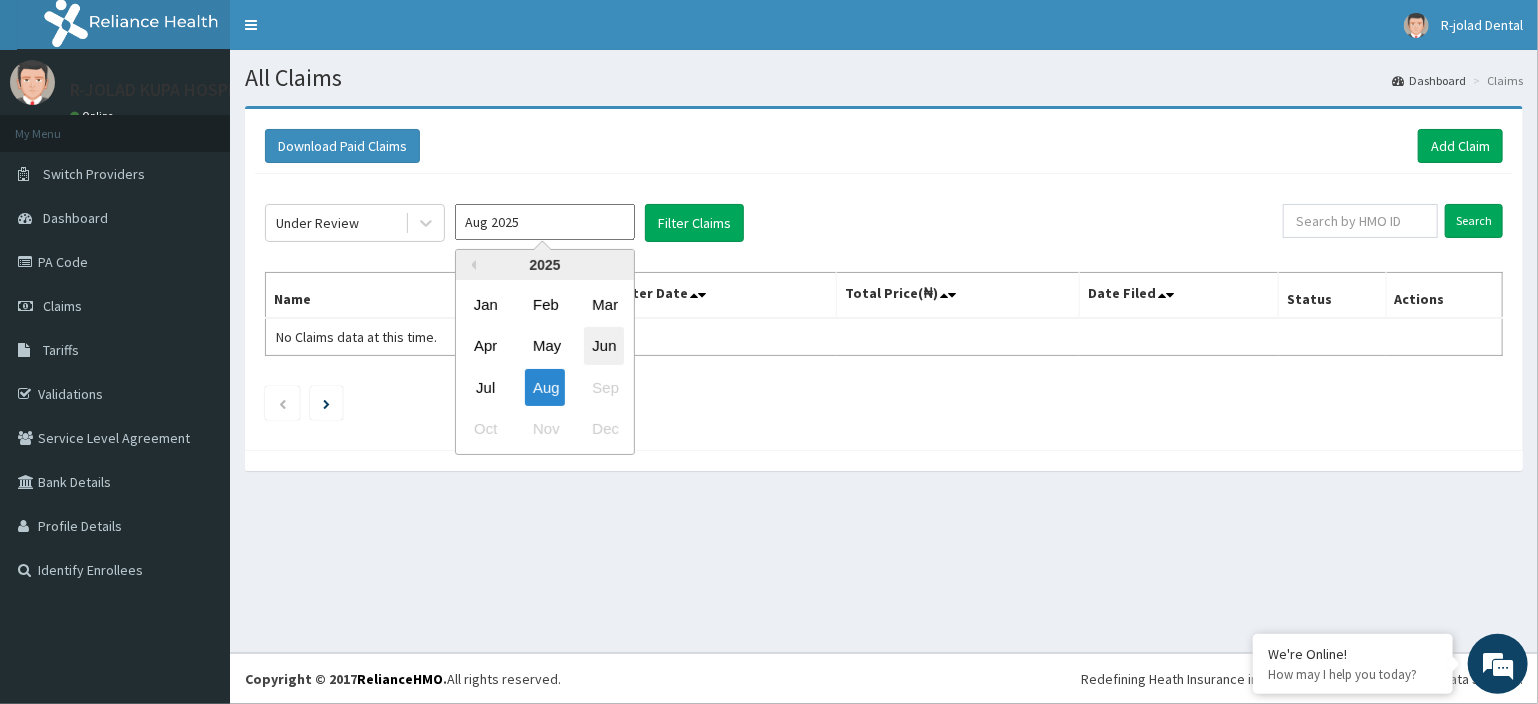 click on "Jun" at bounding box center (604, 346) 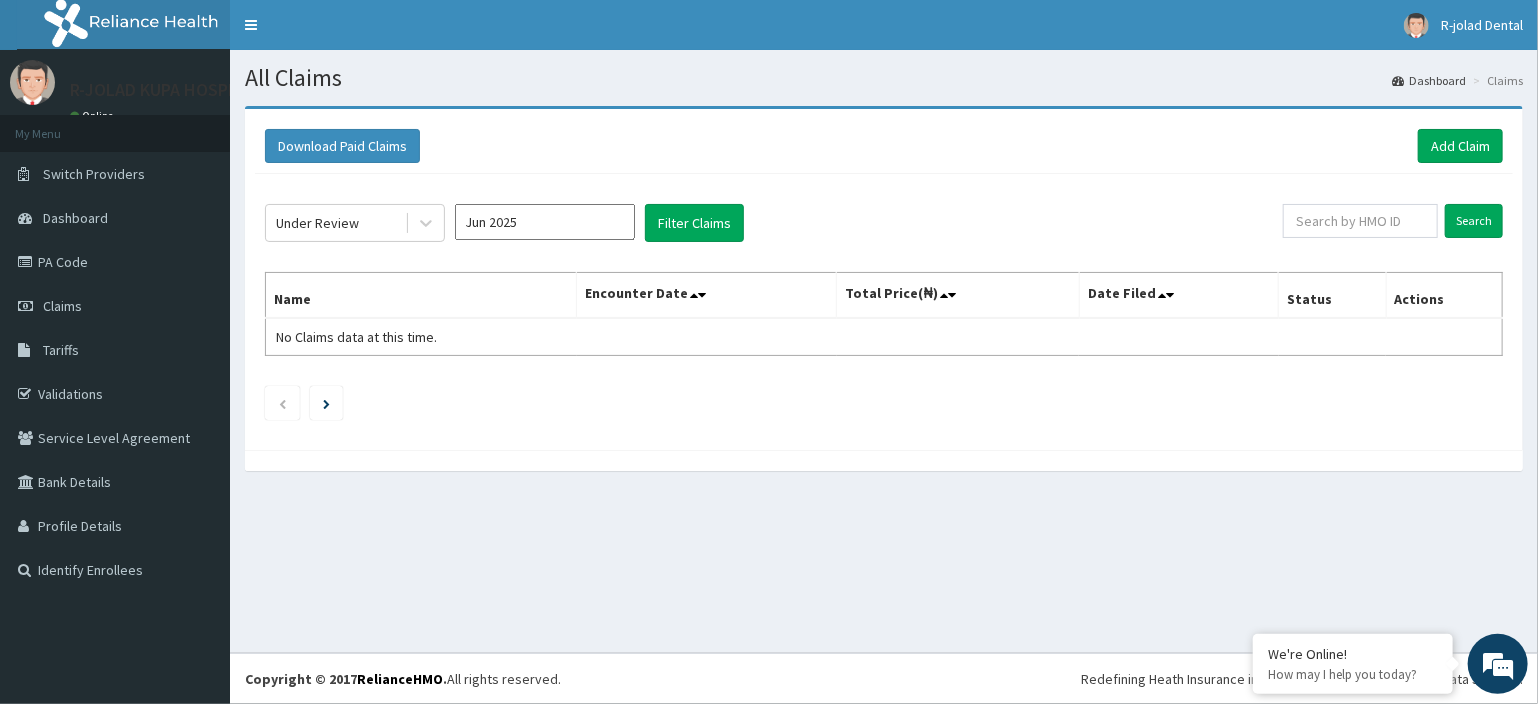 click on "Jun 2025" at bounding box center [545, 222] 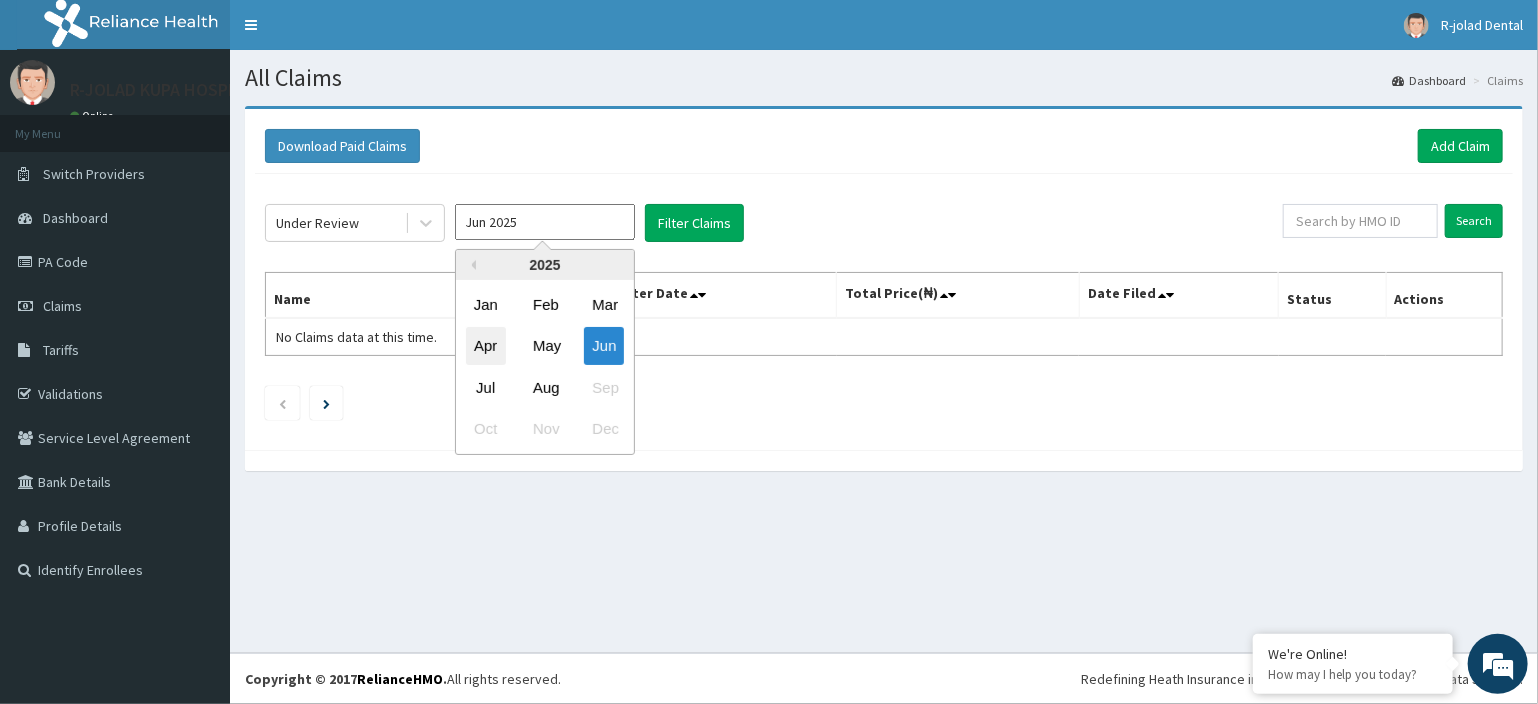 click on "Apr" at bounding box center (486, 346) 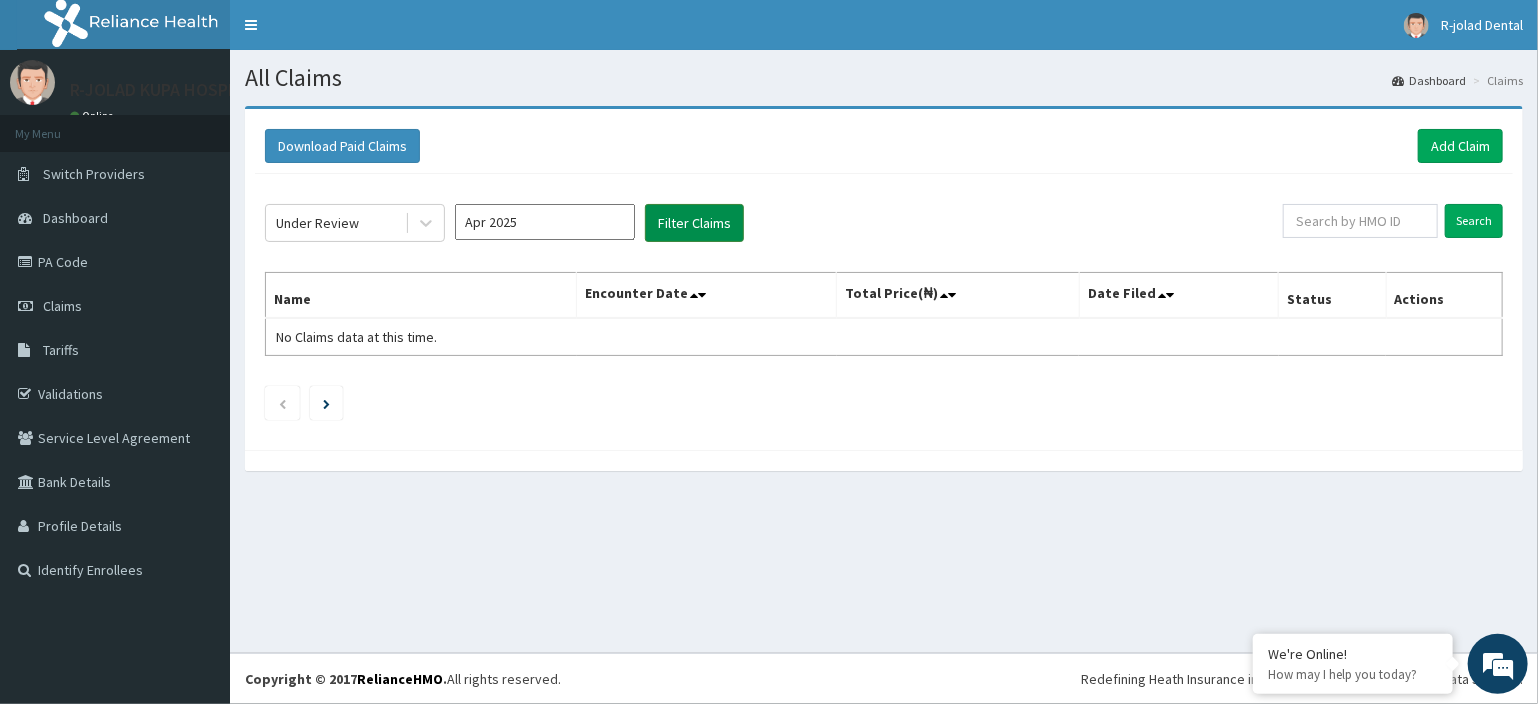 click on "Filter Claims" at bounding box center (694, 223) 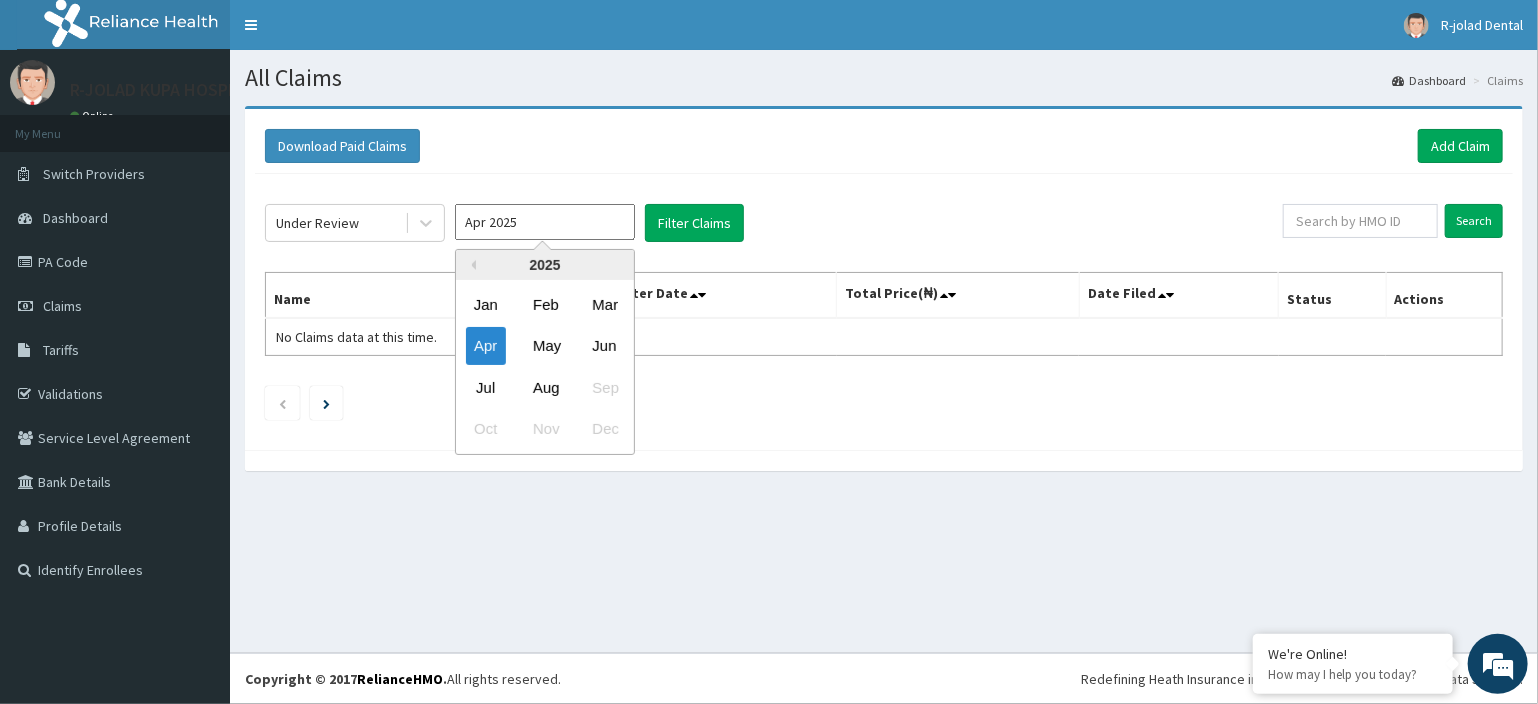 click on "Apr 2025" at bounding box center [545, 222] 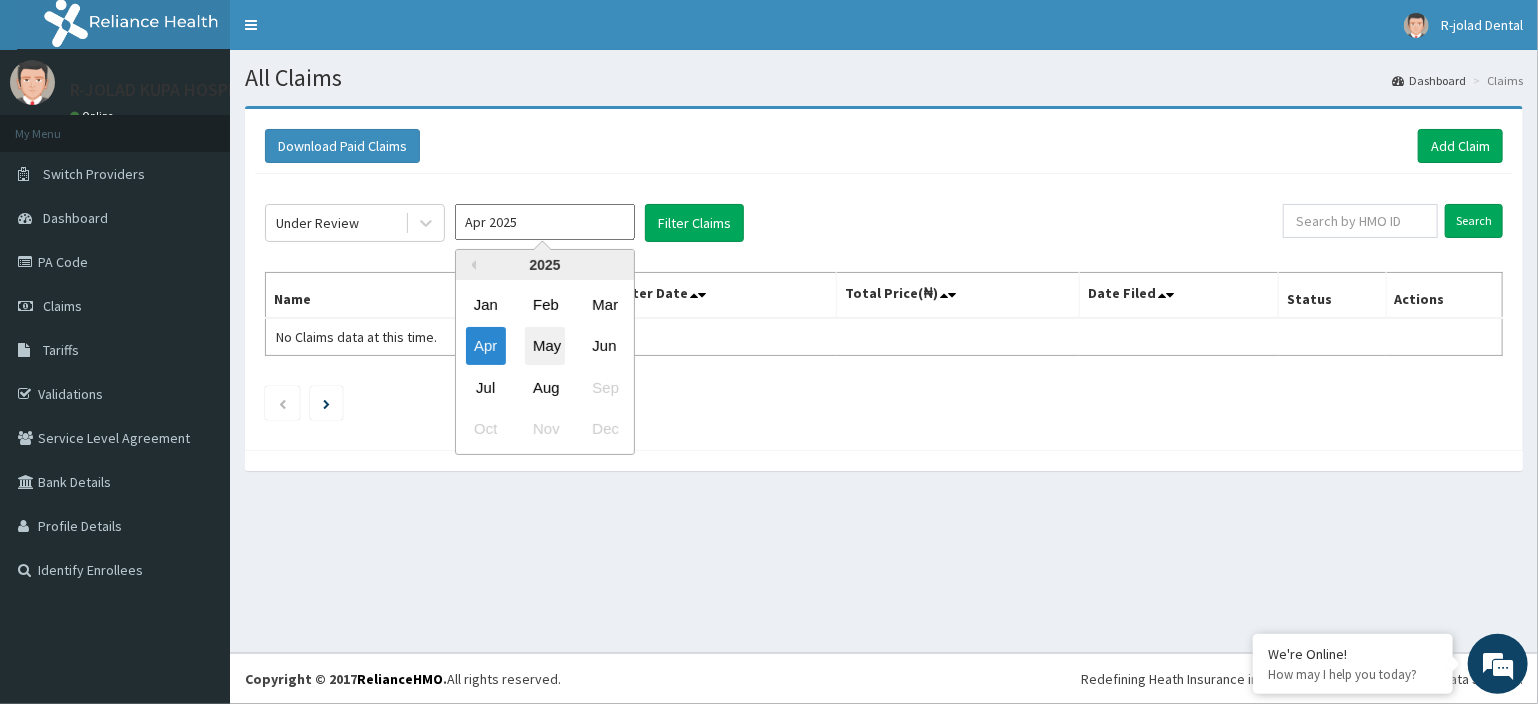 click on "May" at bounding box center (545, 346) 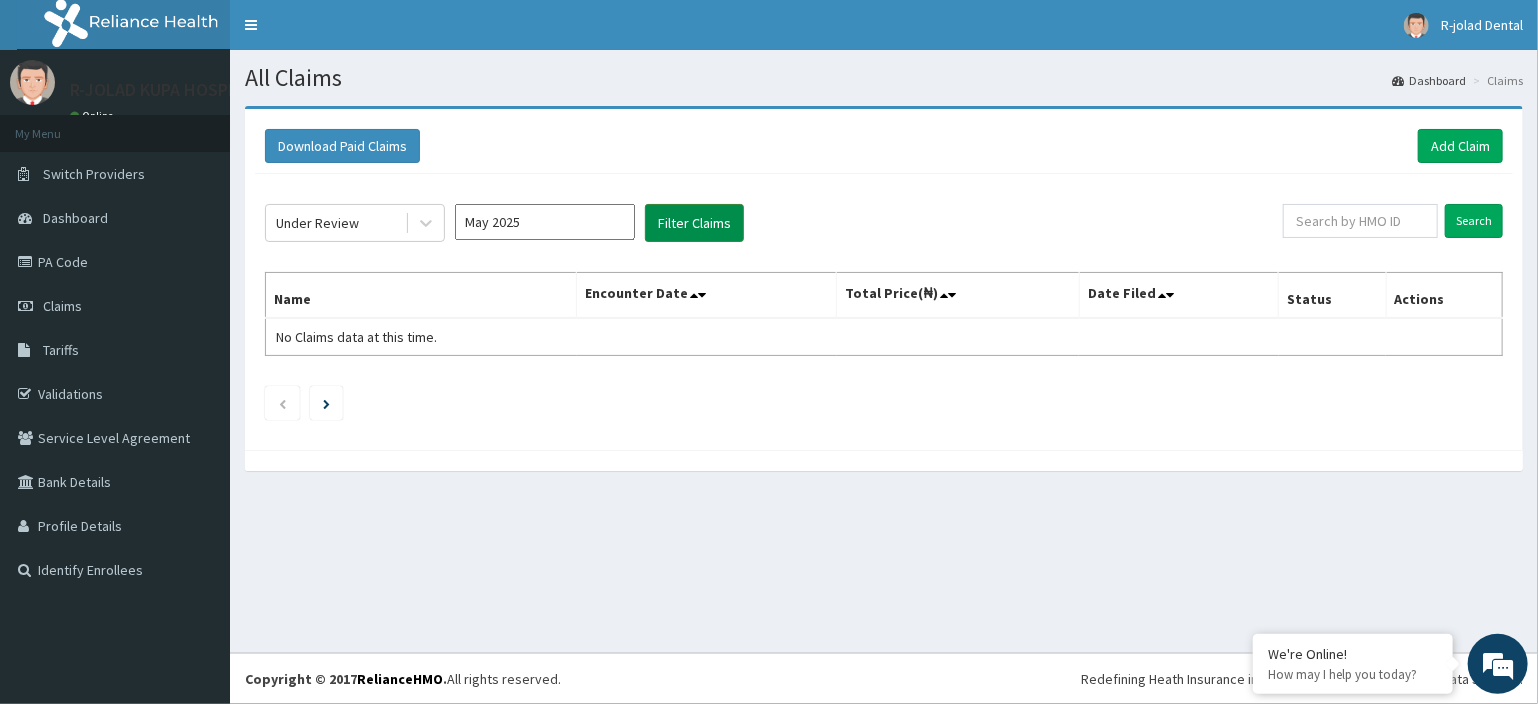 click on "Filter Claims" at bounding box center [694, 223] 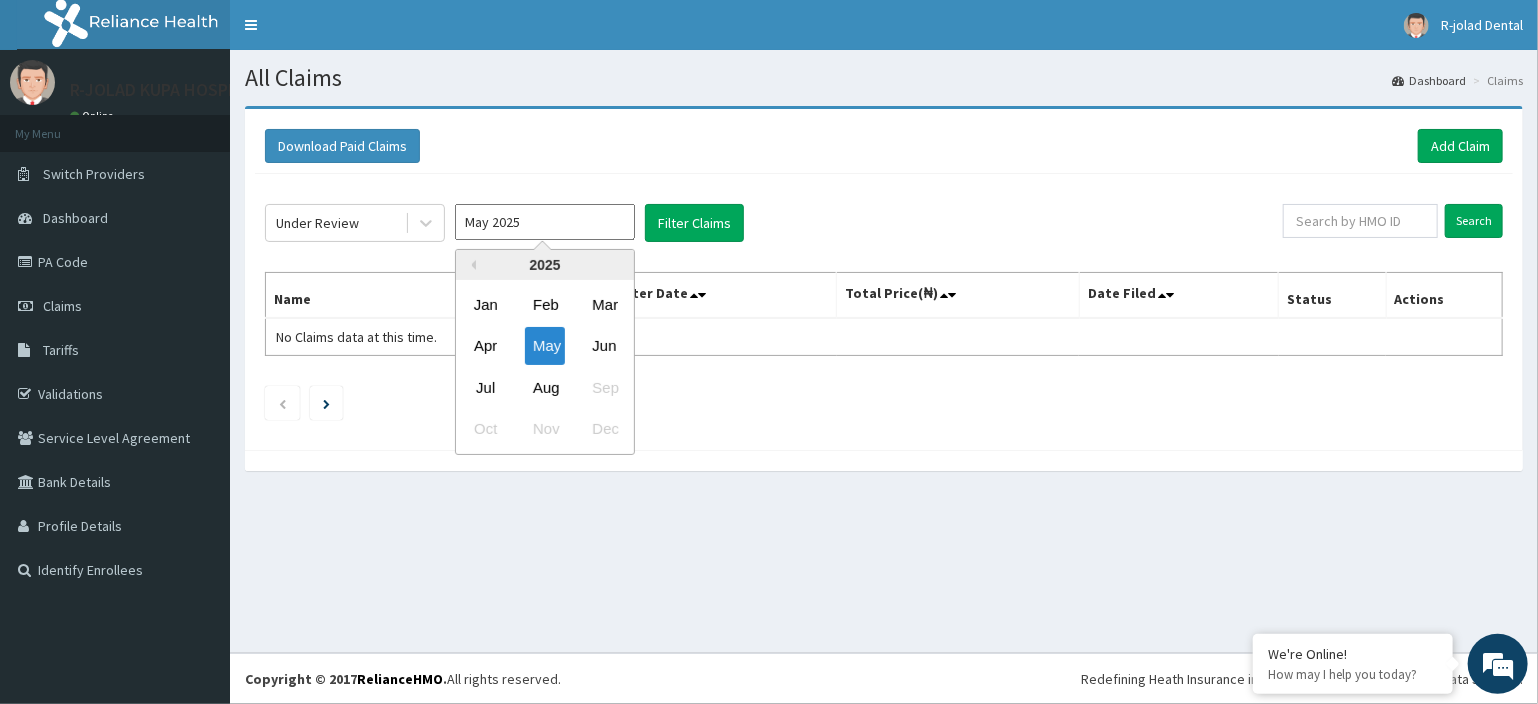 click on "May 2025" at bounding box center [545, 222] 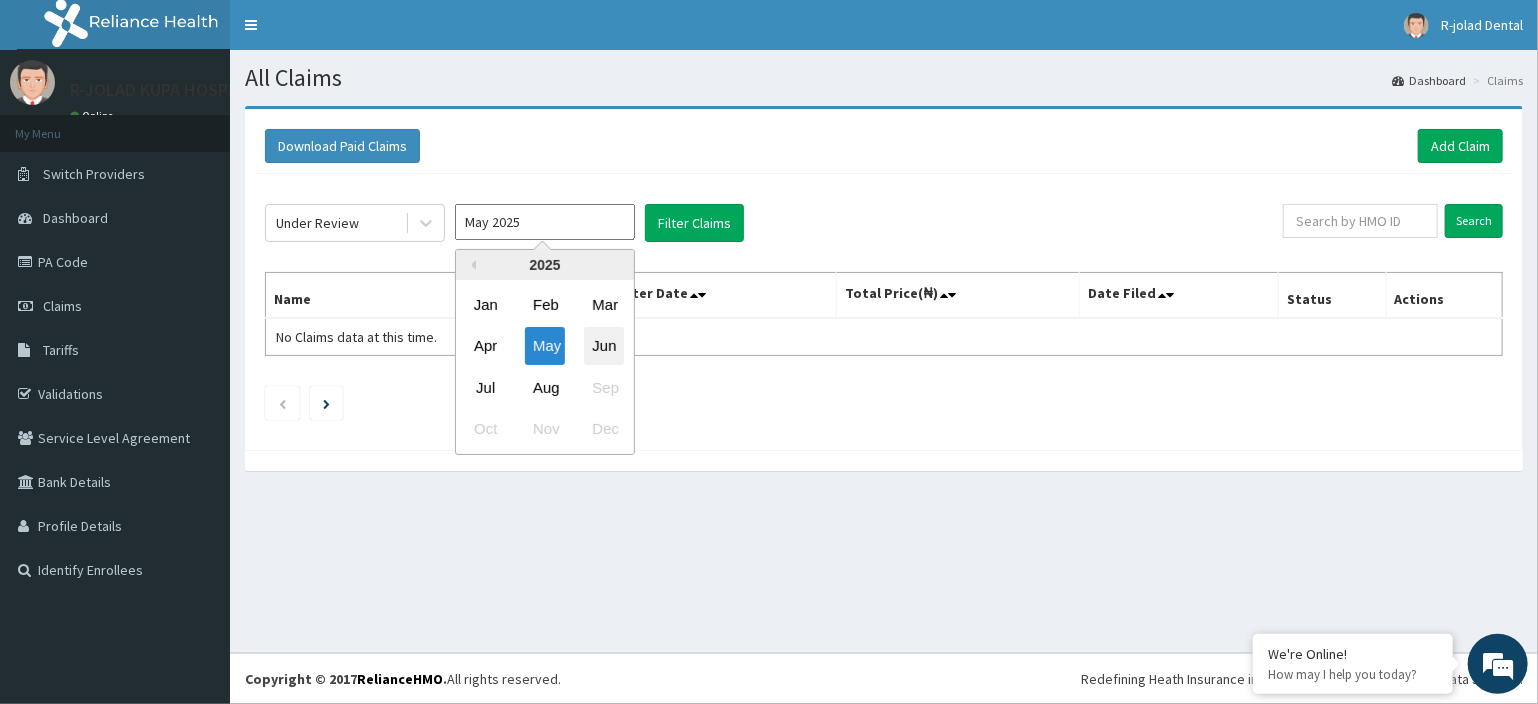 click on "Jun" at bounding box center [604, 346] 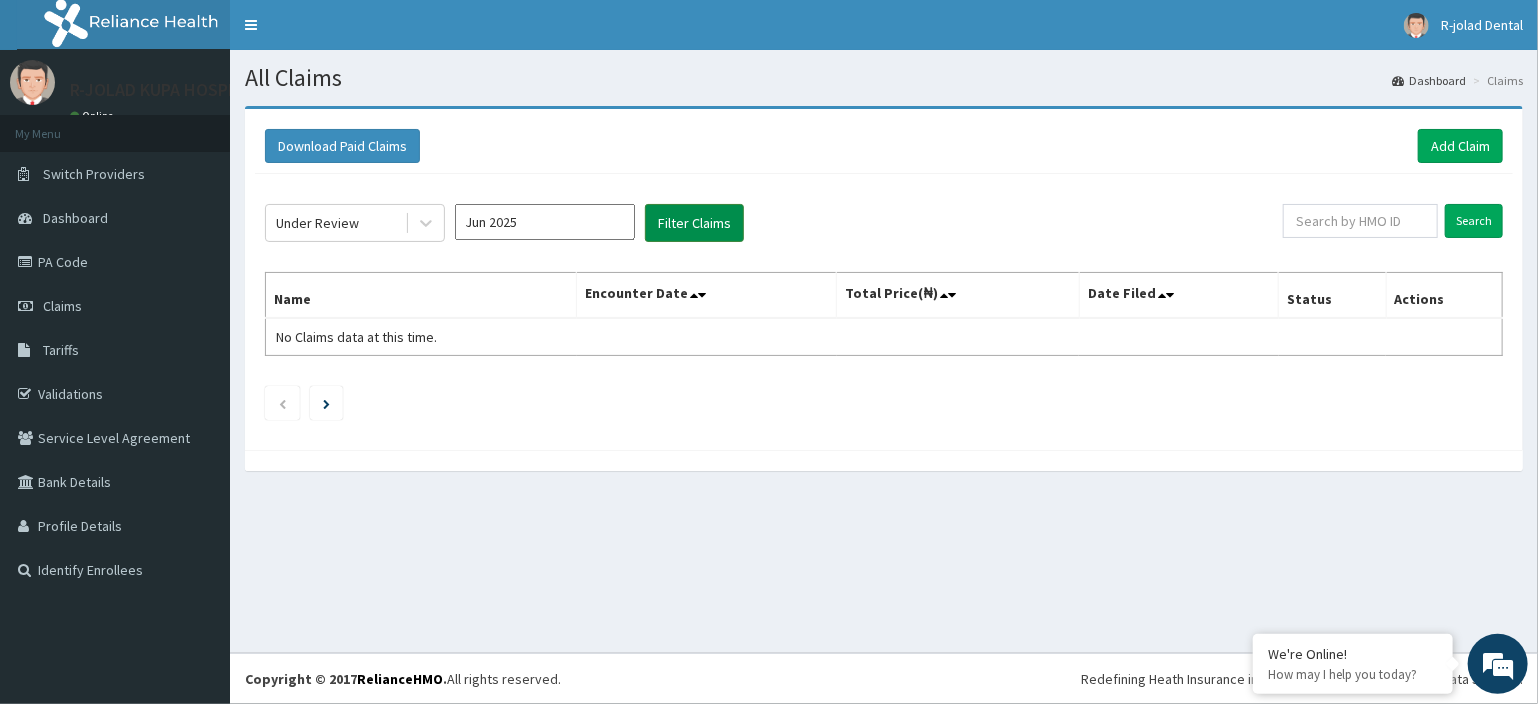 click on "Filter Claims" at bounding box center (694, 223) 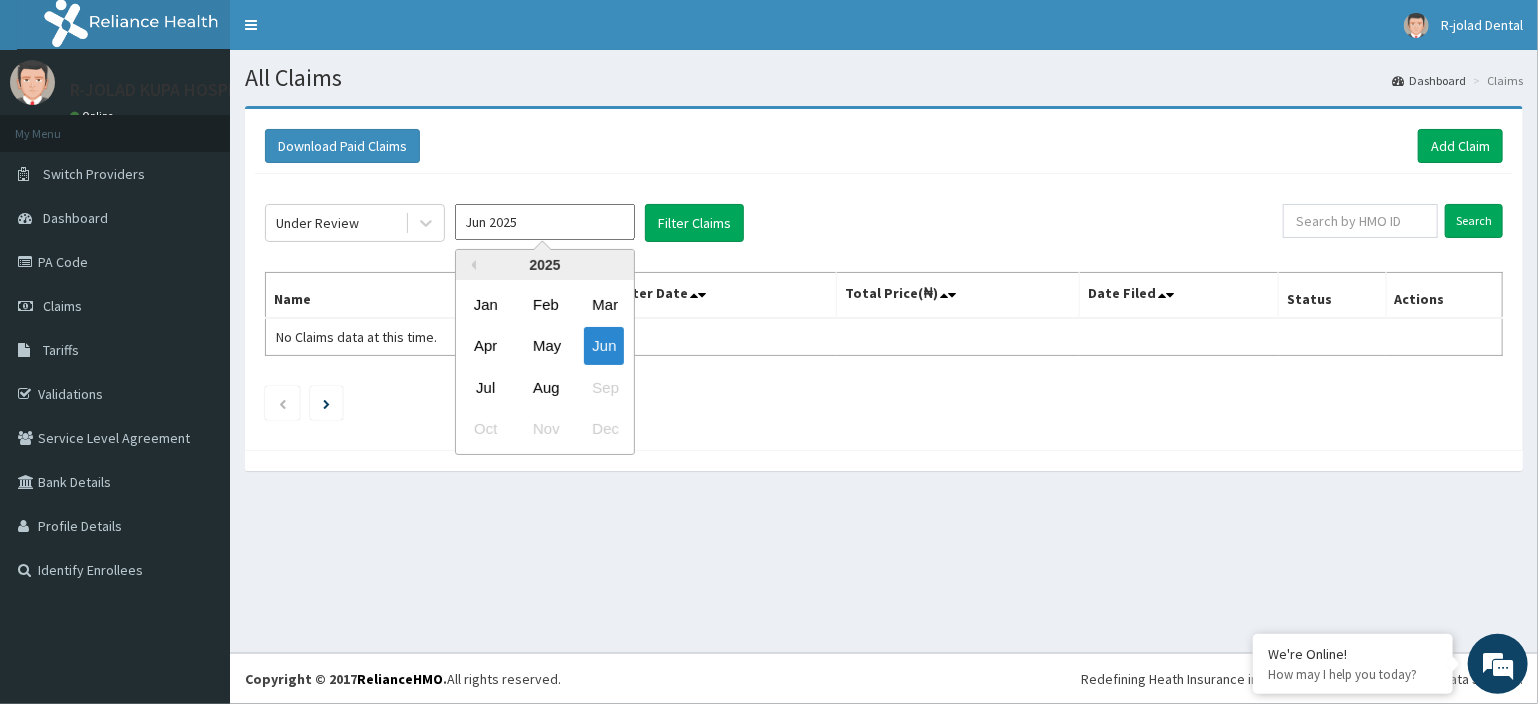 click on "Jun 2025" at bounding box center (545, 222) 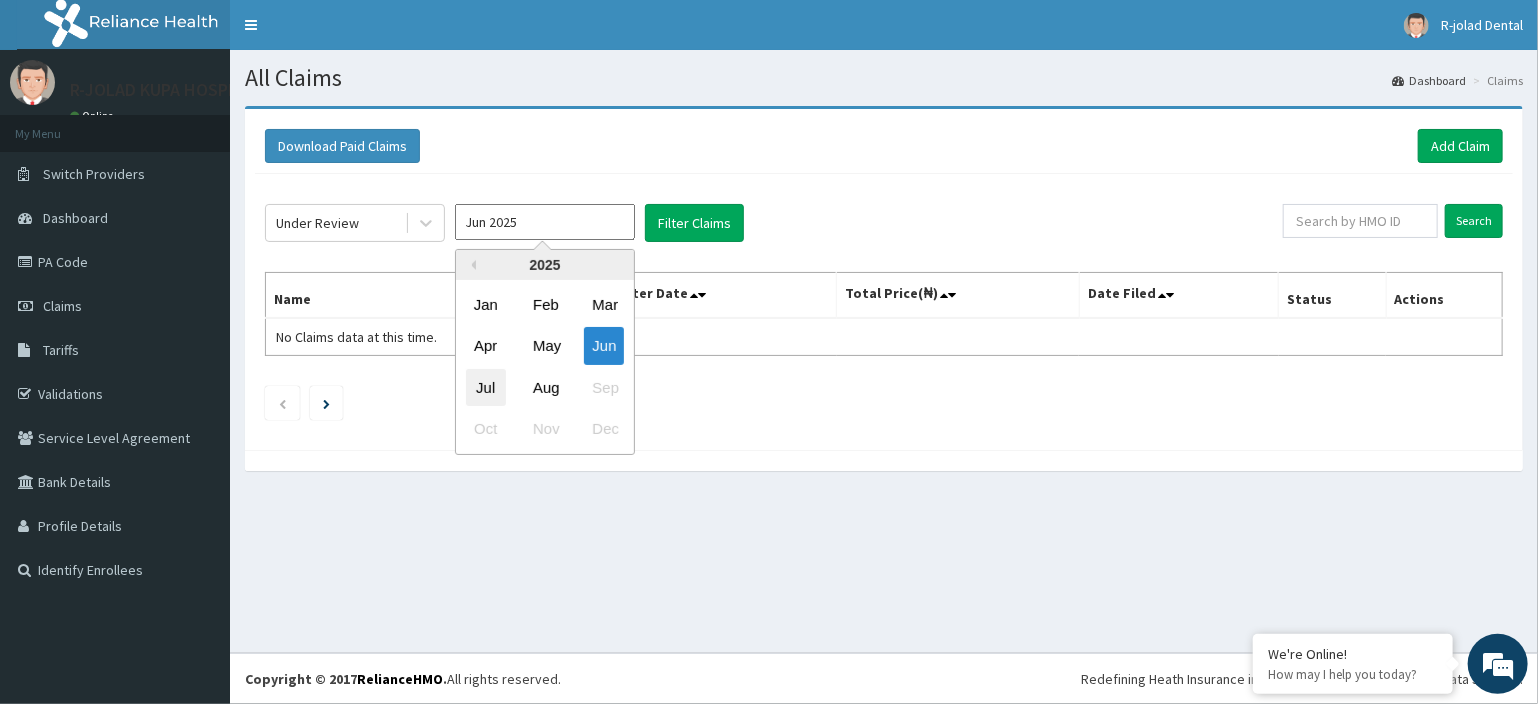 click on "Jul" at bounding box center [486, 387] 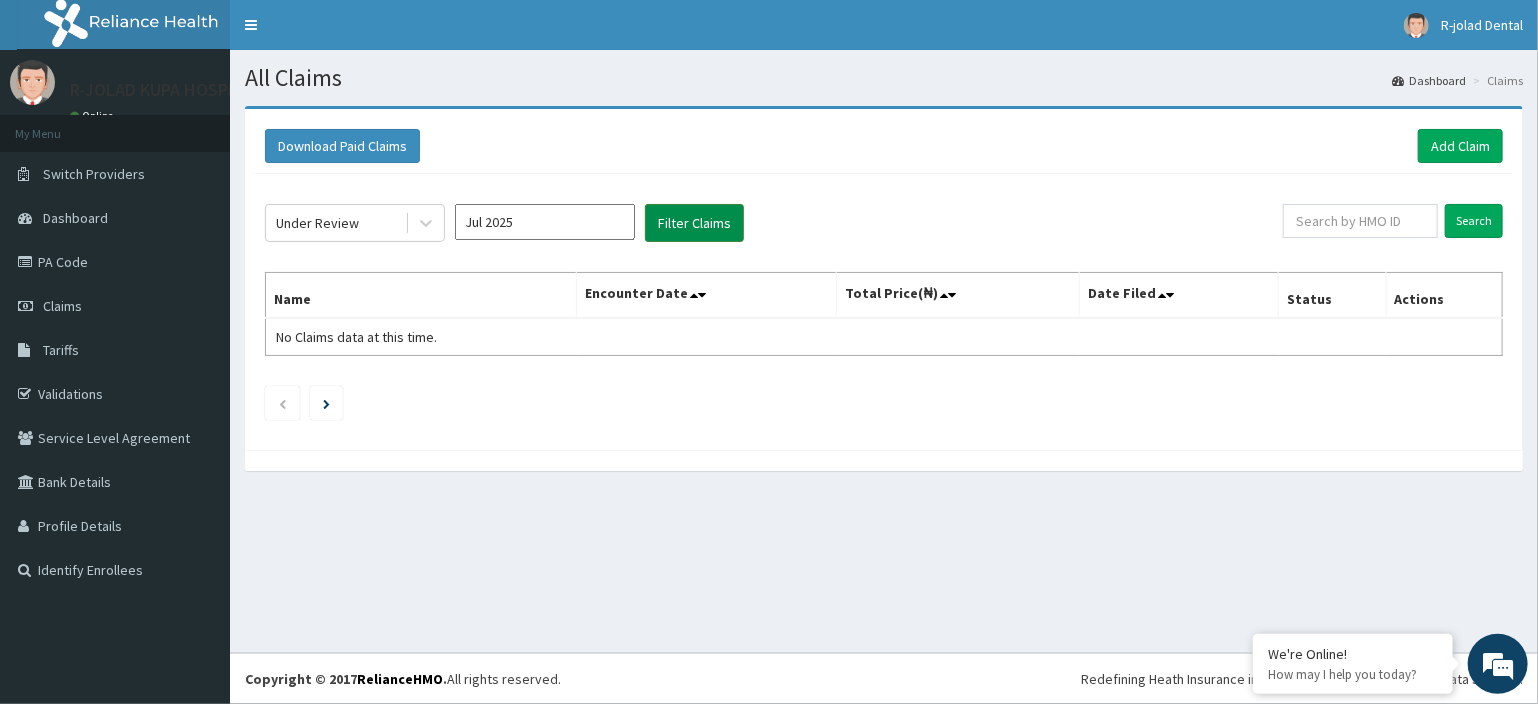 click on "Filter Claims" at bounding box center [694, 223] 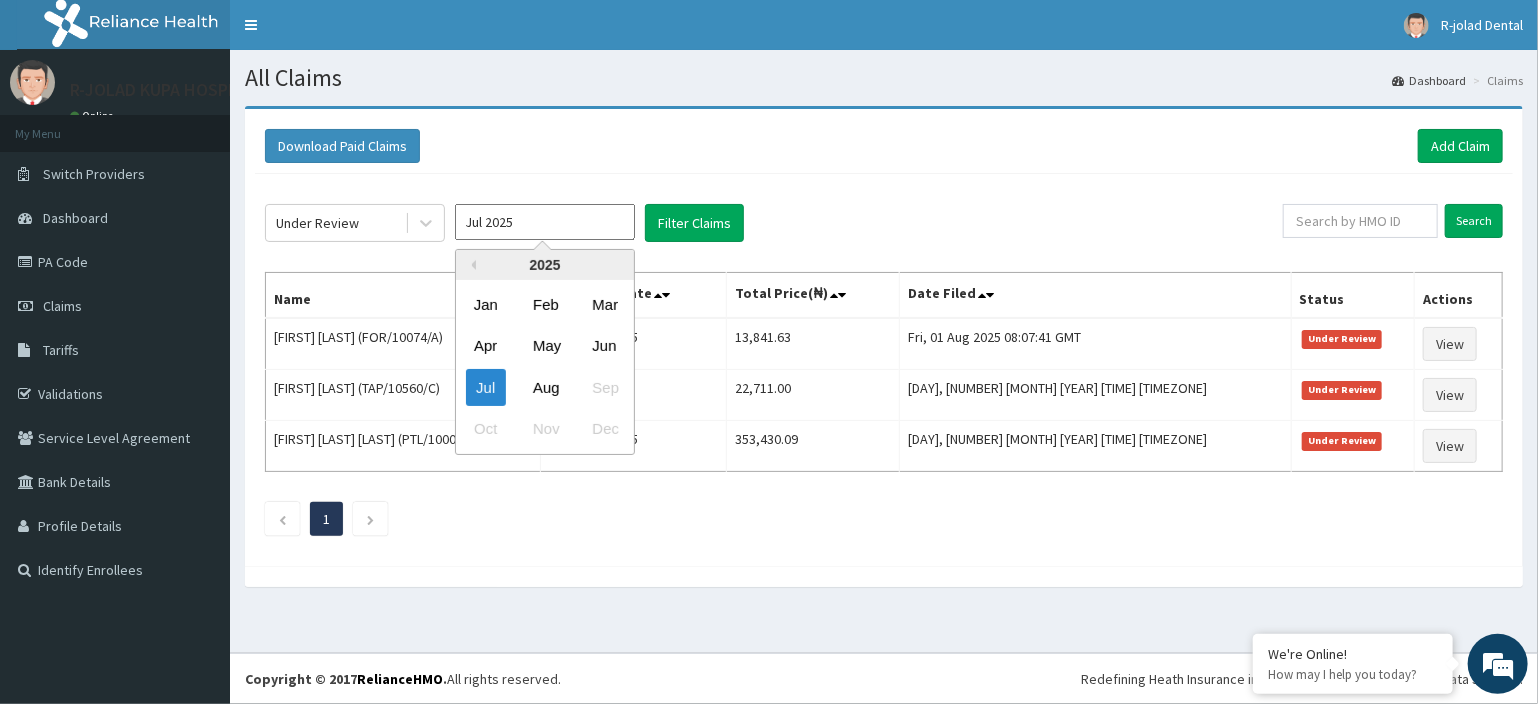 click on "Jul 2025" at bounding box center (545, 222) 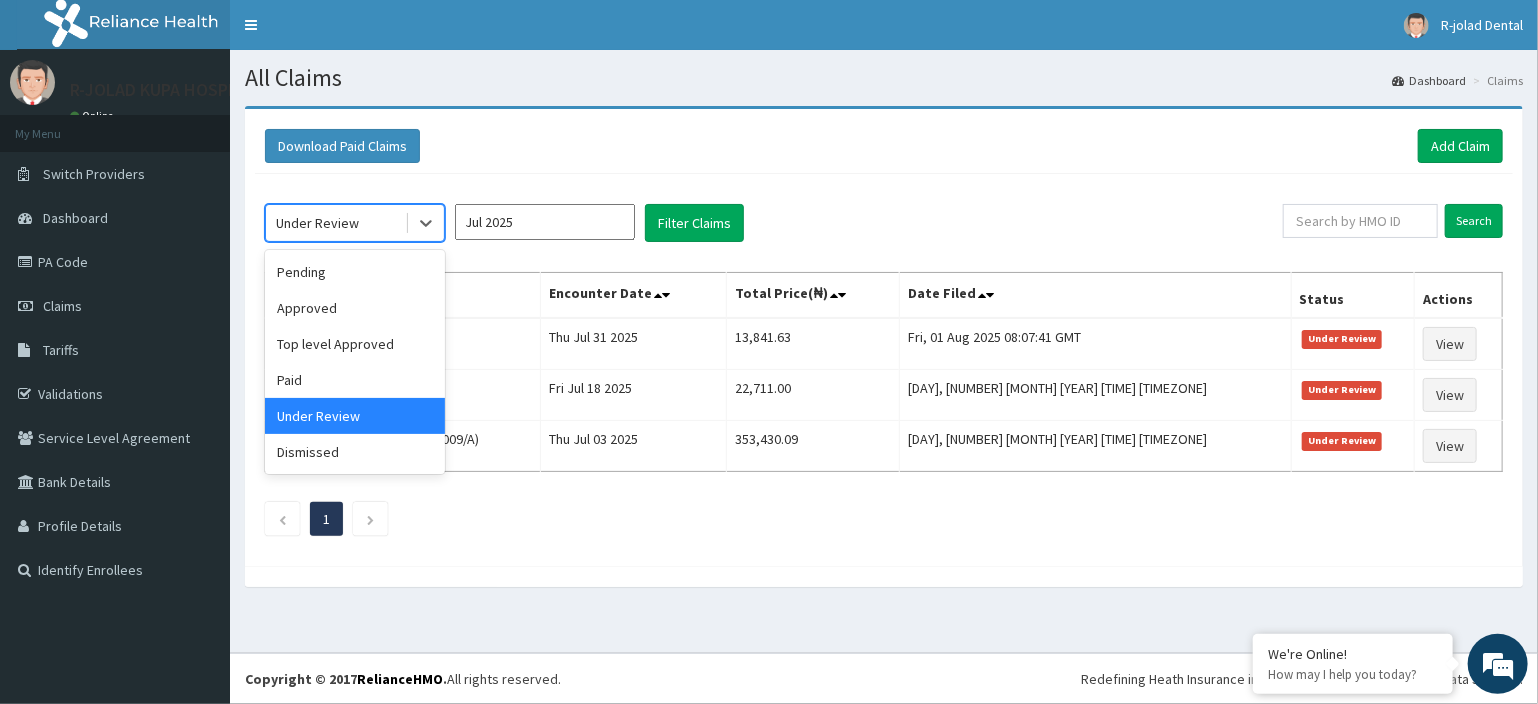 click on "Under Review" at bounding box center [335, 223] 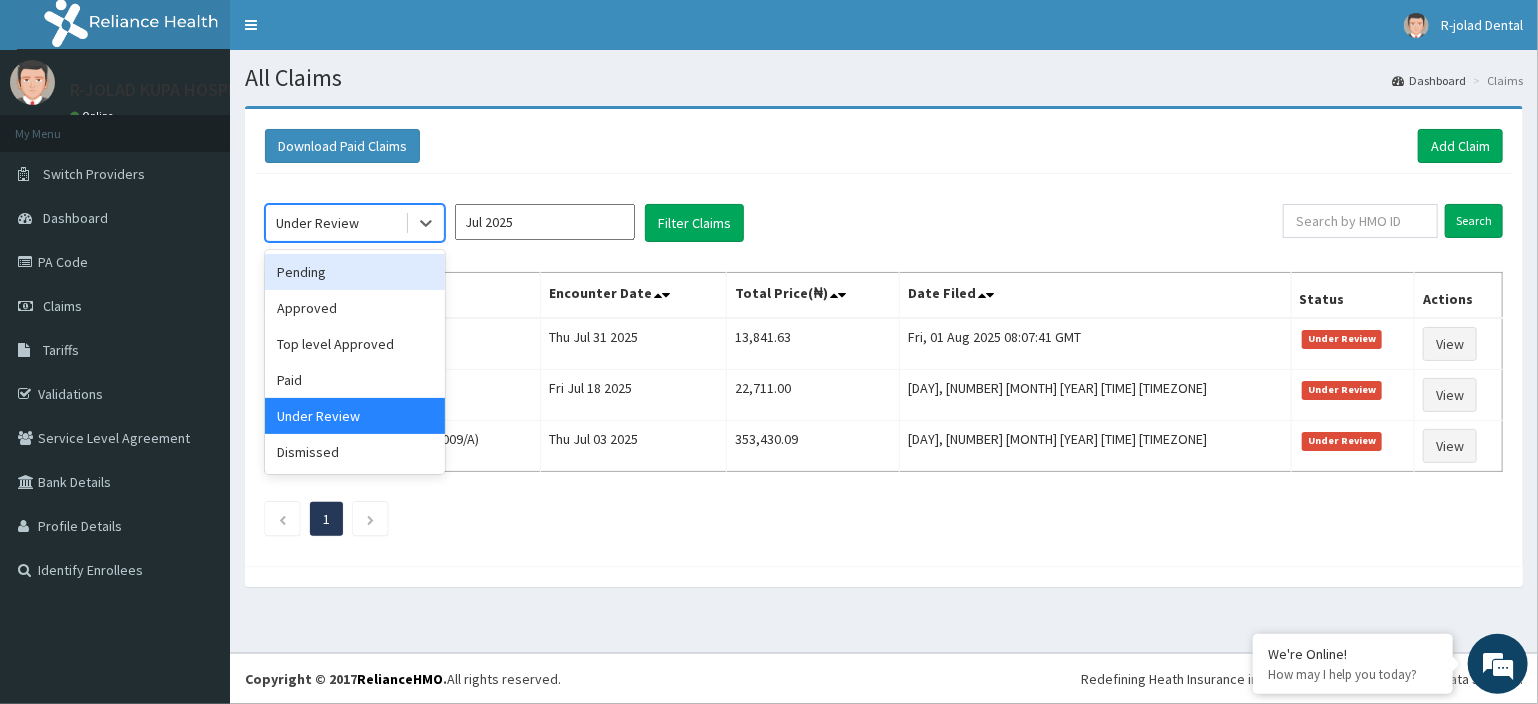 click on "Pending" at bounding box center (355, 272) 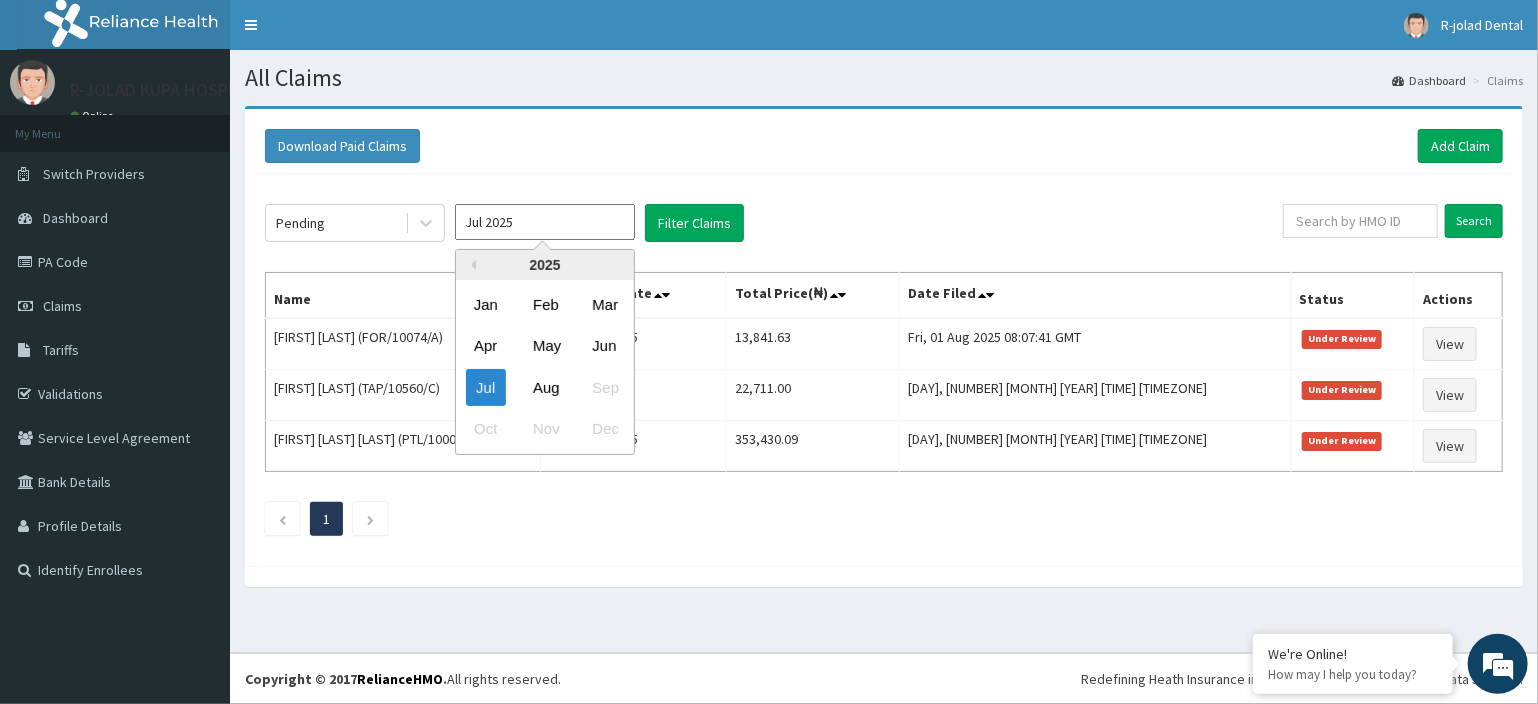 click on "Jul 2025" at bounding box center [545, 222] 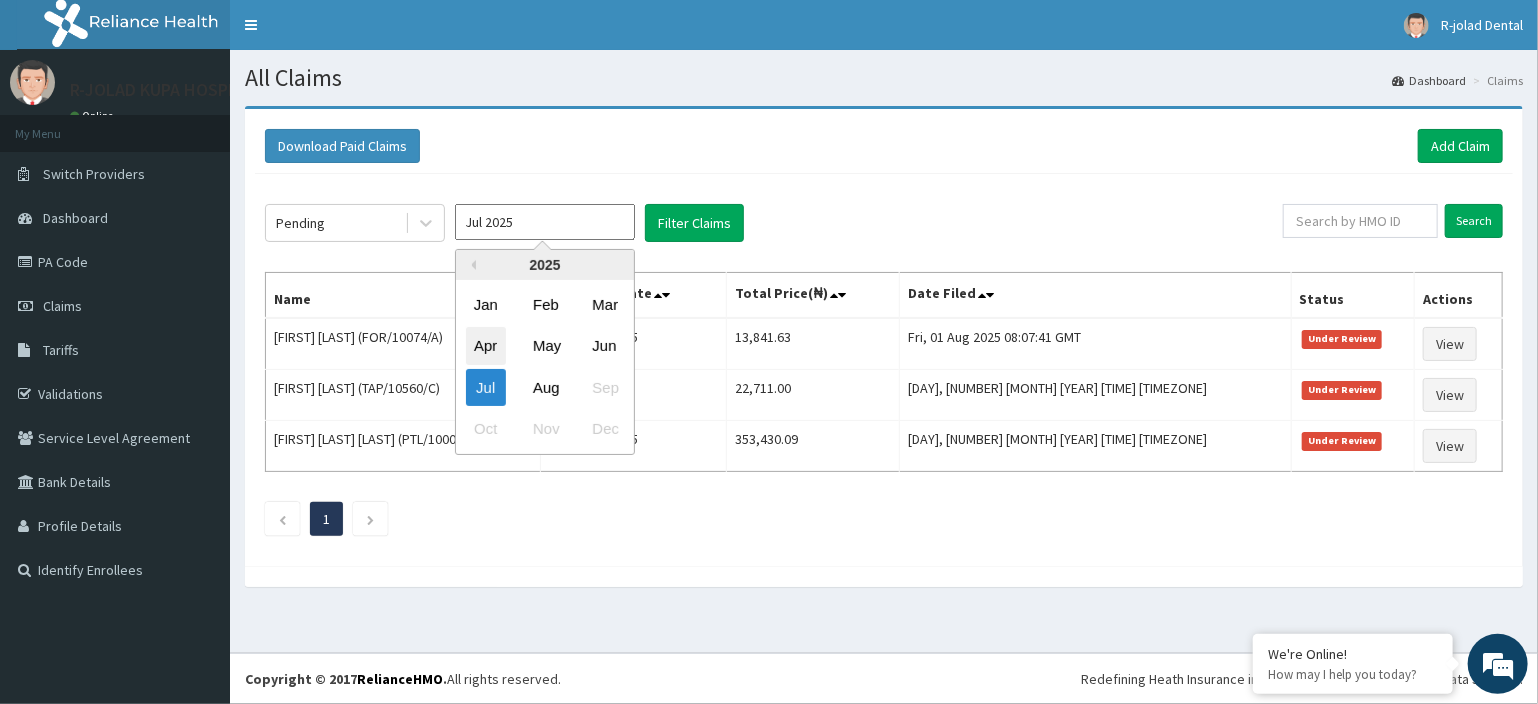 click on "Apr" at bounding box center (486, 346) 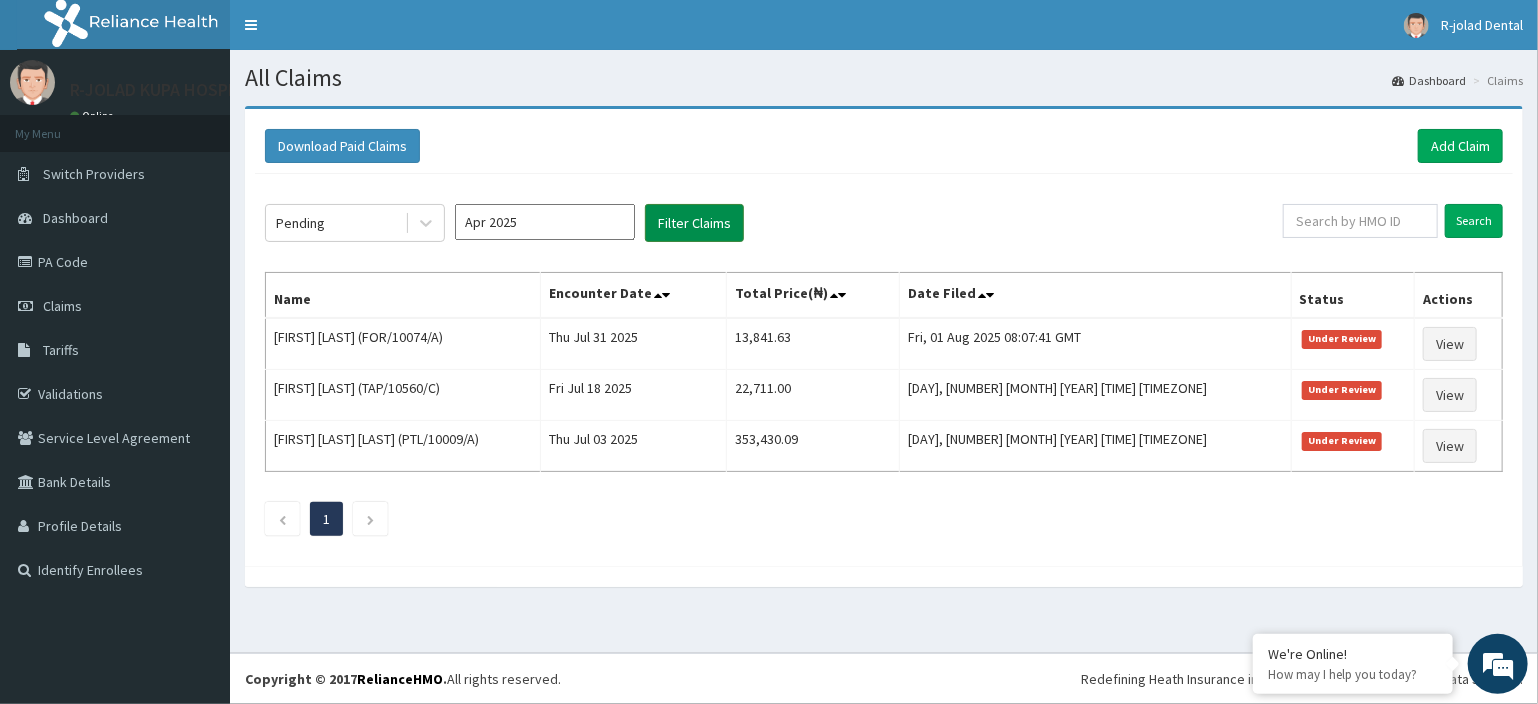 click on "Filter Claims" at bounding box center (694, 223) 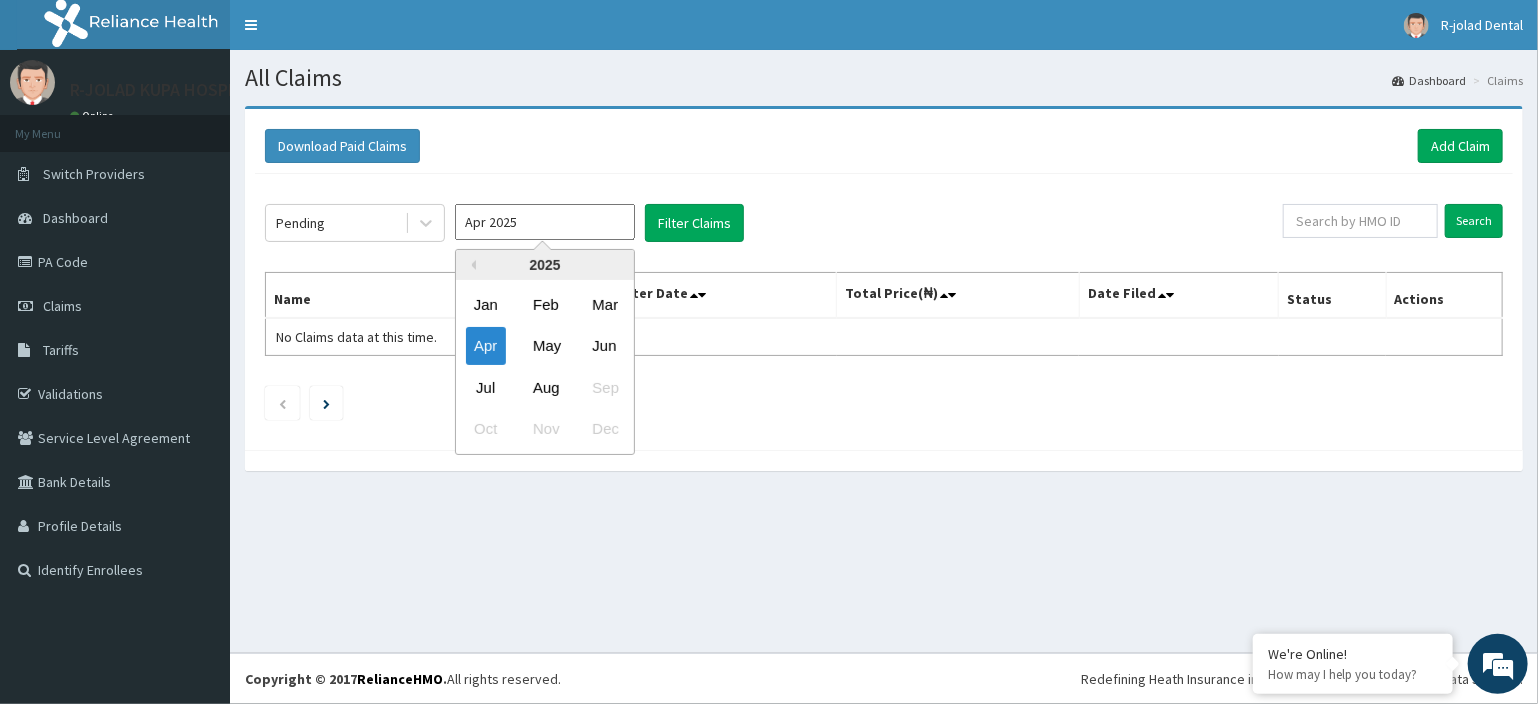 click on "Apr 2025" at bounding box center [545, 222] 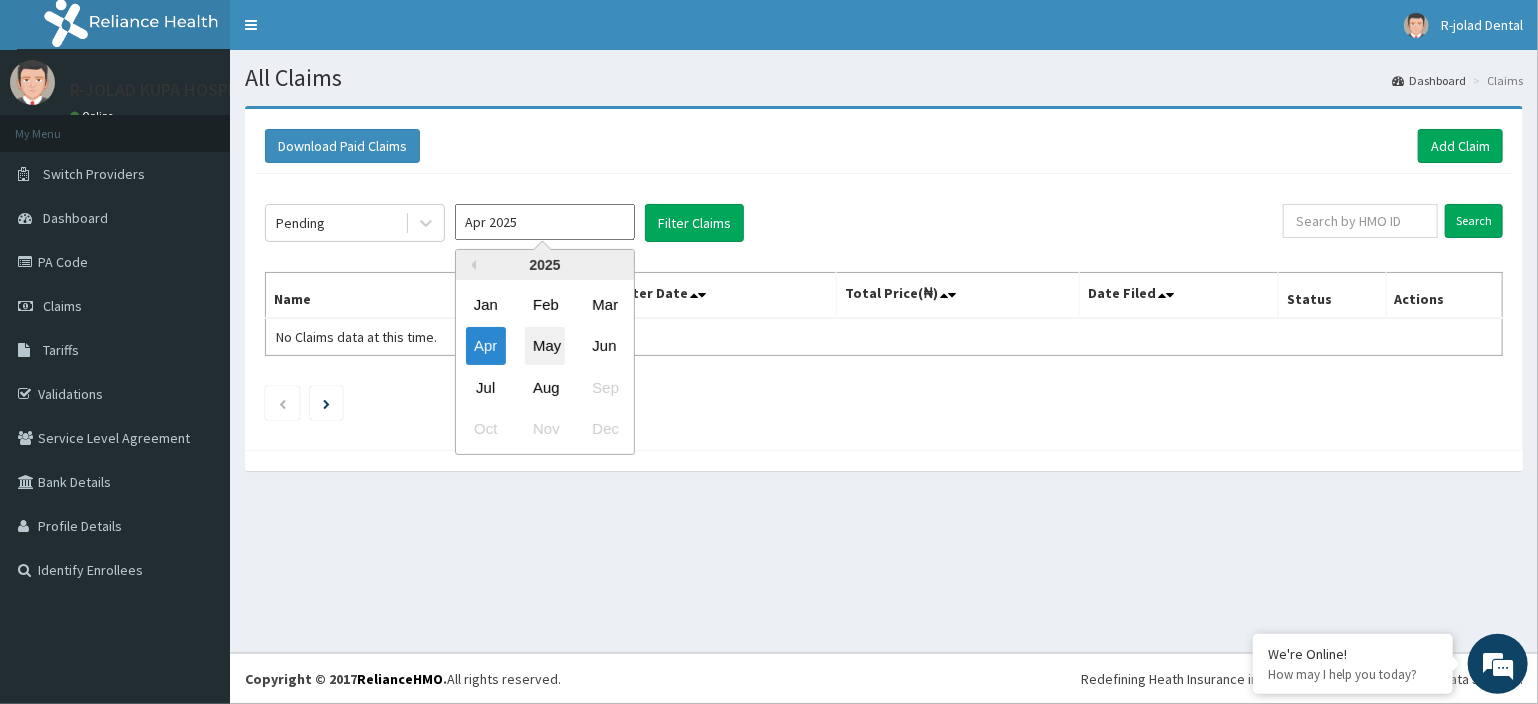 click on "May" at bounding box center [545, 346] 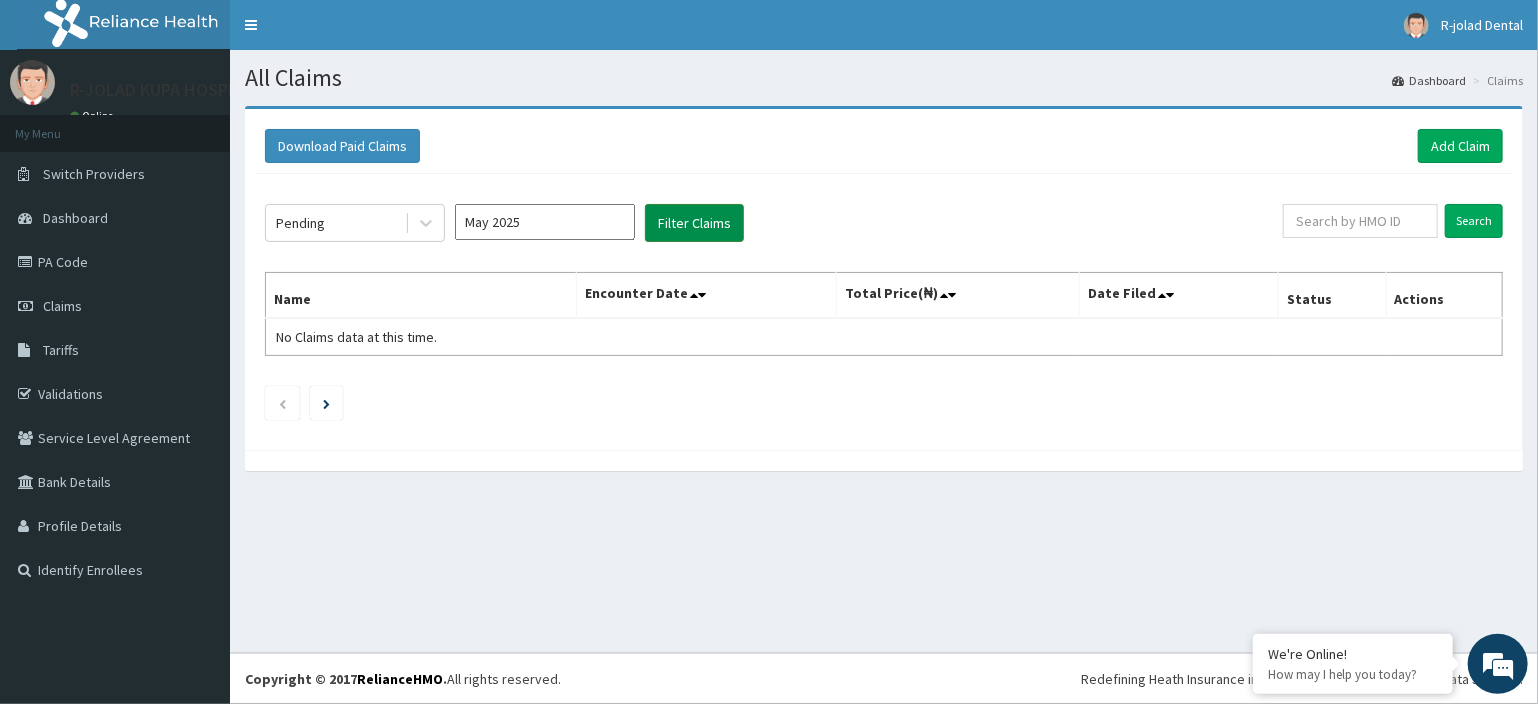 click on "Filter Claims" at bounding box center (694, 223) 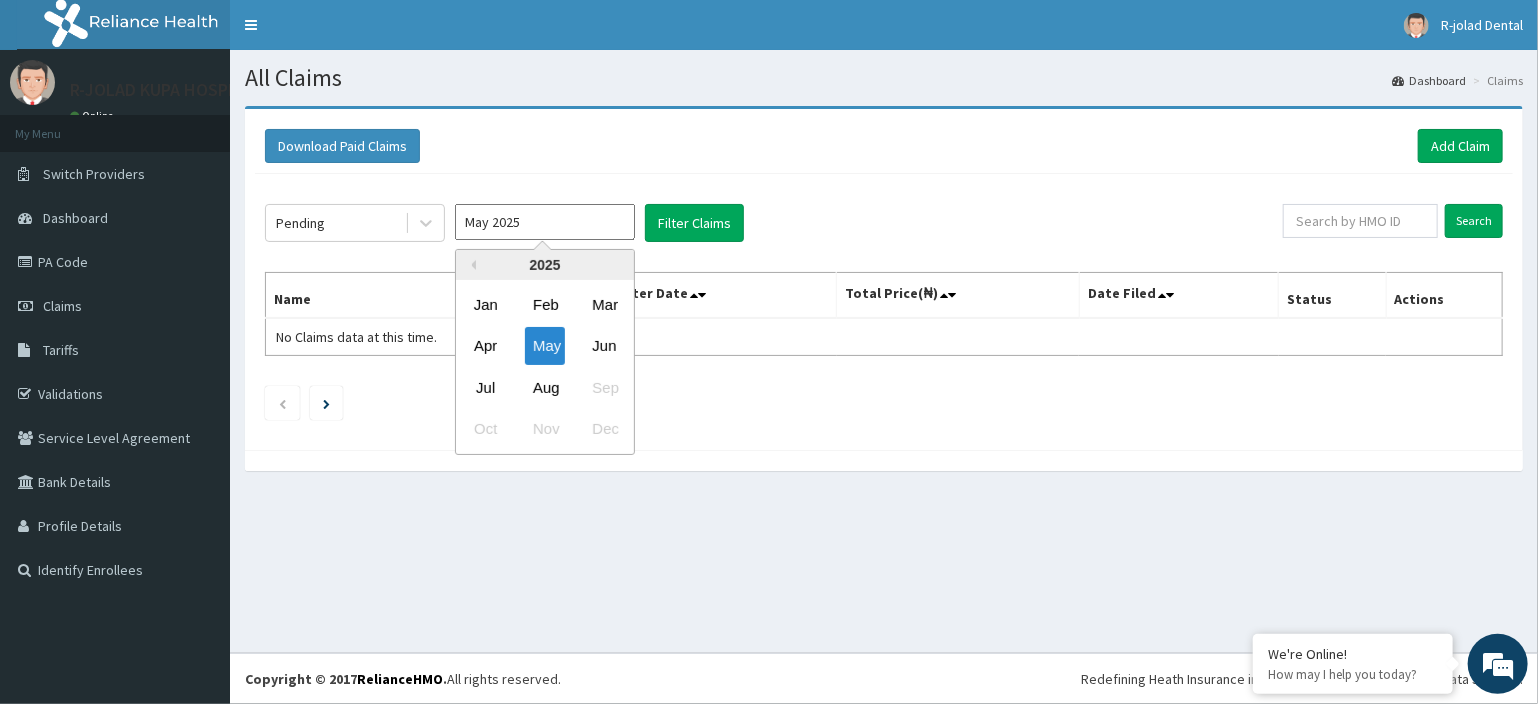 click on "May 2025" at bounding box center (545, 222) 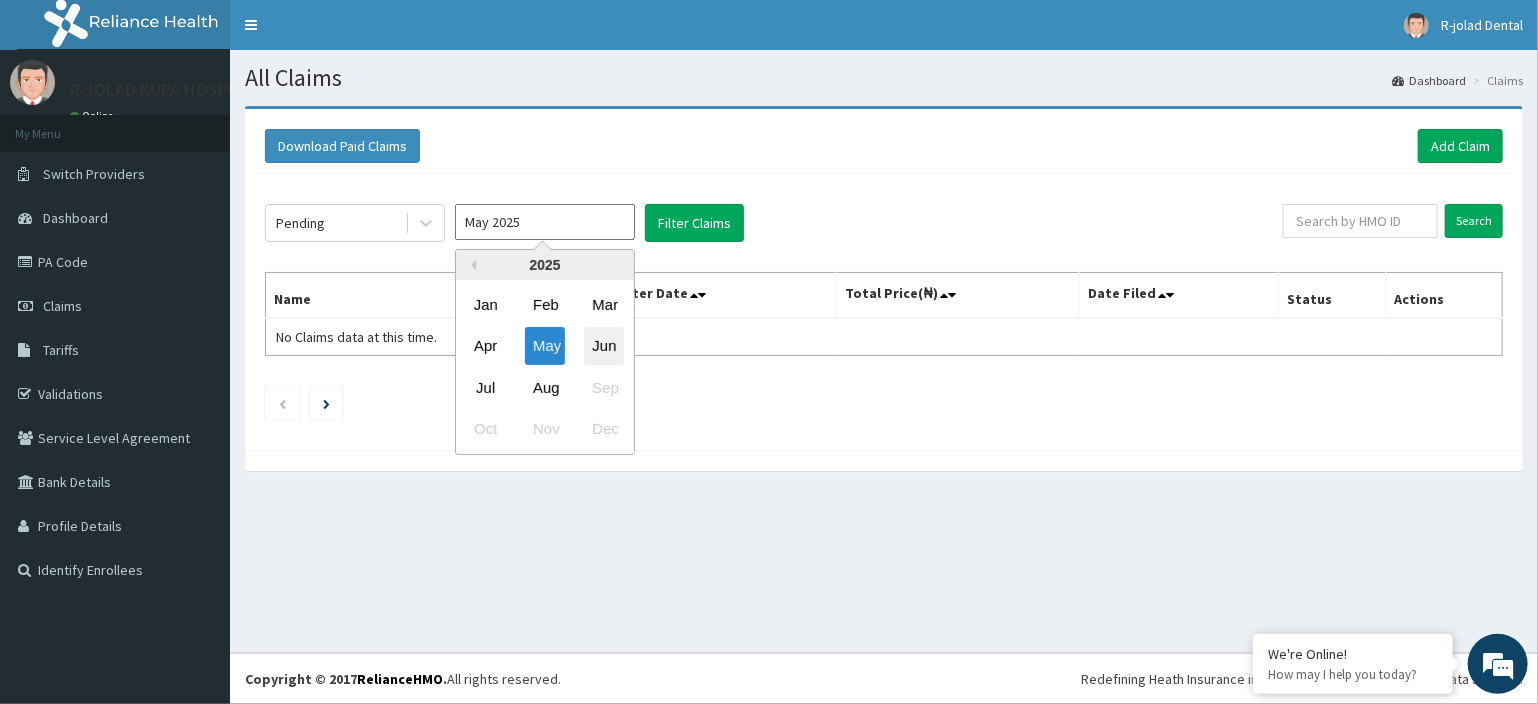 click on "Jun" at bounding box center (604, 346) 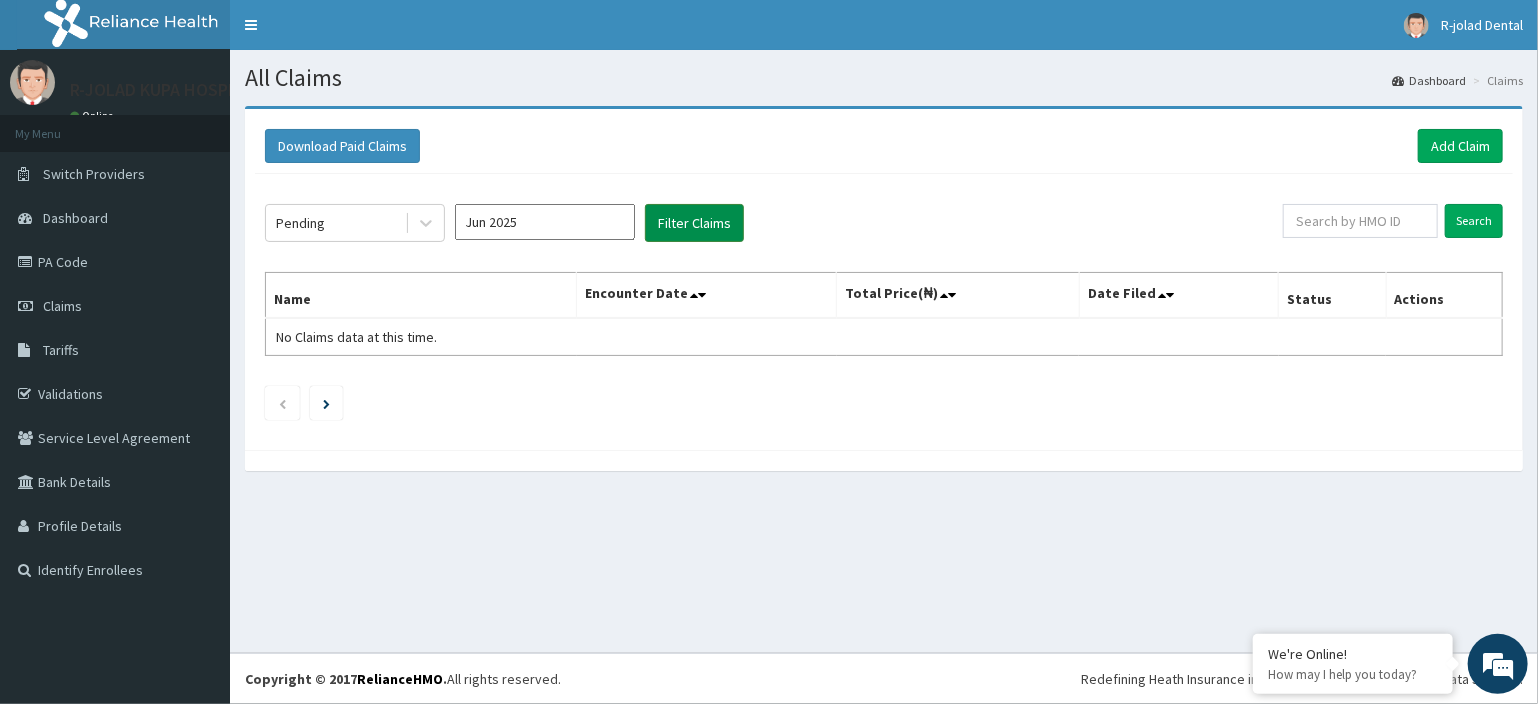 click on "Filter Claims" at bounding box center (694, 223) 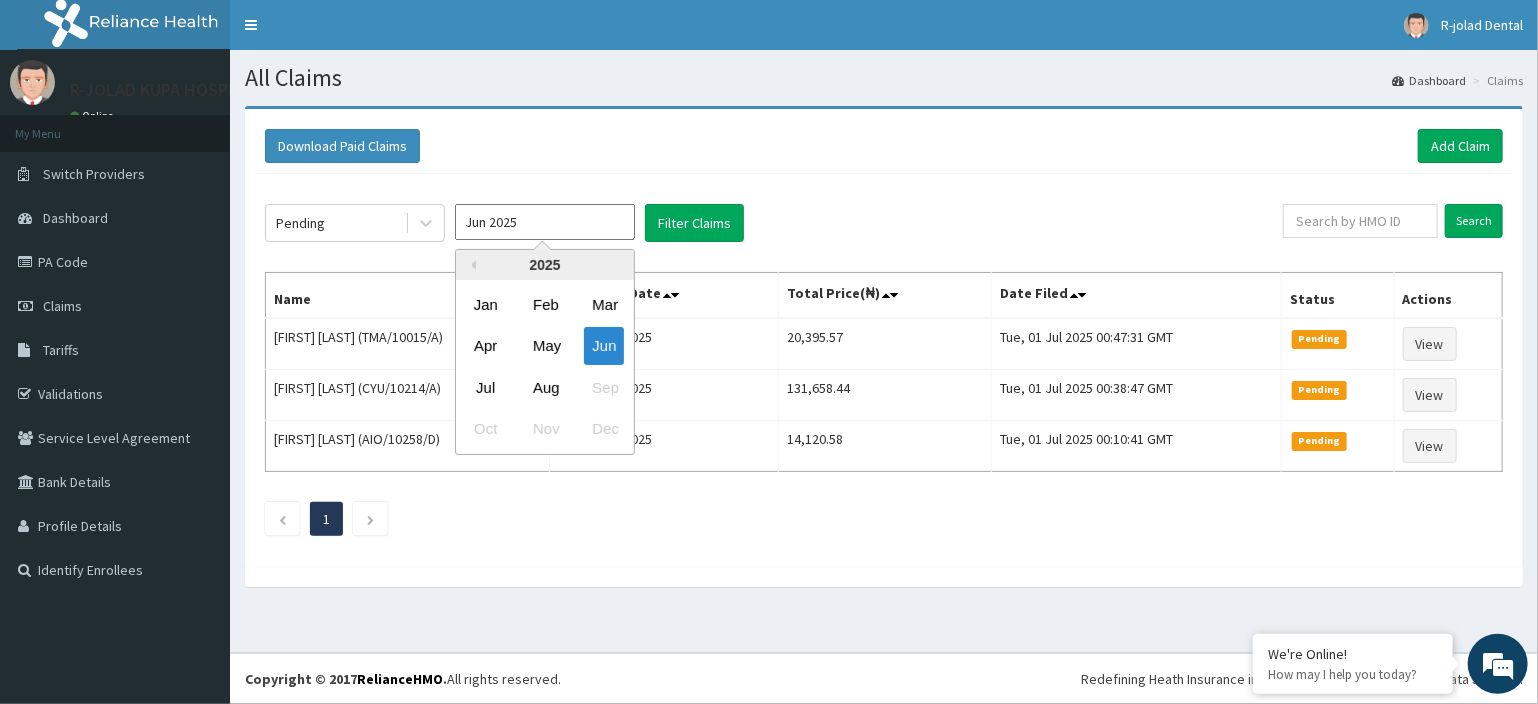 click on "Jun 2025" at bounding box center (545, 222) 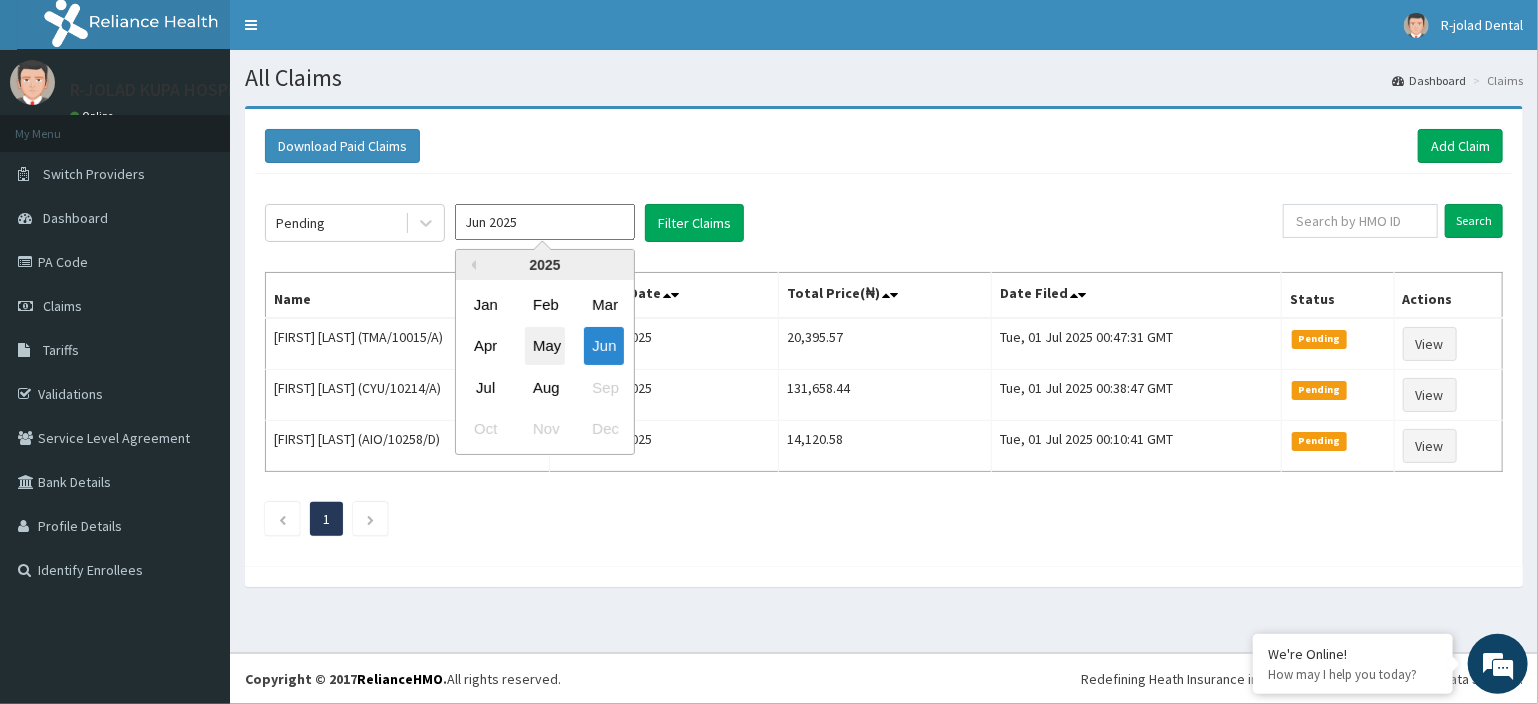 click on "May" at bounding box center (545, 346) 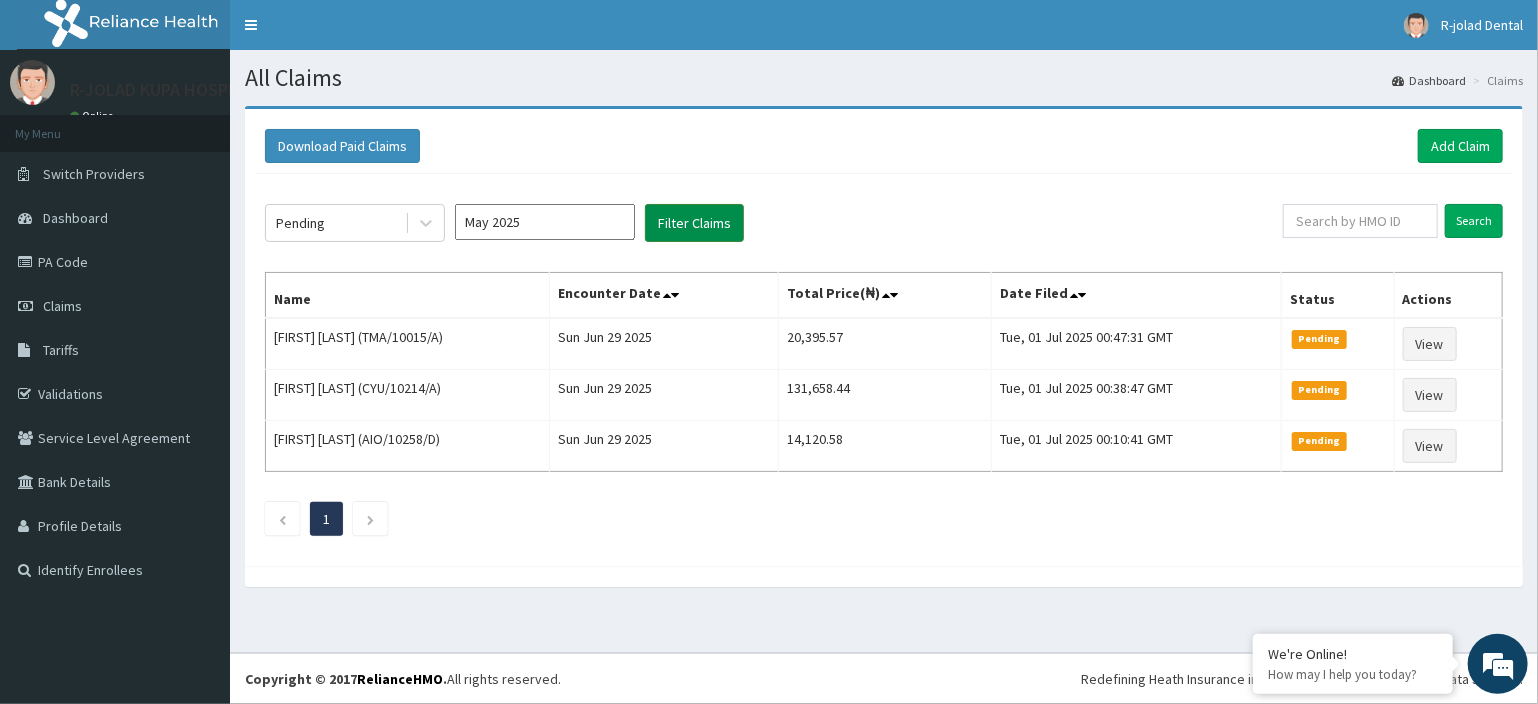 click on "Filter Claims" at bounding box center [694, 223] 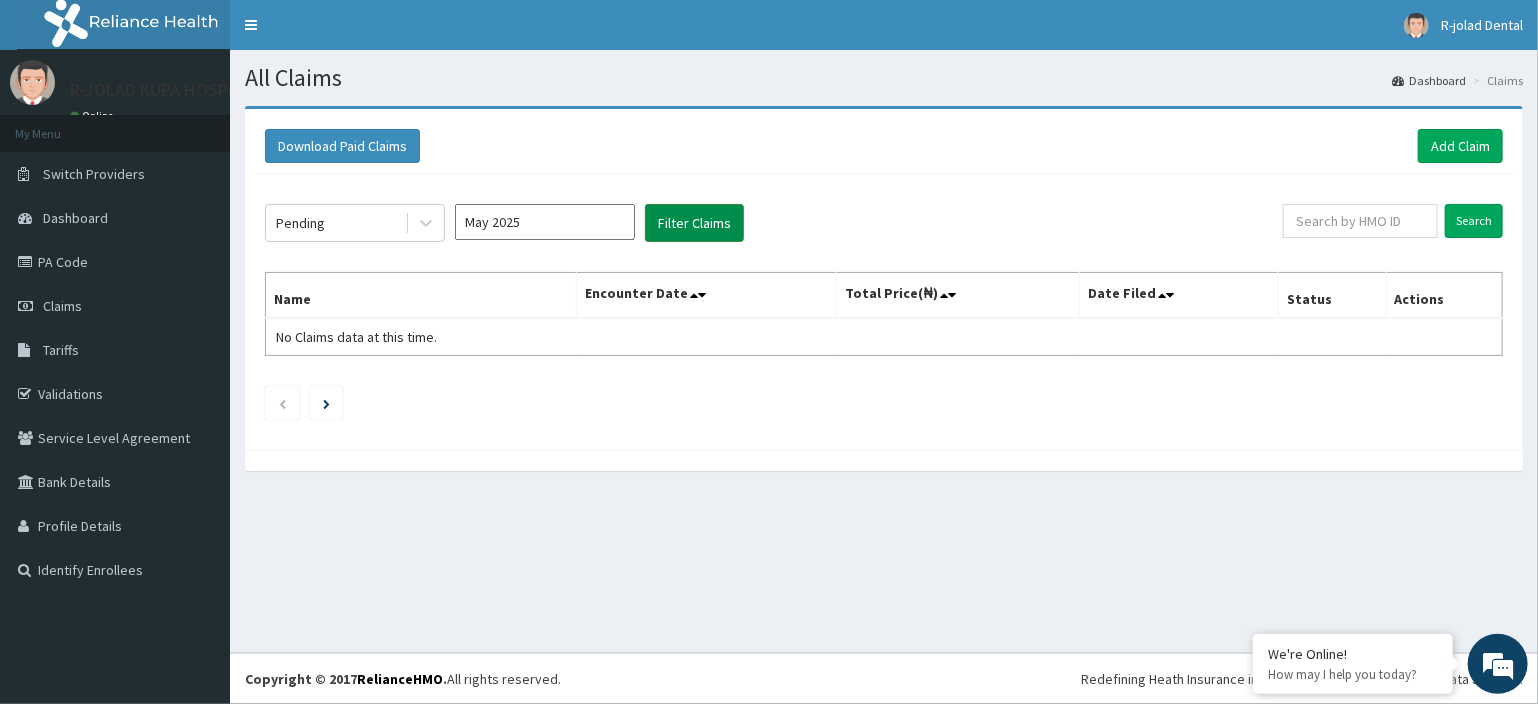 click on "Filter Claims" at bounding box center (694, 223) 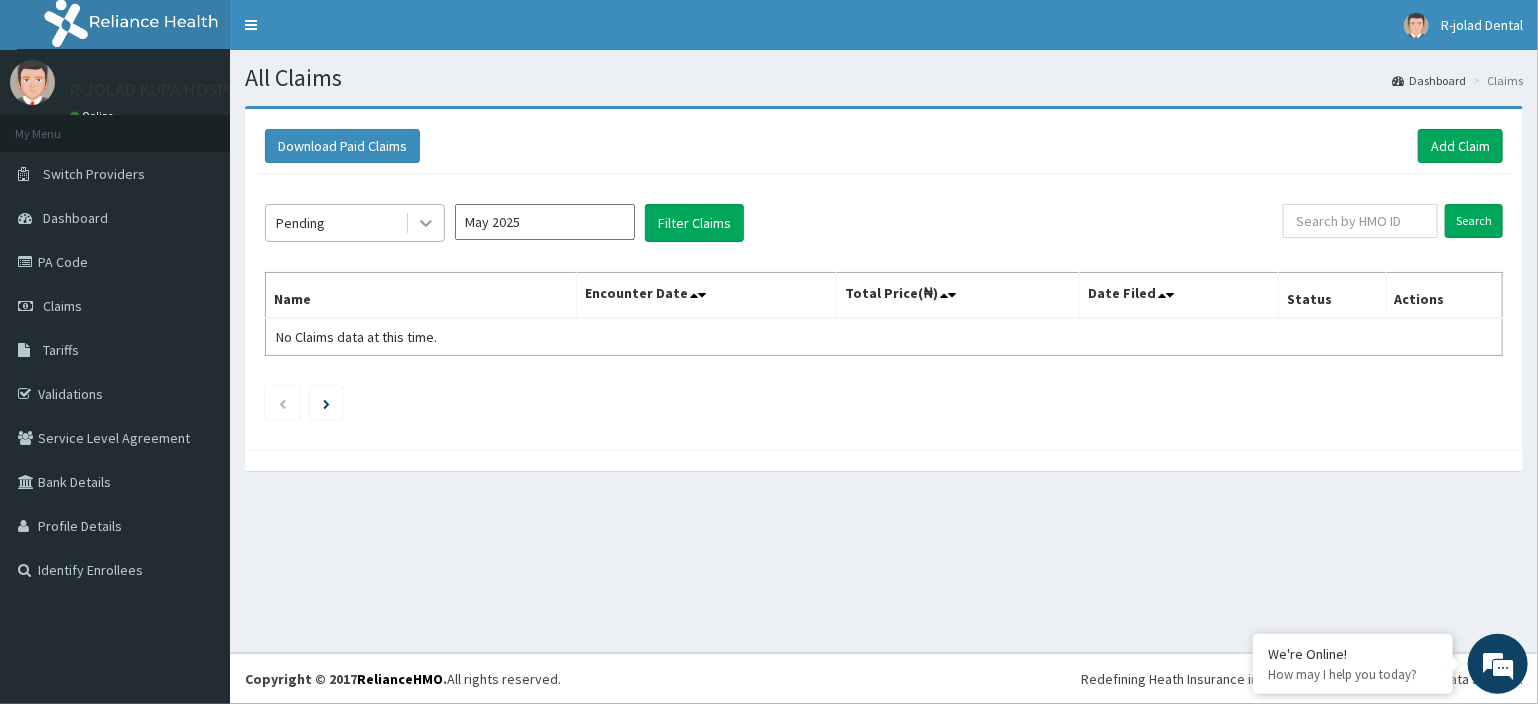 click 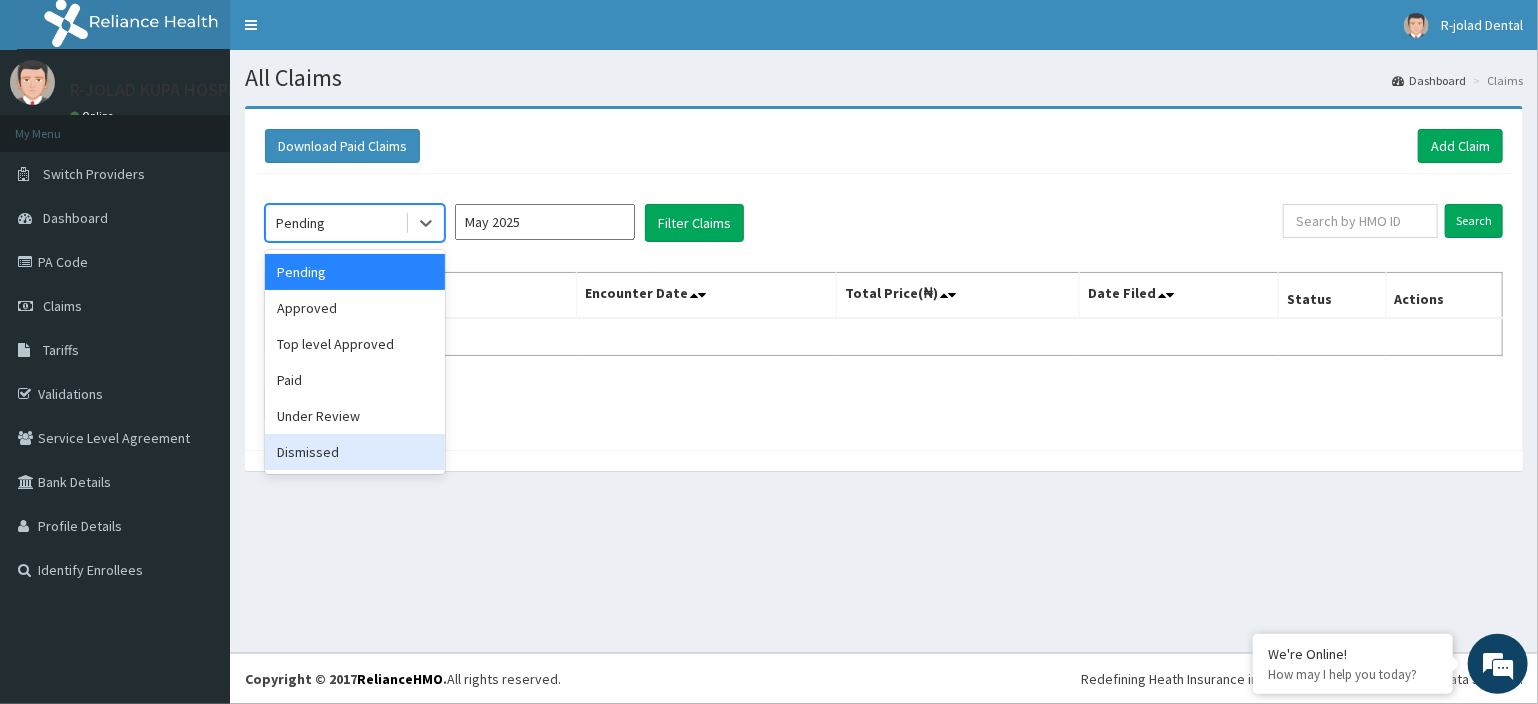 click on "Dismissed" at bounding box center (355, 452) 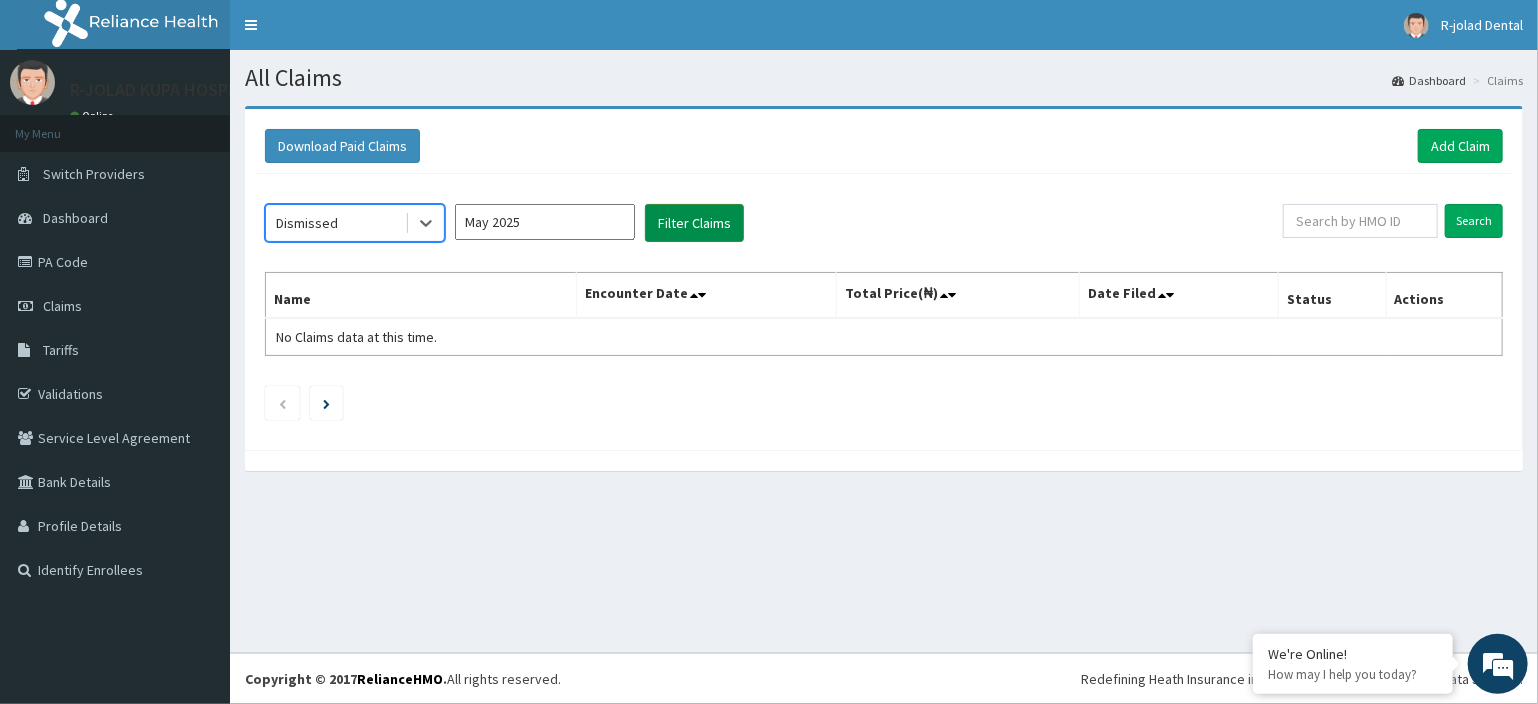 click on "Filter Claims" at bounding box center (694, 223) 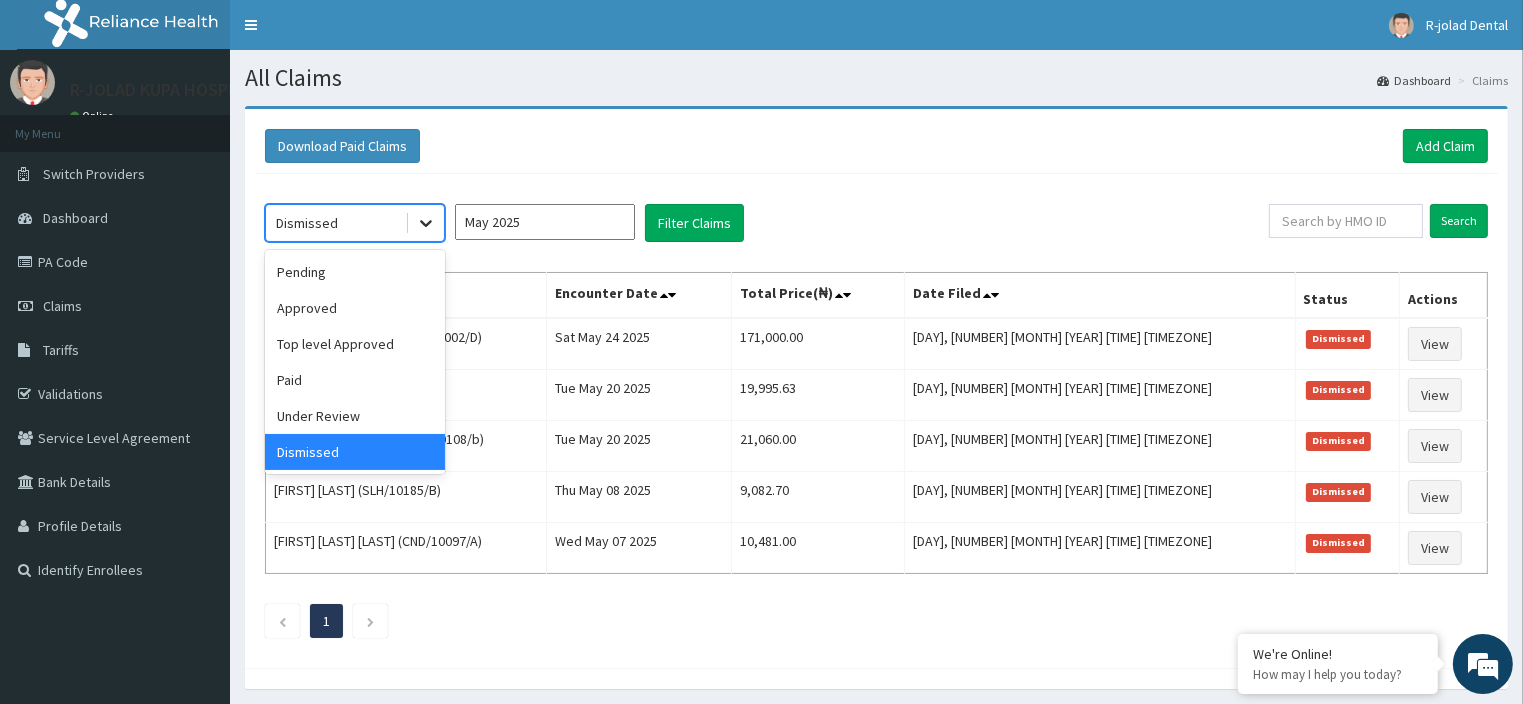 click at bounding box center [426, 223] 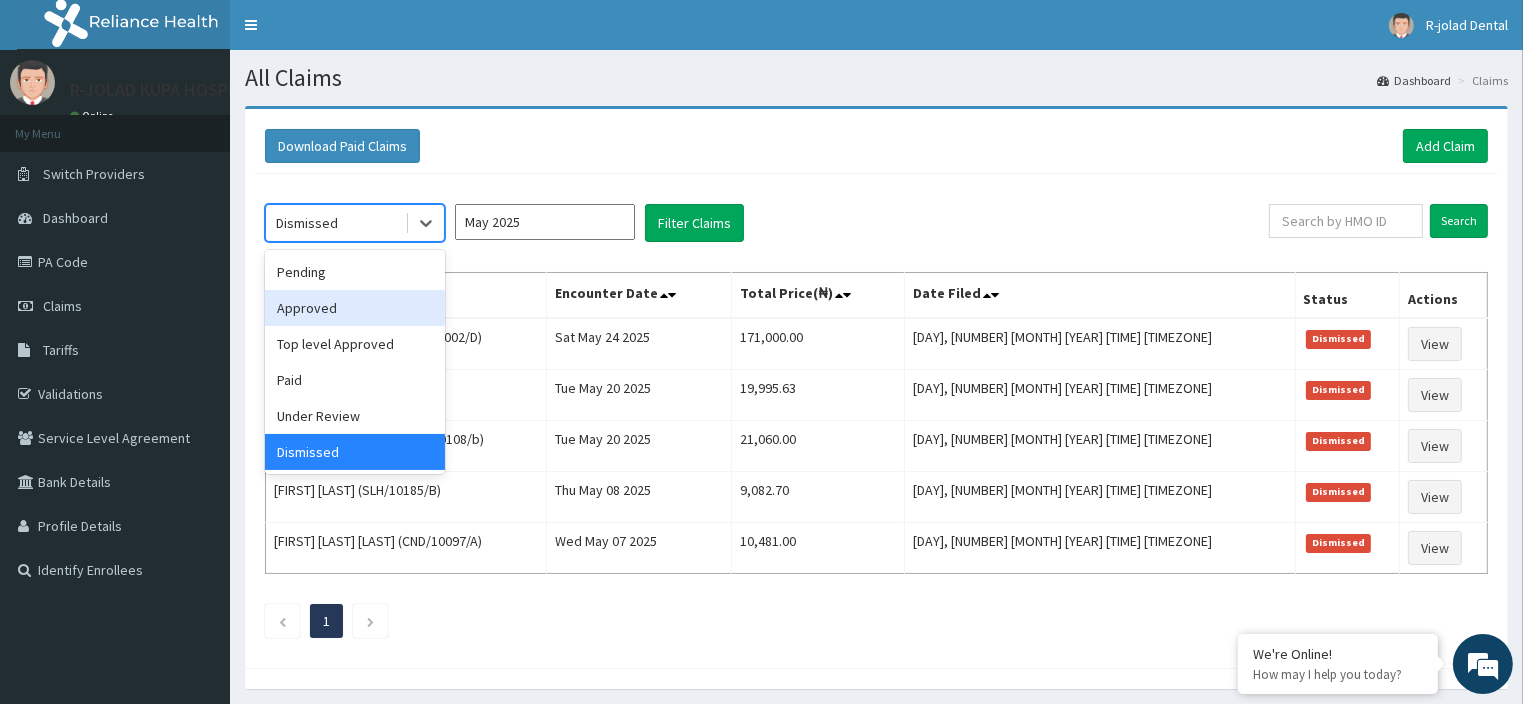 click on "Approved" at bounding box center [355, 308] 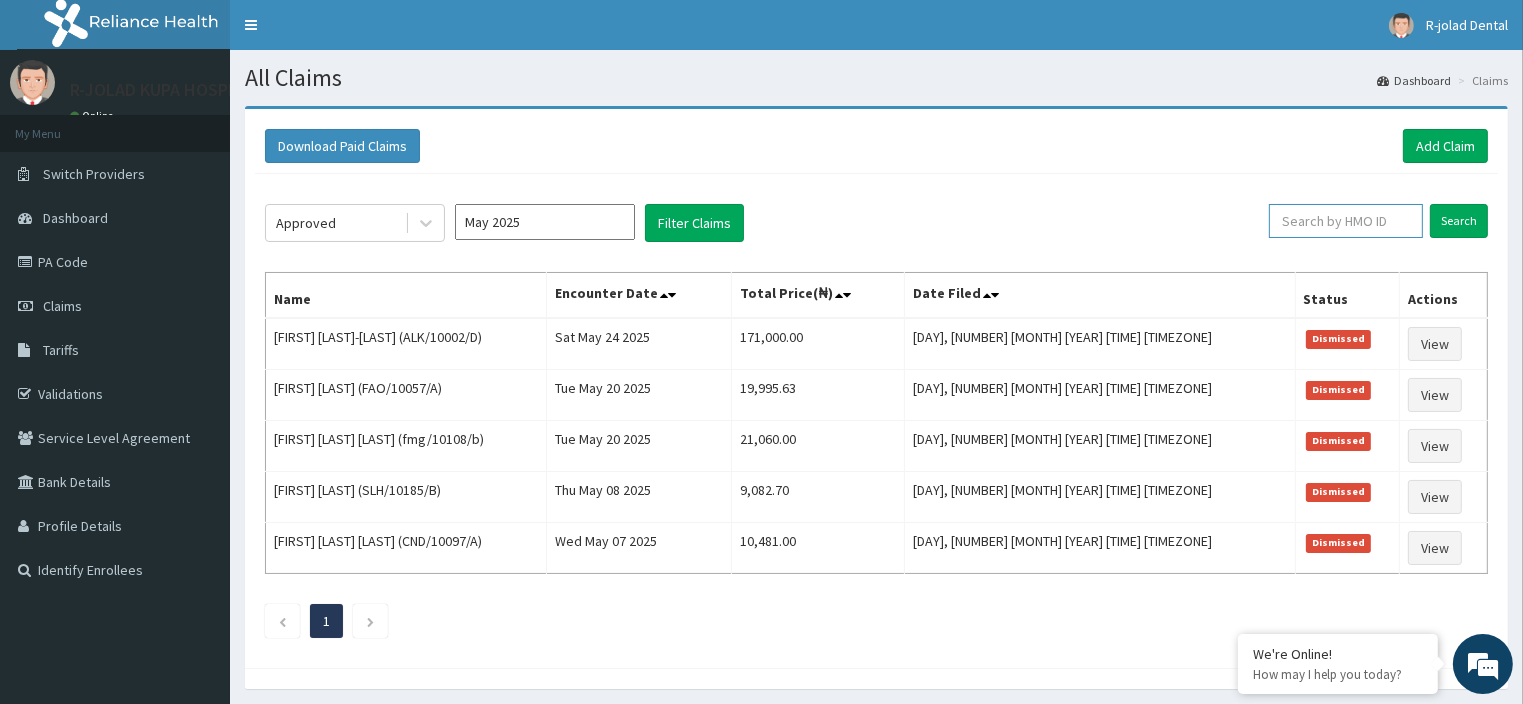 click at bounding box center (1346, 221) 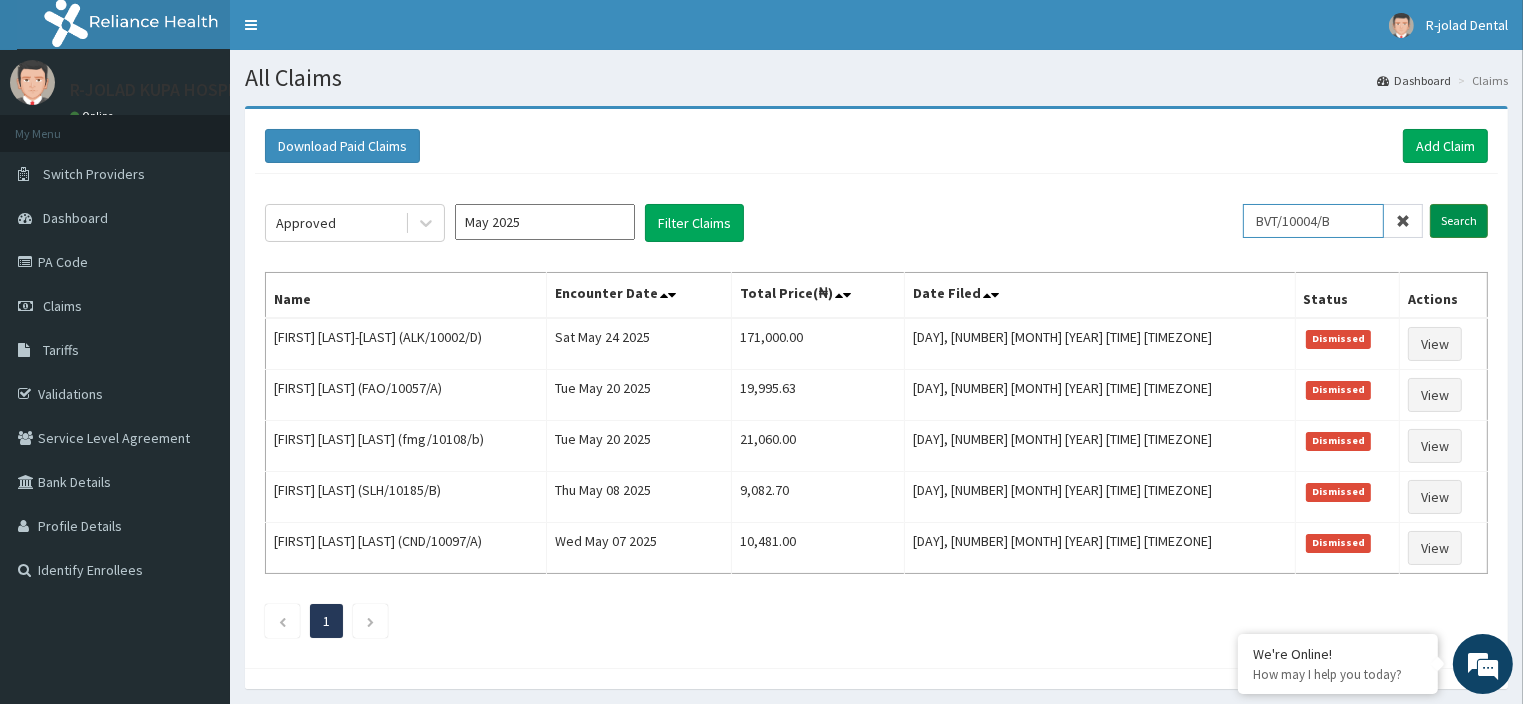 type on "BVT/10004/B" 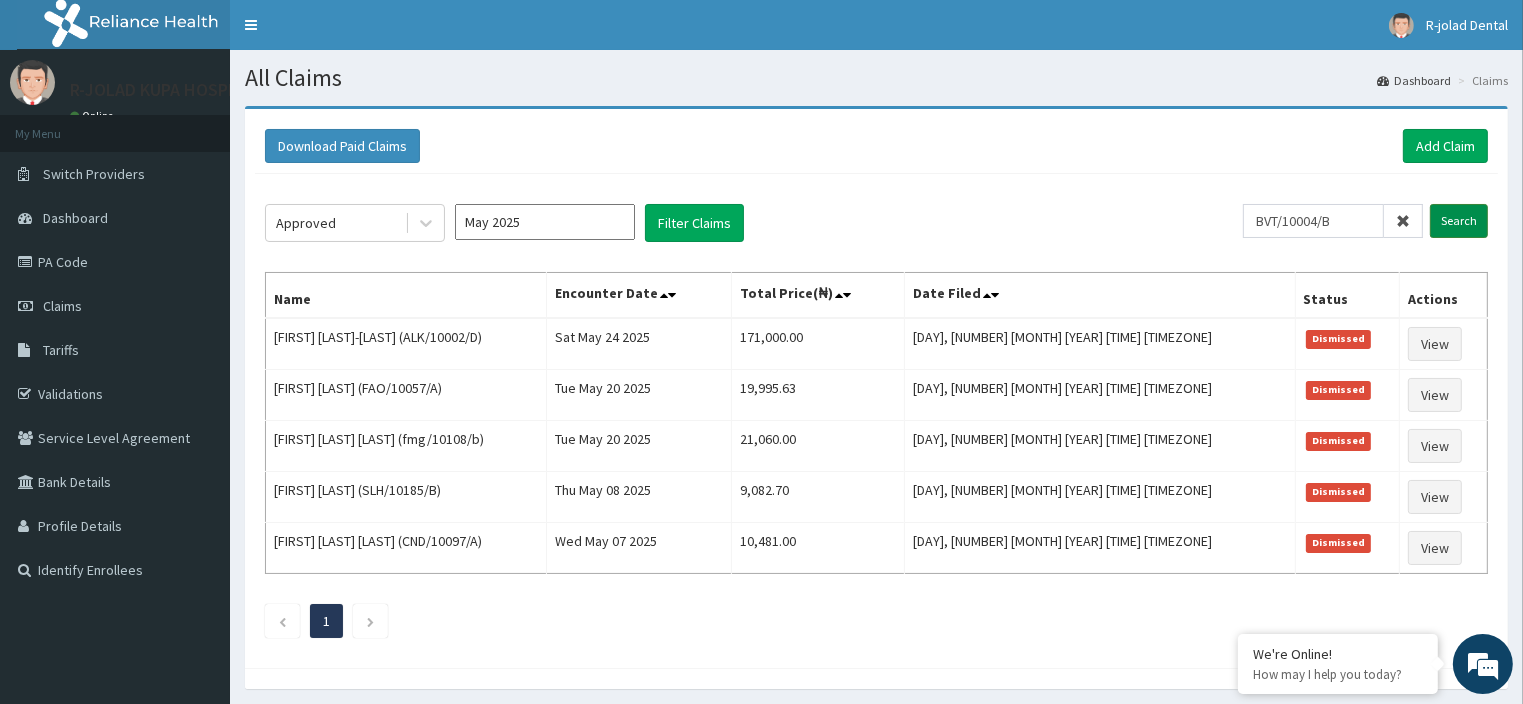 click on "Search" at bounding box center (1459, 221) 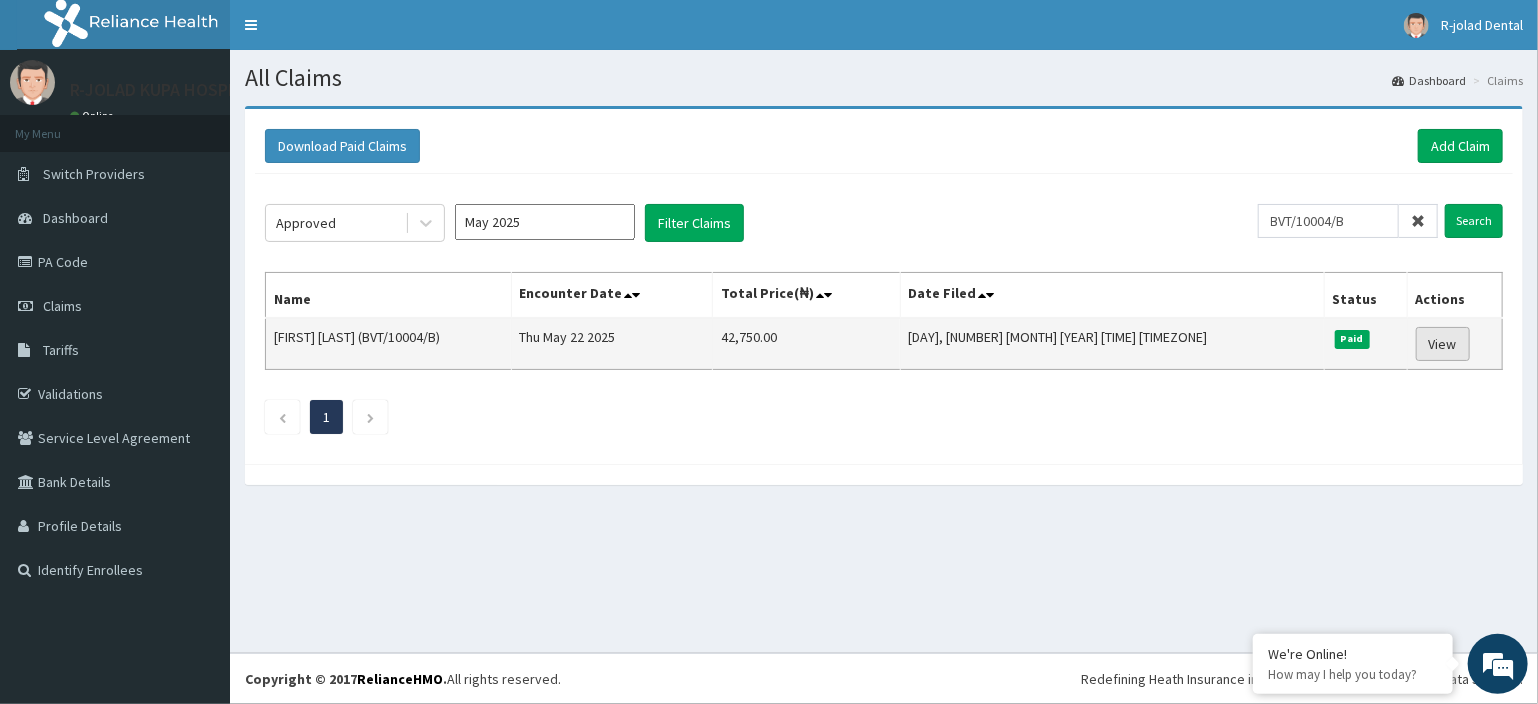 click on "View" at bounding box center [1443, 344] 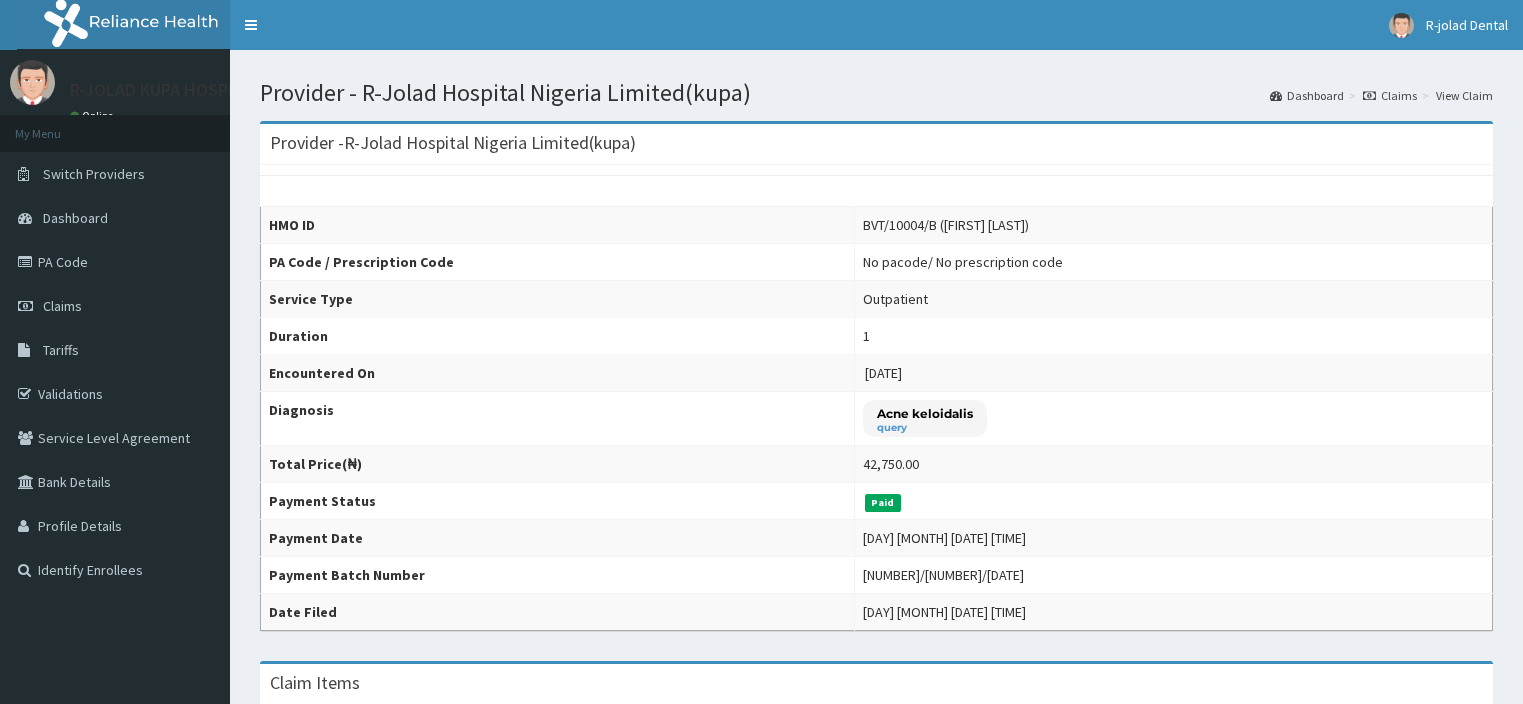 scroll, scrollTop: 0, scrollLeft: 0, axis: both 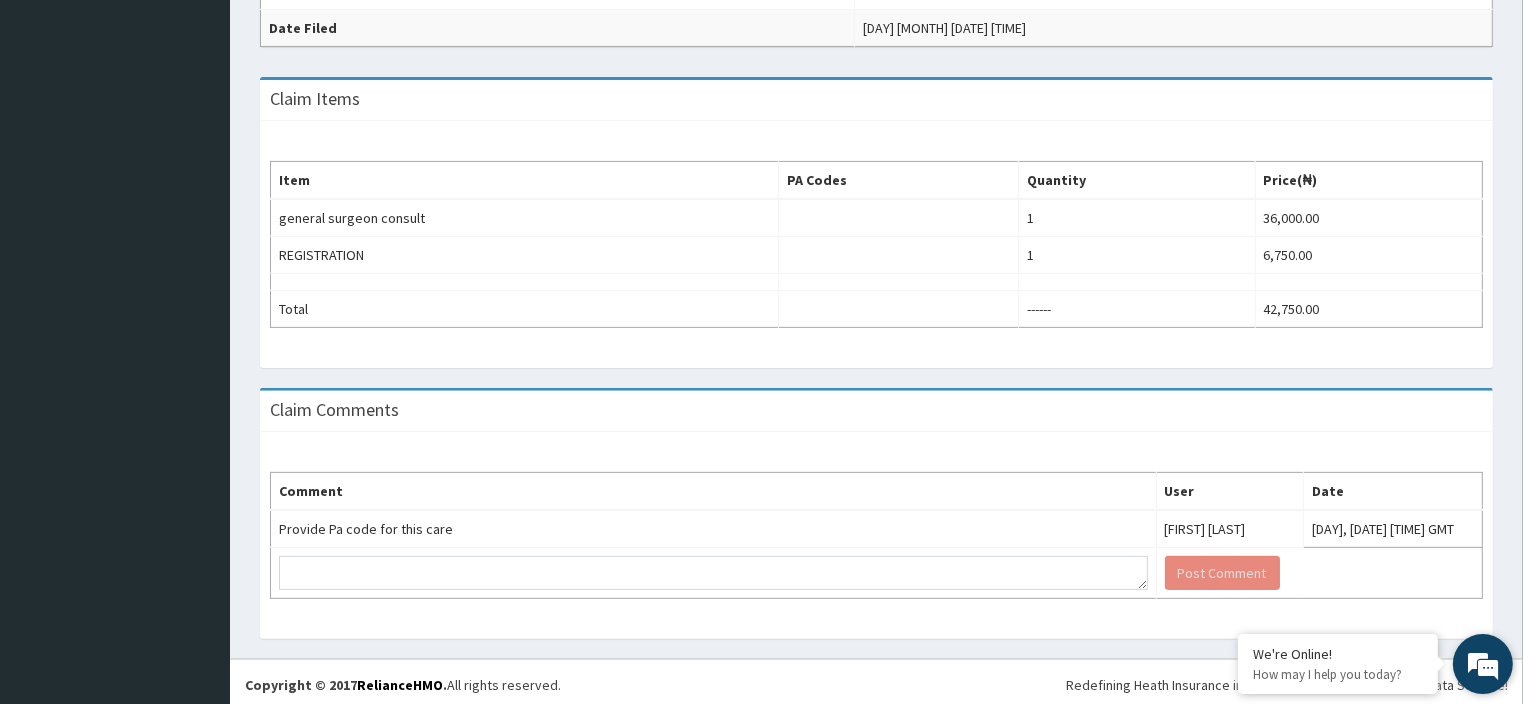 drag, startPoint x: 0, startPoint y: 0, endPoint x: 1508, endPoint y: 651, distance: 1642.518 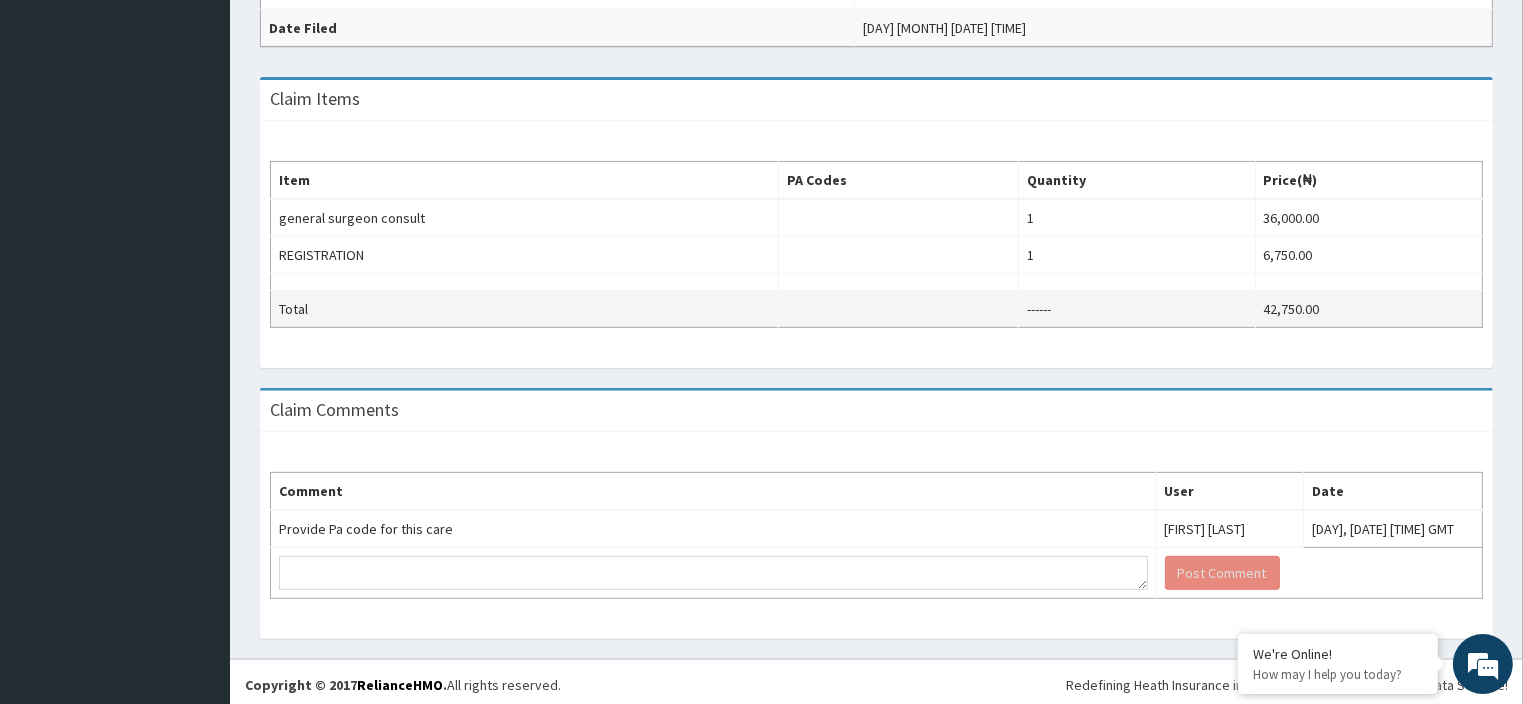 scroll, scrollTop: 0, scrollLeft: 0, axis: both 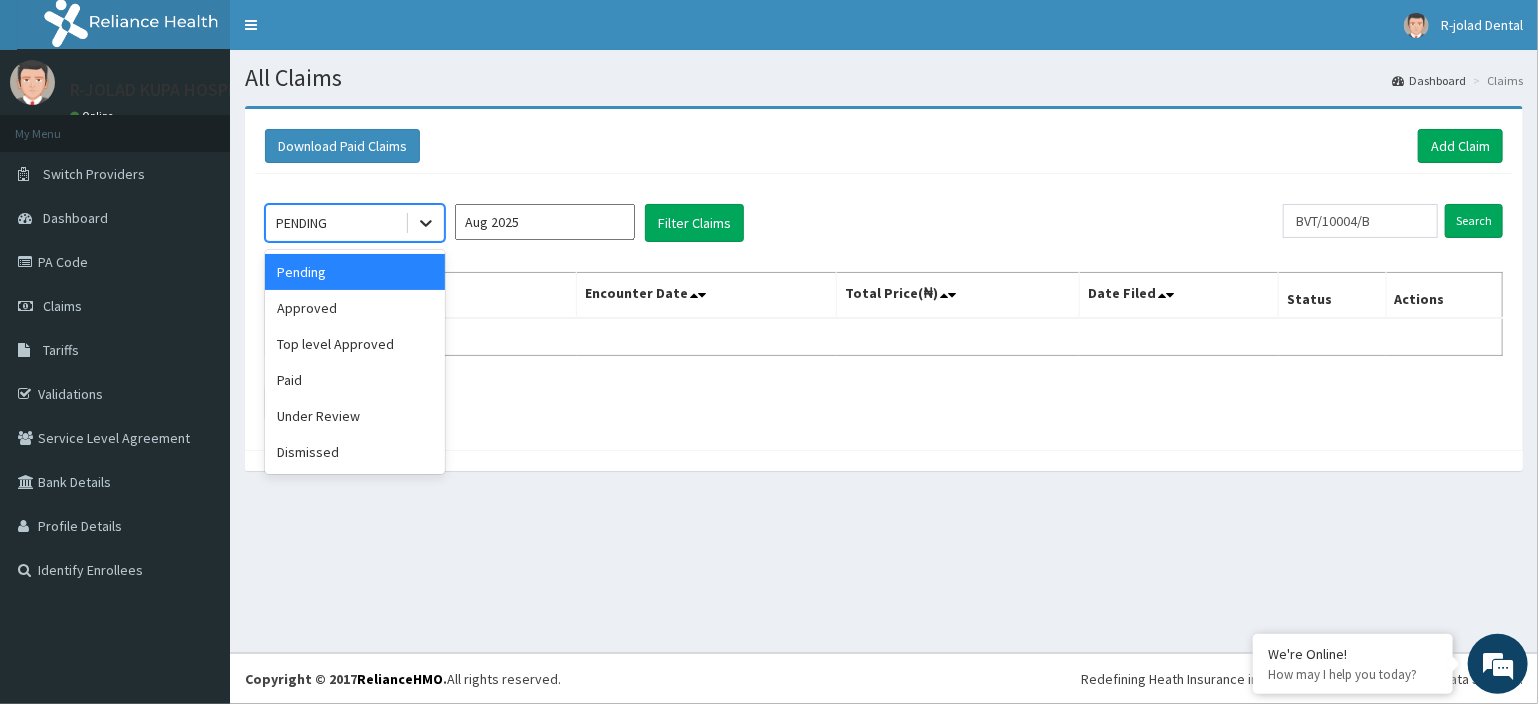 click at bounding box center [426, 223] 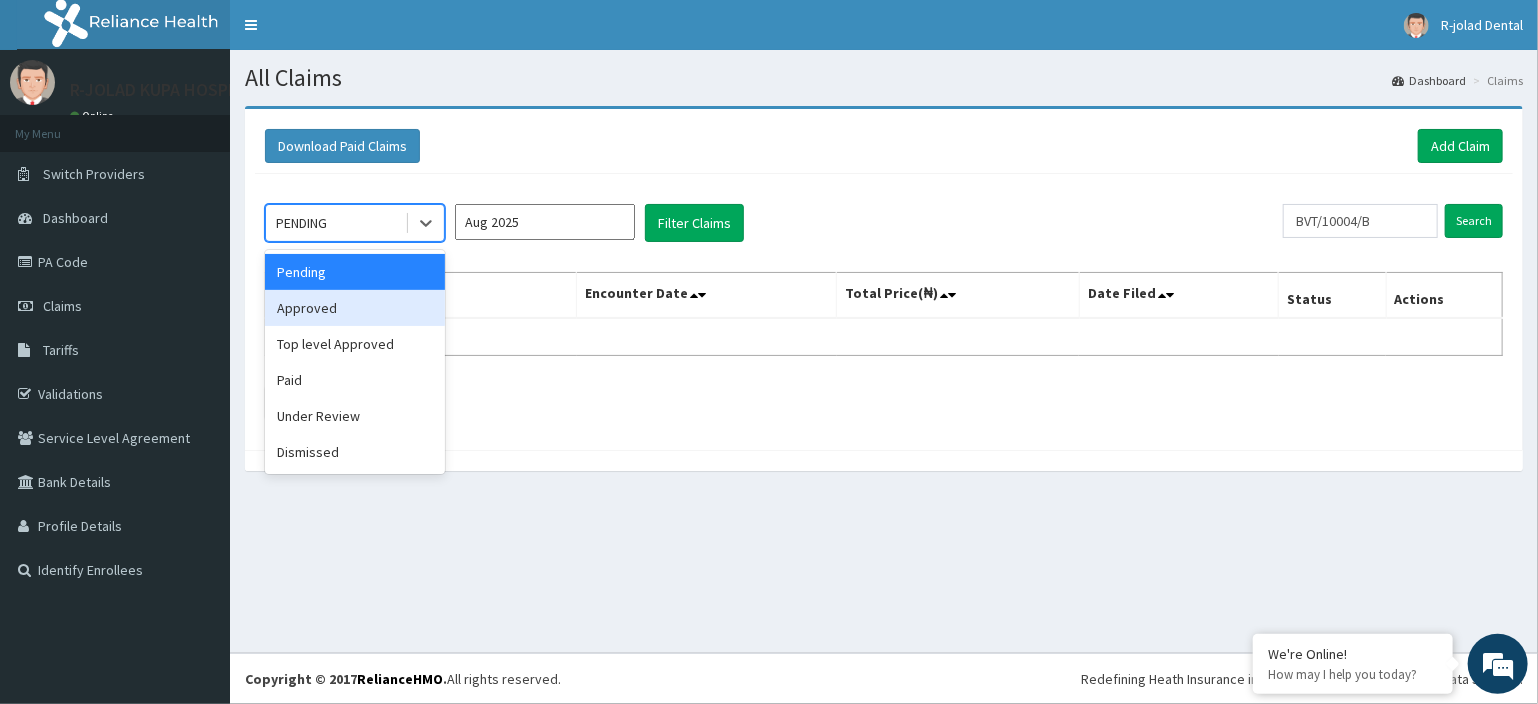 click on "Approved" at bounding box center (355, 308) 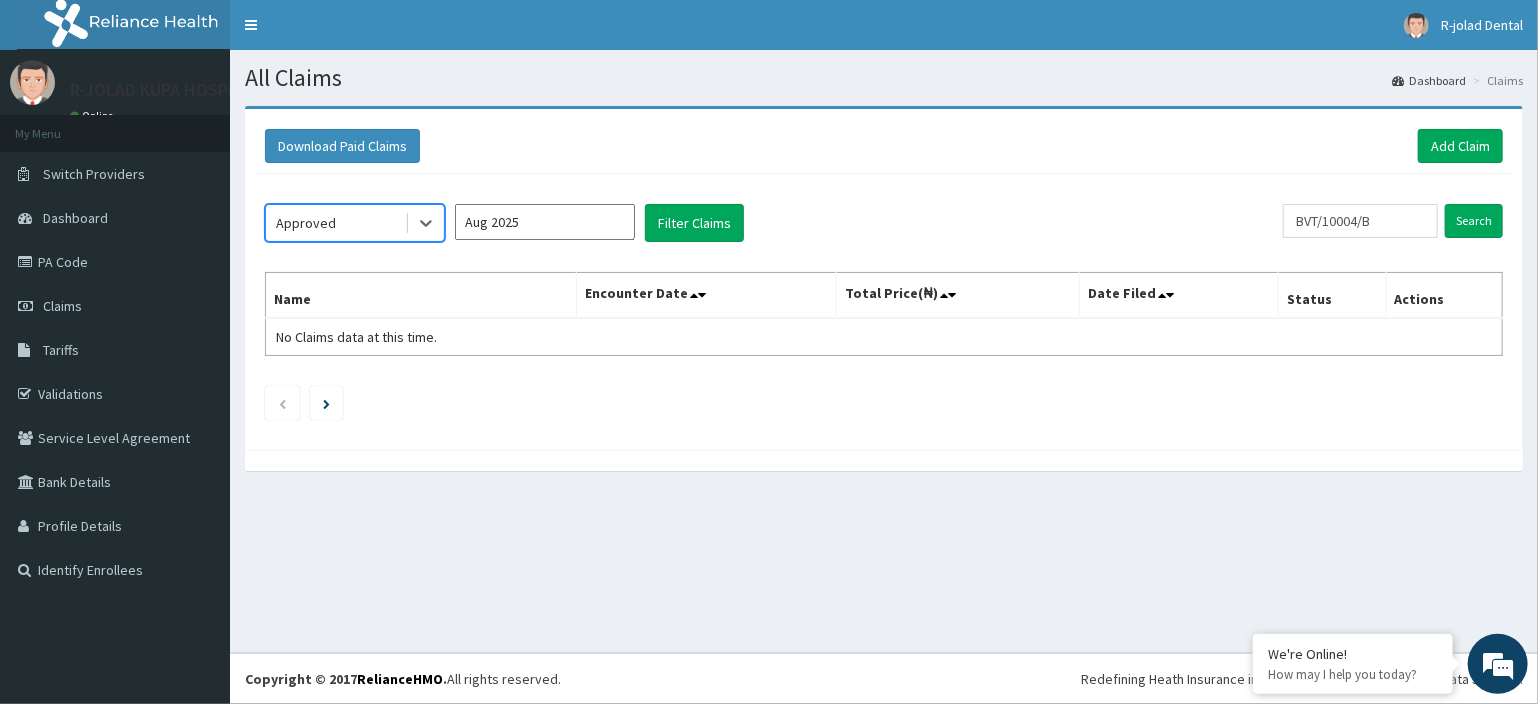 click on "Aug 2025" at bounding box center [545, 222] 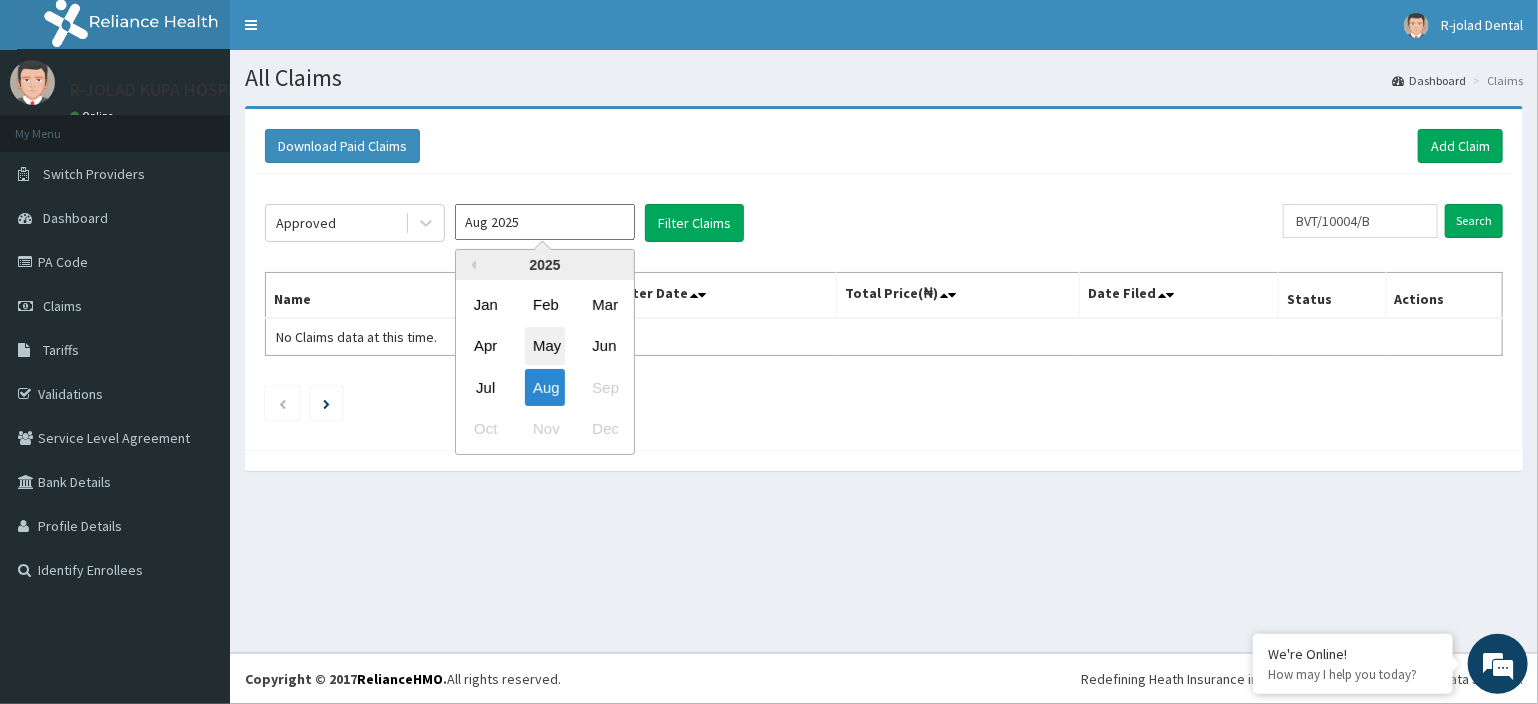 click on "May" at bounding box center (545, 346) 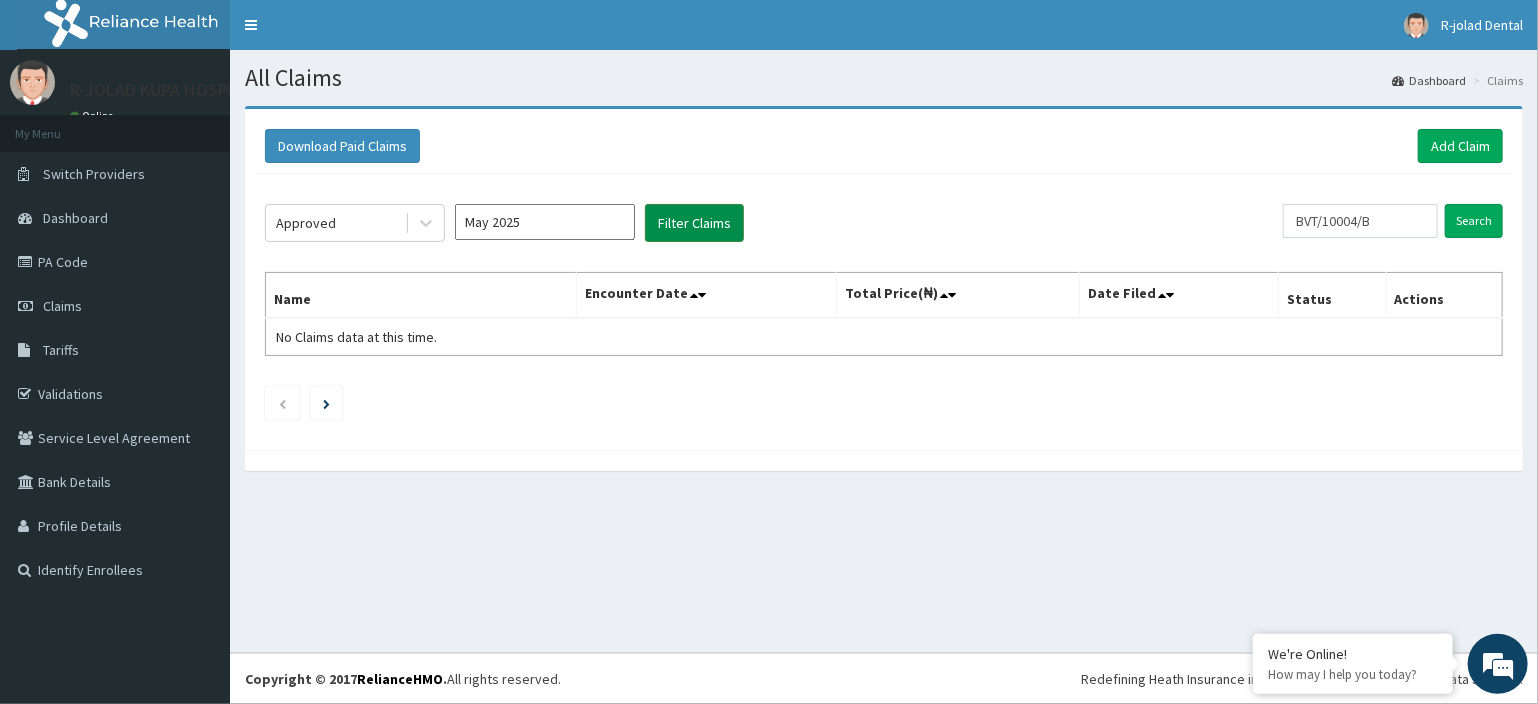 click on "Filter Claims" at bounding box center [694, 223] 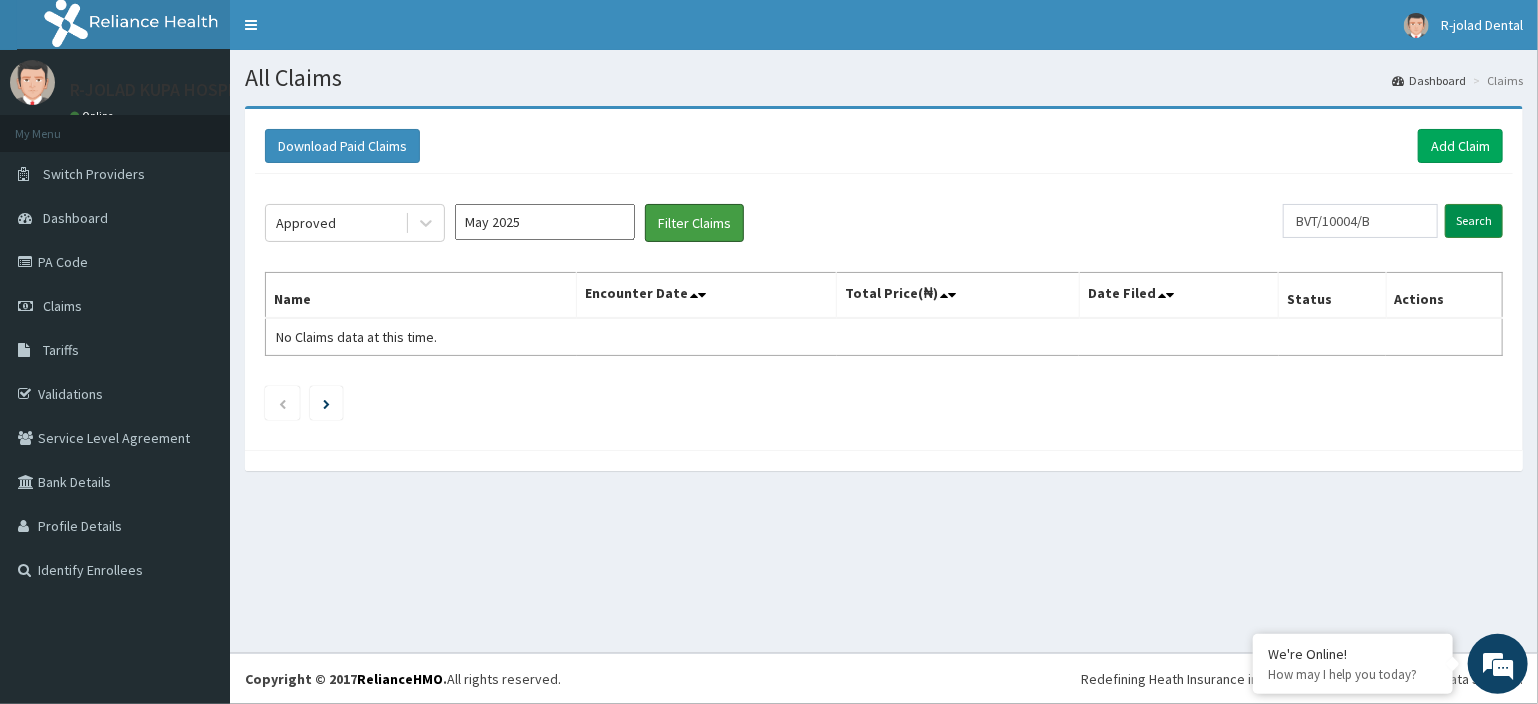 scroll, scrollTop: 0, scrollLeft: 0, axis: both 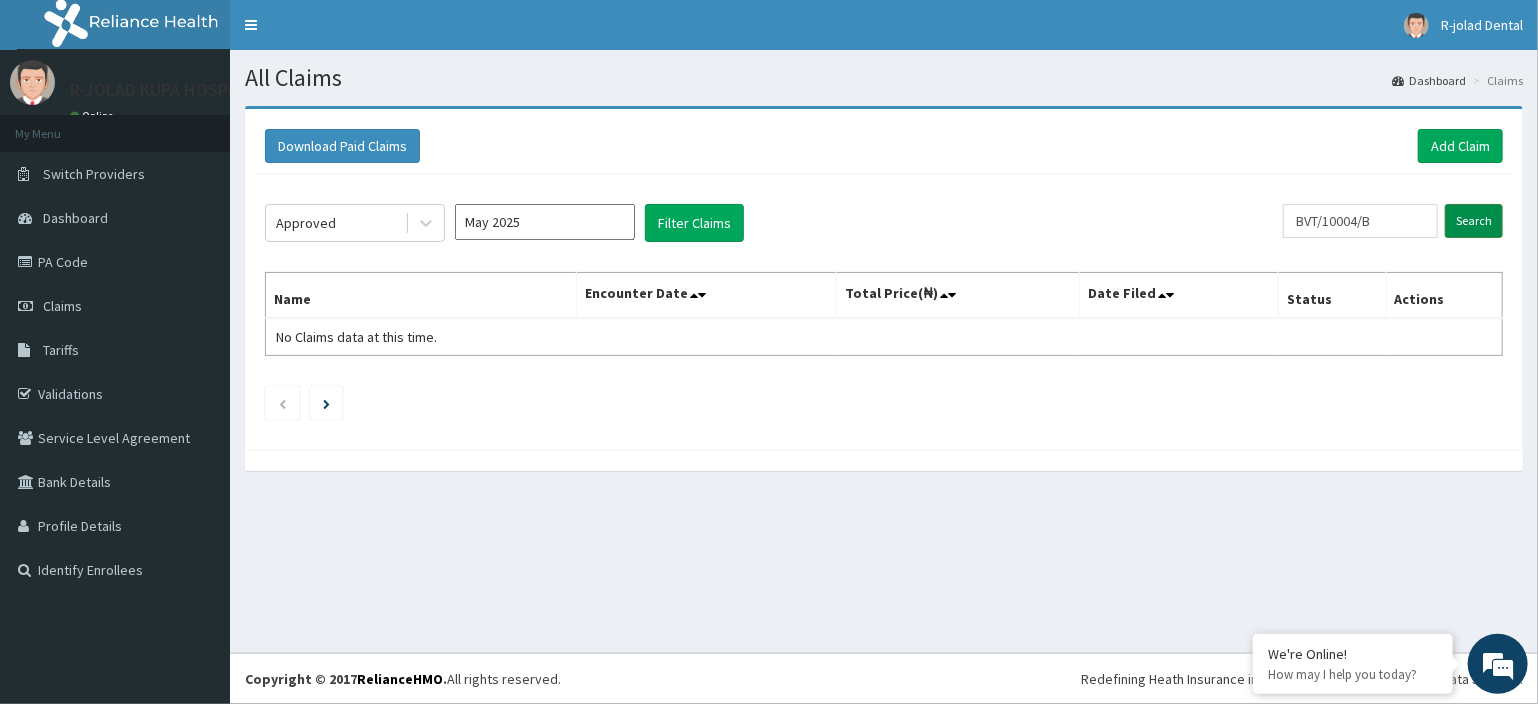 click on "Search" at bounding box center [1474, 221] 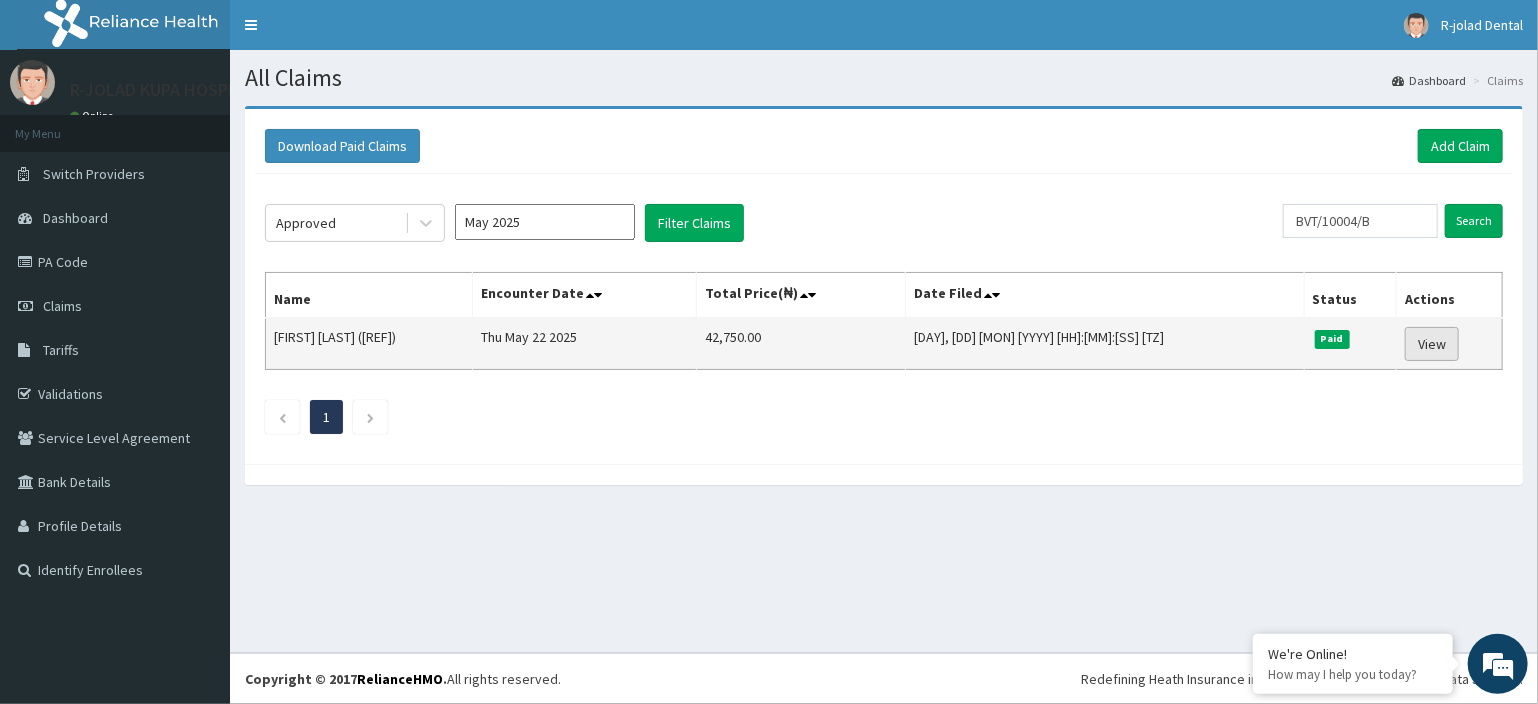 click on "View" at bounding box center [1432, 344] 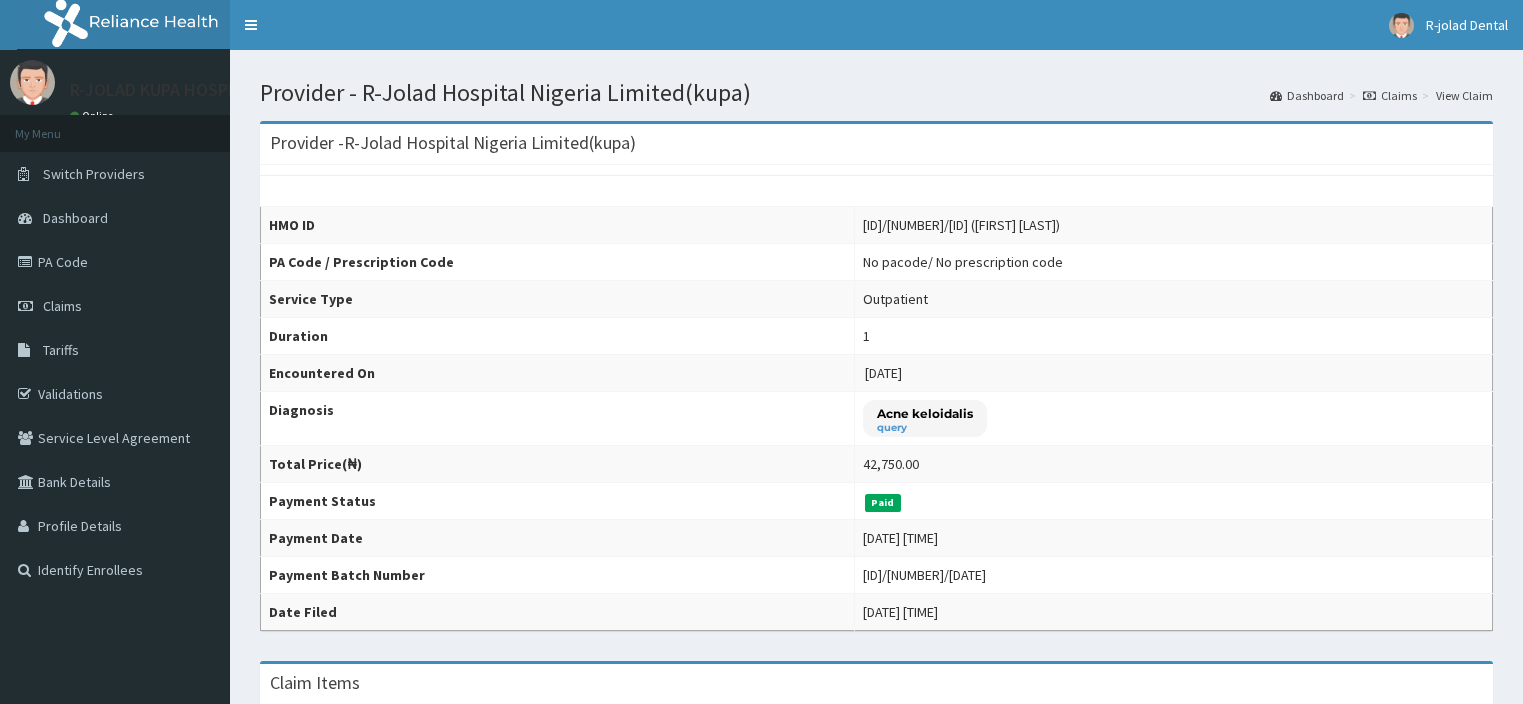 scroll, scrollTop: 0, scrollLeft: 0, axis: both 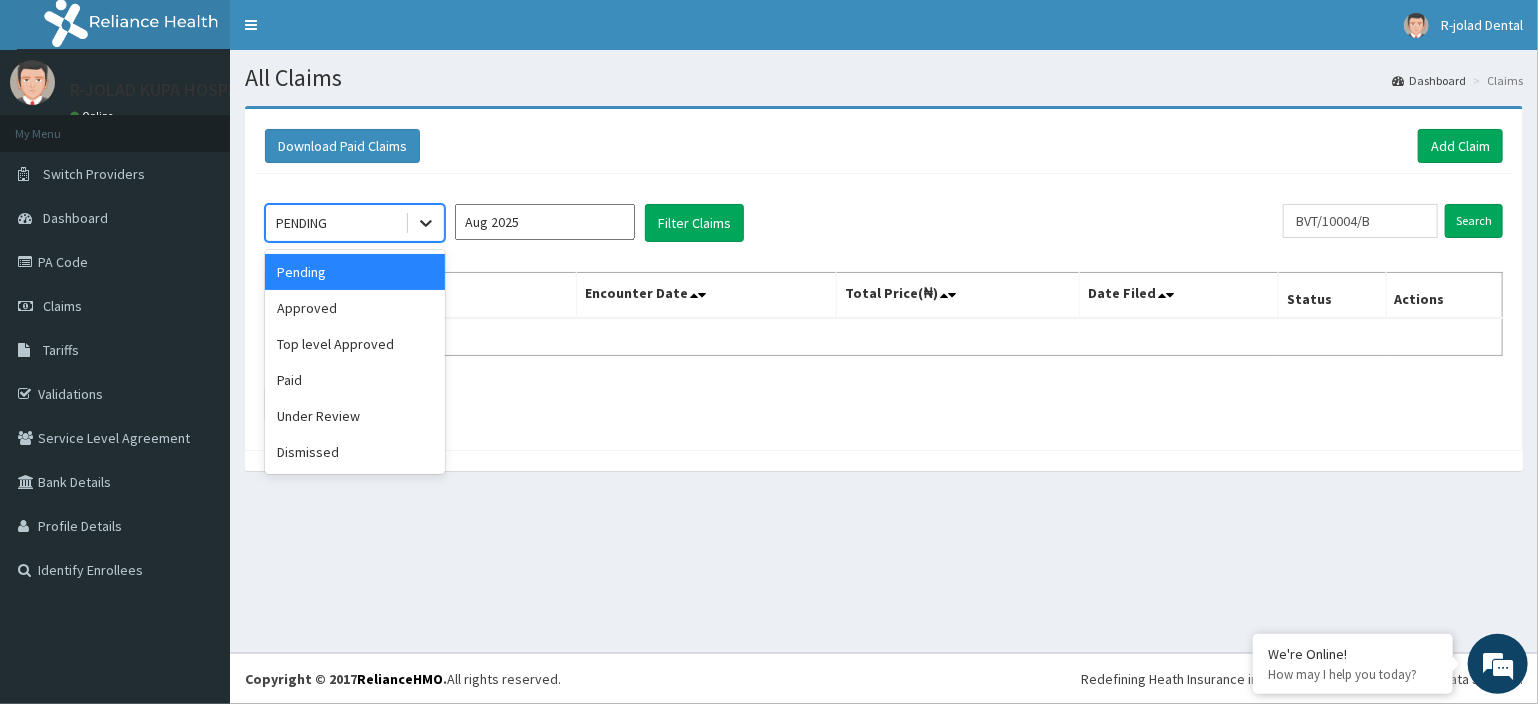 click 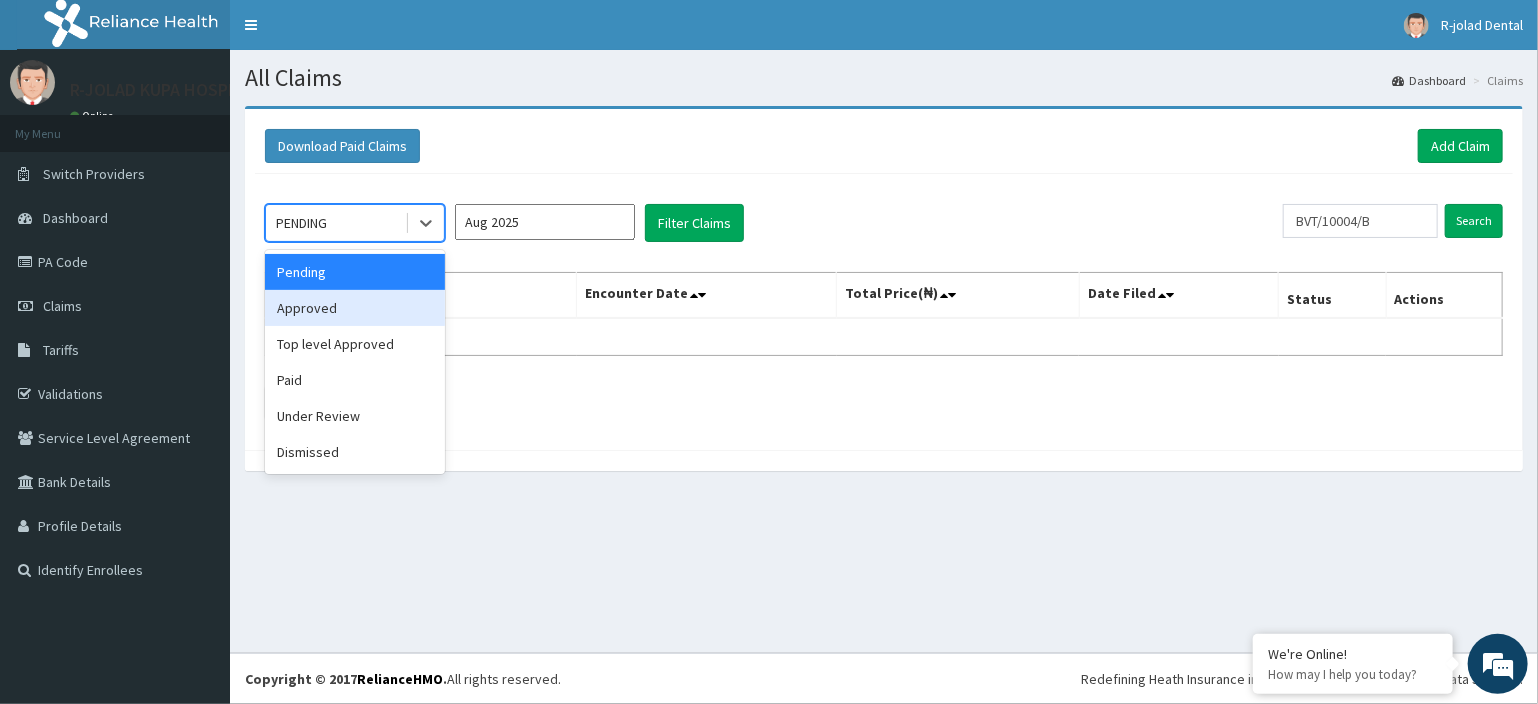 click on "Approved" at bounding box center [355, 308] 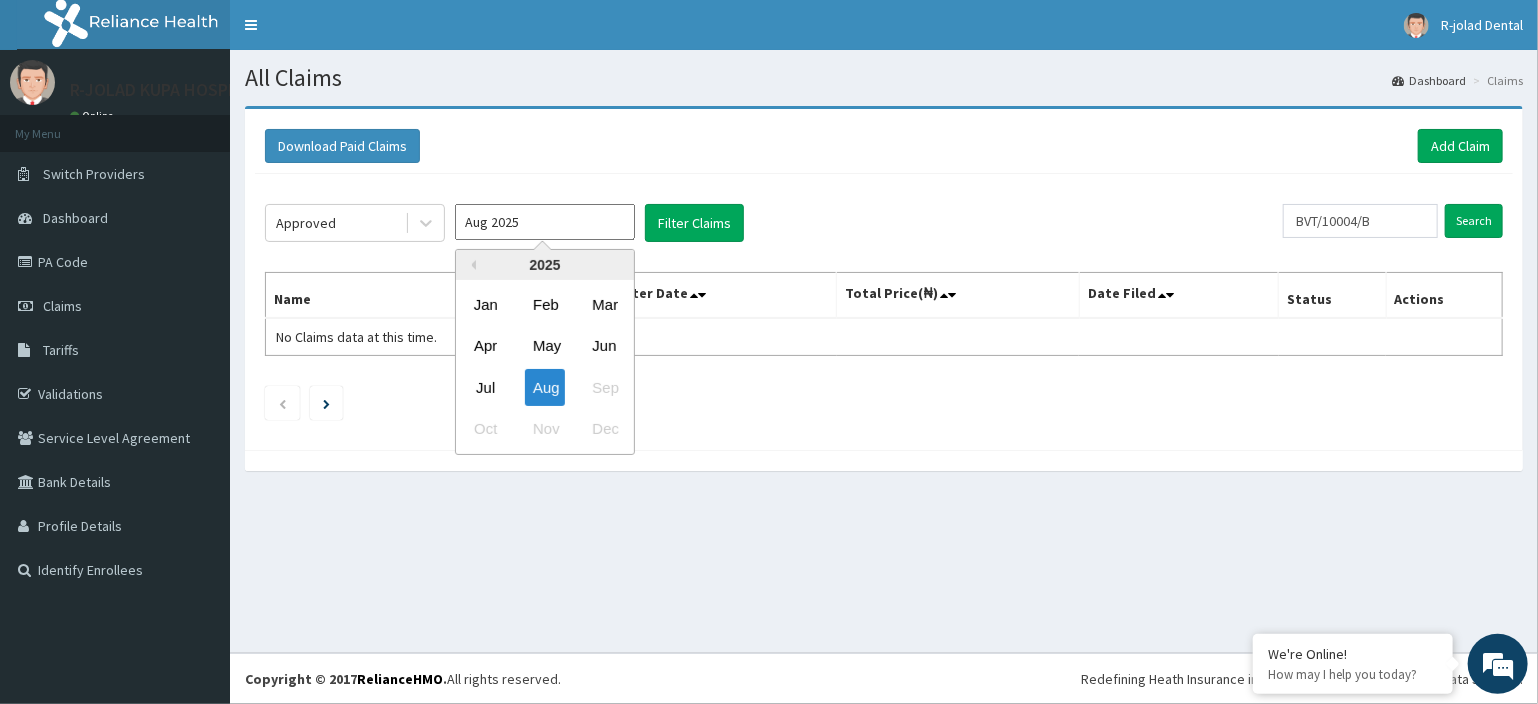 click on "Aug 2025" at bounding box center [545, 222] 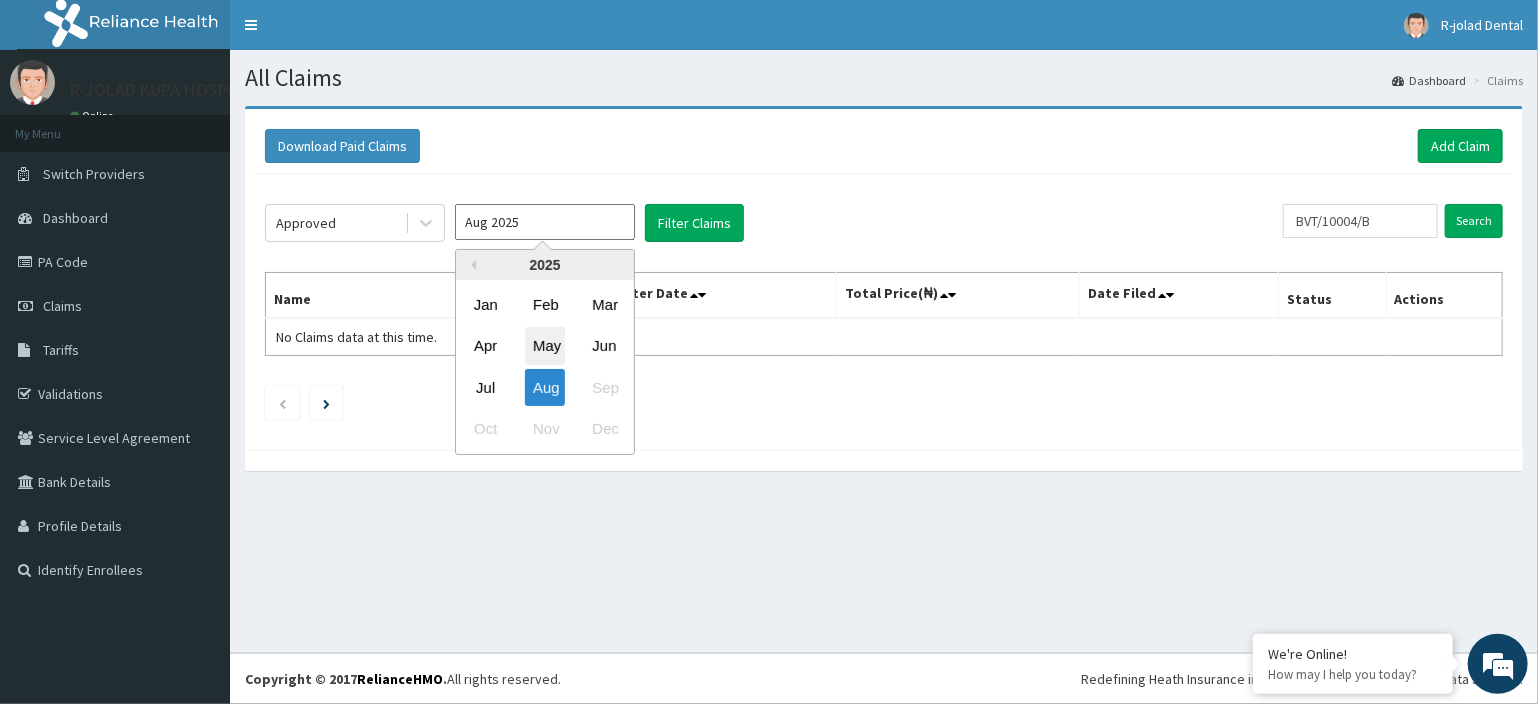 click on "May" at bounding box center [545, 346] 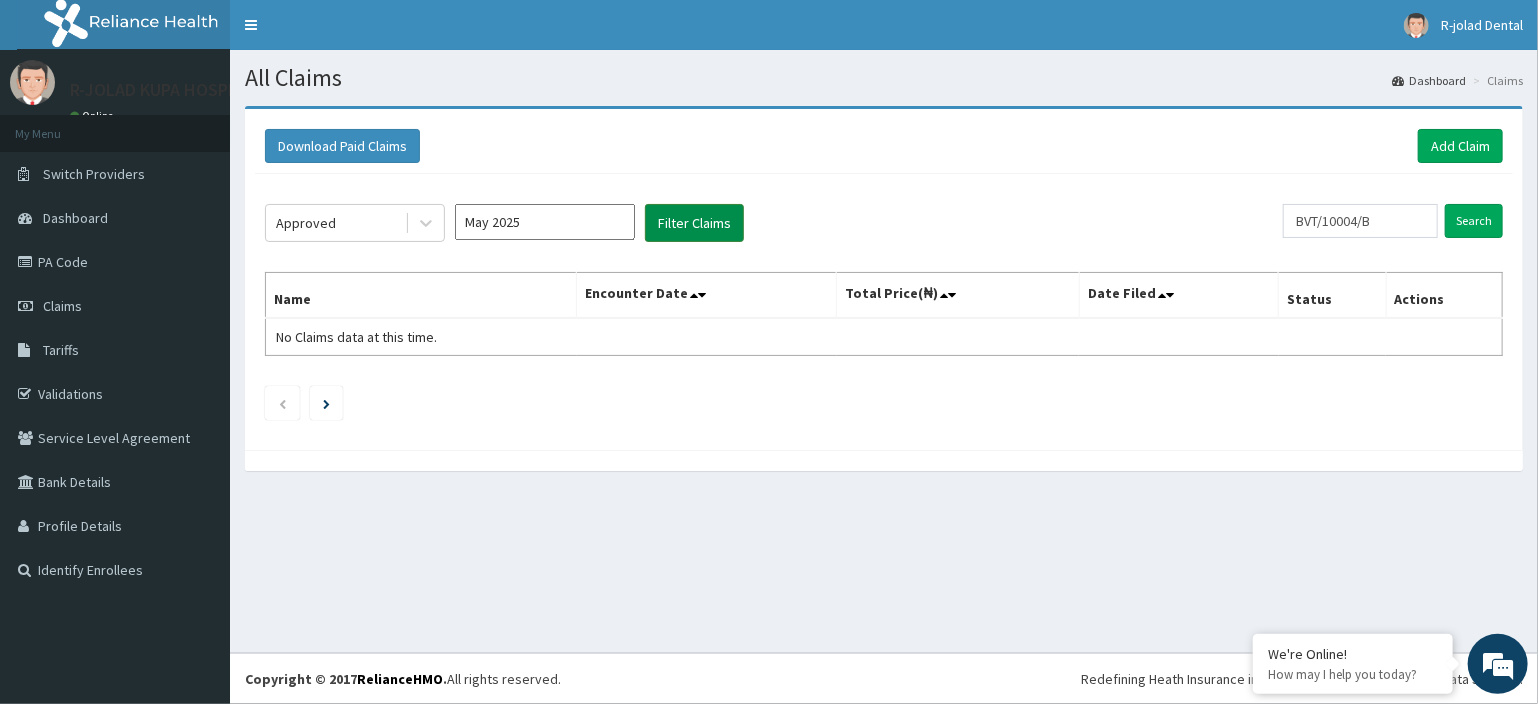click on "Filter Claims" at bounding box center [694, 223] 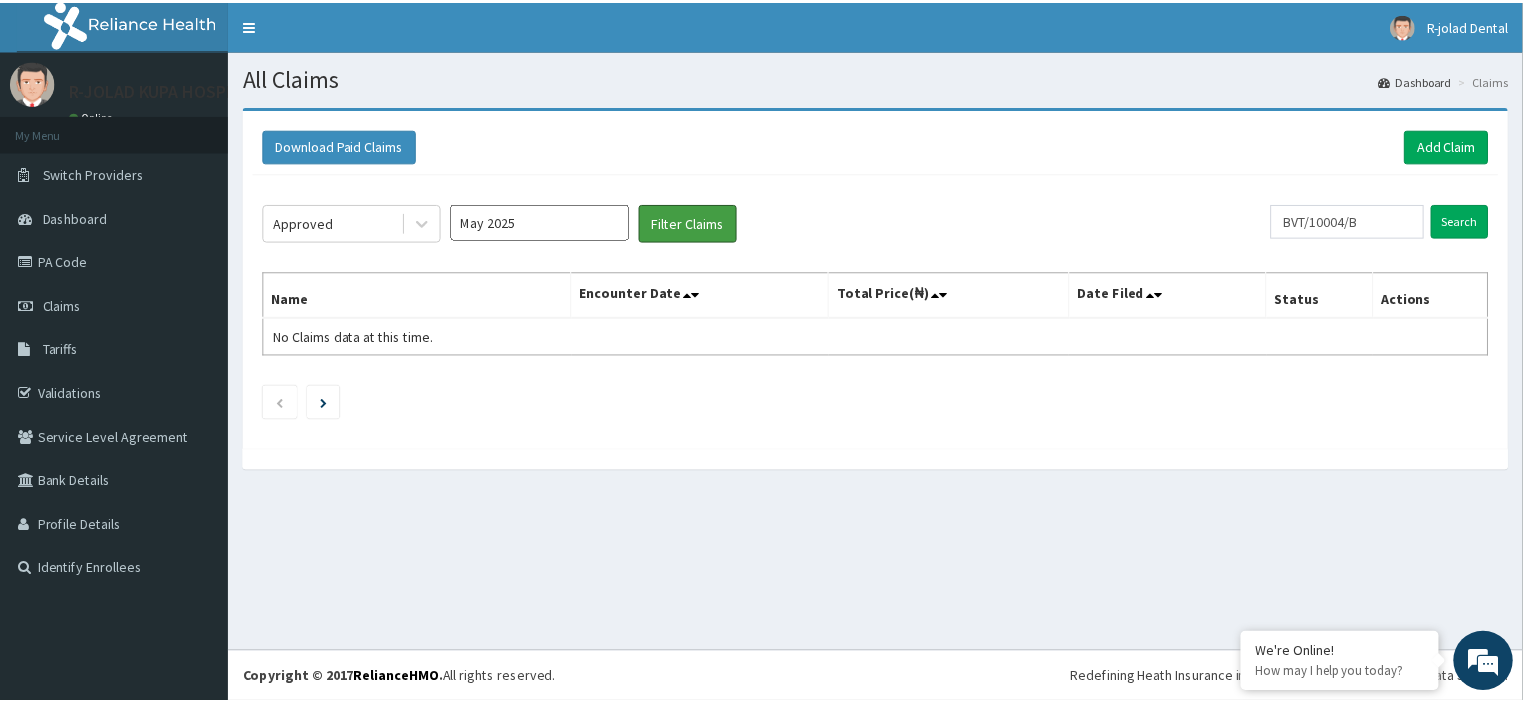 scroll, scrollTop: 0, scrollLeft: 0, axis: both 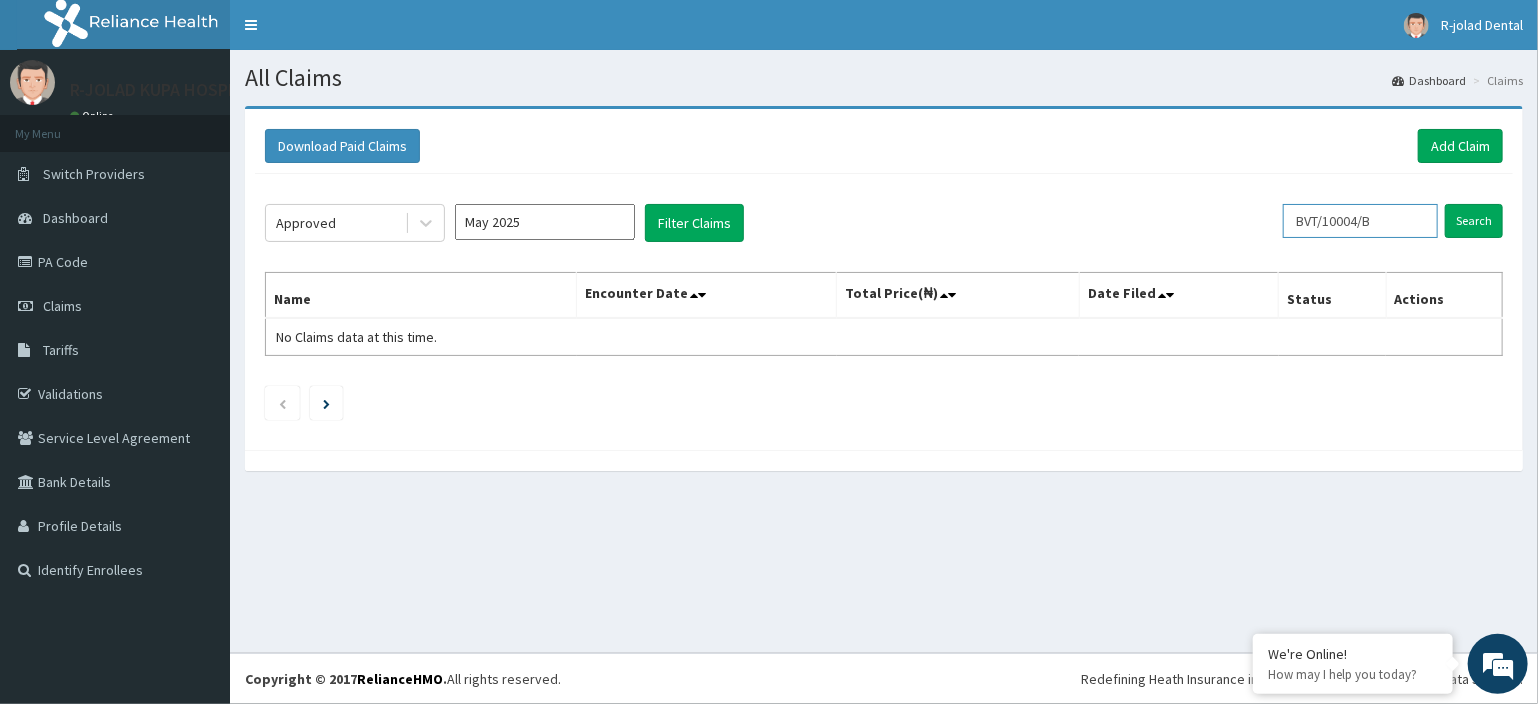 click on "BVT/10004/B" at bounding box center (1360, 221) 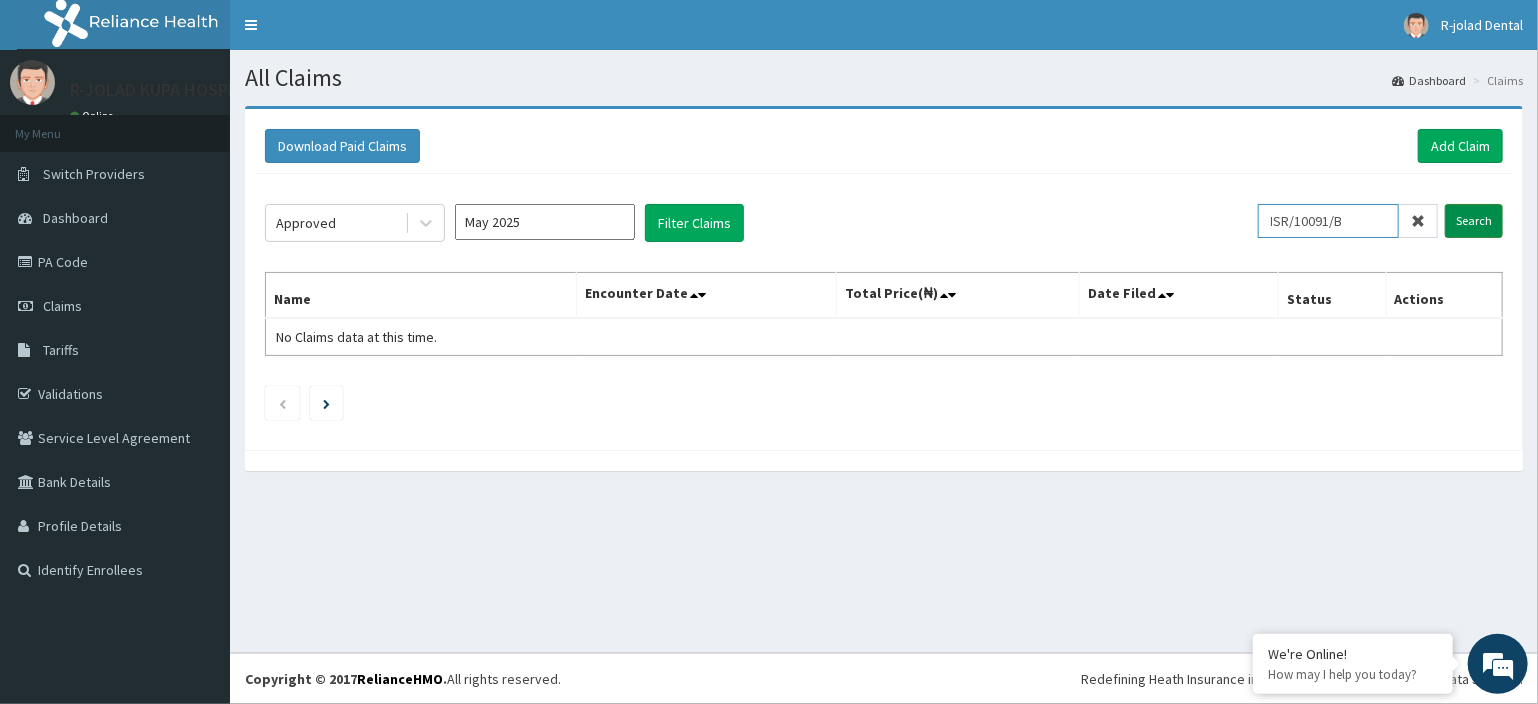 type on "ISR/10091/B" 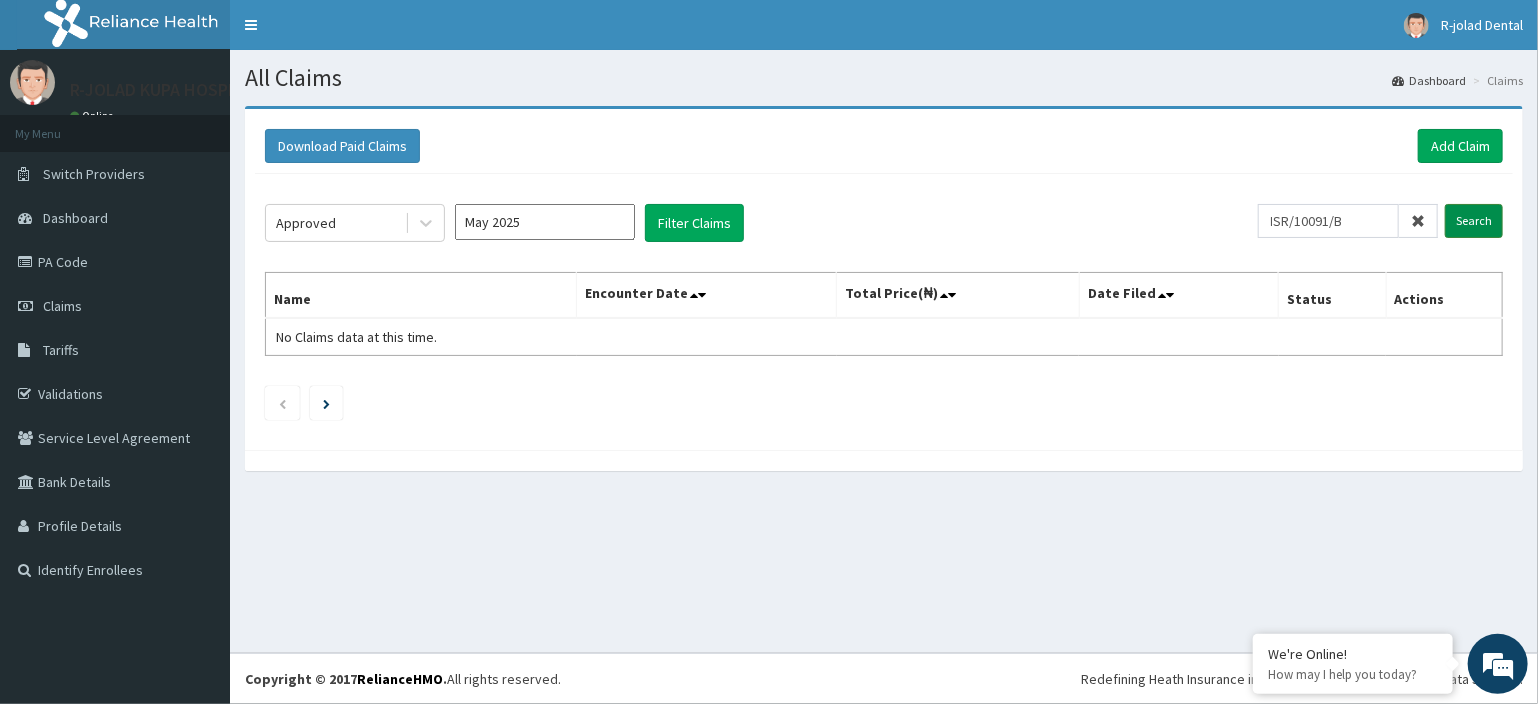 click on "Search" at bounding box center [1474, 221] 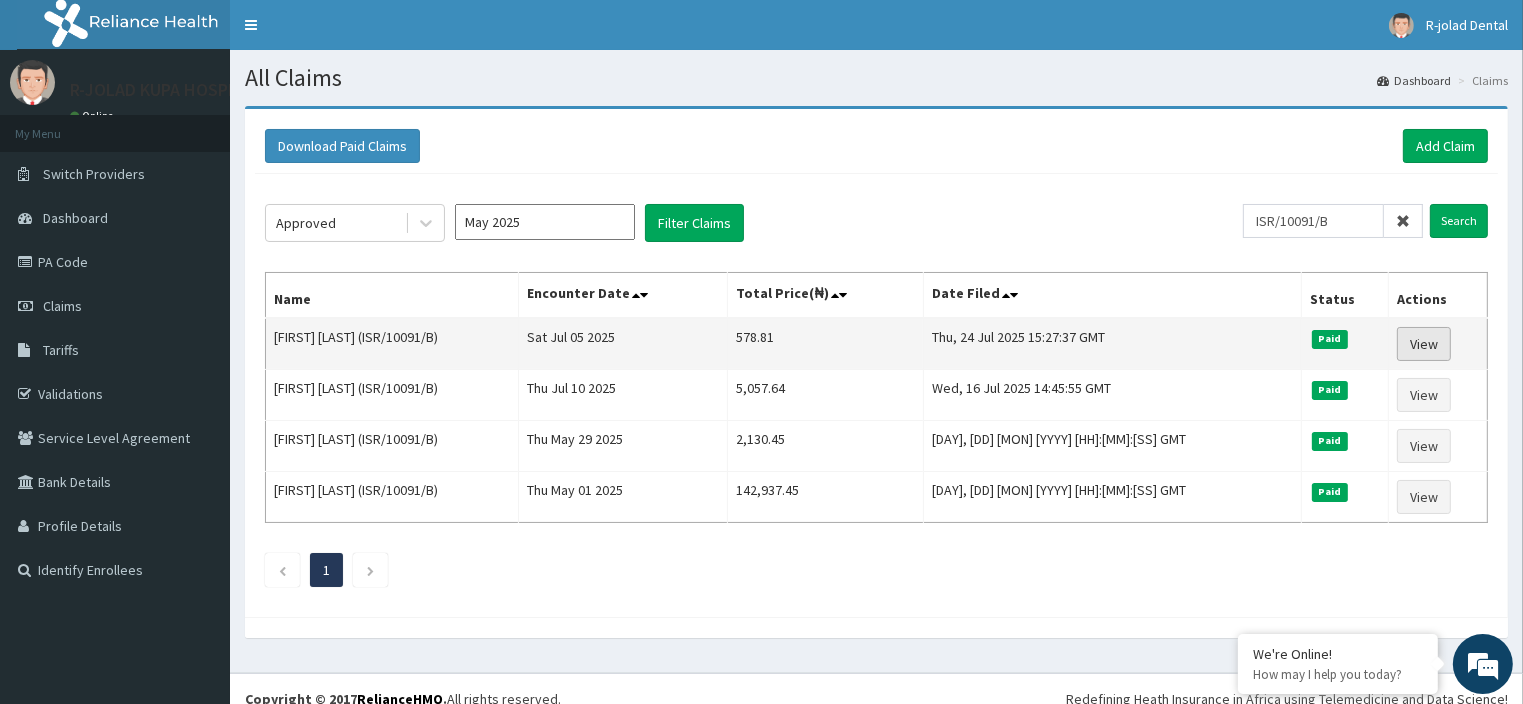 click on "View" at bounding box center [1424, 344] 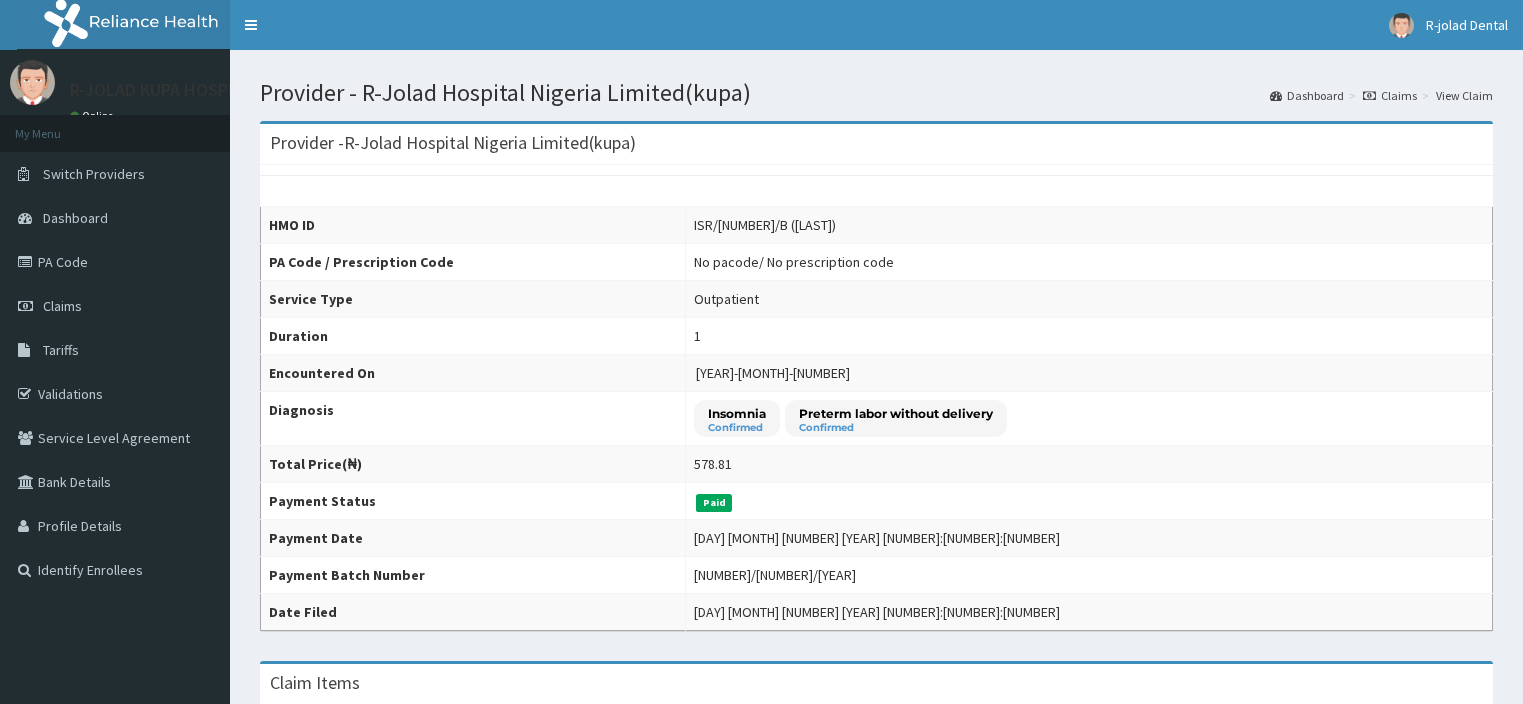 scroll, scrollTop: 0, scrollLeft: 0, axis: both 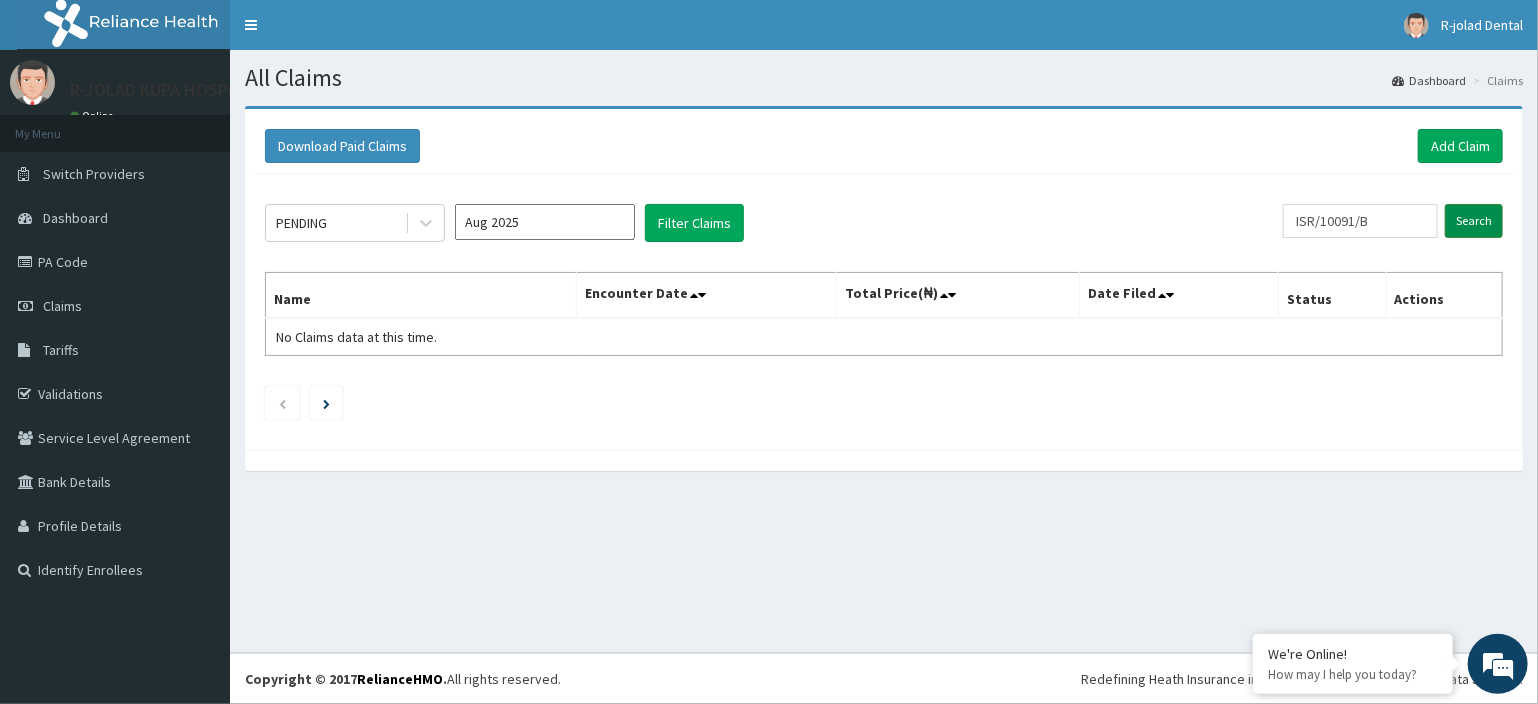 click on "Search" at bounding box center (1474, 221) 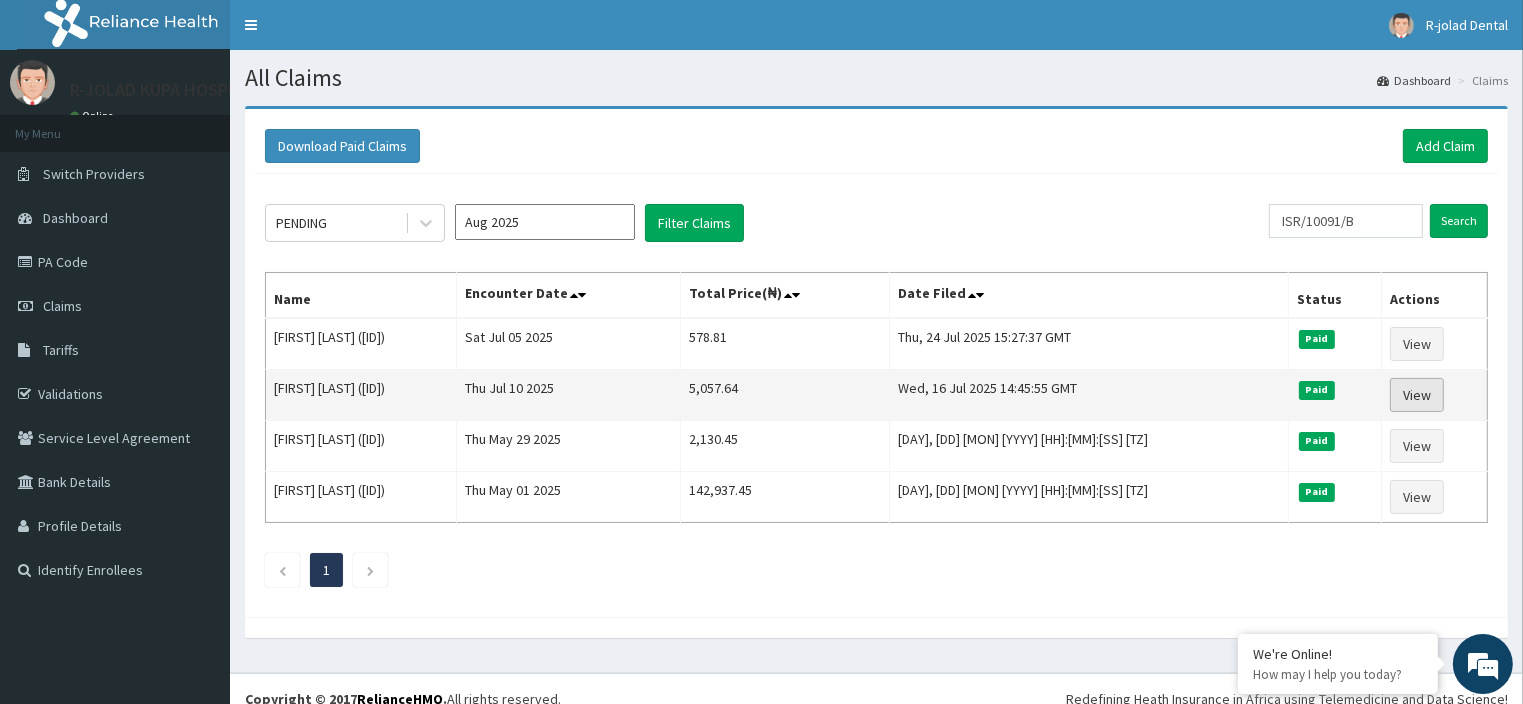 click on "View" at bounding box center [1417, 395] 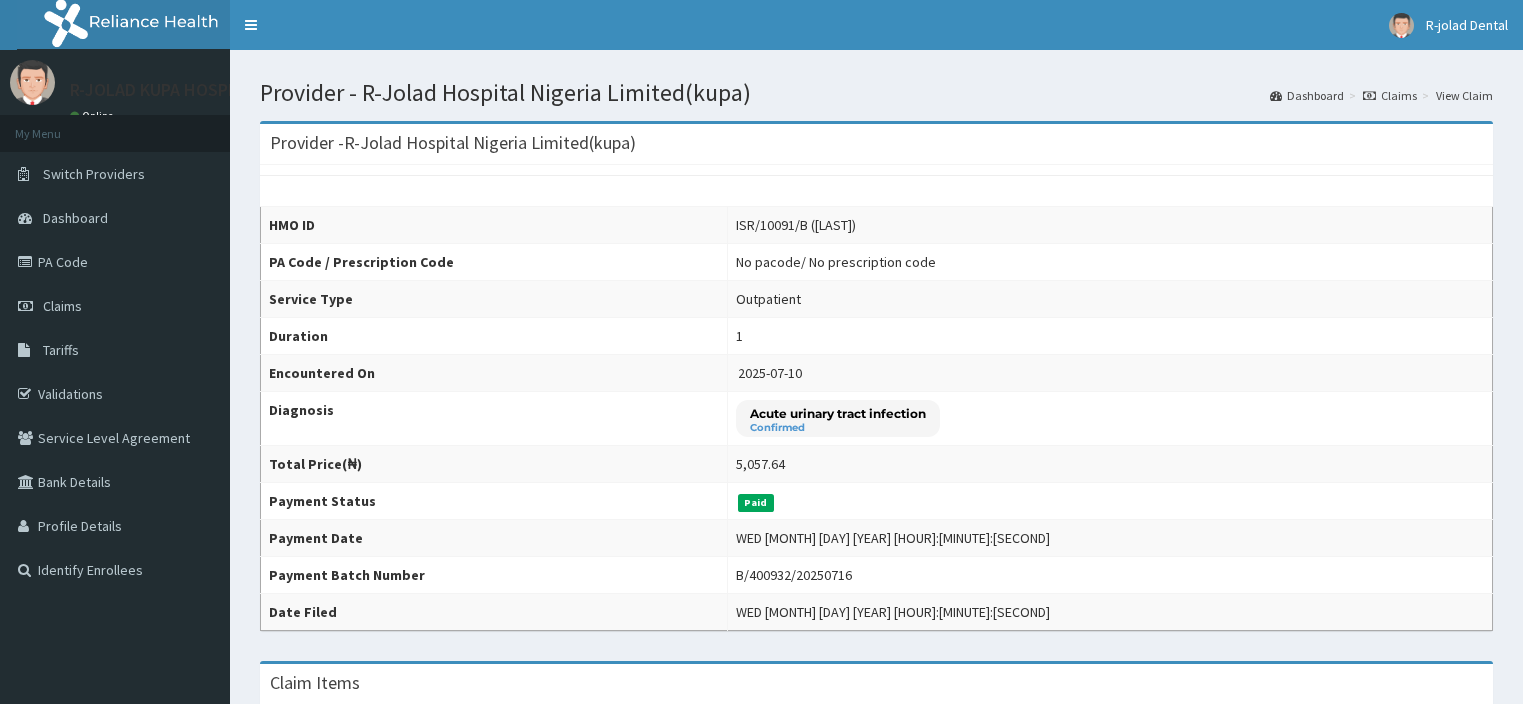 scroll, scrollTop: 0, scrollLeft: 0, axis: both 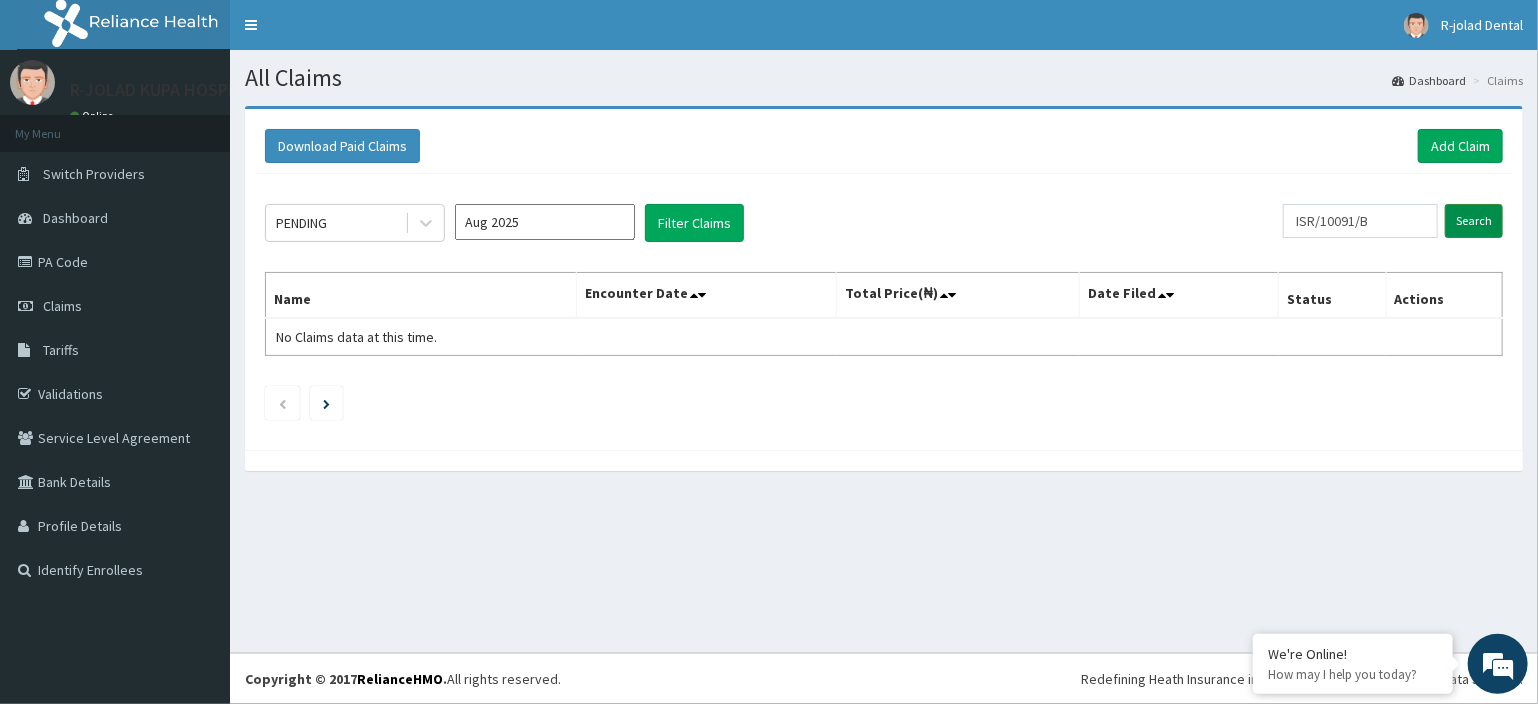 click on "Search" at bounding box center (1474, 221) 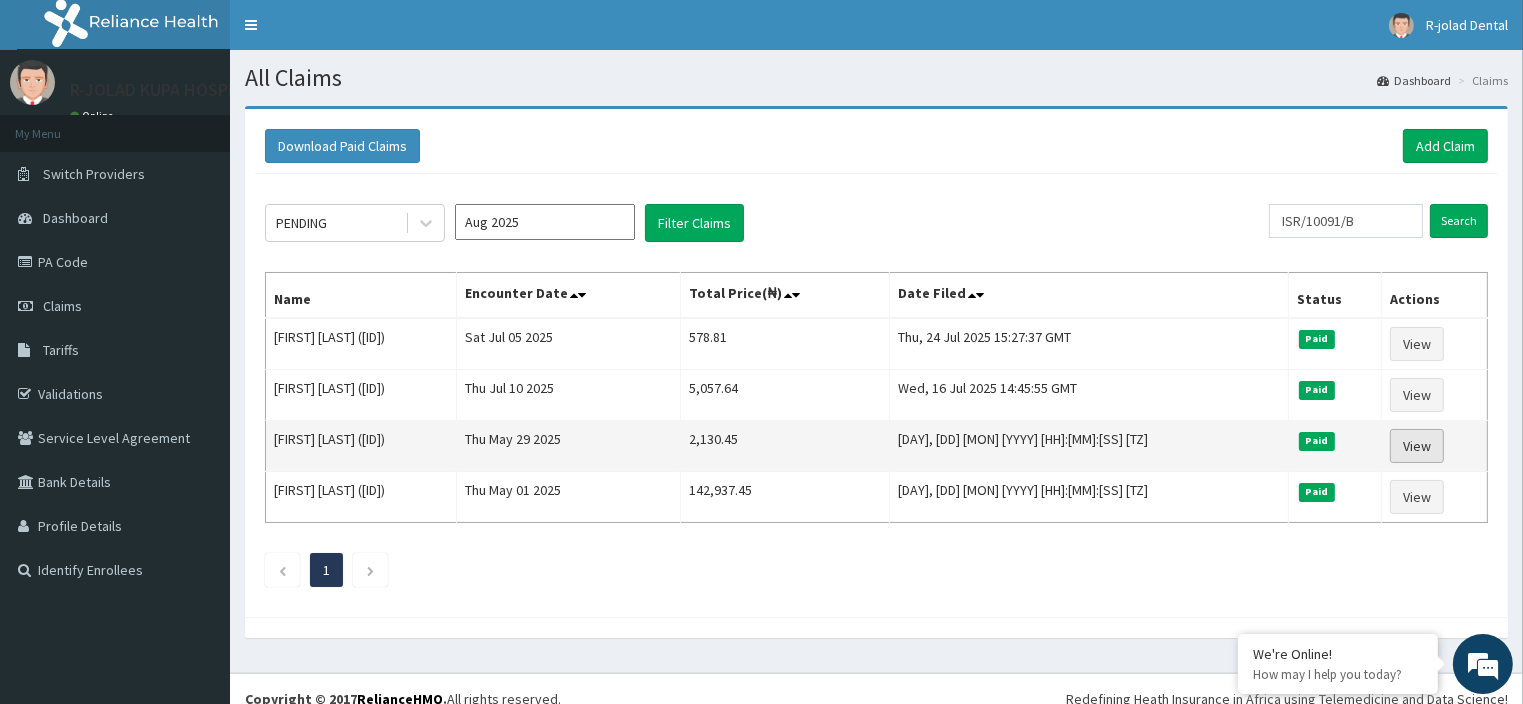 click on "View" at bounding box center (1417, 446) 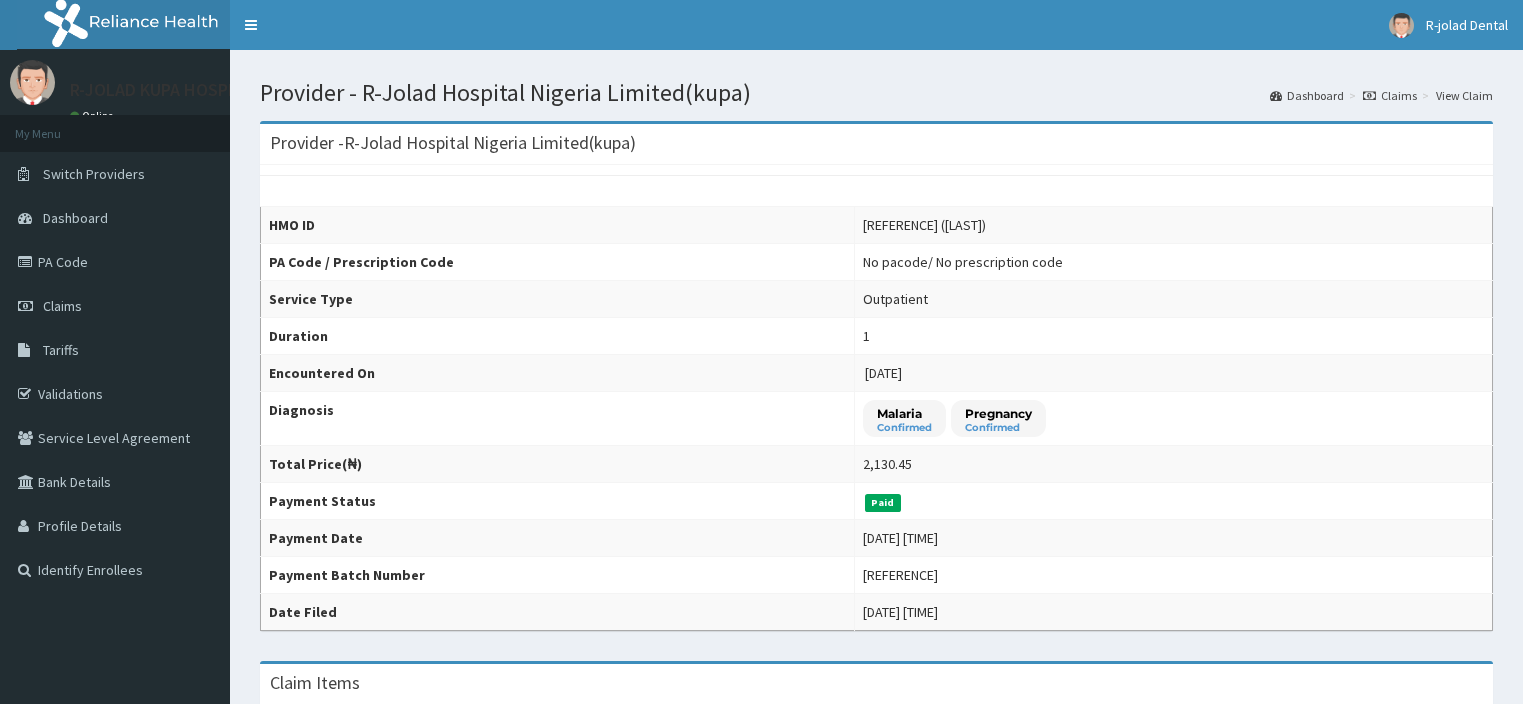 scroll, scrollTop: 0, scrollLeft: 0, axis: both 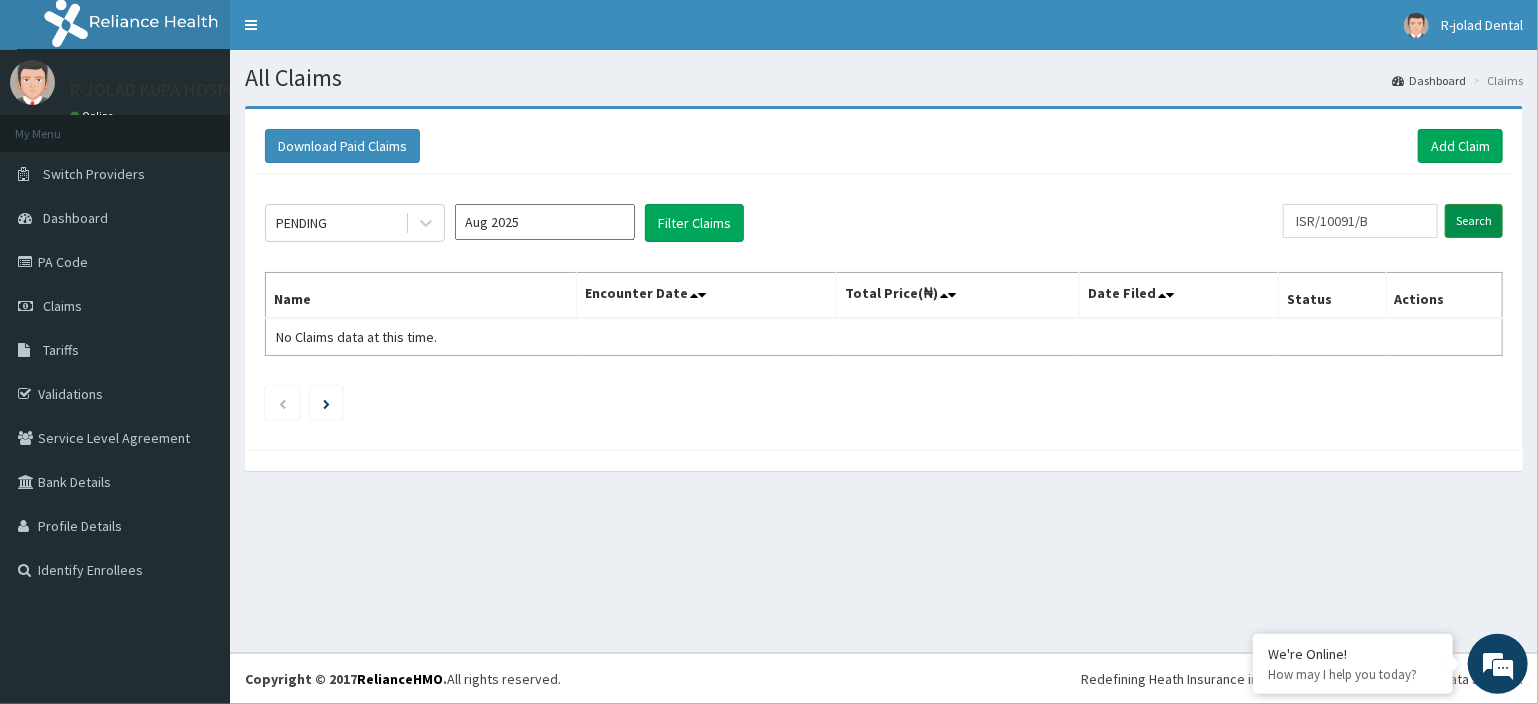 click on "Search" at bounding box center (1474, 221) 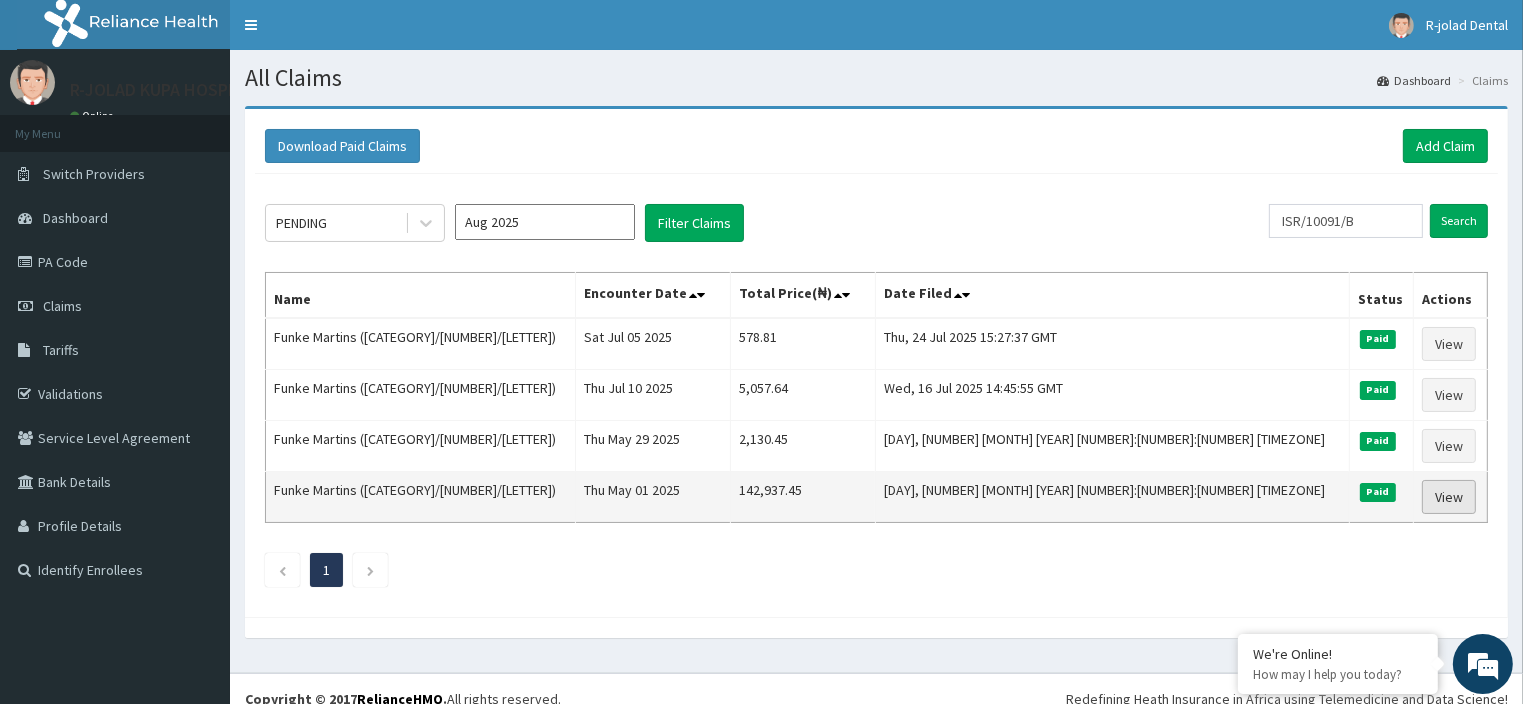 click on "View" at bounding box center [1449, 497] 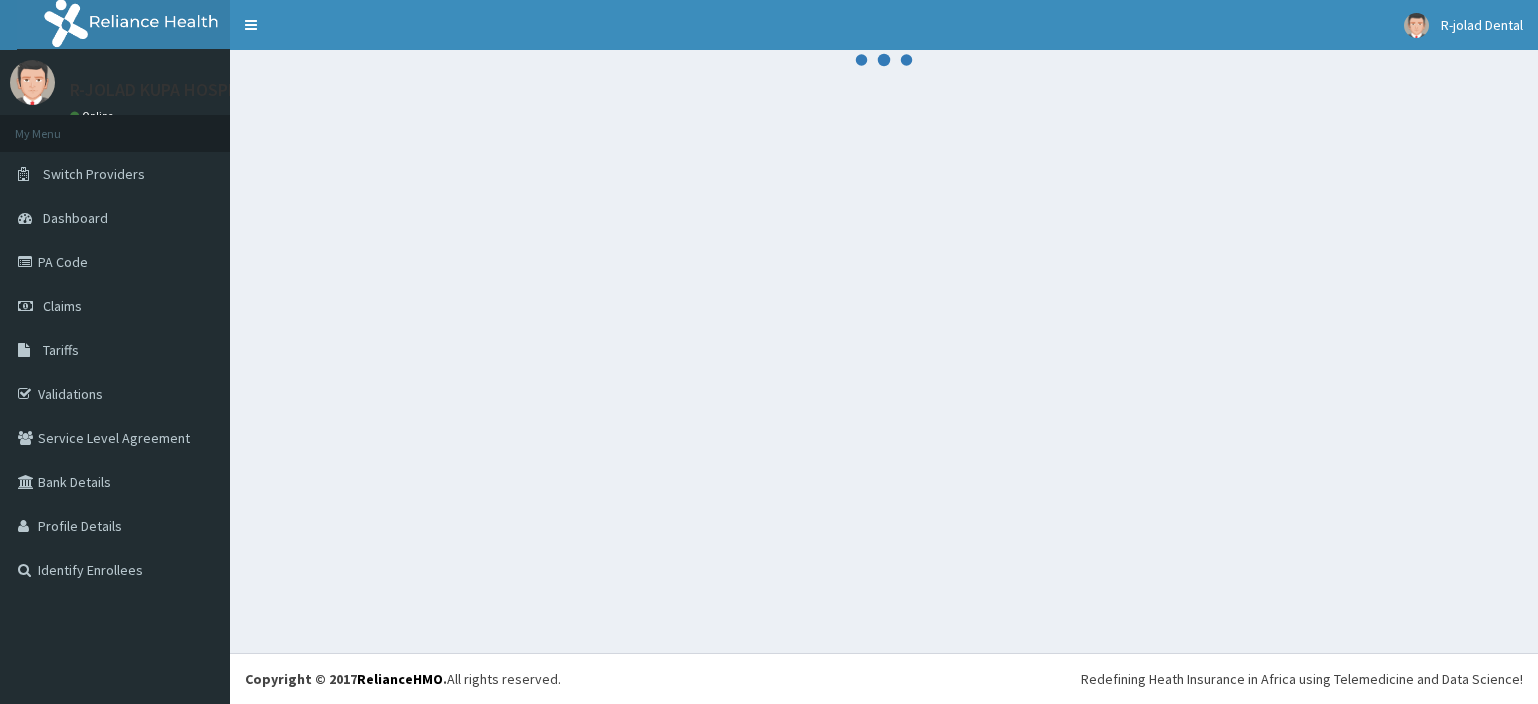 scroll, scrollTop: 0, scrollLeft: 0, axis: both 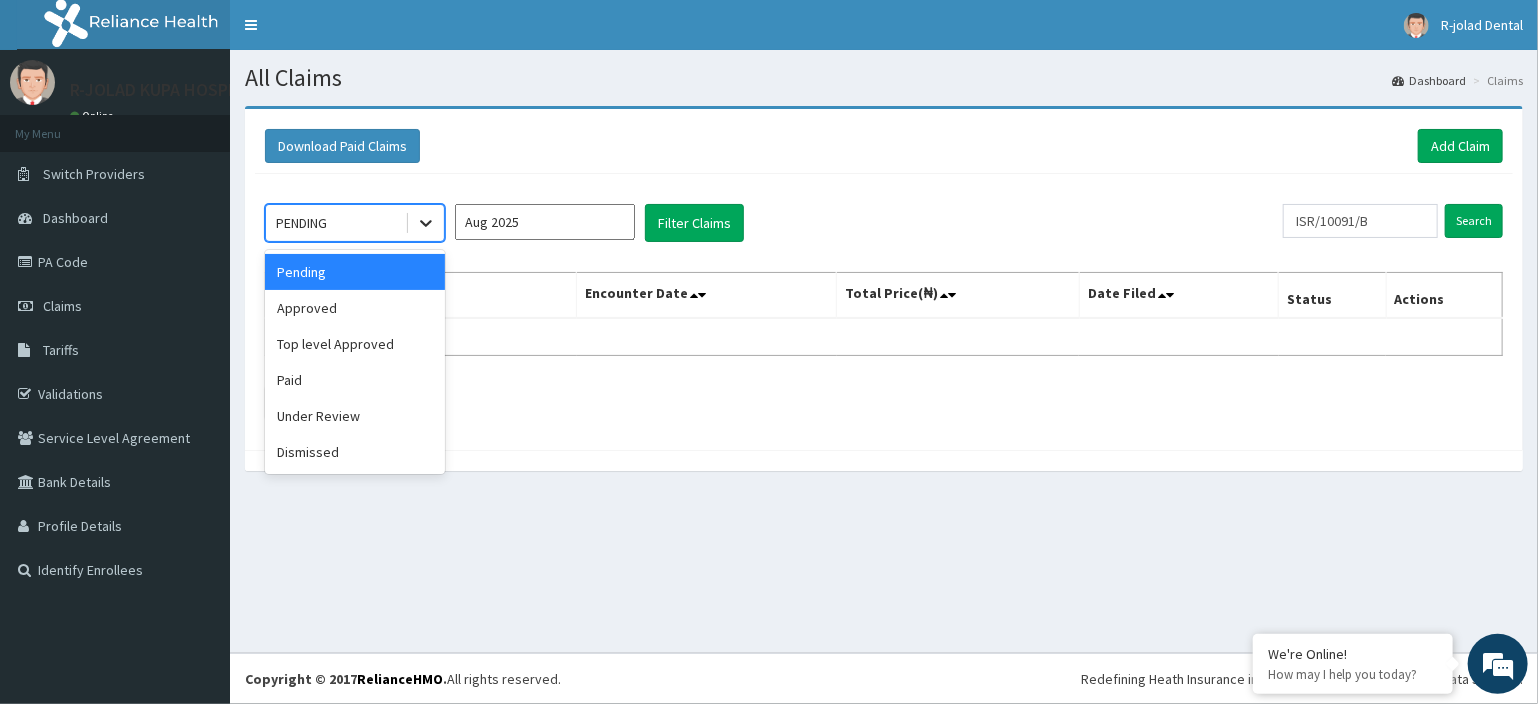 click 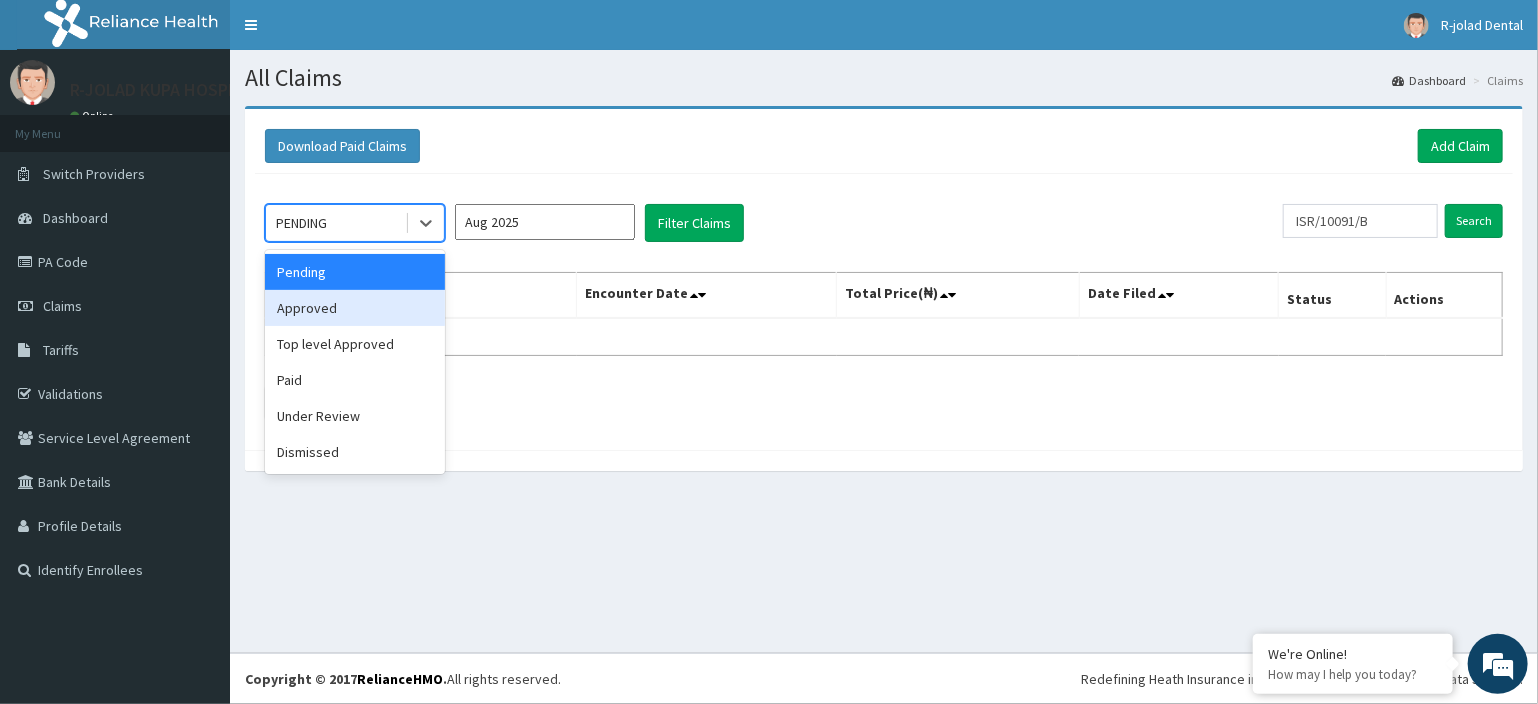 click on "Approved" at bounding box center [355, 308] 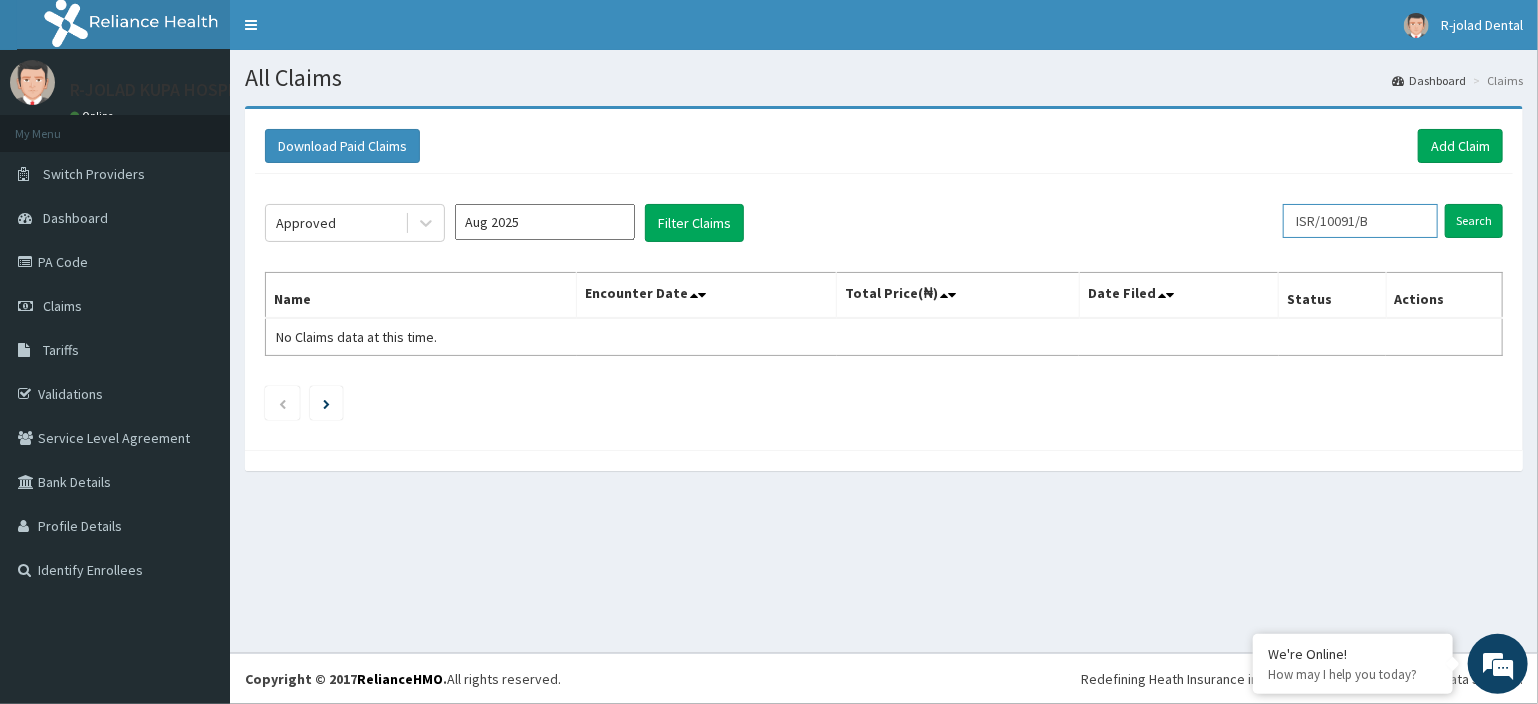 click on "ISR/10091/B" at bounding box center (1360, 221) 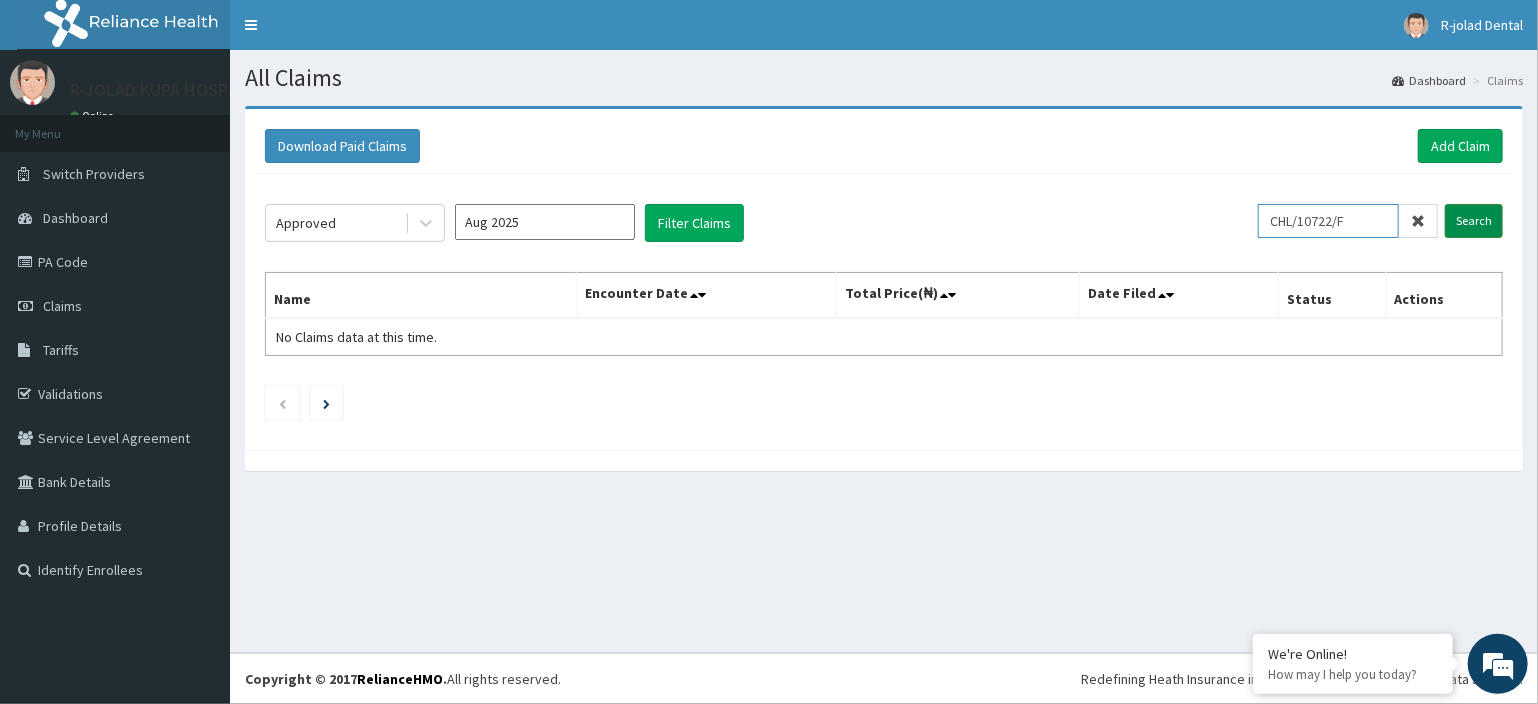 type on "CHL/10722/F" 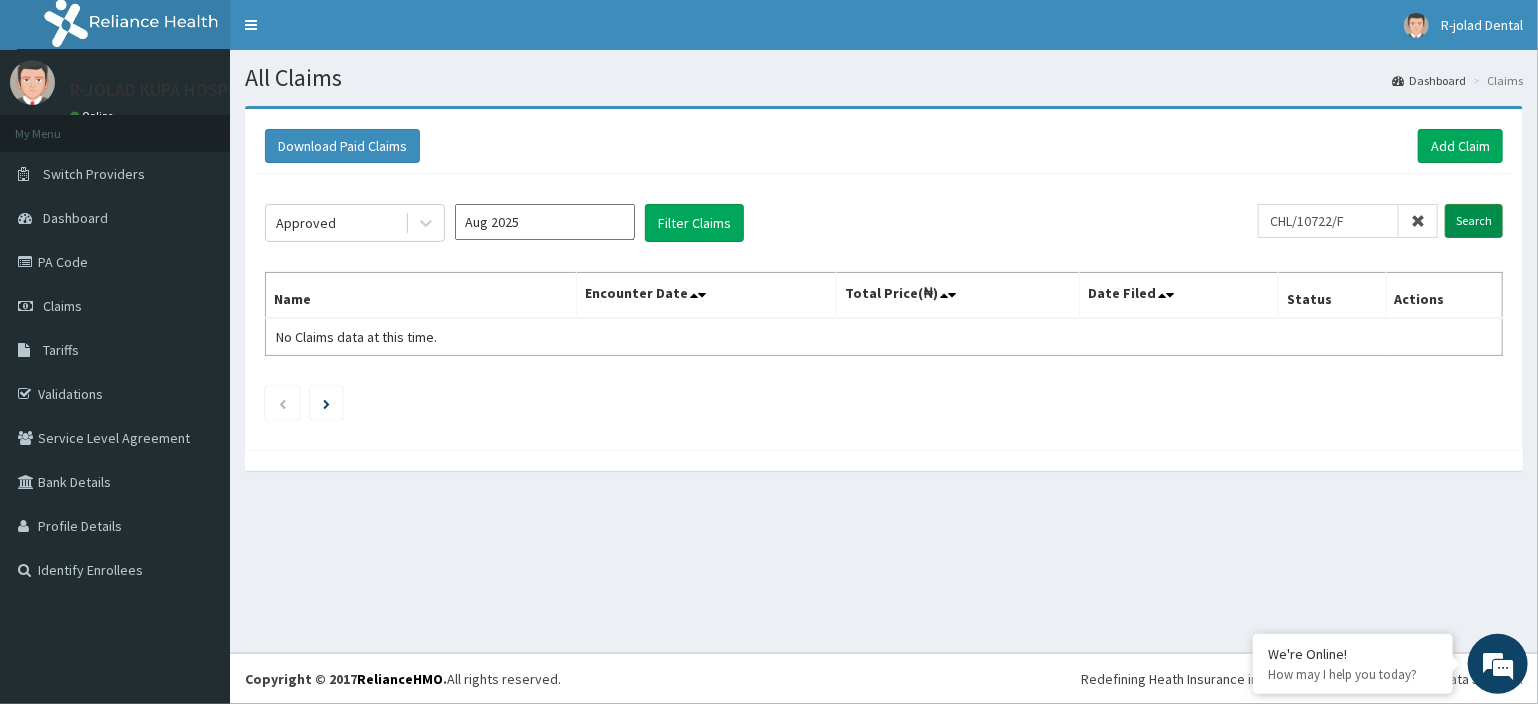 click on "Search" at bounding box center (1474, 221) 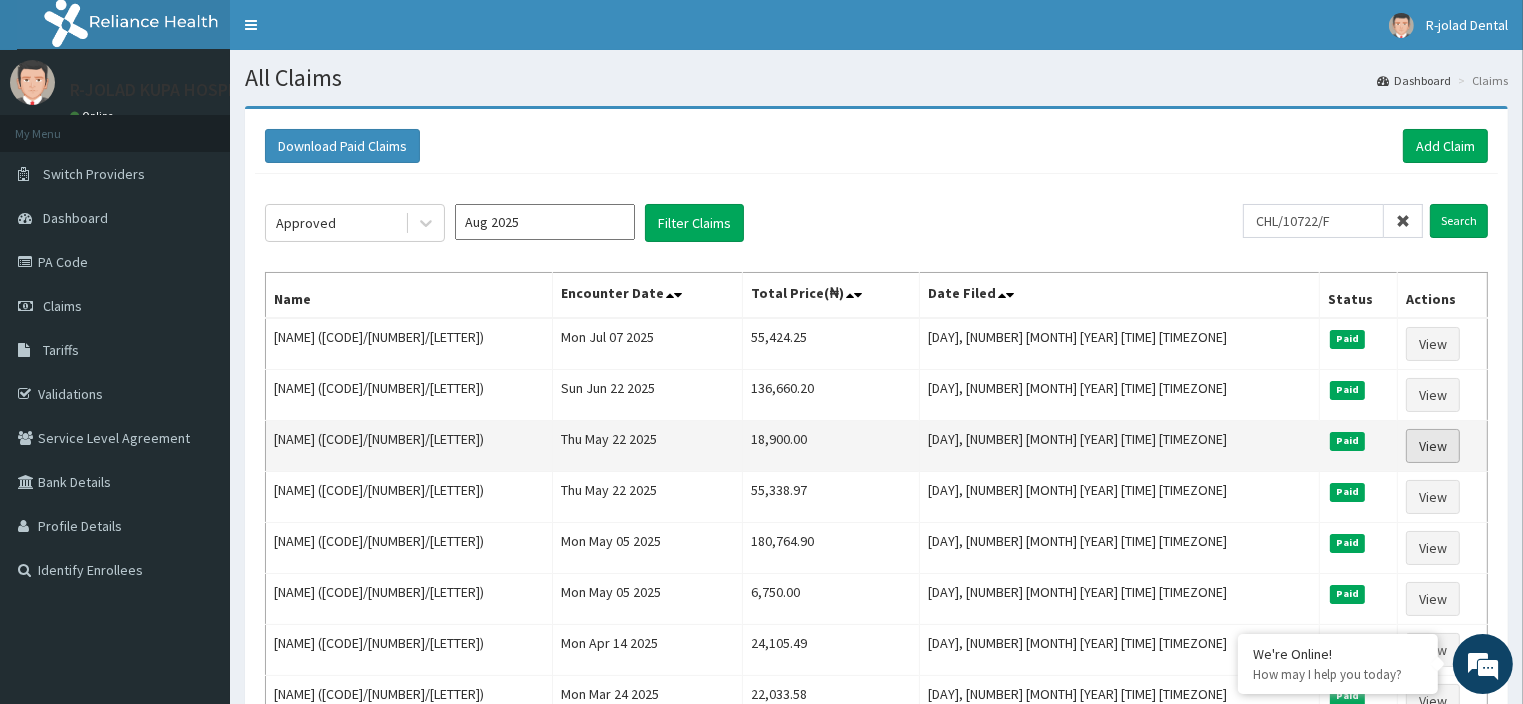 click on "View" at bounding box center (1433, 446) 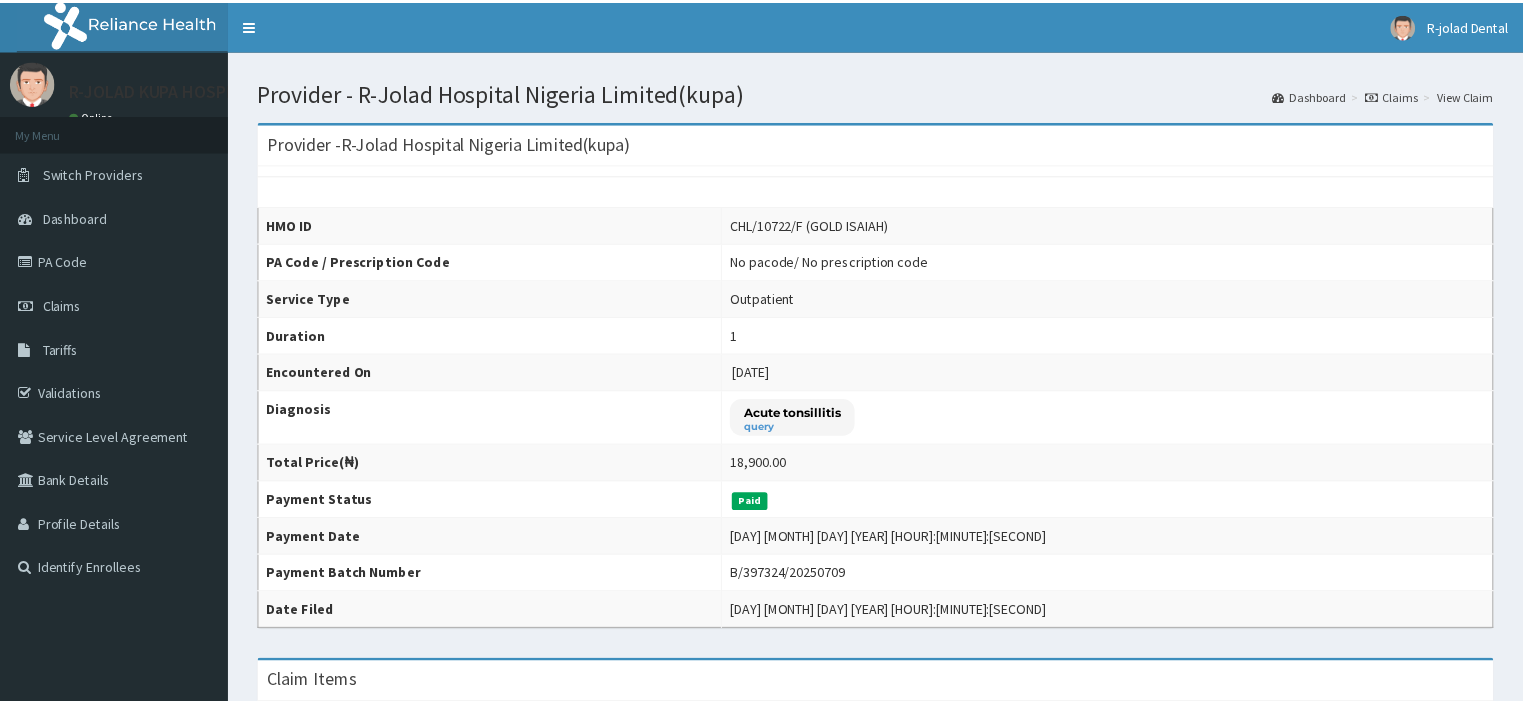 scroll, scrollTop: 0, scrollLeft: 0, axis: both 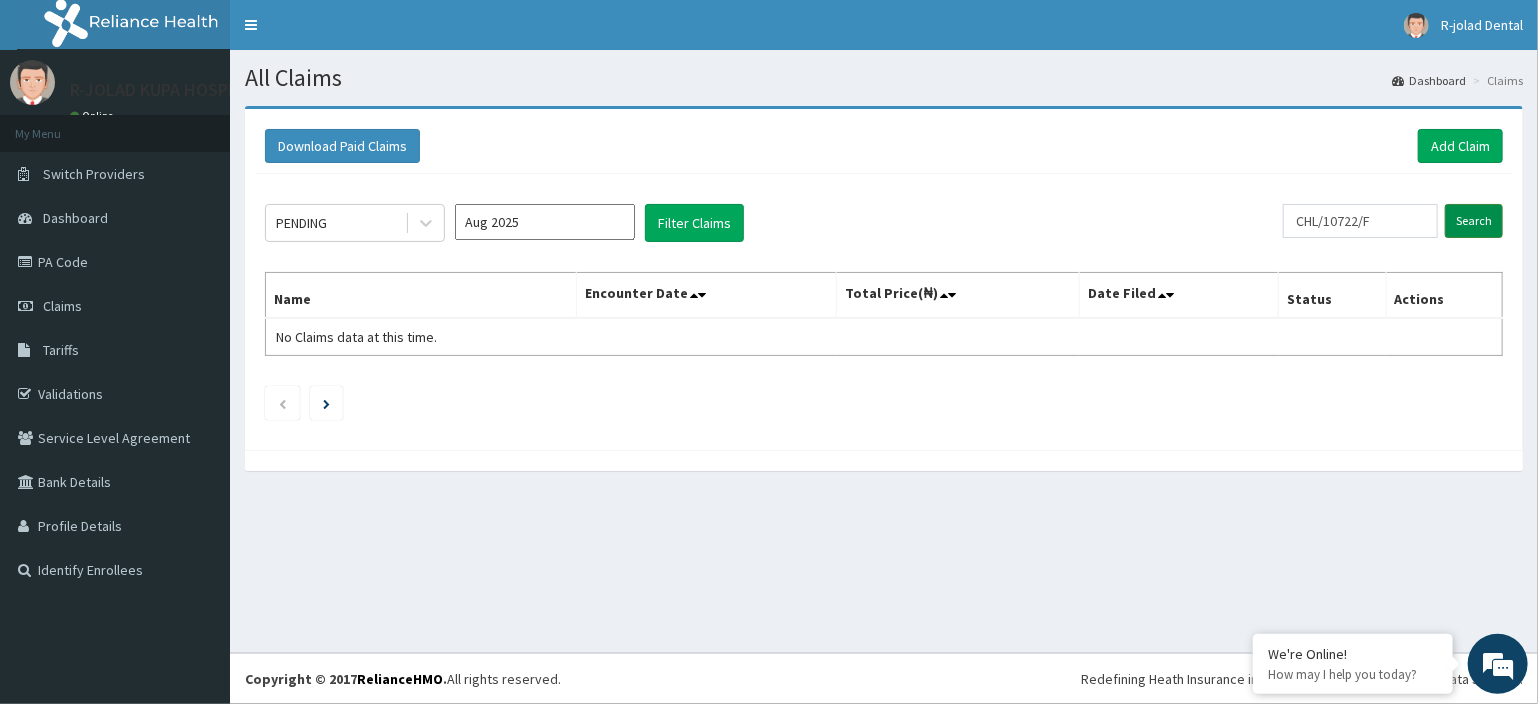 click on "Search" at bounding box center (1474, 221) 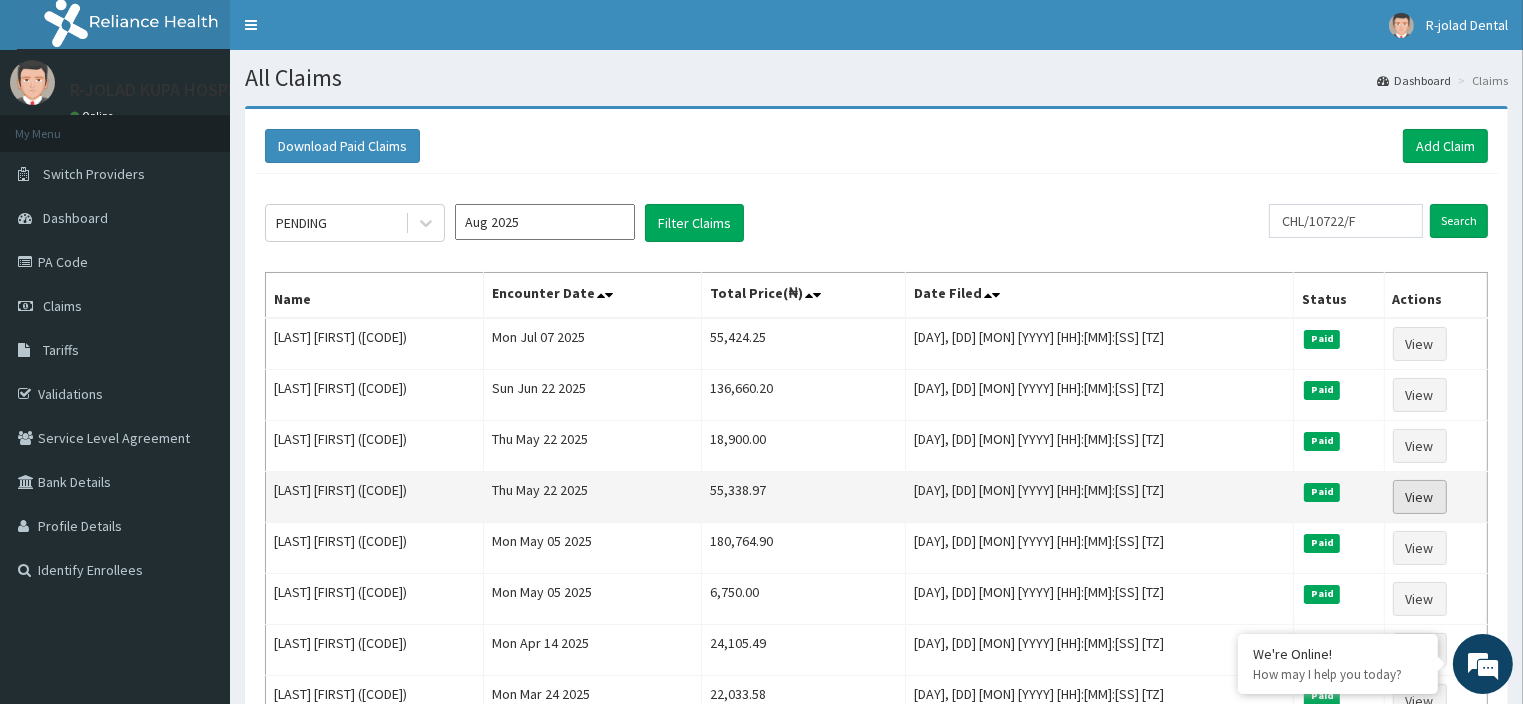 click on "View" at bounding box center [1420, 497] 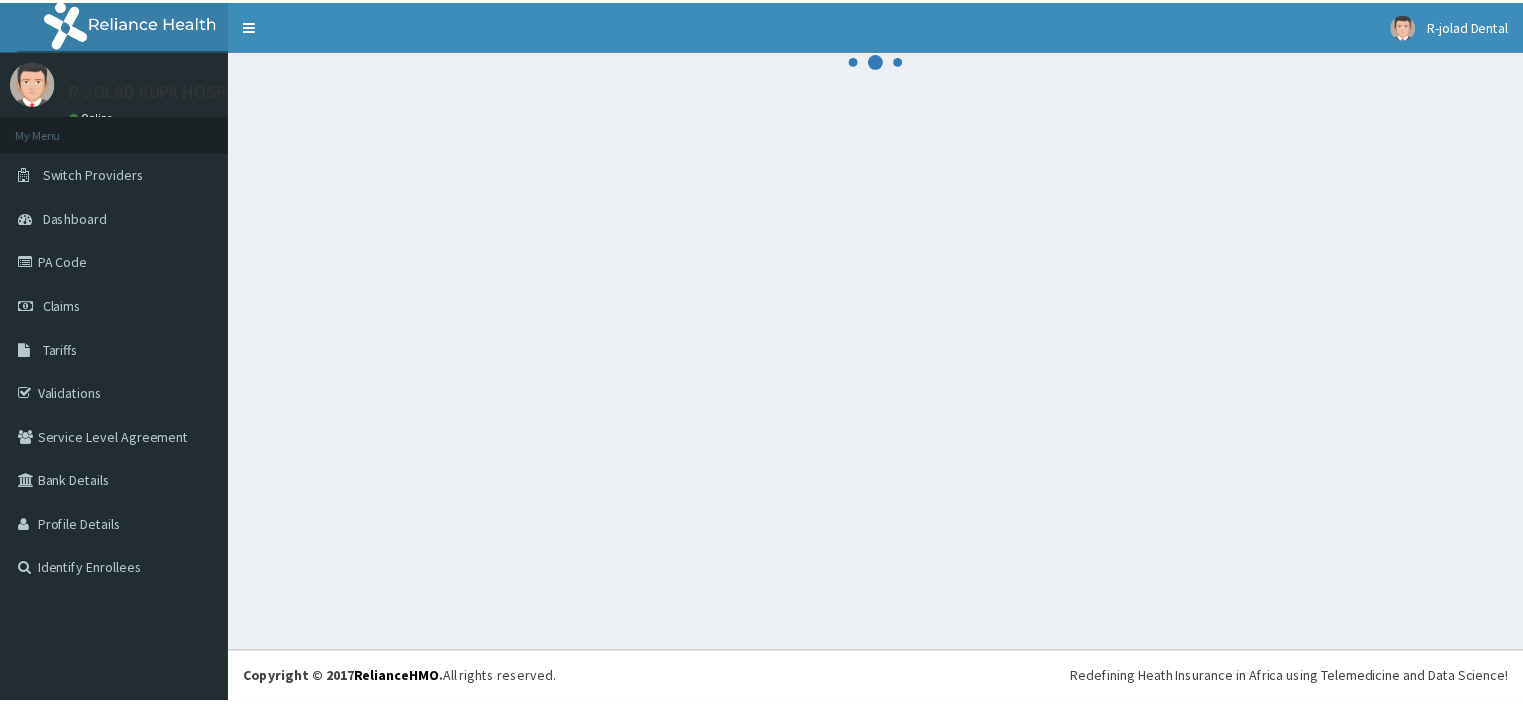 scroll, scrollTop: 0, scrollLeft: 0, axis: both 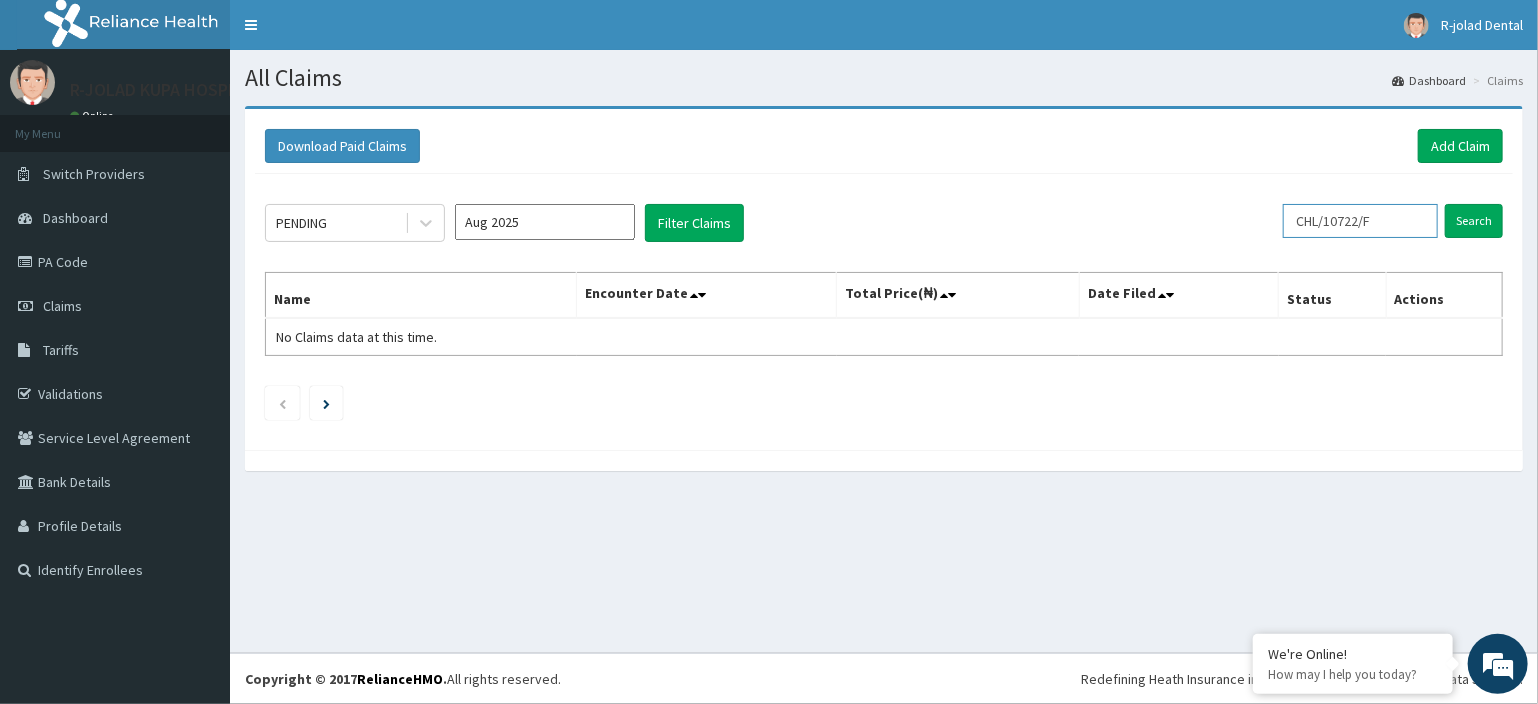click on "CHL/10722/F" at bounding box center [1360, 221] 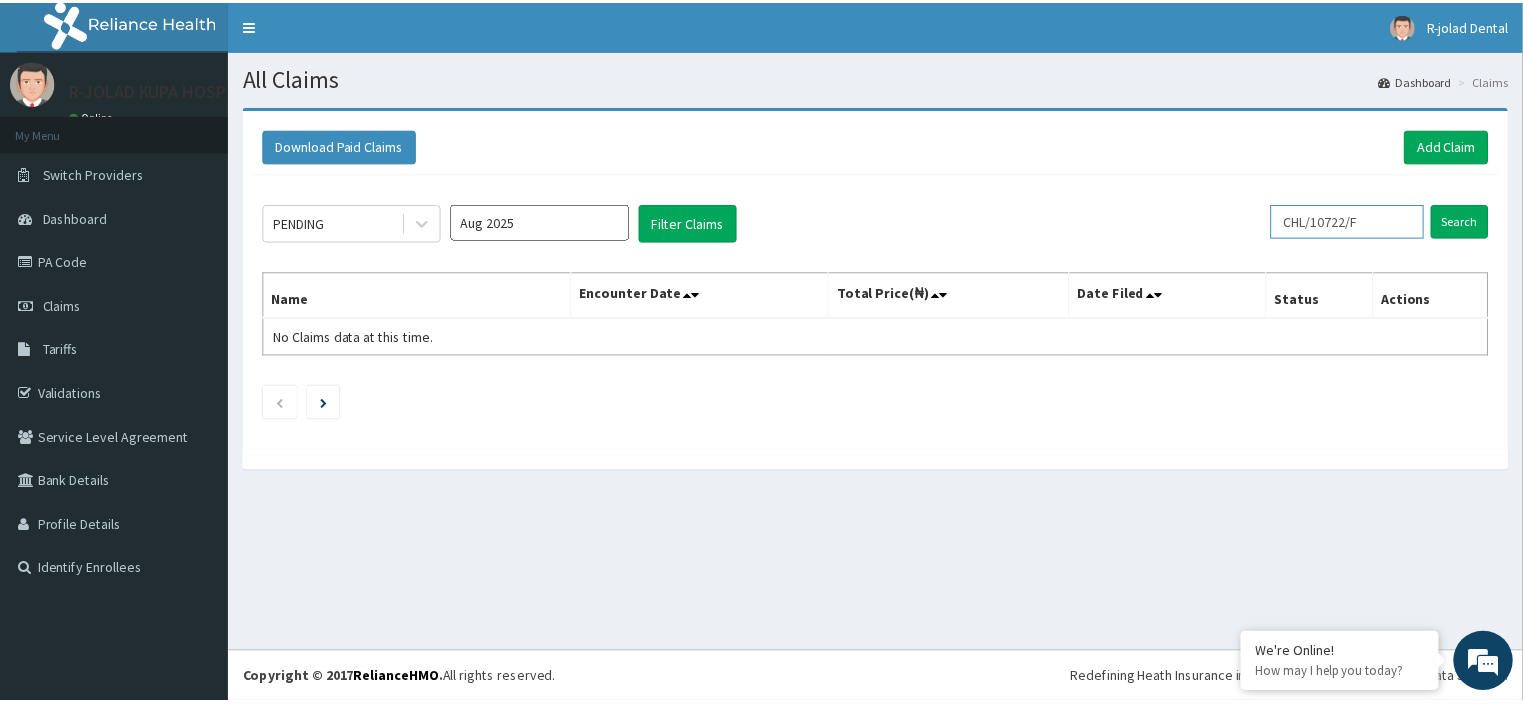 scroll, scrollTop: 0, scrollLeft: 0, axis: both 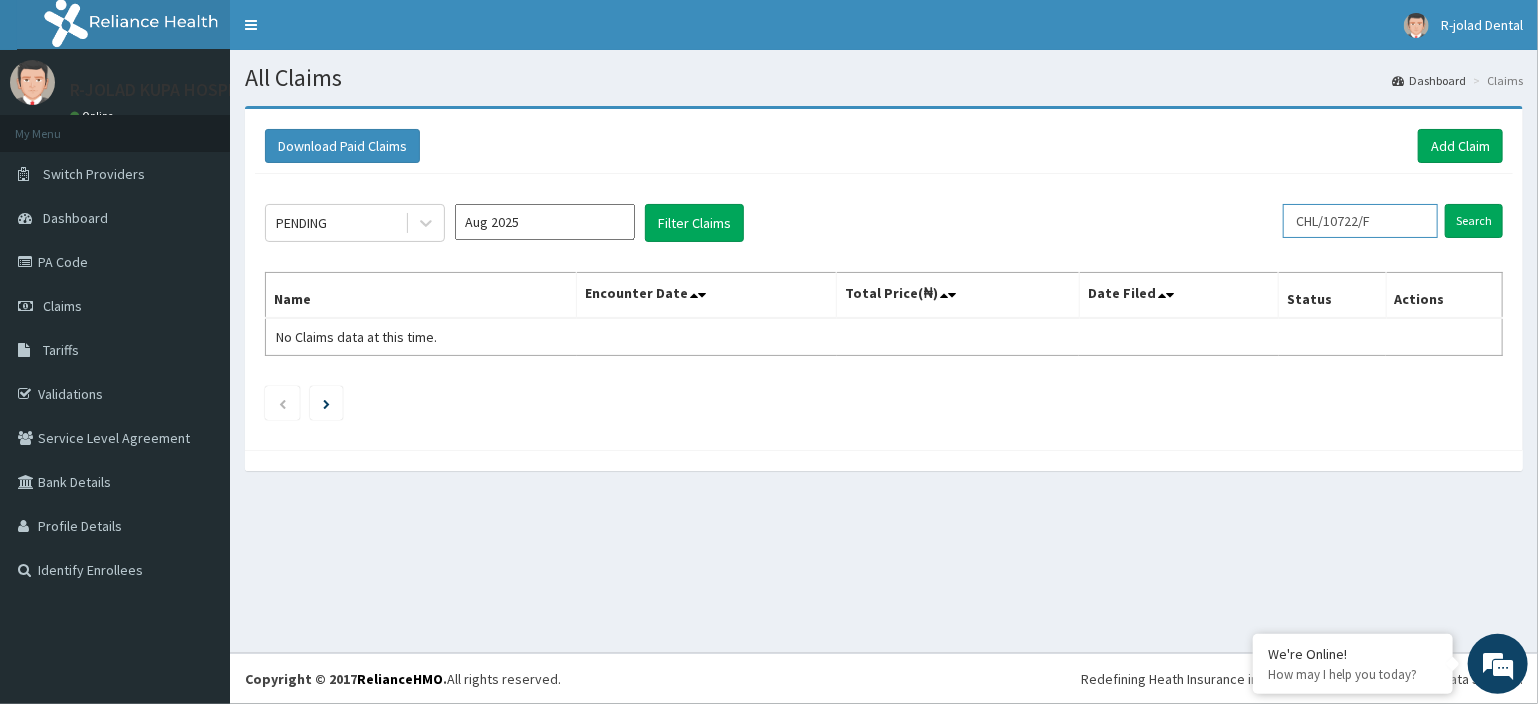 paste on "WN/10014/A" 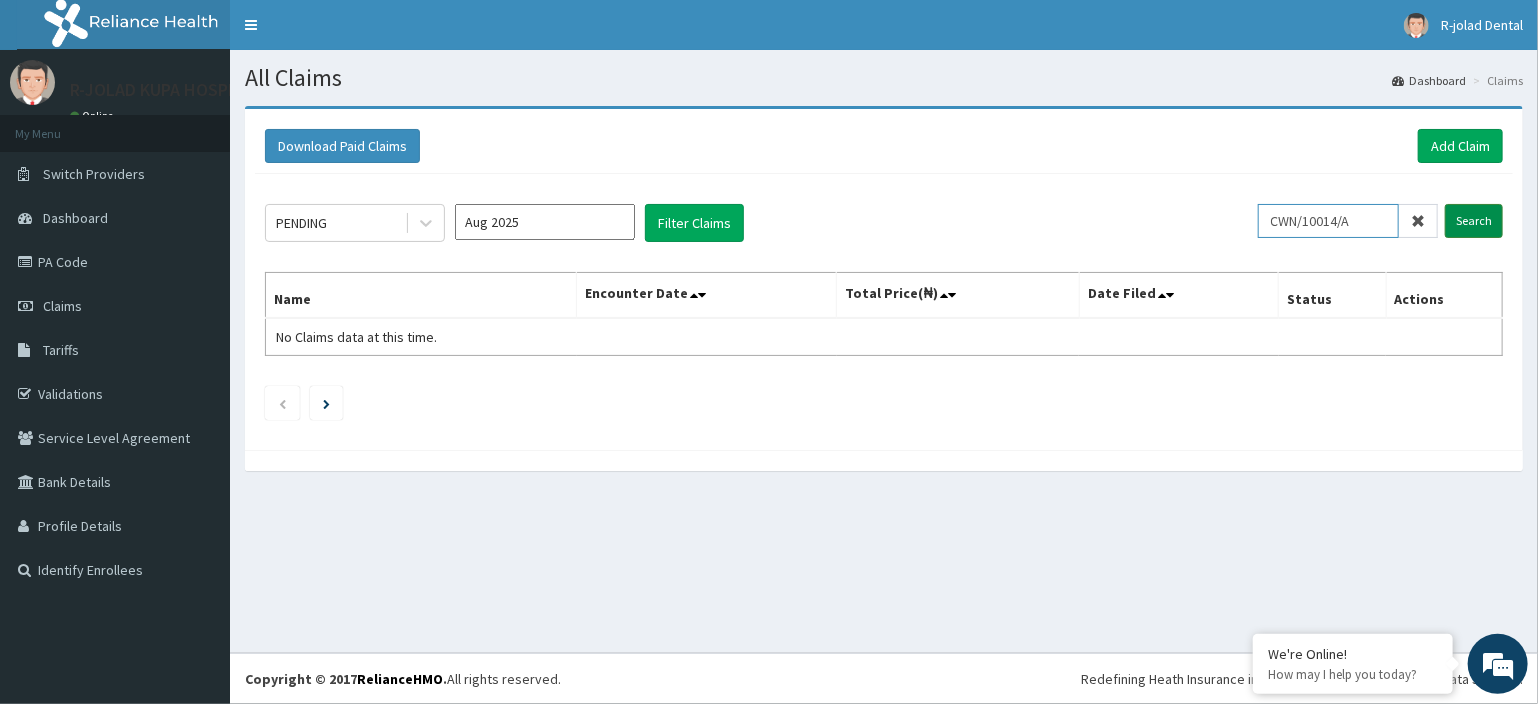 type on "CWN/10014/A" 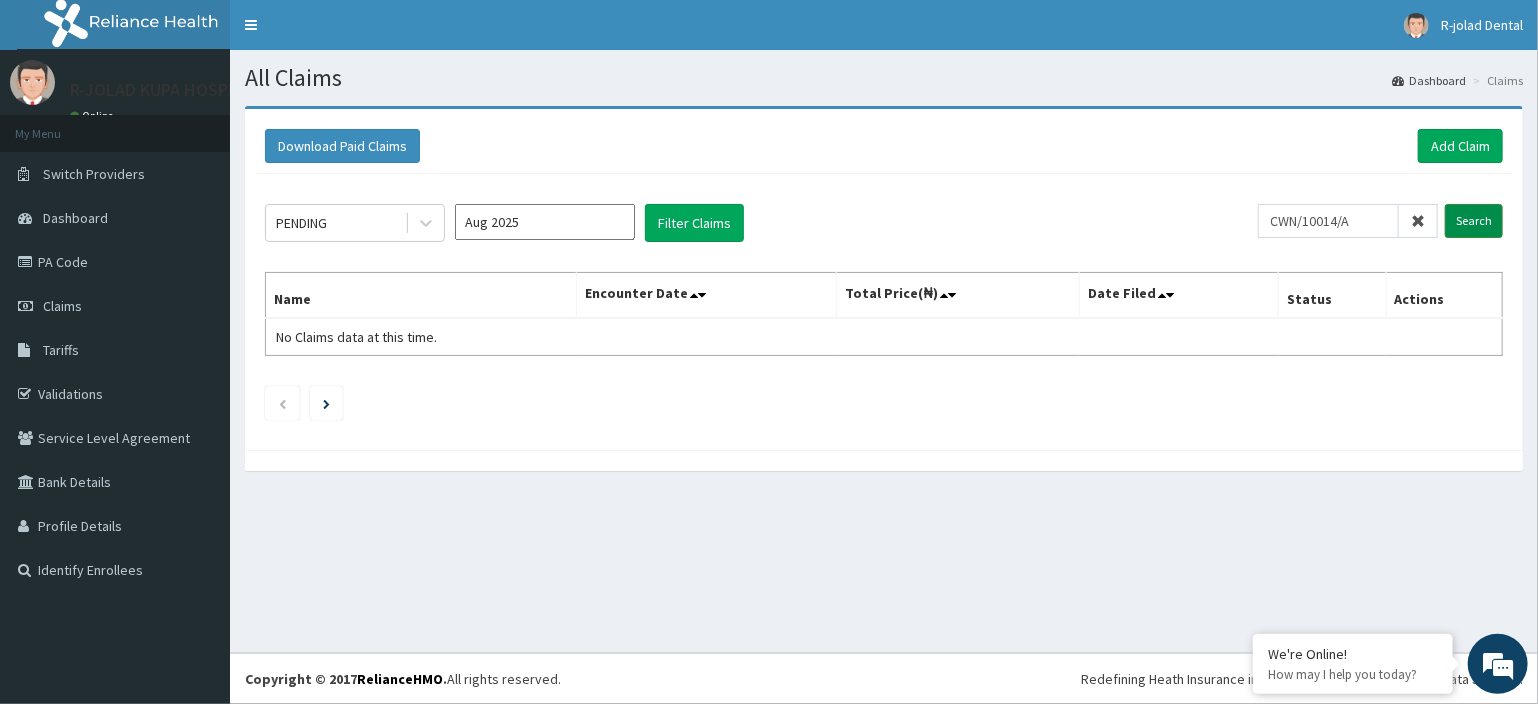 click on "Search" at bounding box center (1474, 221) 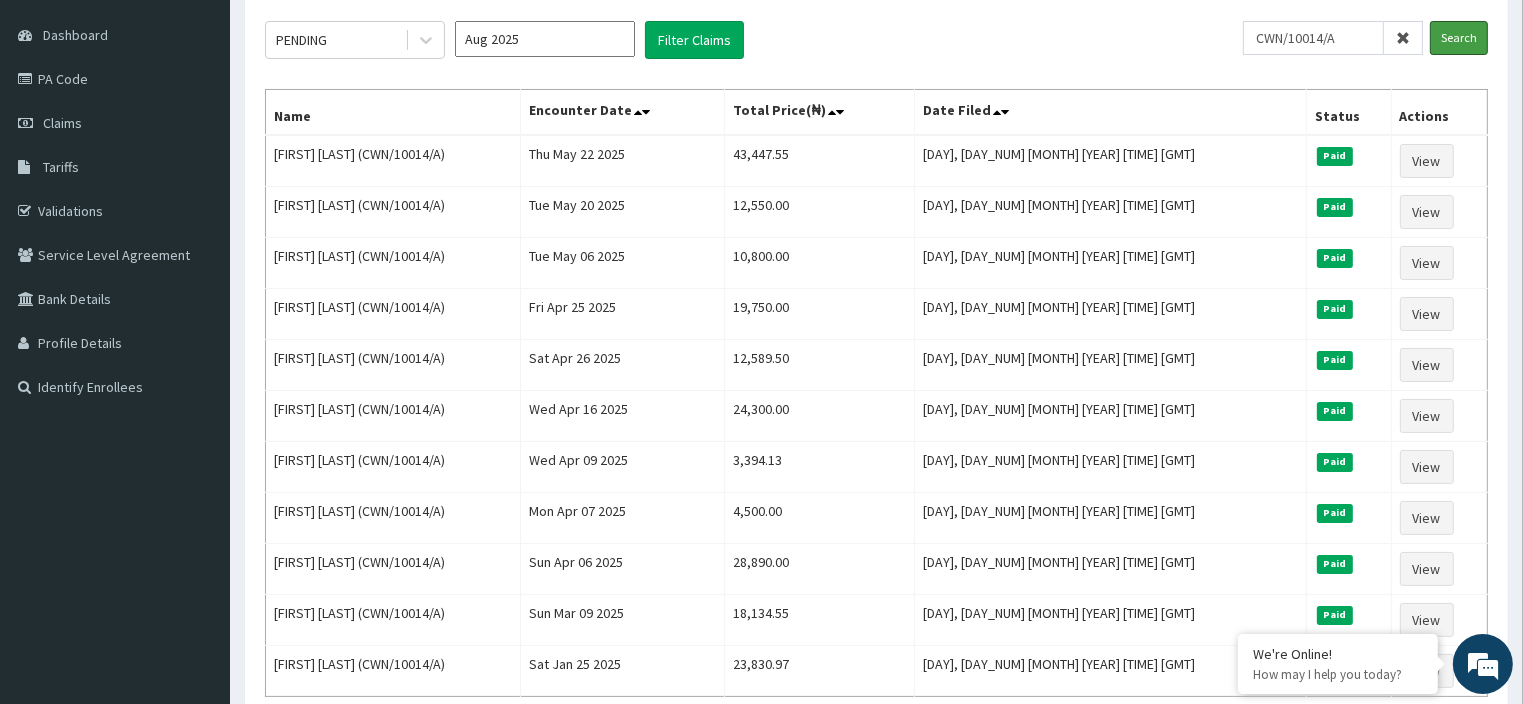 scroll, scrollTop: 196, scrollLeft: 0, axis: vertical 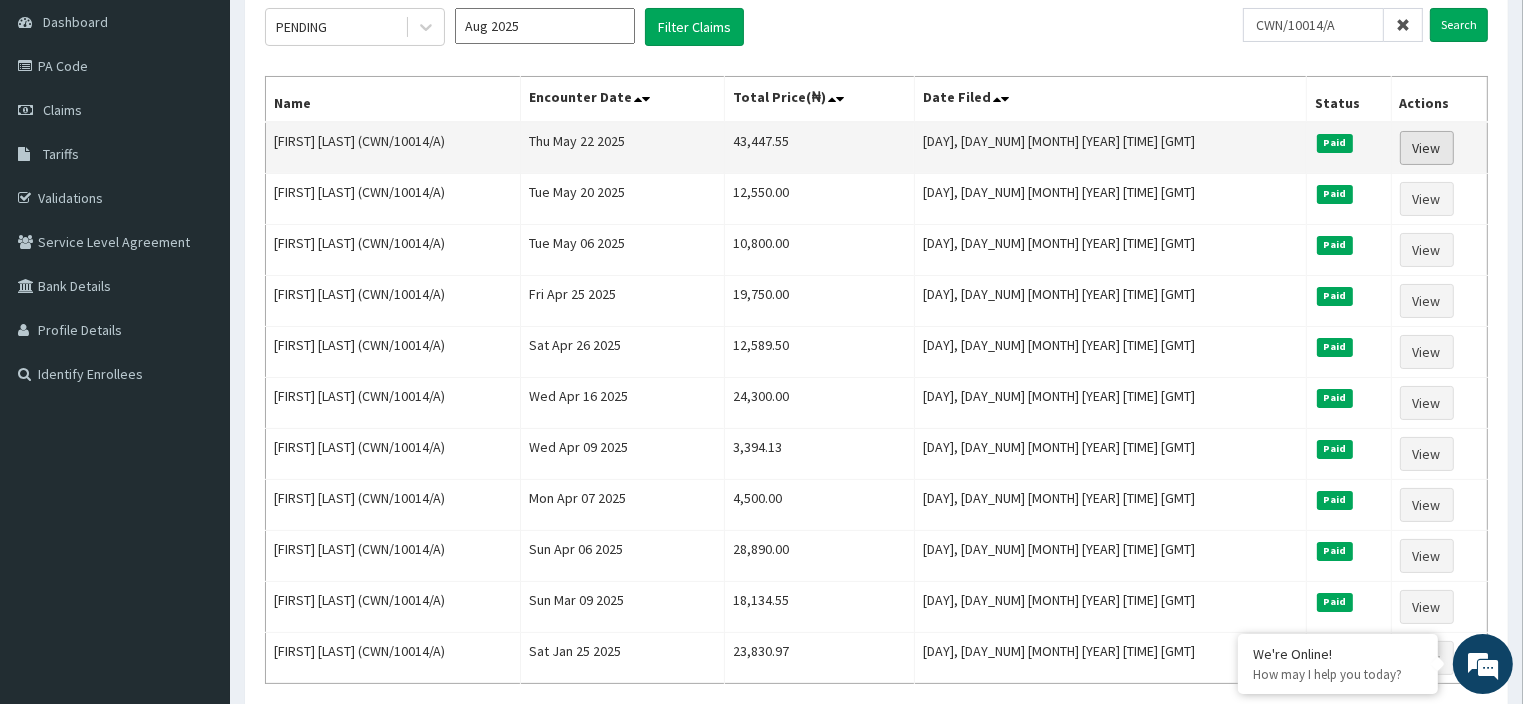 click on "View" at bounding box center [1427, 148] 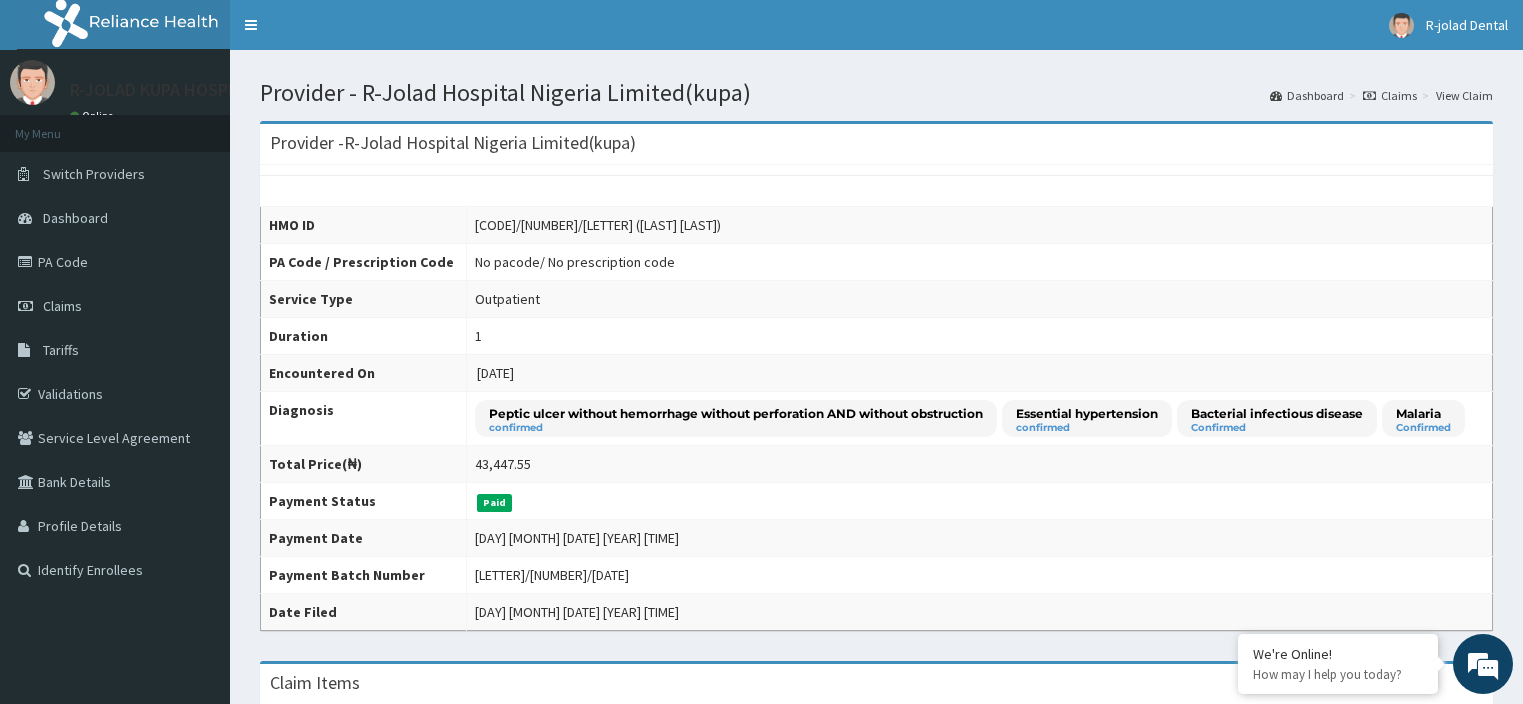 scroll, scrollTop: 0, scrollLeft: 0, axis: both 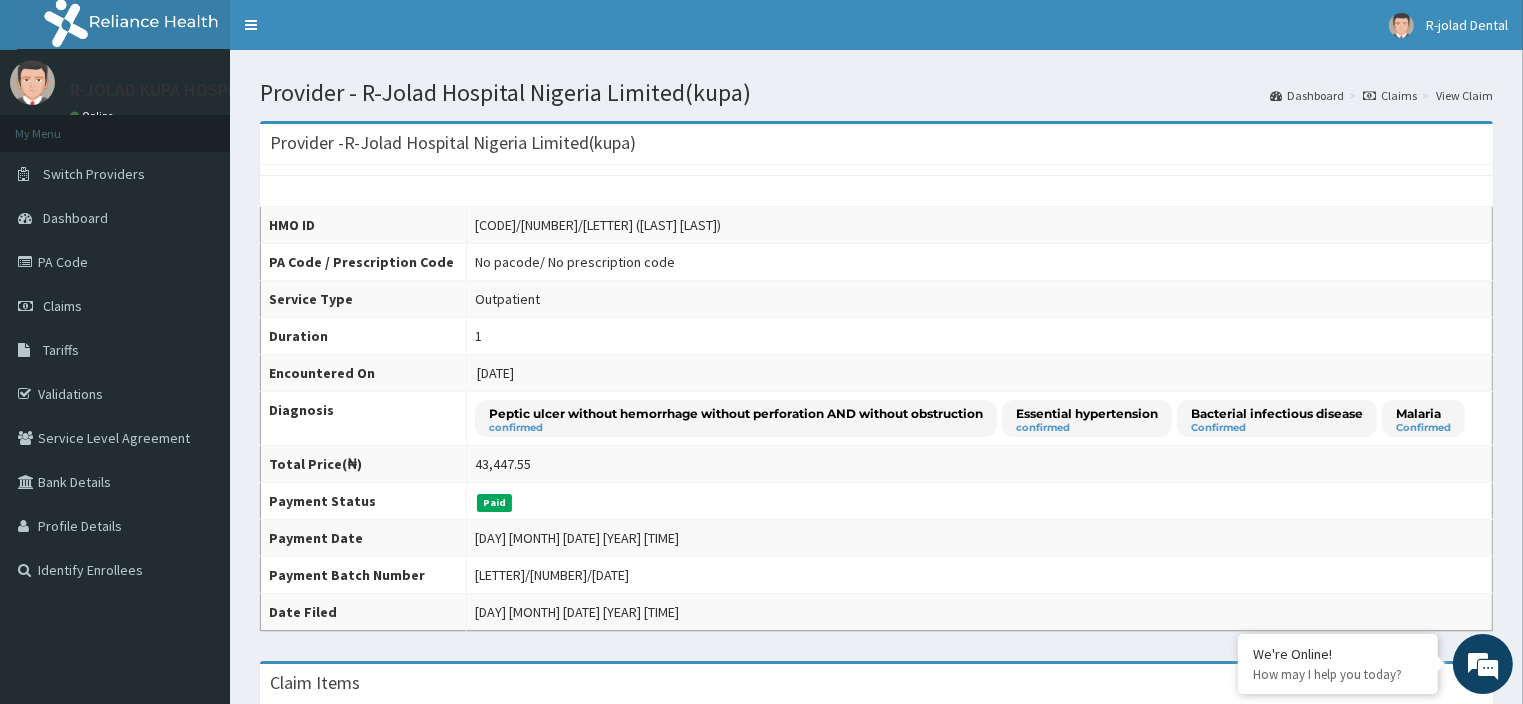 drag, startPoint x: 1531, startPoint y: 74, endPoint x: 1508, endPoint y: -88, distance: 163.62457 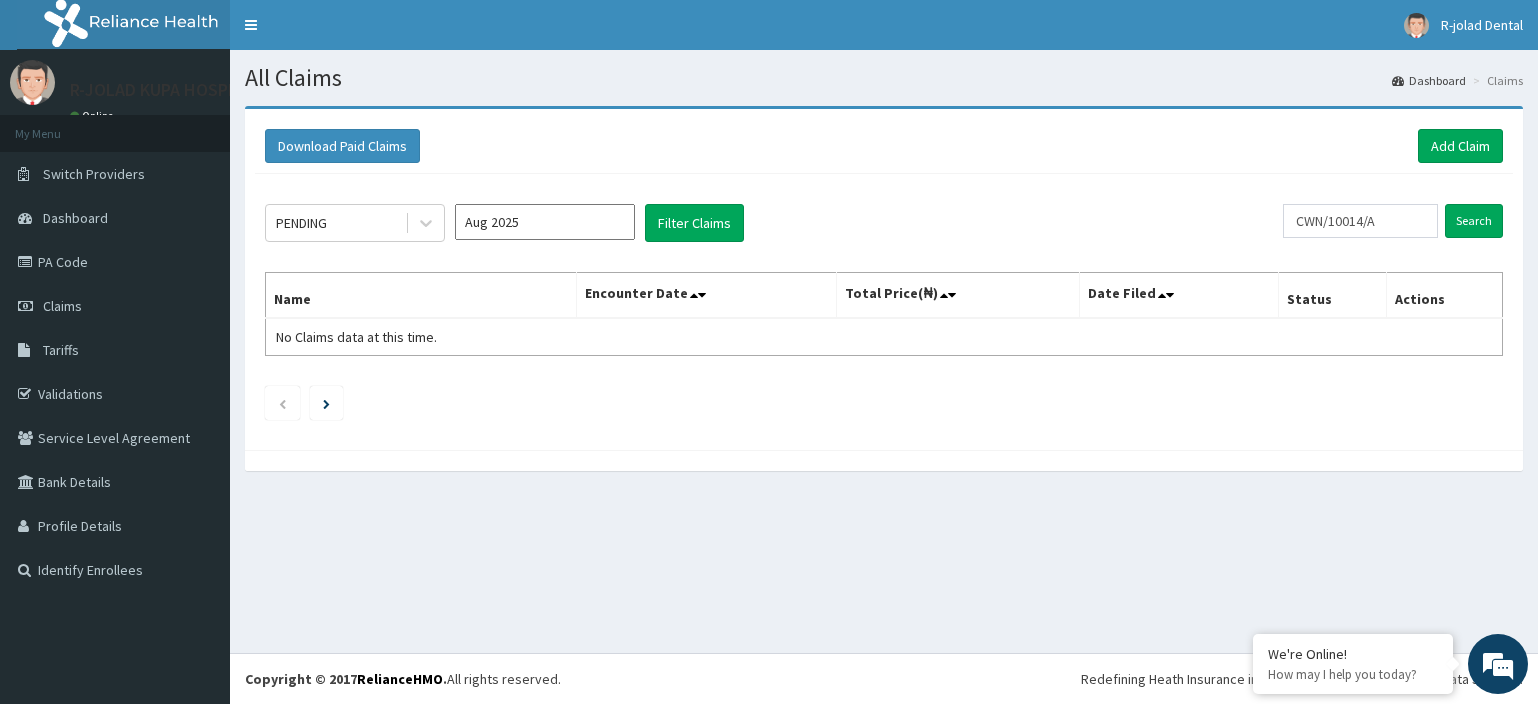 scroll, scrollTop: 0, scrollLeft: 0, axis: both 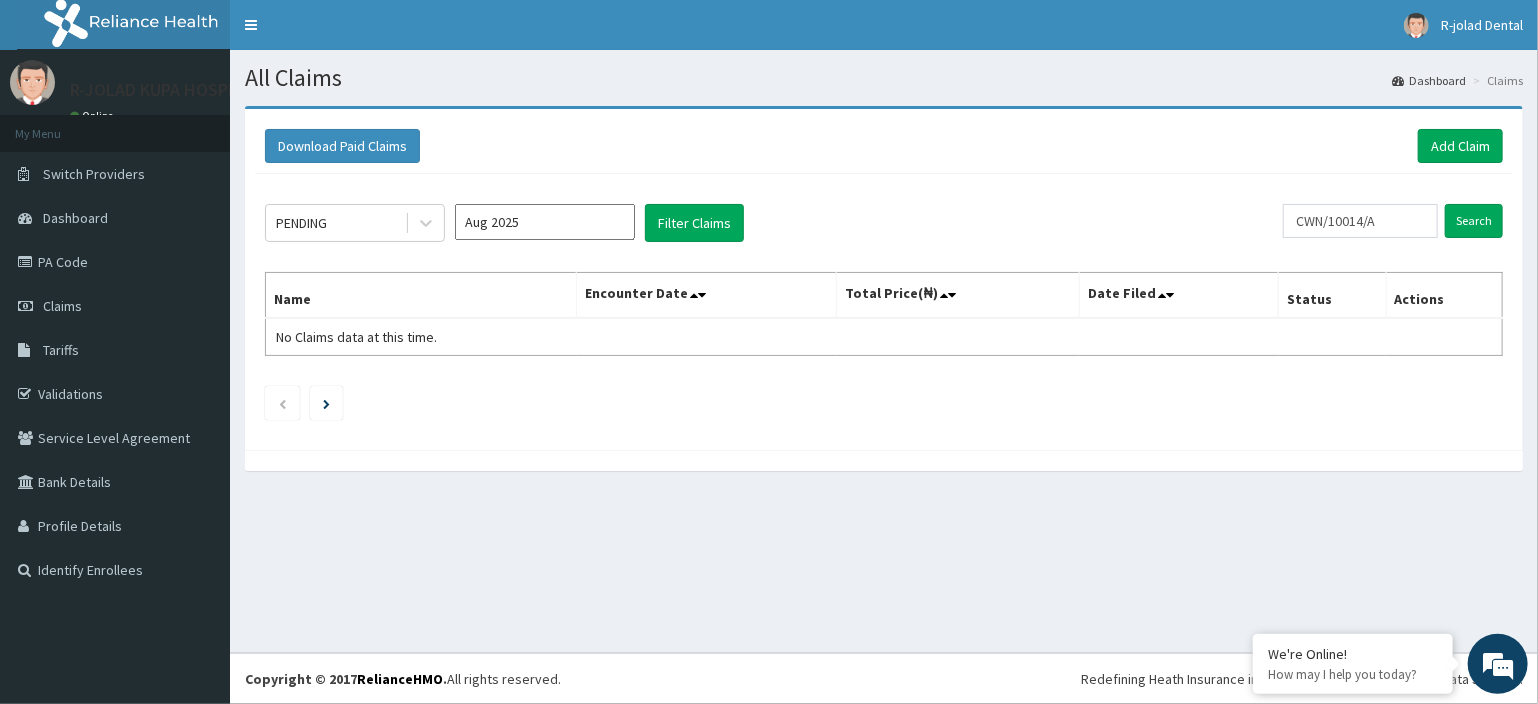 drag, startPoint x: 1400, startPoint y: 201, endPoint x: 1376, endPoint y: 211, distance: 26 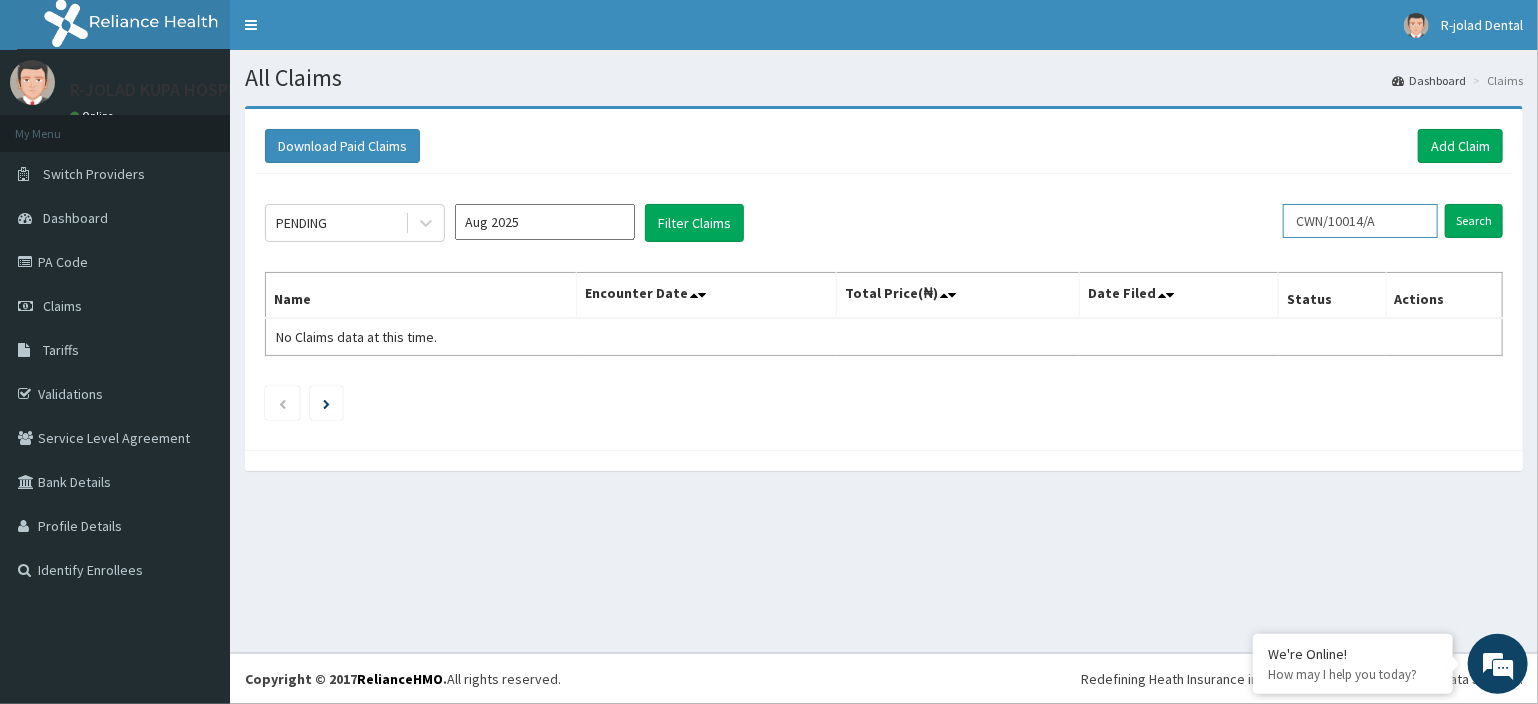 click on "CWN/10014/A" at bounding box center [1360, 221] 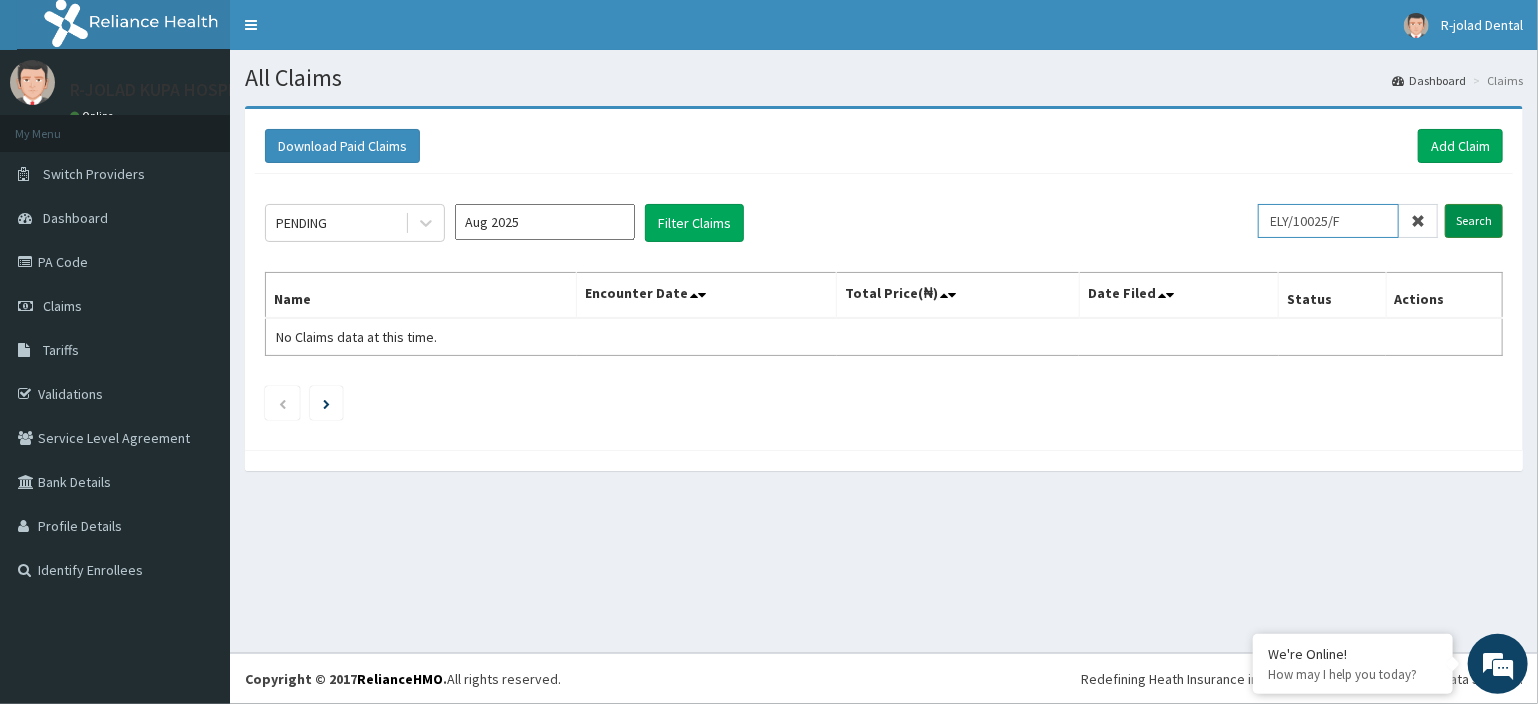 type on "ELY/10025/F" 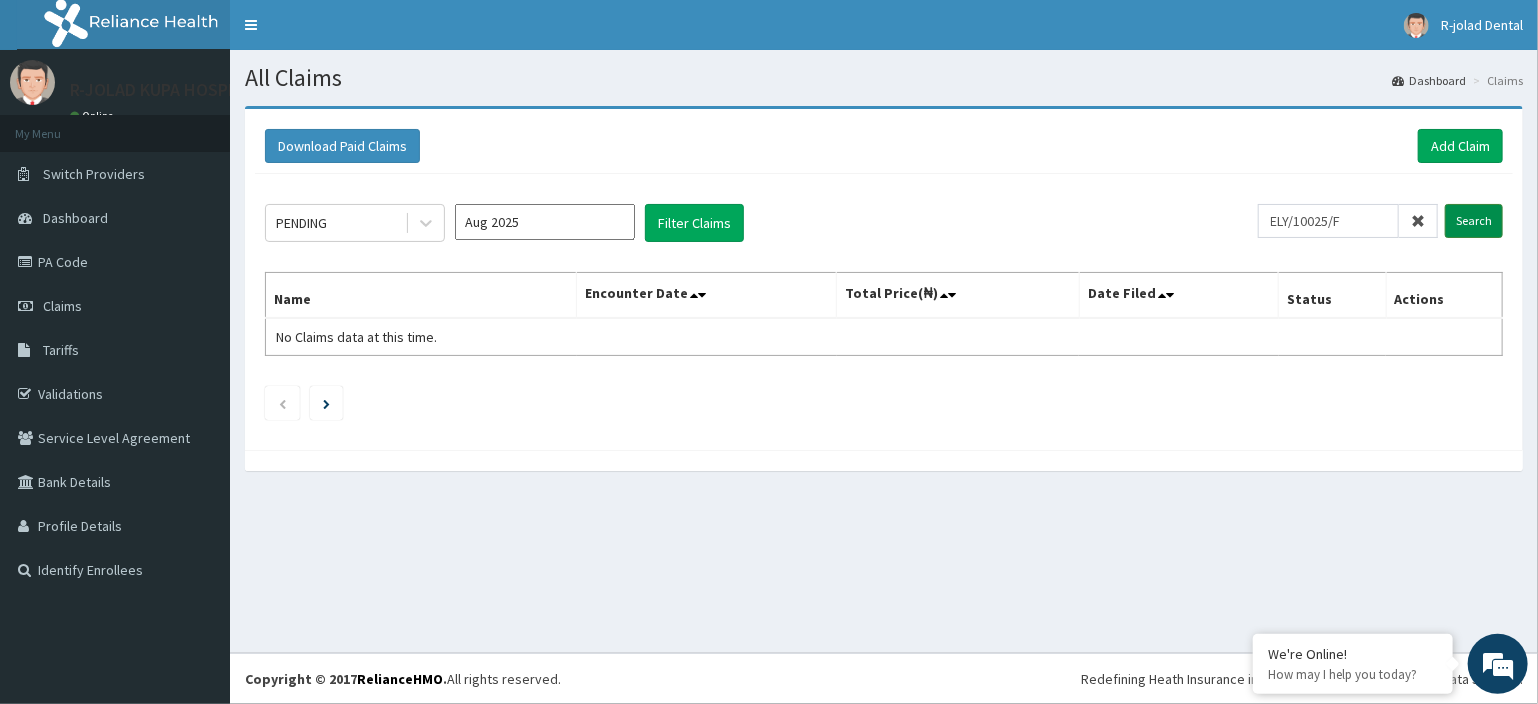 click on "Search" at bounding box center [1474, 221] 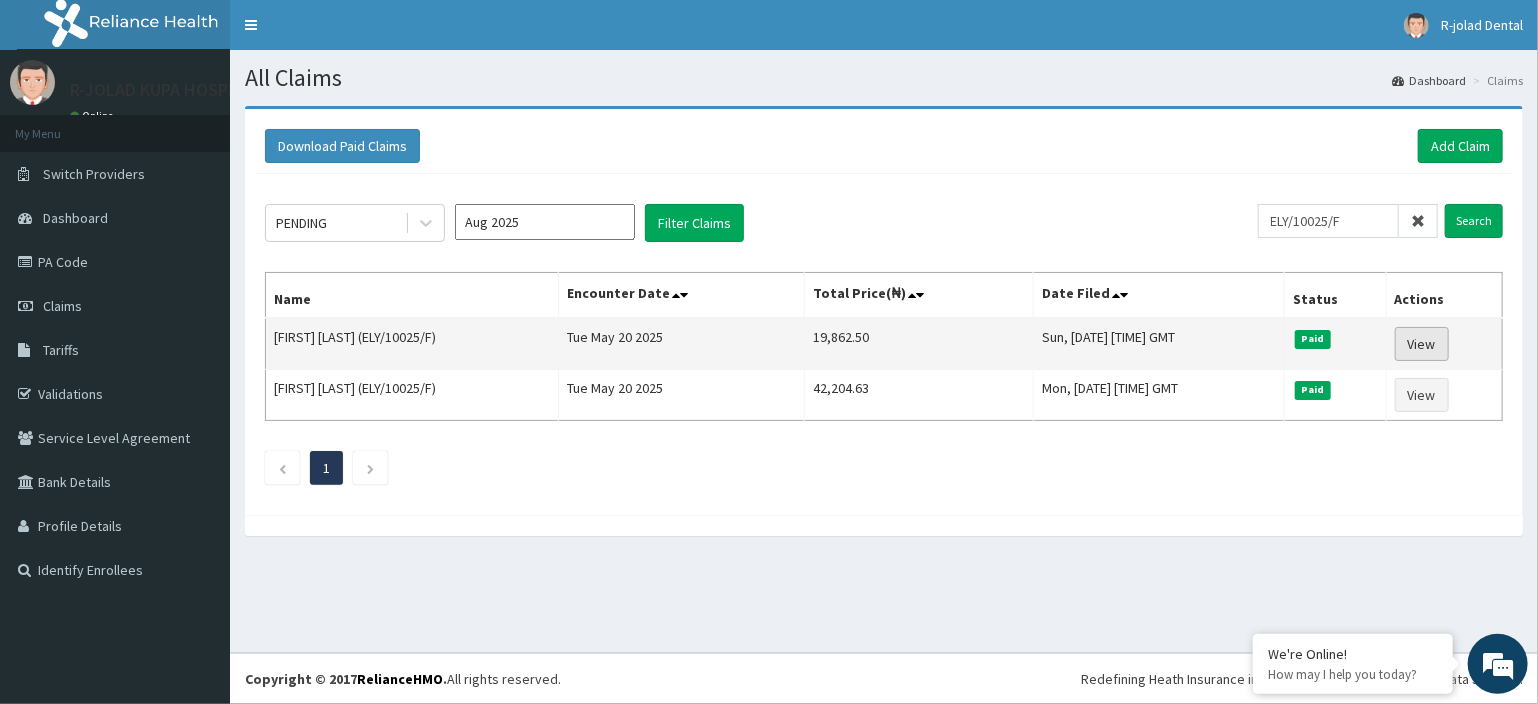 click on "View" at bounding box center [1422, 344] 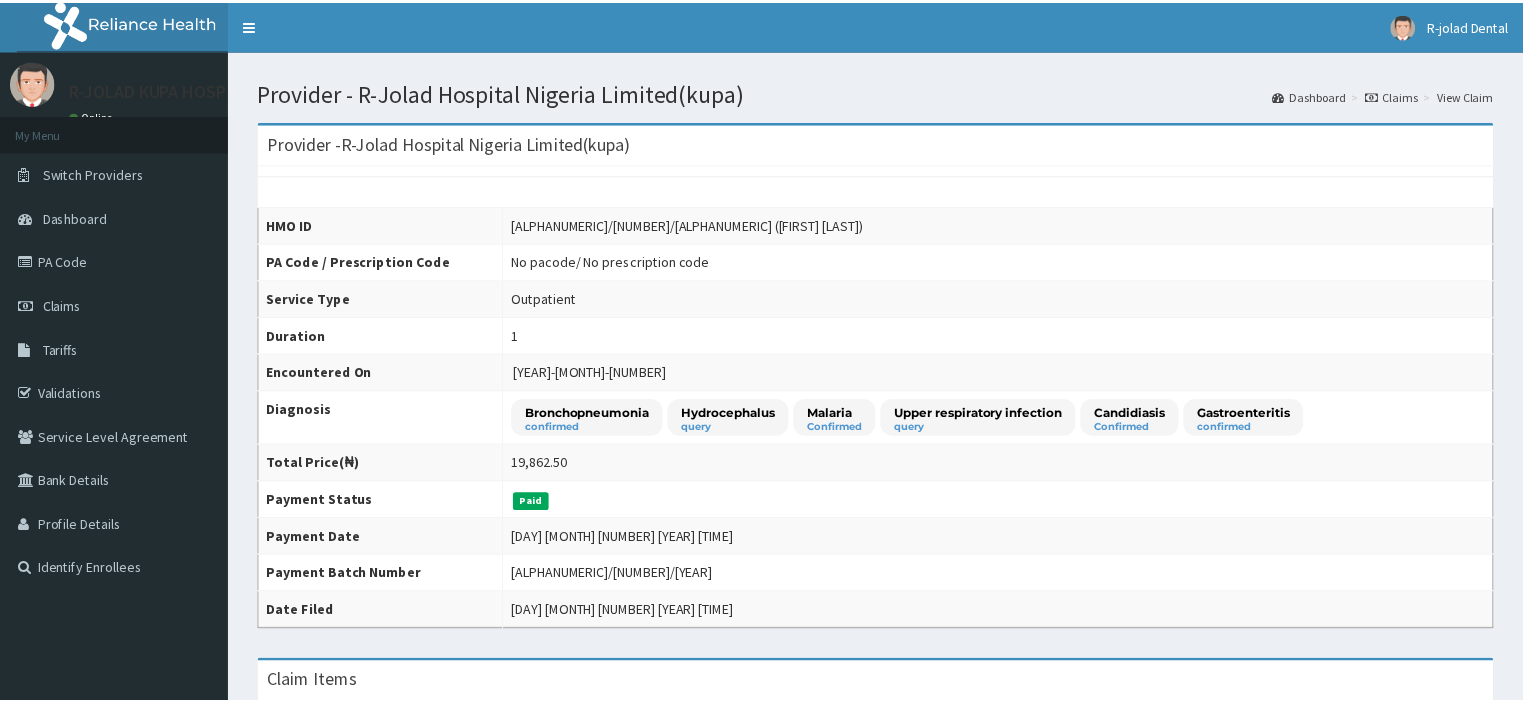 scroll, scrollTop: 0, scrollLeft: 0, axis: both 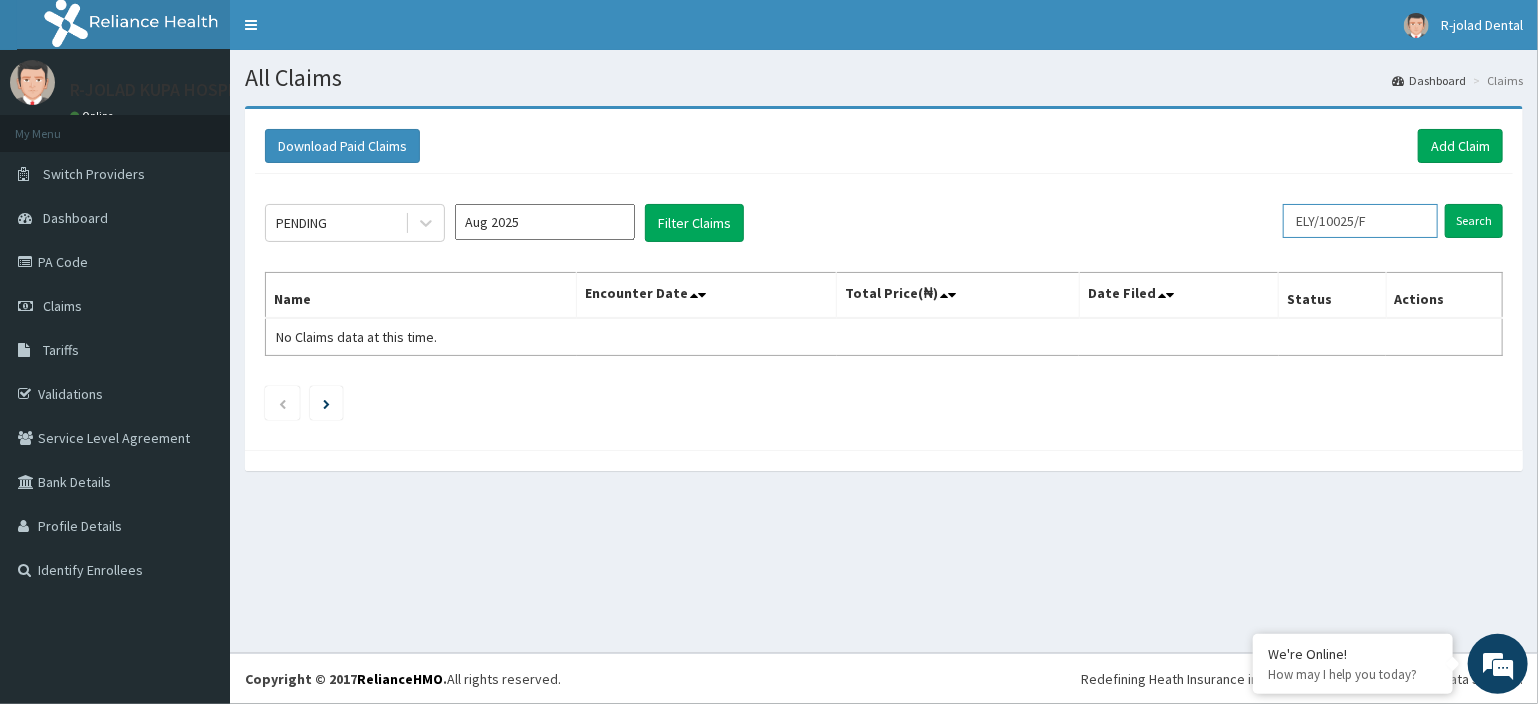 click on "ELY/10025/F" at bounding box center (1360, 221) 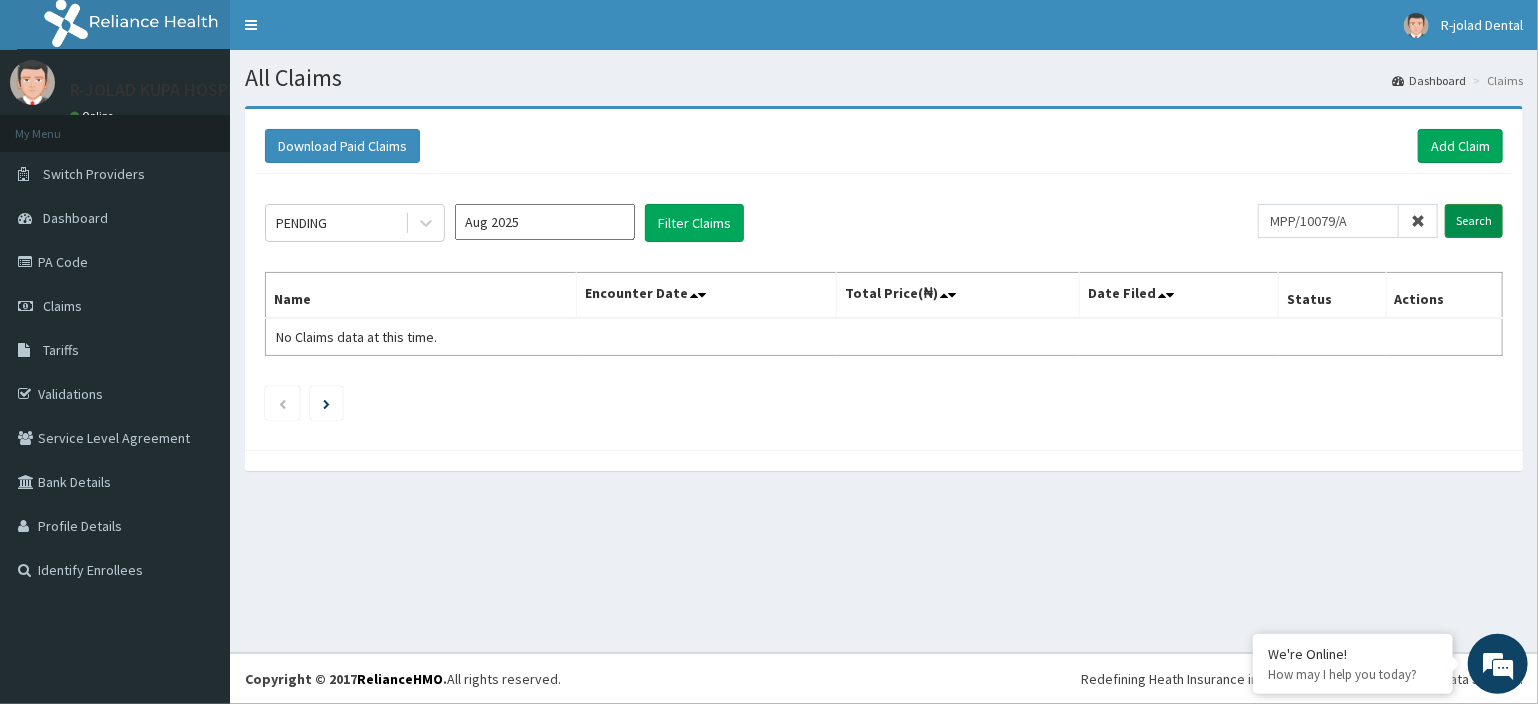 click on "Search" at bounding box center (1474, 221) 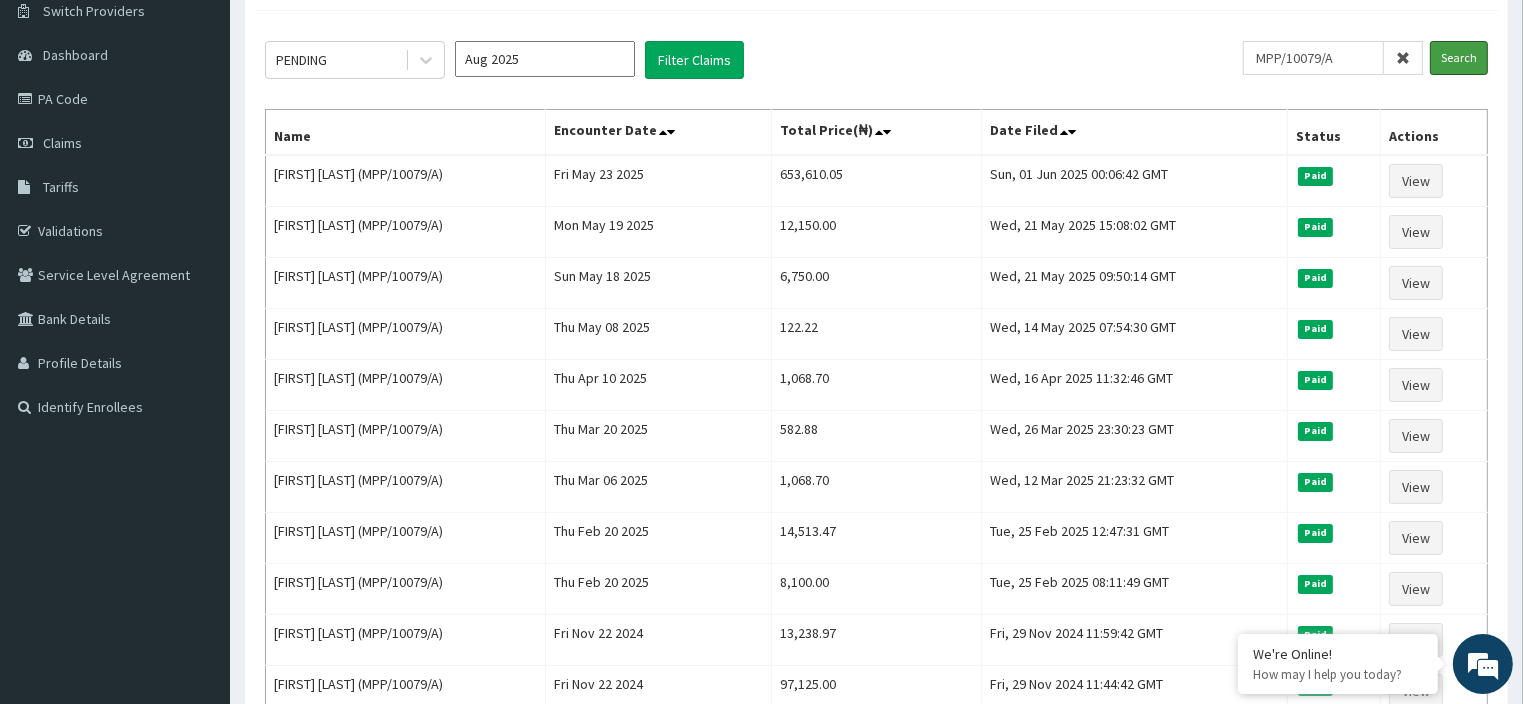 scroll, scrollTop: 0, scrollLeft: 0, axis: both 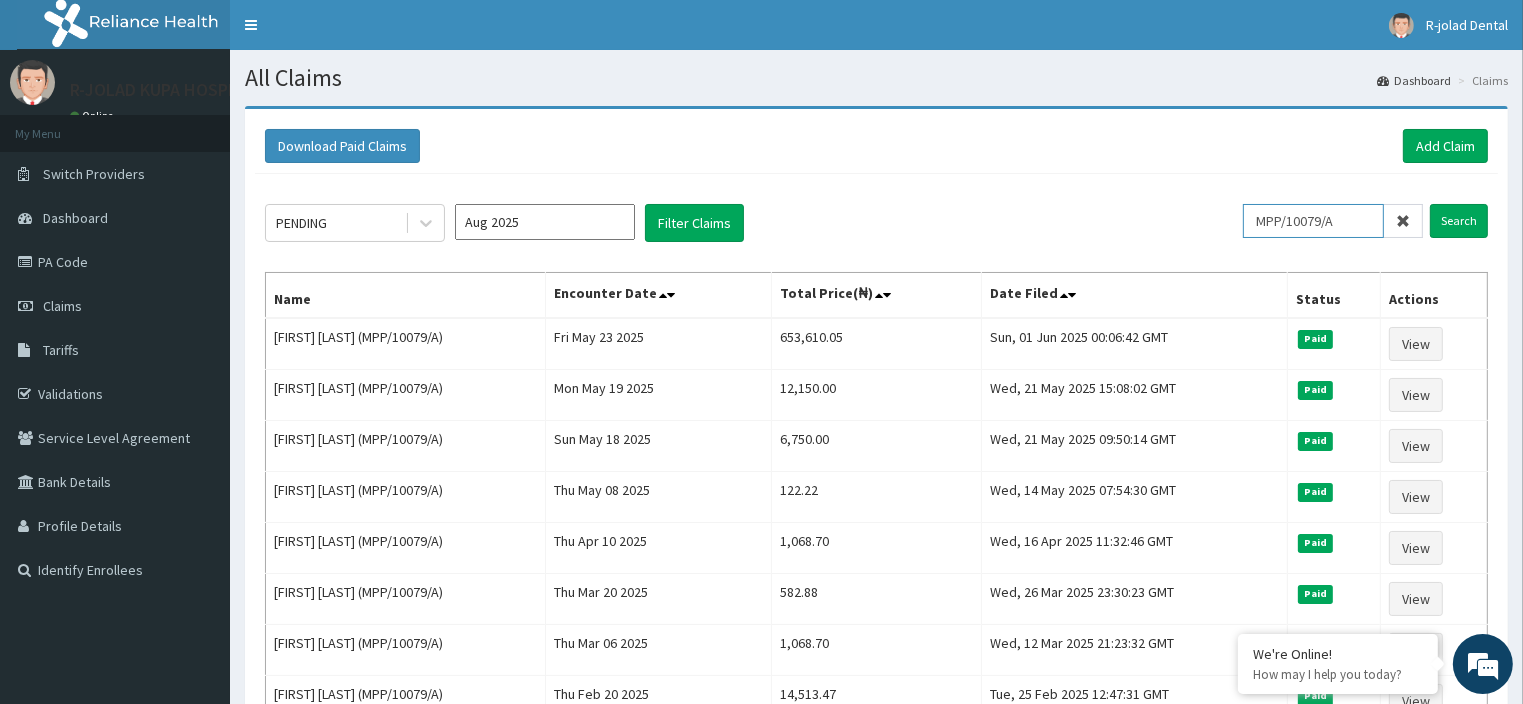 click on "MPP/10079/A" at bounding box center (1313, 221) 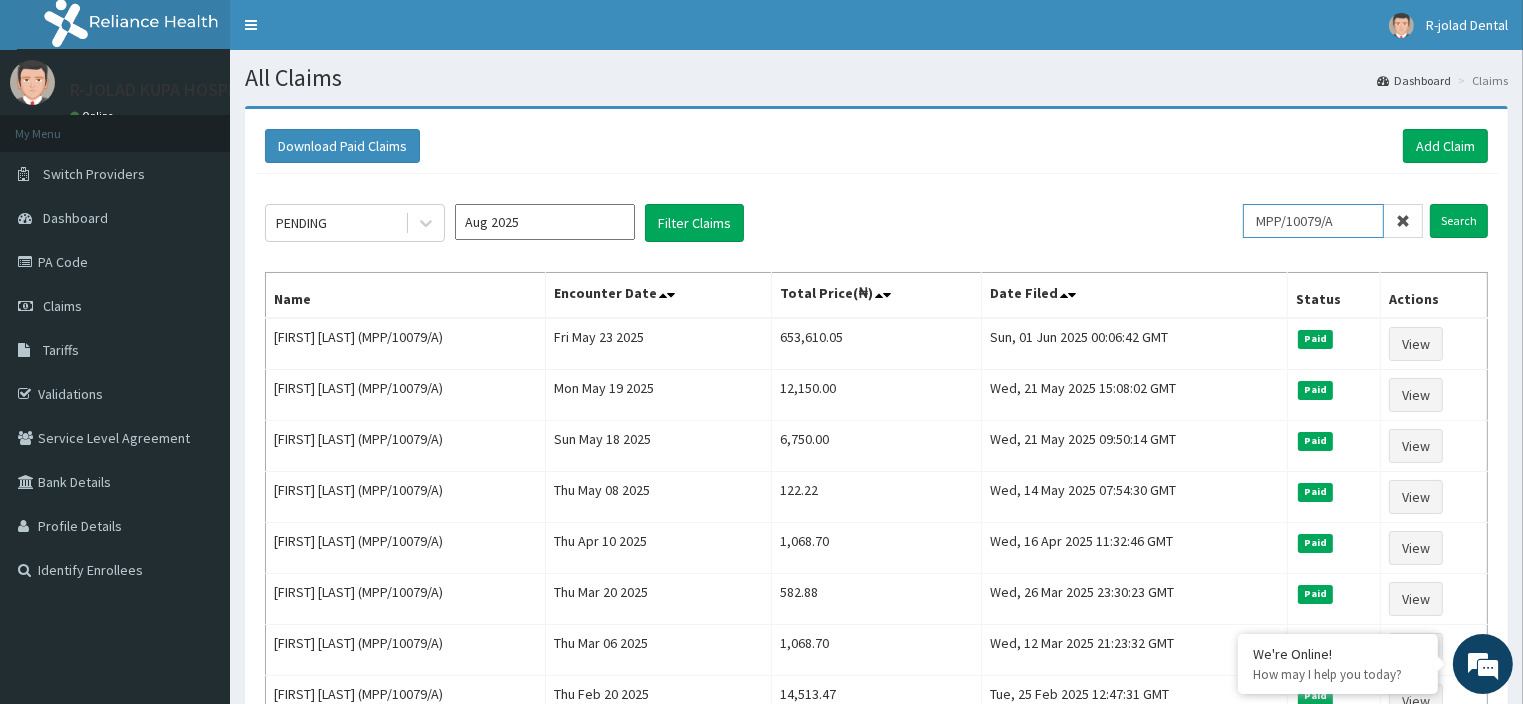 paste on "ARM/10128/C" 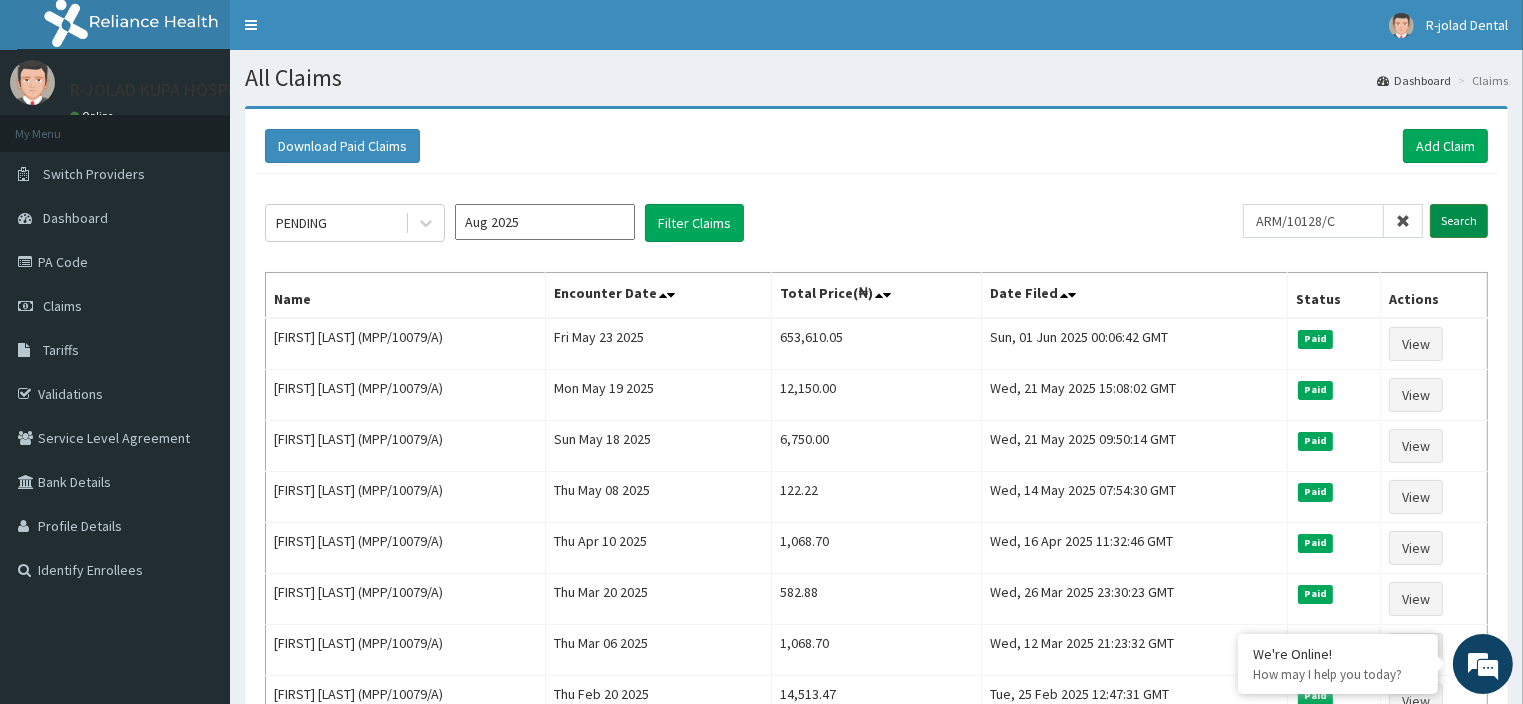 click on "Search" at bounding box center [1459, 221] 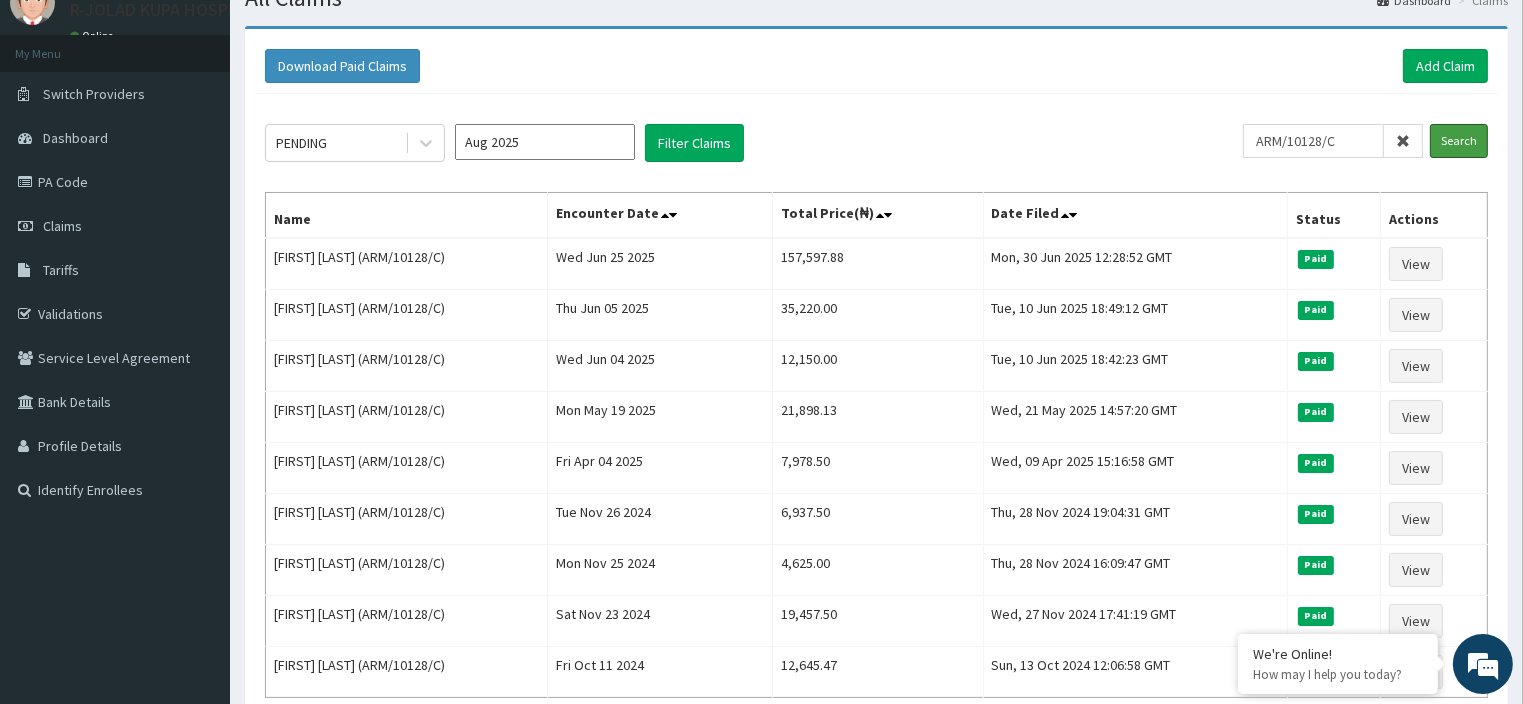 scroll, scrollTop: 68, scrollLeft: 0, axis: vertical 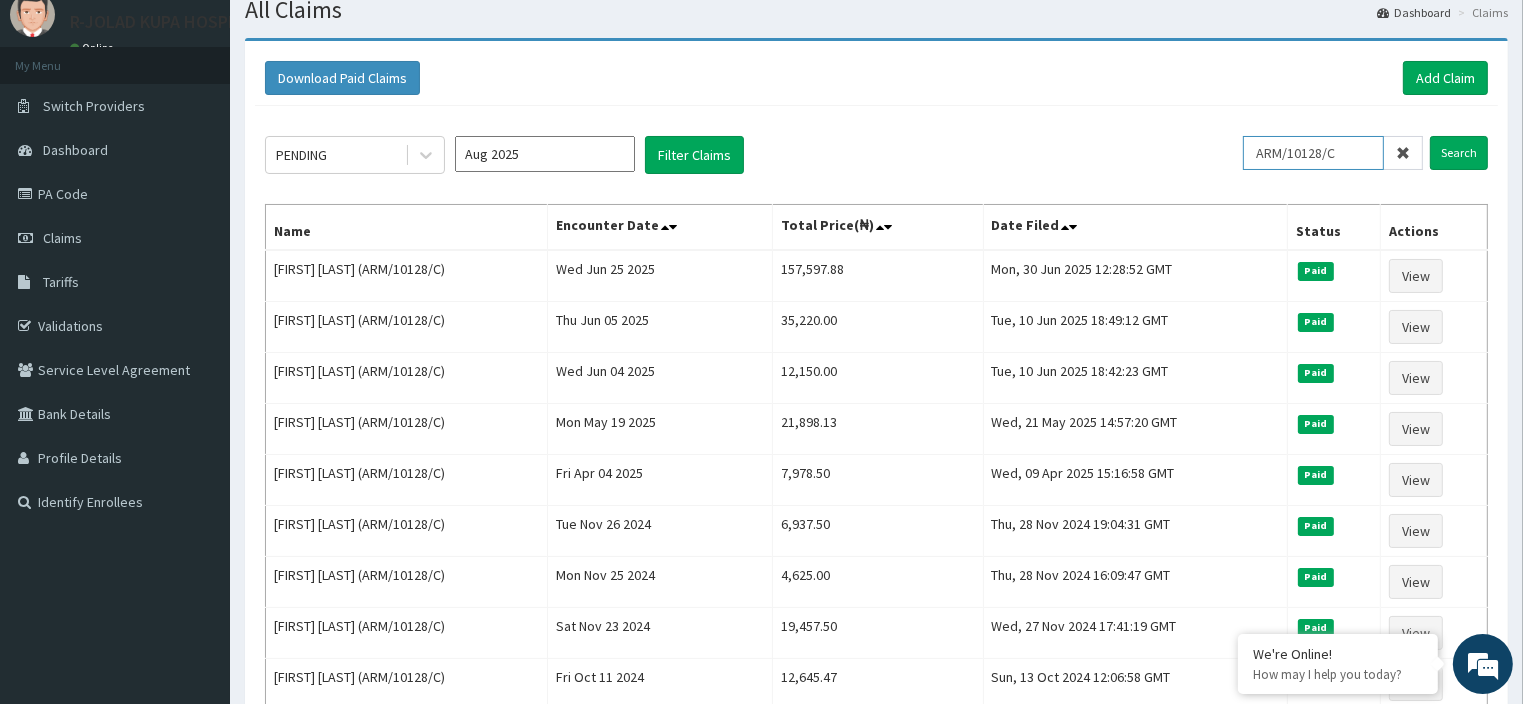 click on "ARM/10128/C" at bounding box center [1313, 153] 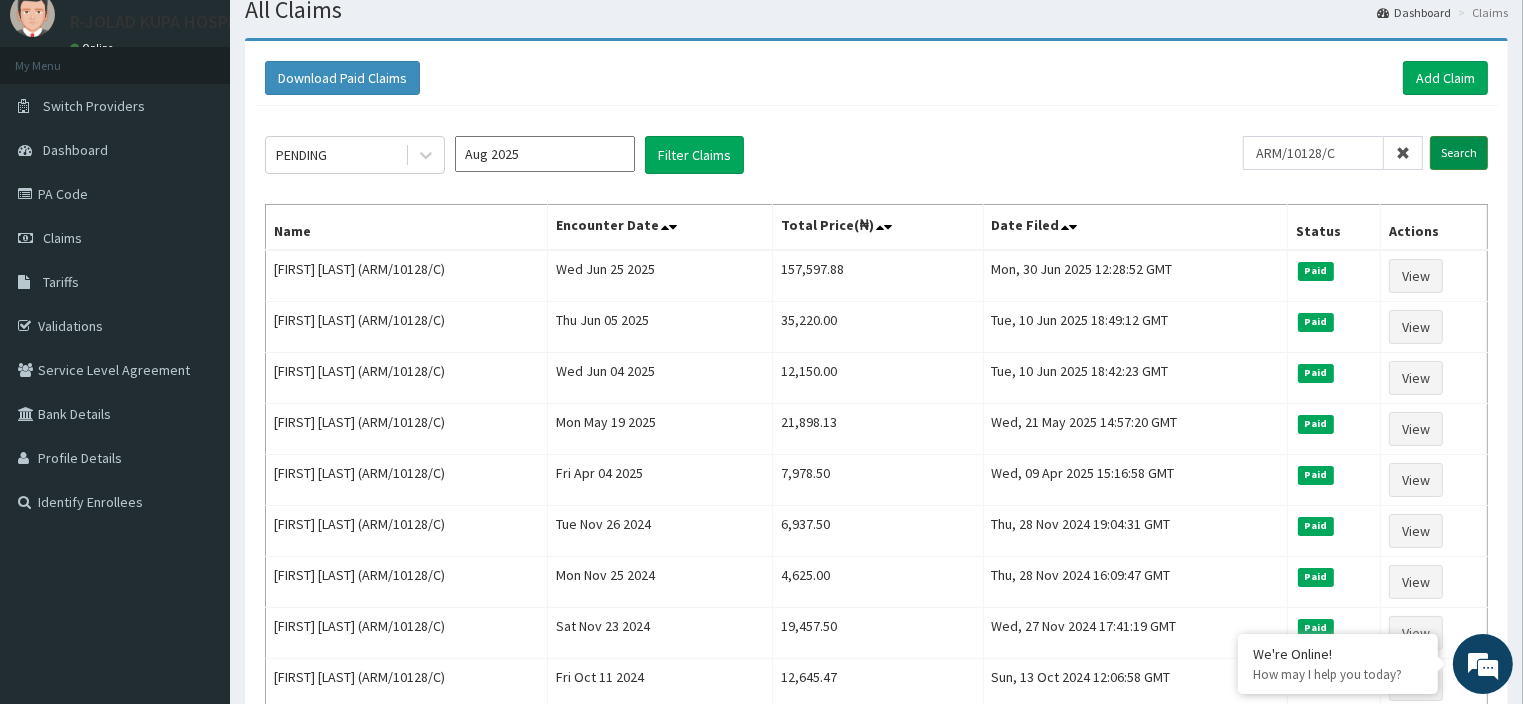 click on "Search" at bounding box center (1459, 153) 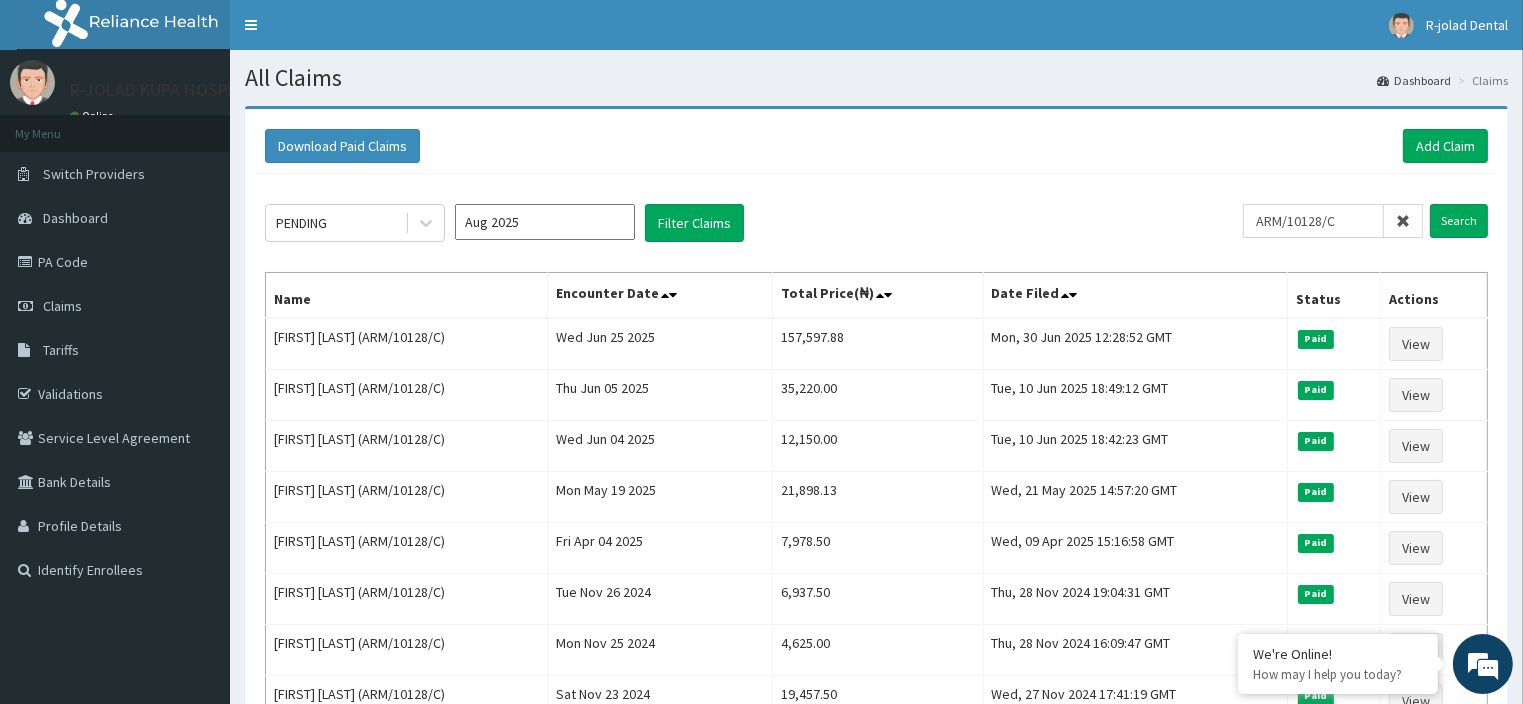 click on "PENDING Aug 2025 Filter Claims ARM/10128/C Search Name Encounter Date Total Price(₦) Date Filed Status Actions Asher Odianosen (ARM/10128/C) Wed Jun 25 2025 157,597.88 Mon, 30 Jun 2025 12:28:52 GMT Paid View Asher Odianosen (ARM/10128/C) Thu Jun 05 2025 35,220.00 Tue, 10 Jun 2025 18:49:12 GMT Paid View Asher Odianosen (ARM/10128/C) Wed Jun 04 2025 12,150.00 Tue, 10 Jun 2025 18:42:23 GMT Paid View Asher Odianosen (ARM/10128/C) Mon May 19 2025 21,898.13 Wed, 21 May 2025 14:57:20 GMT Paid View Asher Odianosen (ARM/10128/C) Fri Apr 04 2025 7,978.50 Wed, 09 Apr 2025 15:16:58 GMT Paid View Asher Odianosen (ARM/10128/C) Tue Nov 26 2024 6,937.50 Thu, 28 Nov 2024 19:04:31 GMT Paid View Asher Odianosen (ARM/10128/C) Mon Nov 25 2024 4,625.00 Thu, 28 Nov 2024 16:09:47 GMT Paid View Asher Odianosen (ARM/10128/C) Sat Nov 23 2024 19,457.50 Wed, 27 Nov 2024 17:41:19 GMT Paid View Asher Odianosen (ARM/10128/C) Fri Oct 11 2024 12,645.47 Sun, 13 Oct 2024 12:06:58 GMT Paid View 1" 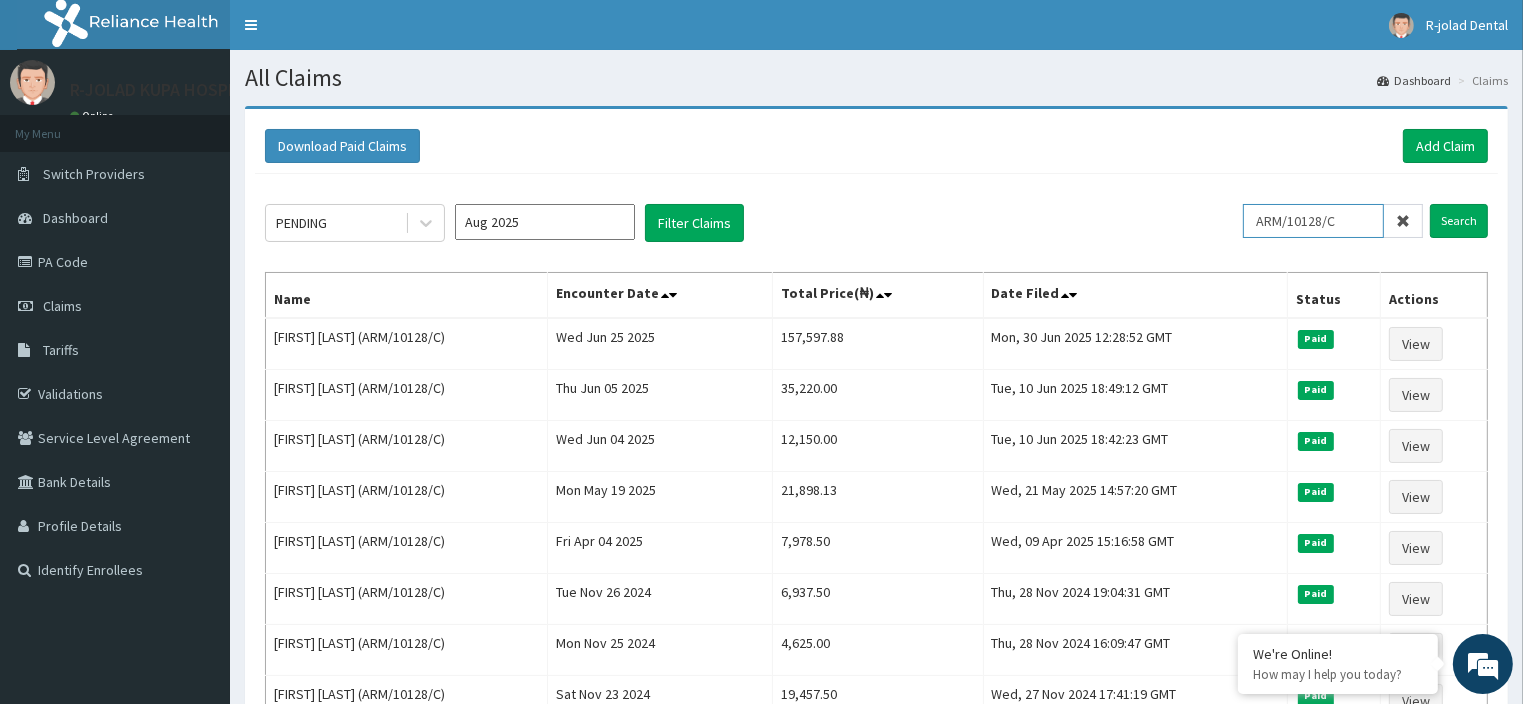 click on "ARM/10128/C" at bounding box center (1313, 221) 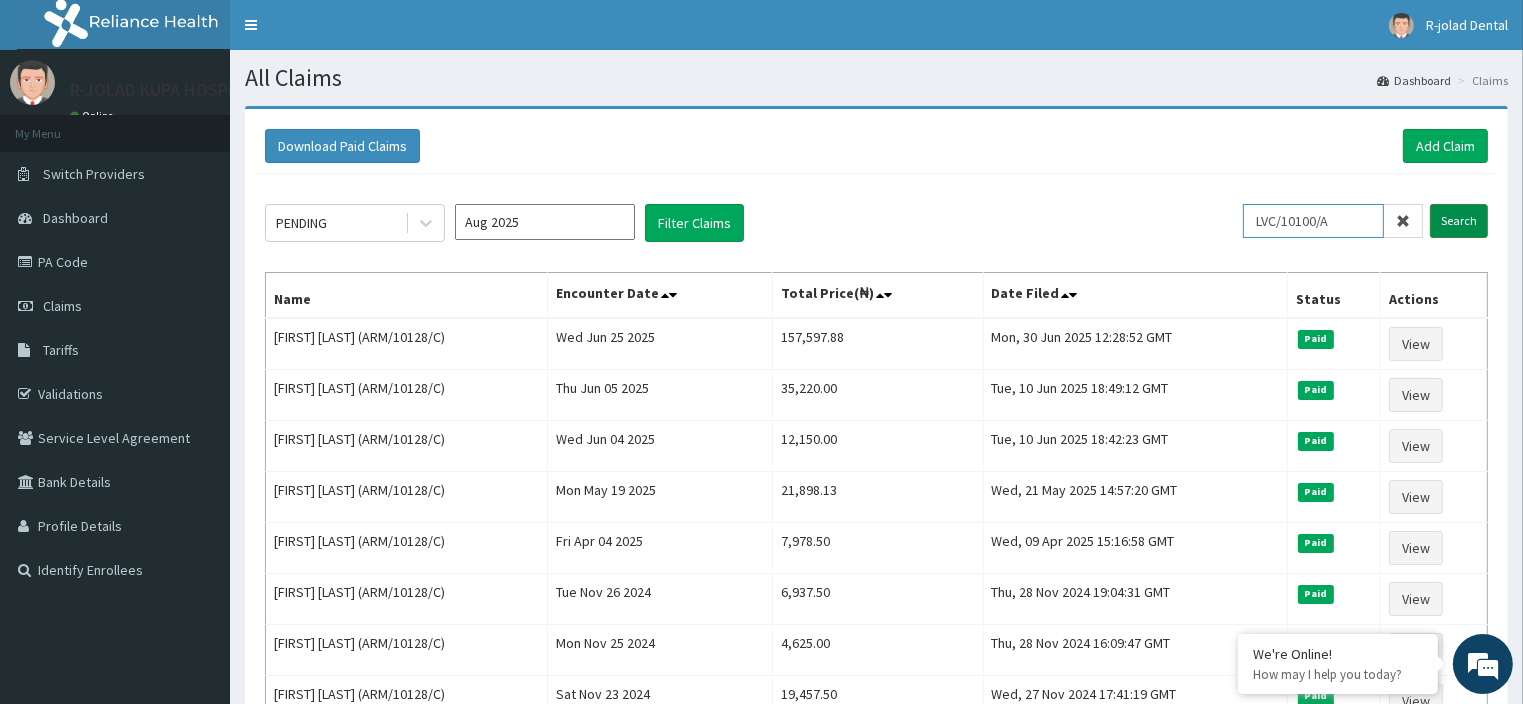 type on "LVC/10100/A" 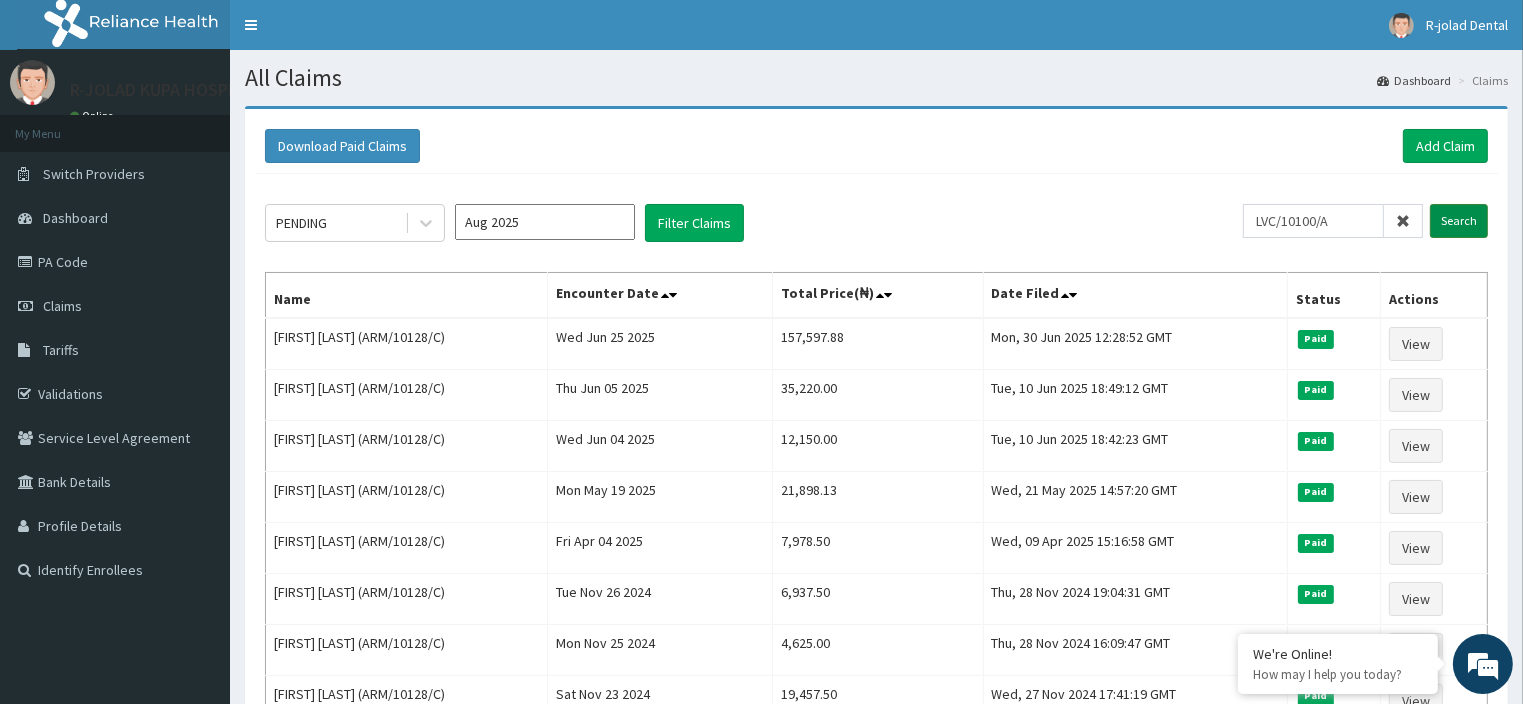click on "Search" at bounding box center (1459, 221) 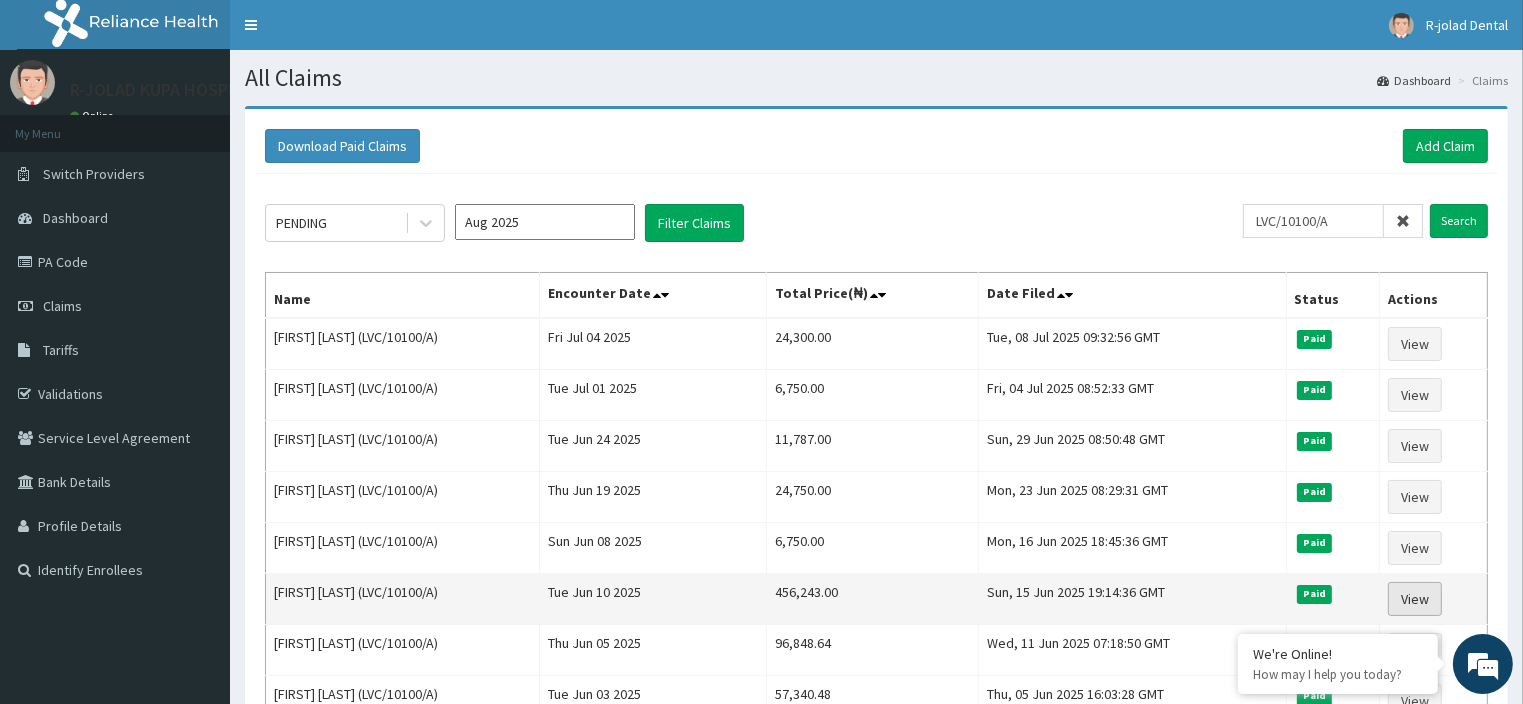 click on "View" at bounding box center (1415, 599) 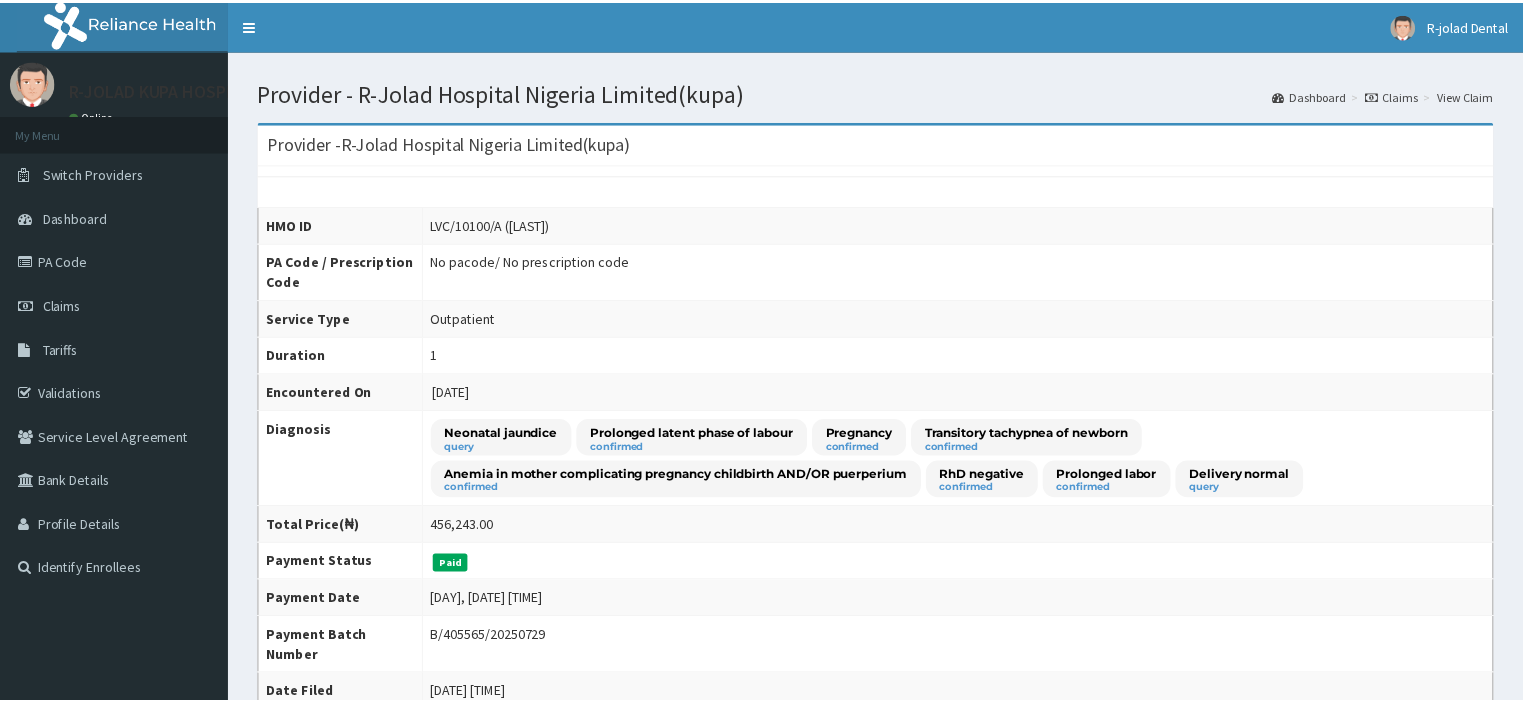 scroll, scrollTop: 0, scrollLeft: 0, axis: both 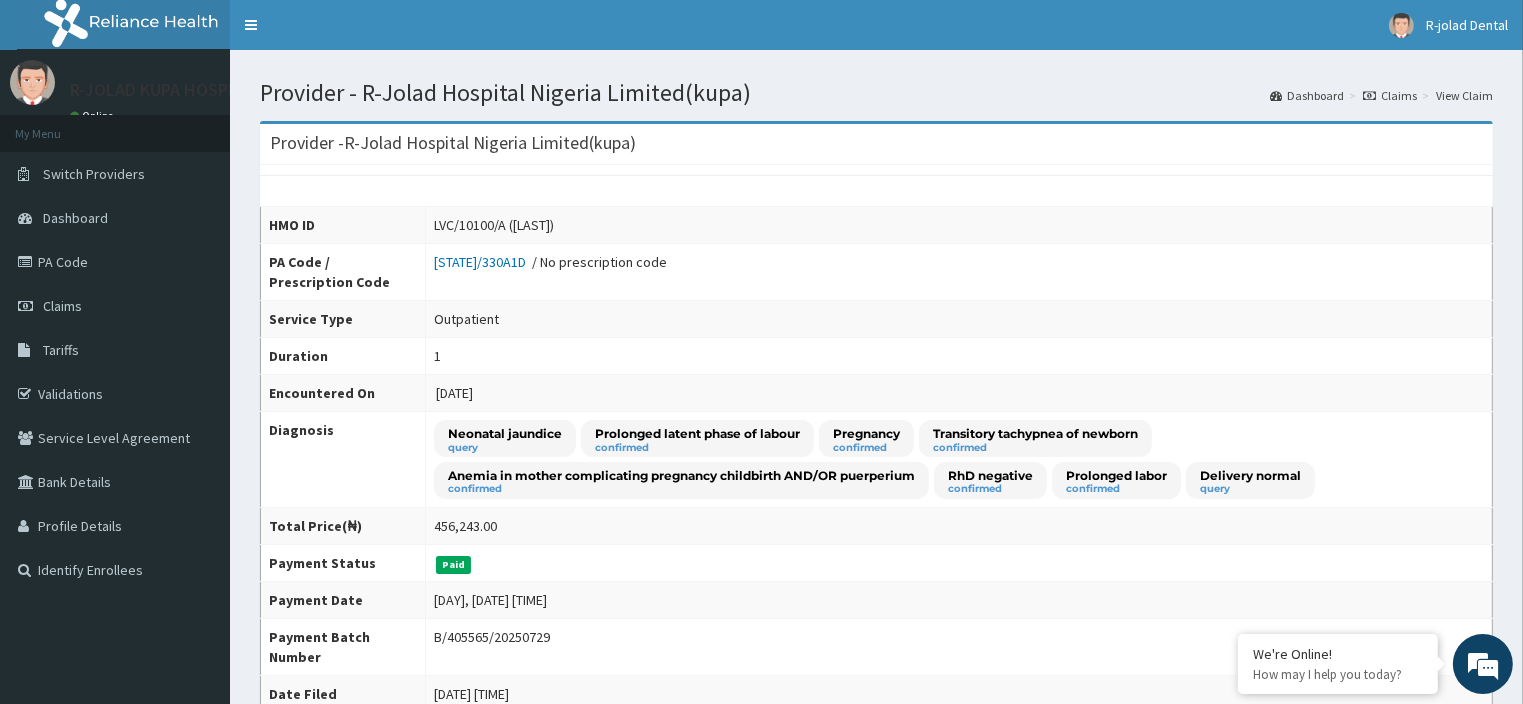 drag, startPoint x: 500, startPoint y: 223, endPoint x: 582, endPoint y: 222, distance: 82.006096 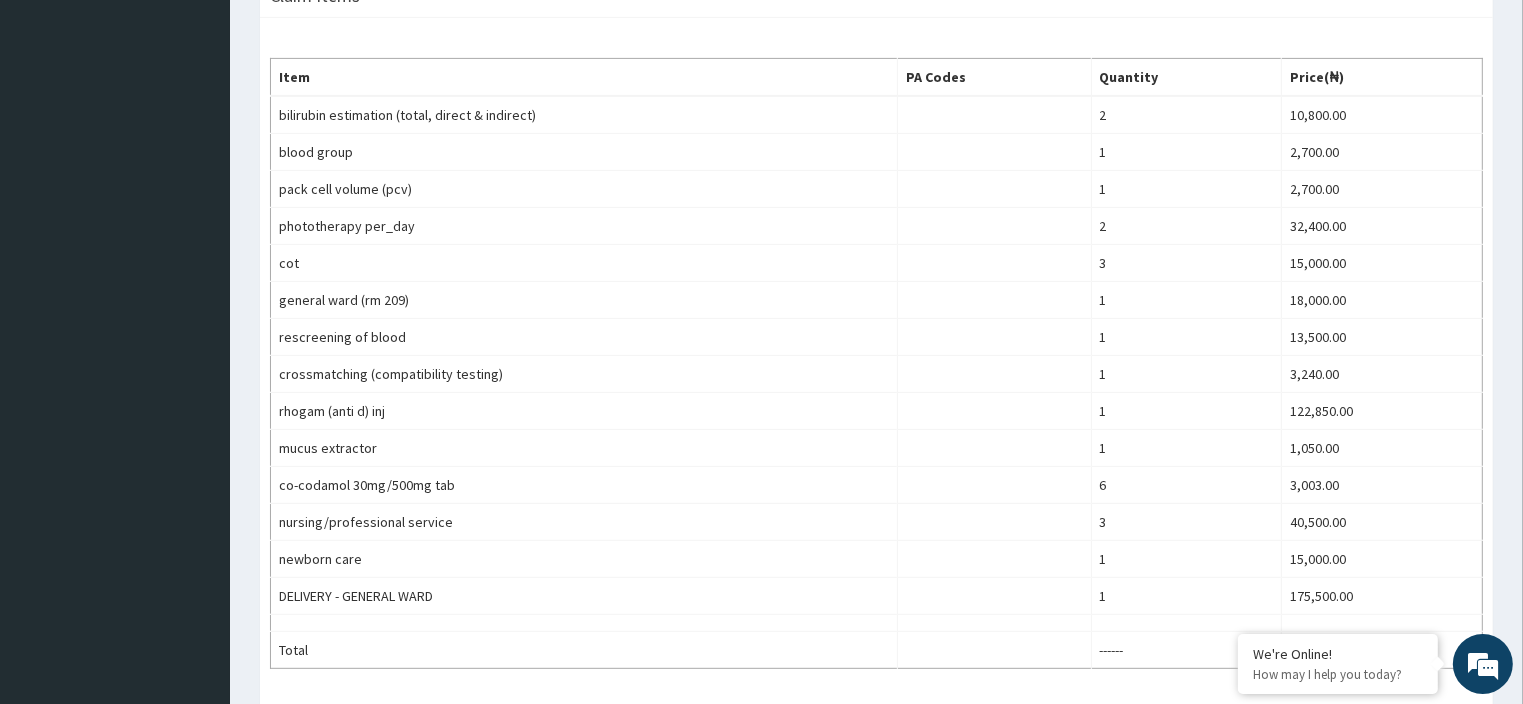 scroll, scrollTop: 644, scrollLeft: 0, axis: vertical 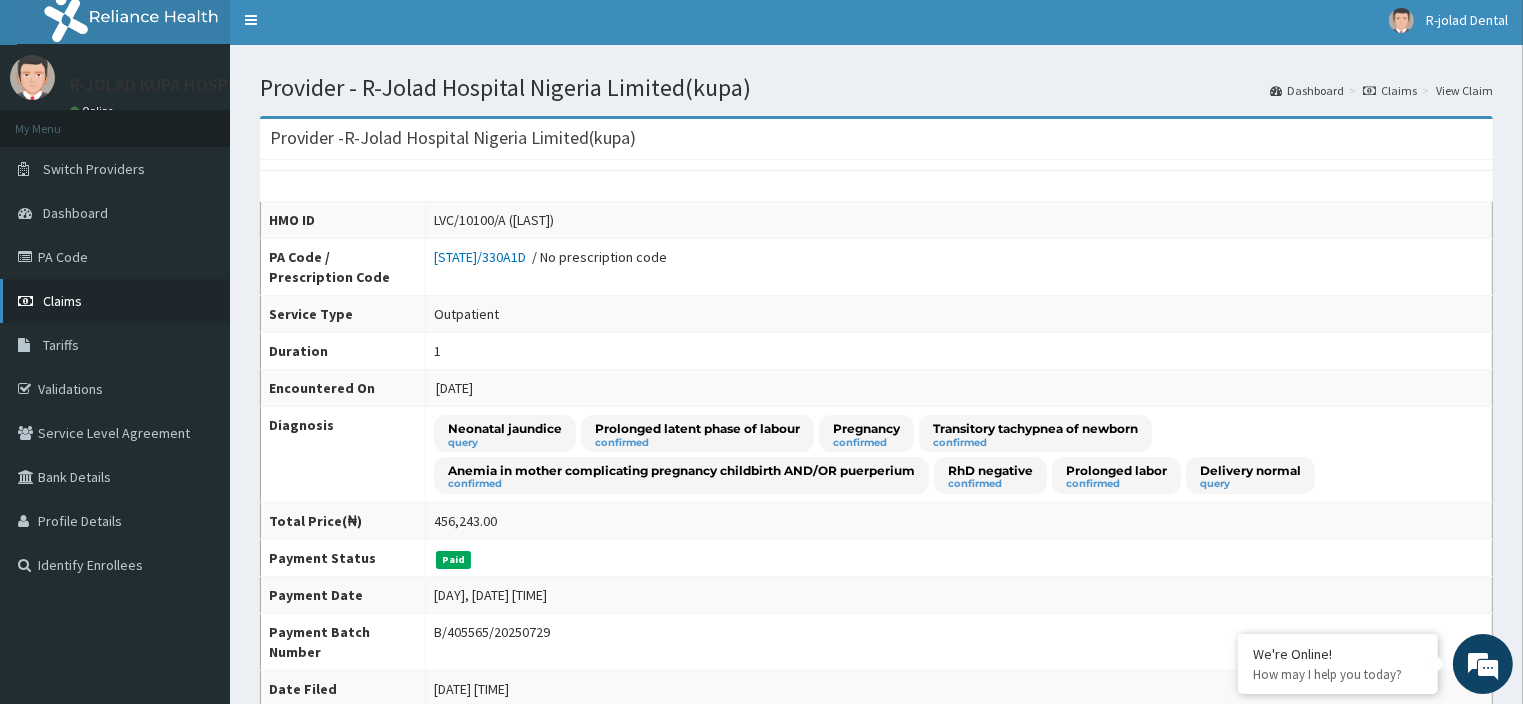 click on "Claims" at bounding box center (62, 301) 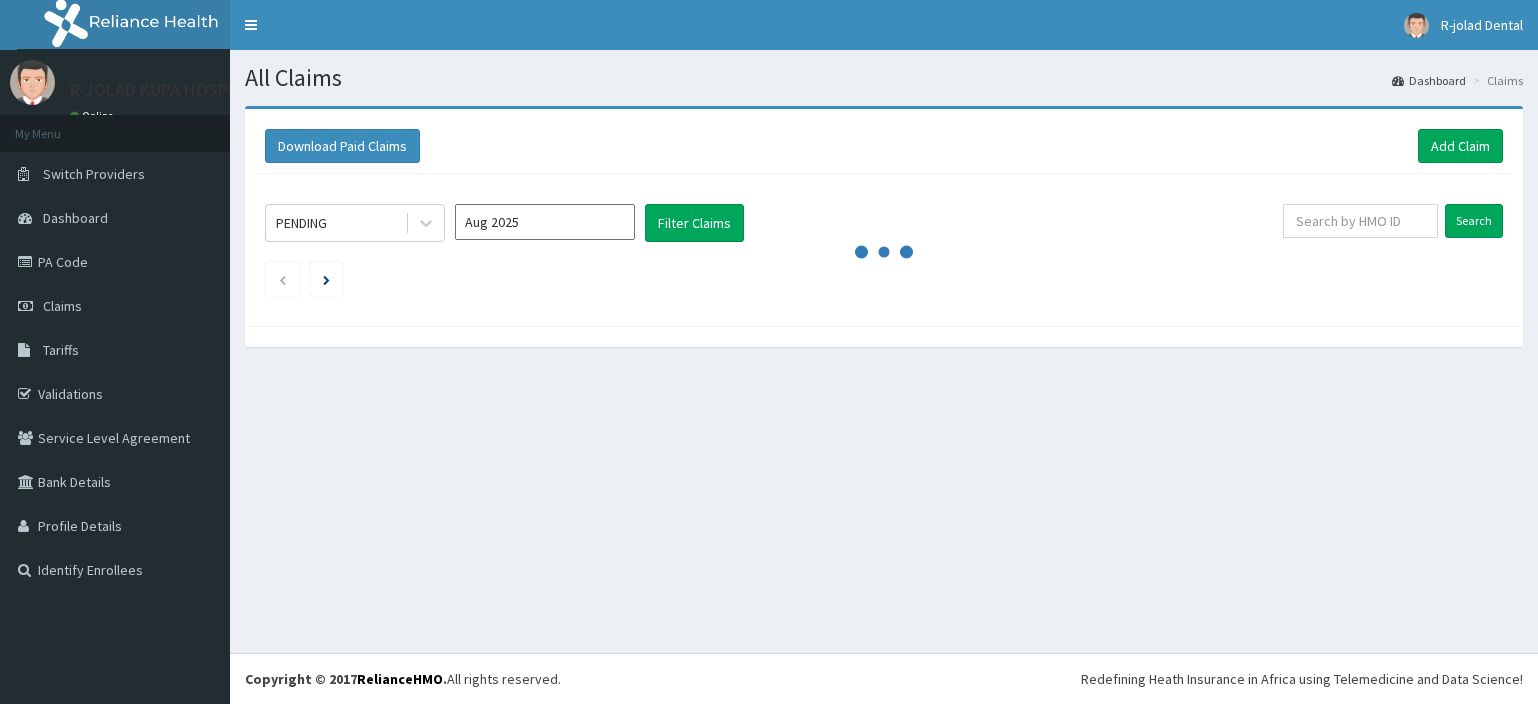 scroll, scrollTop: 0, scrollLeft: 0, axis: both 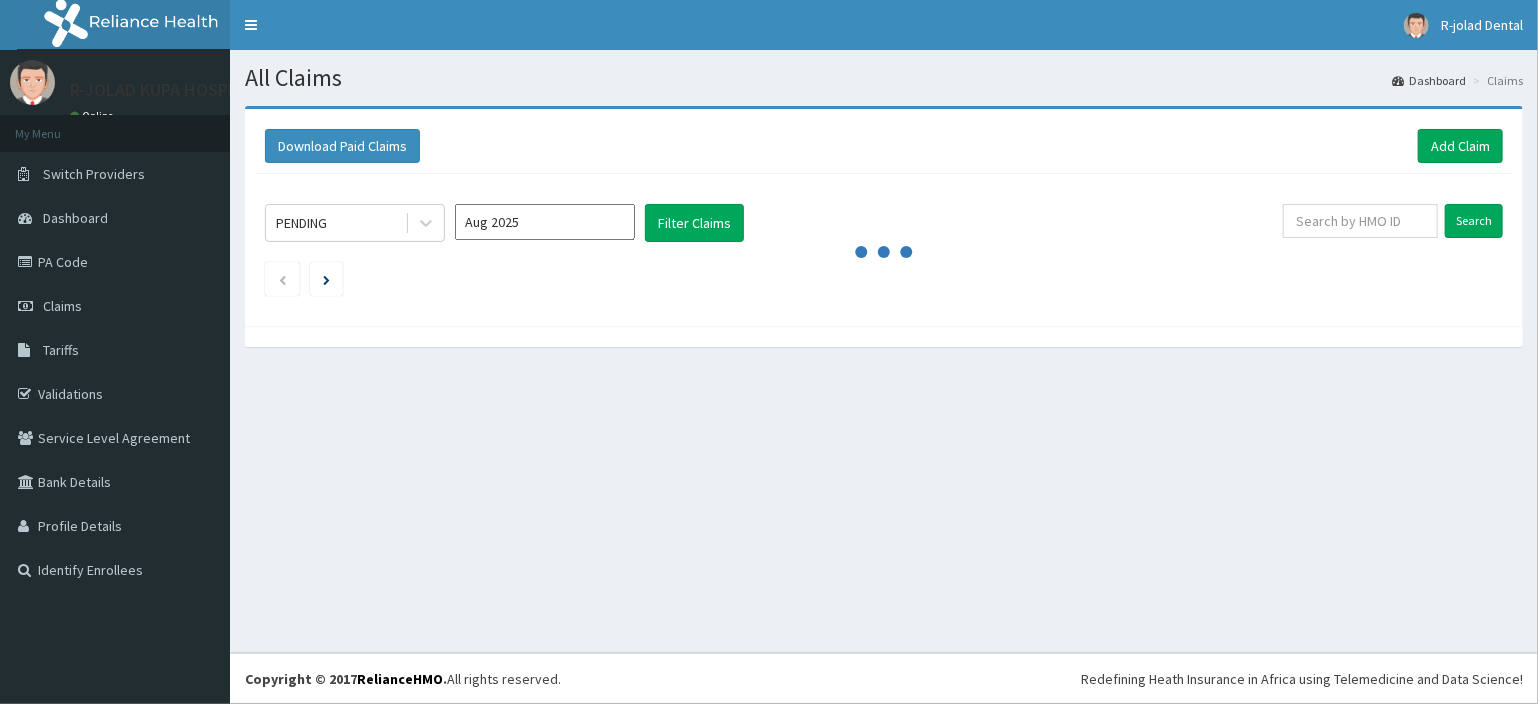 click at bounding box center (1360, 221) 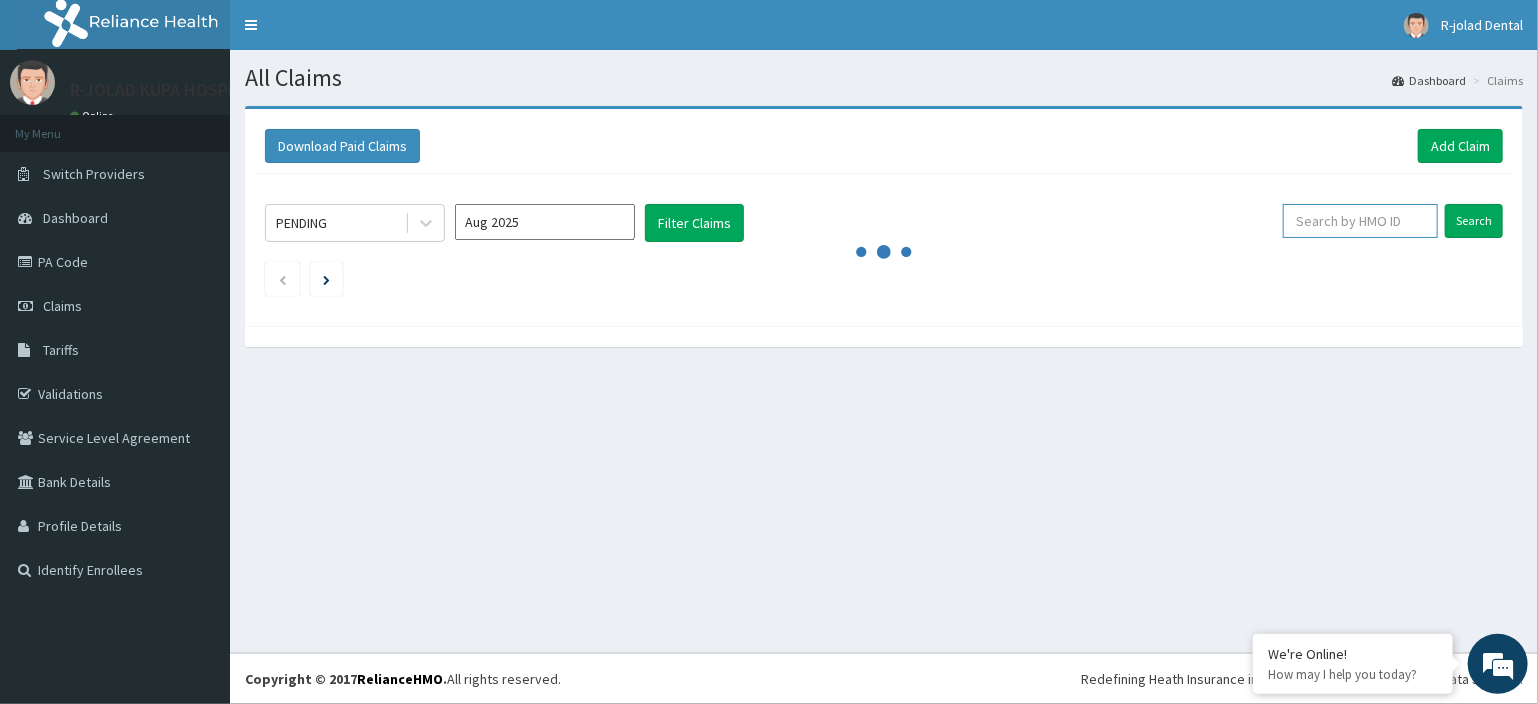 paste on "OAT/10003/D" 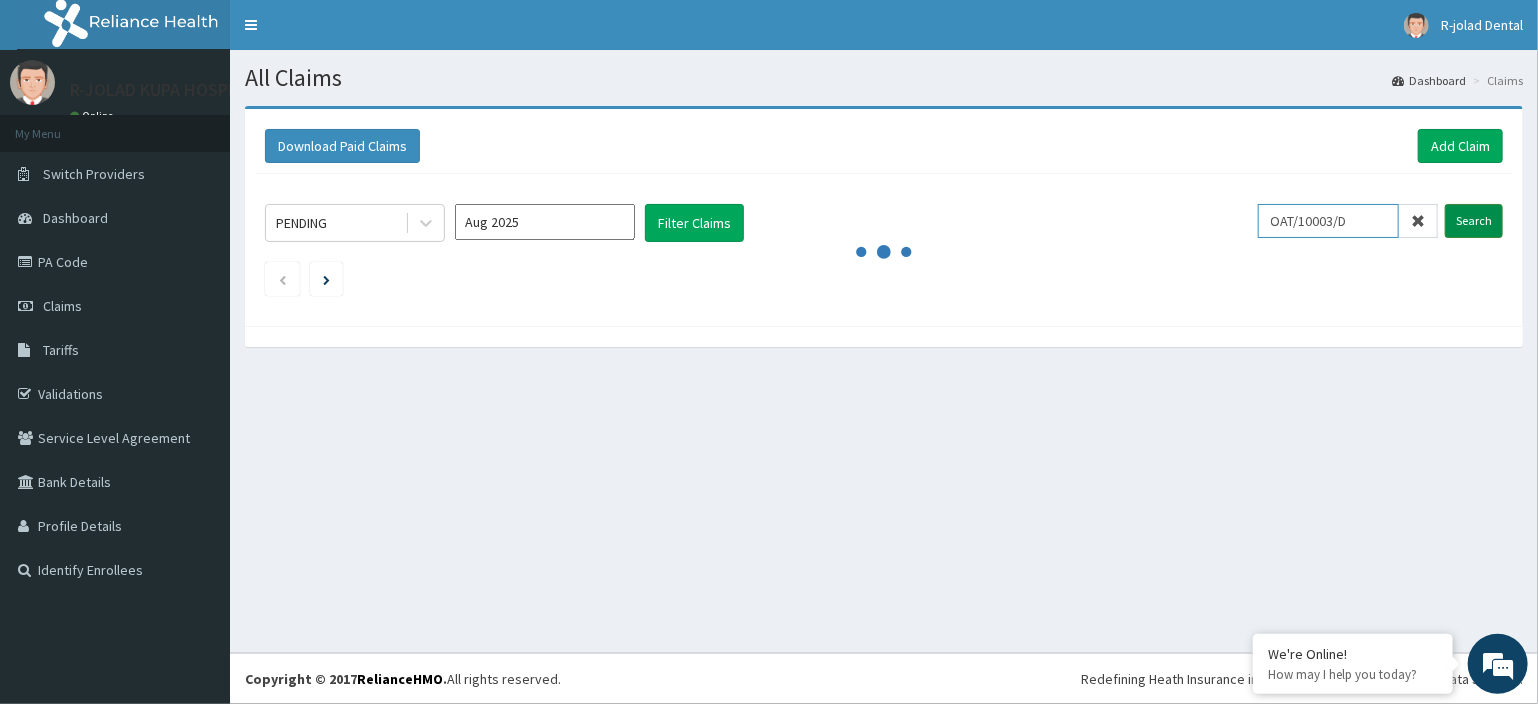 type on "OAT/10003/D" 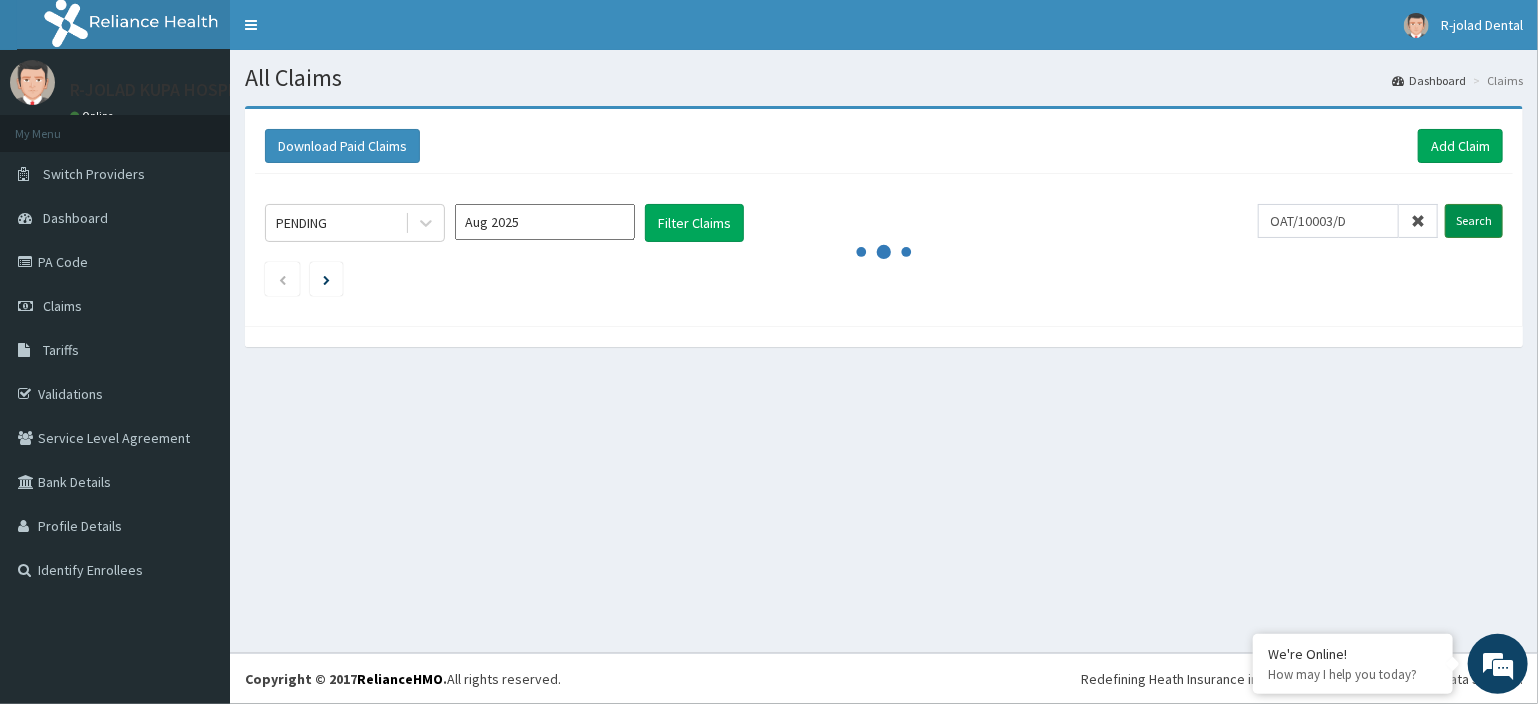 click on "Search" at bounding box center (1474, 221) 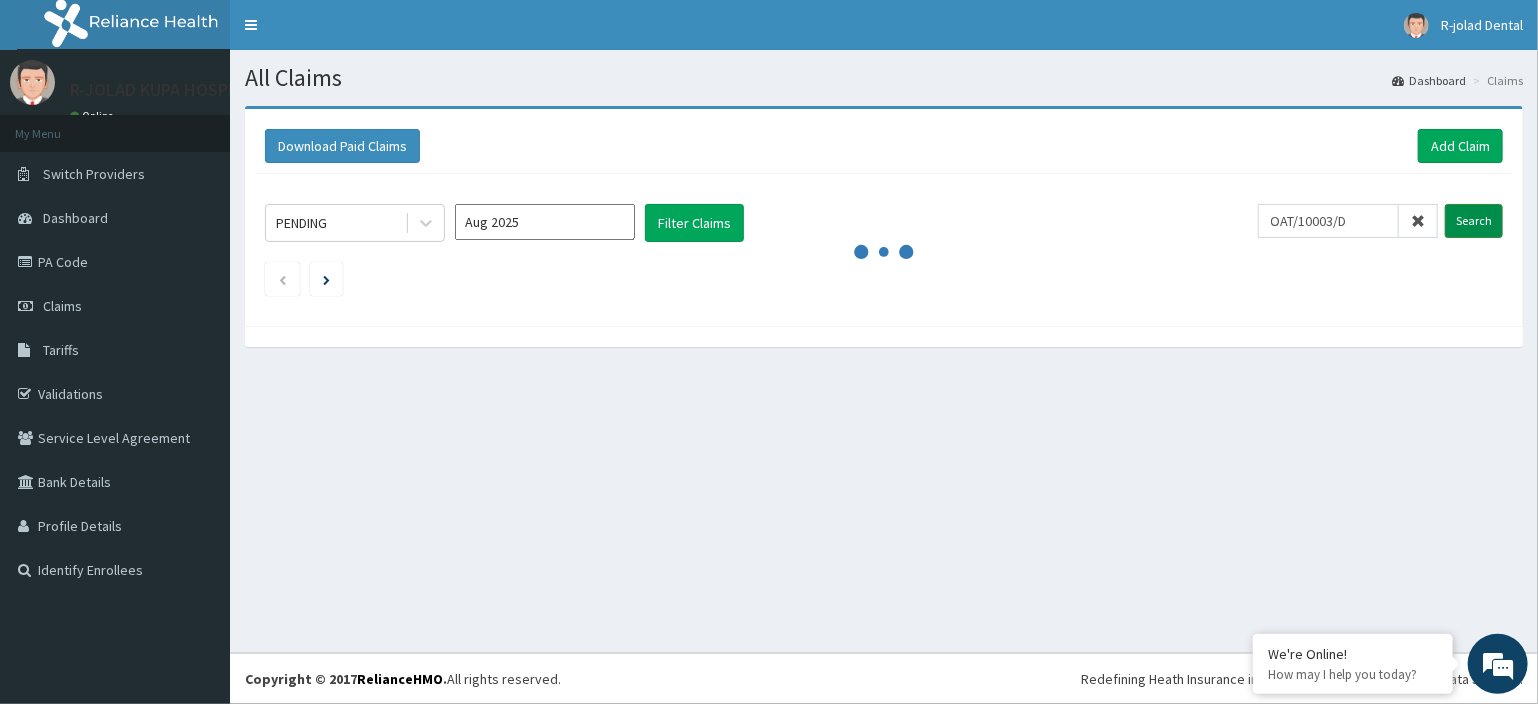 scroll, scrollTop: 0, scrollLeft: 0, axis: both 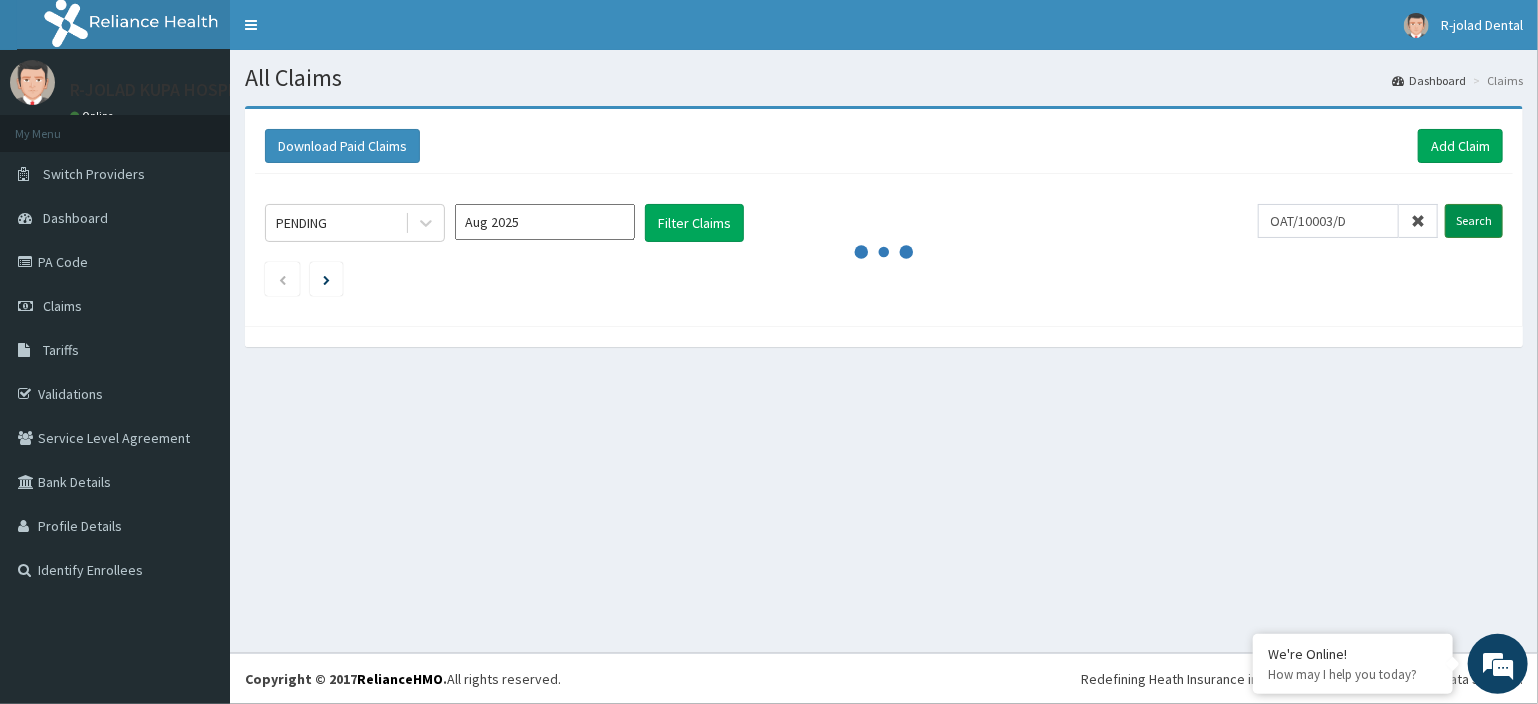 click on "Search" at bounding box center [1474, 221] 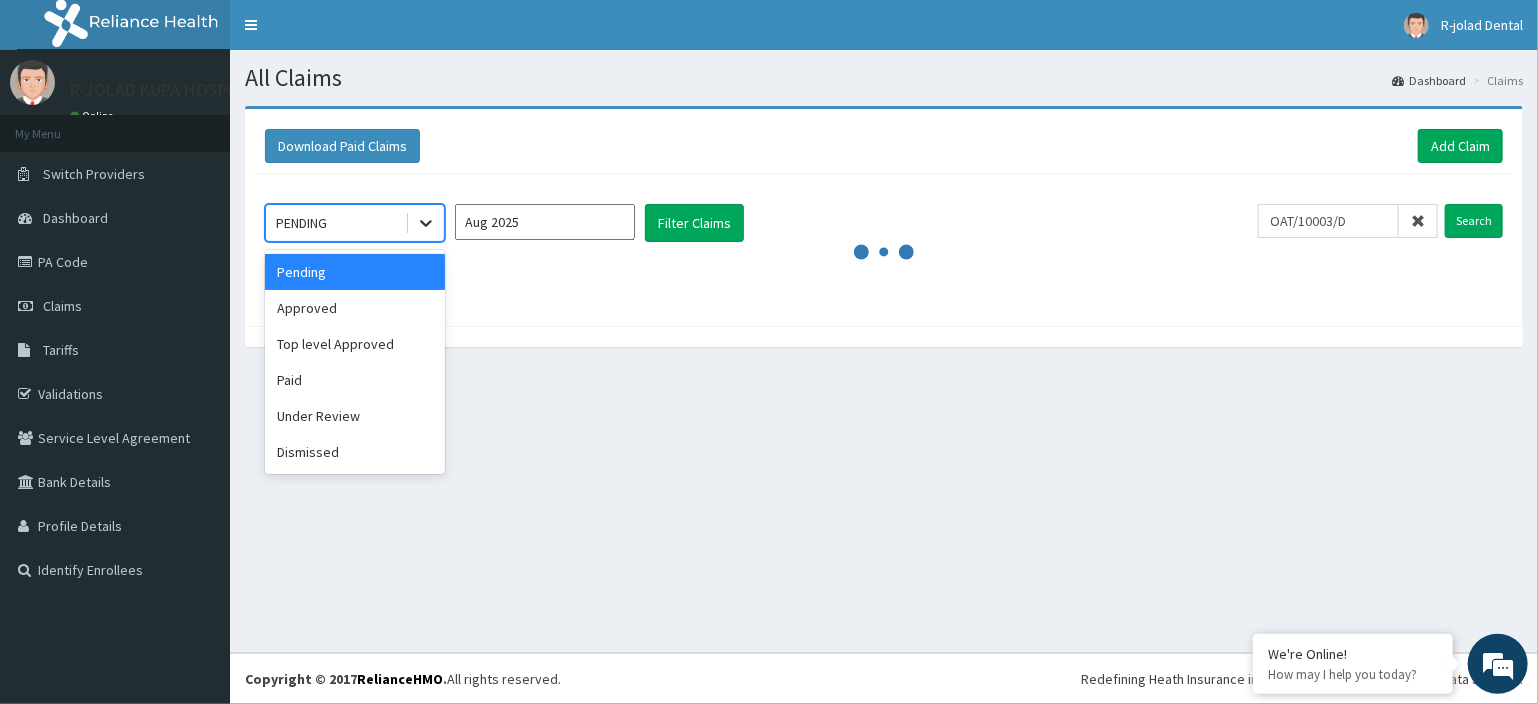 click 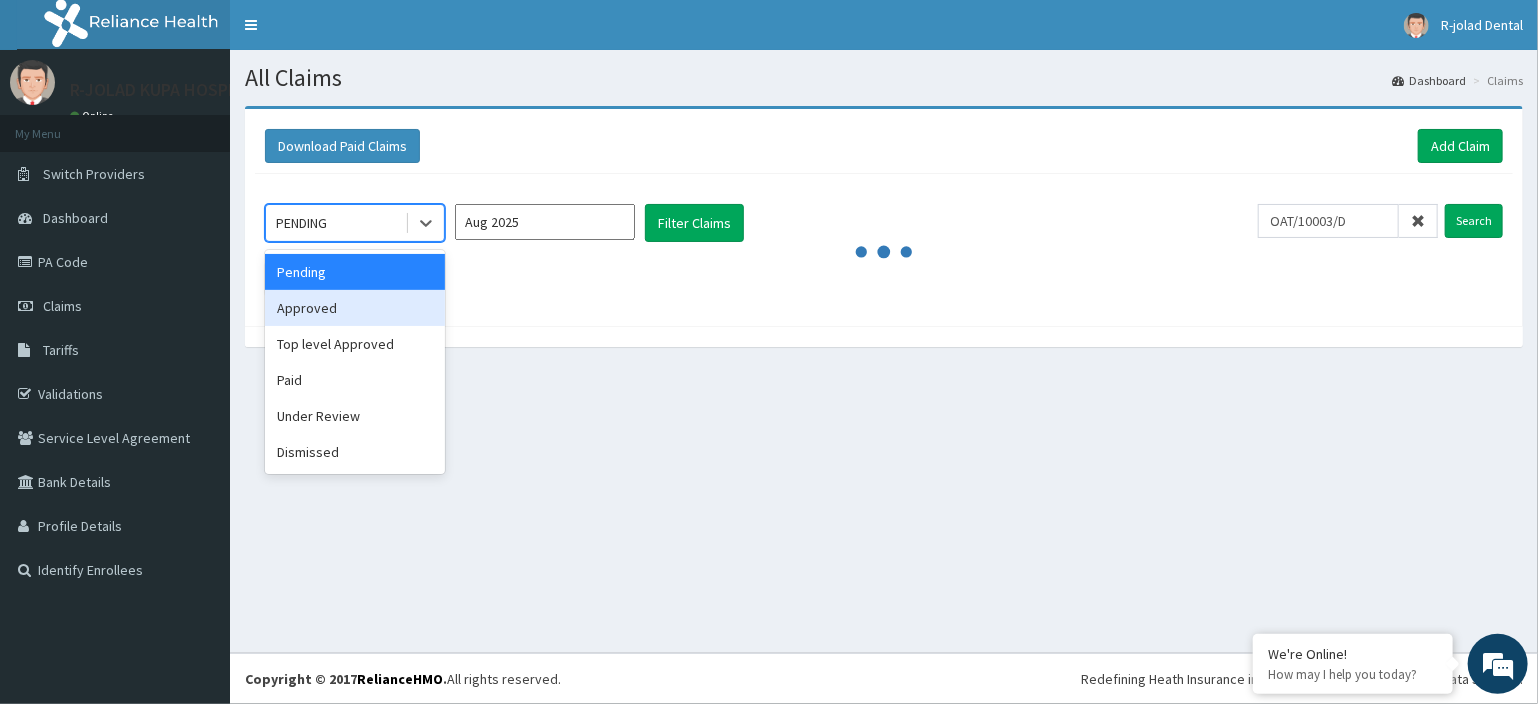 click on "Approved" at bounding box center (355, 308) 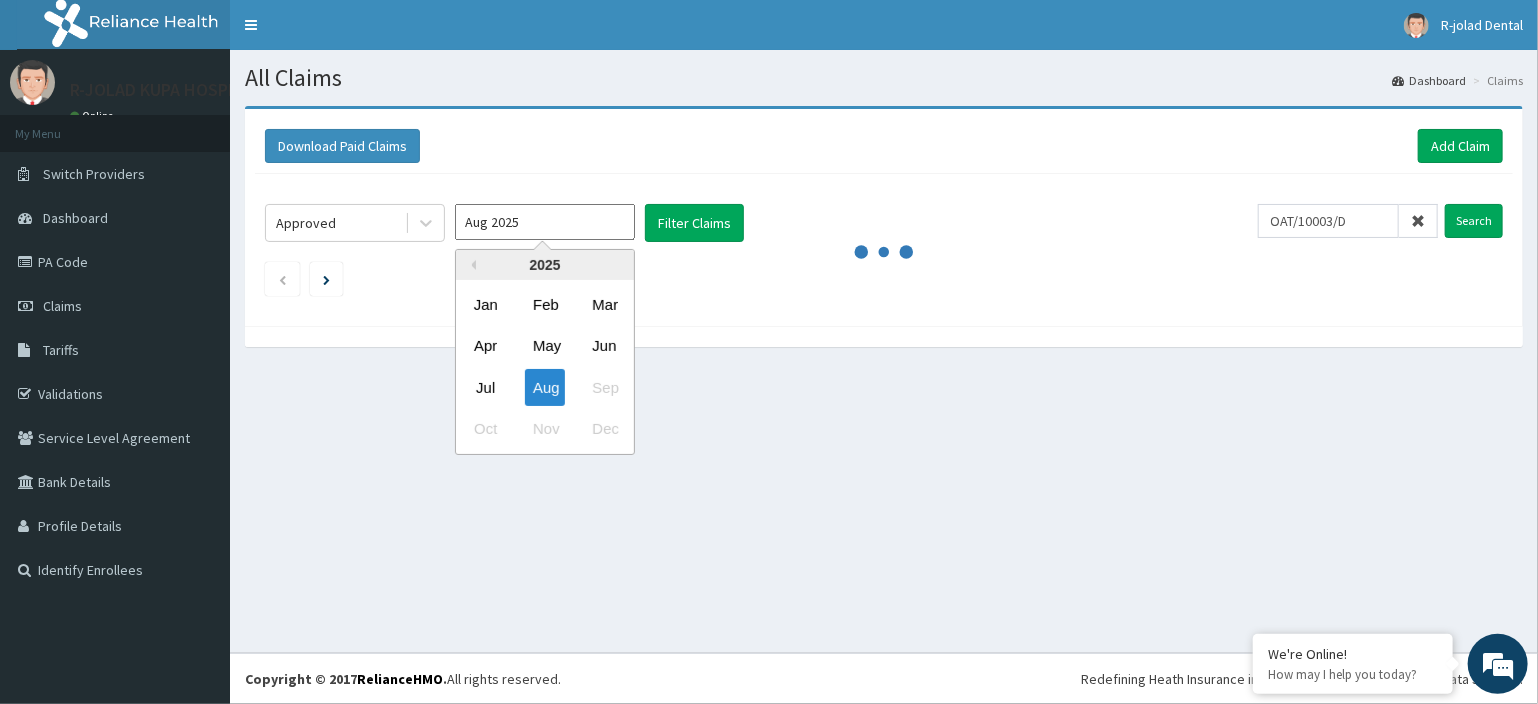 click on "Aug 2025" at bounding box center [545, 222] 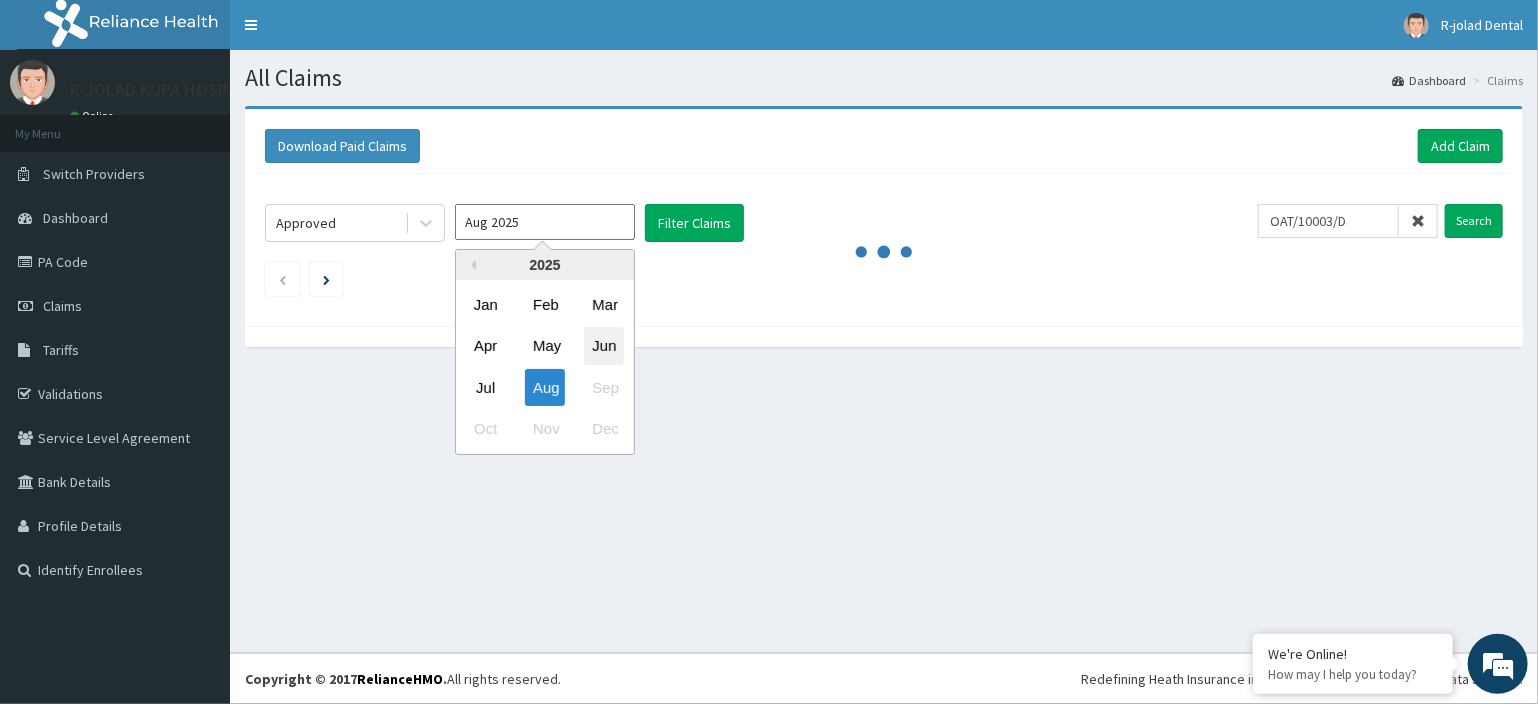 click on "Jun" at bounding box center [604, 346] 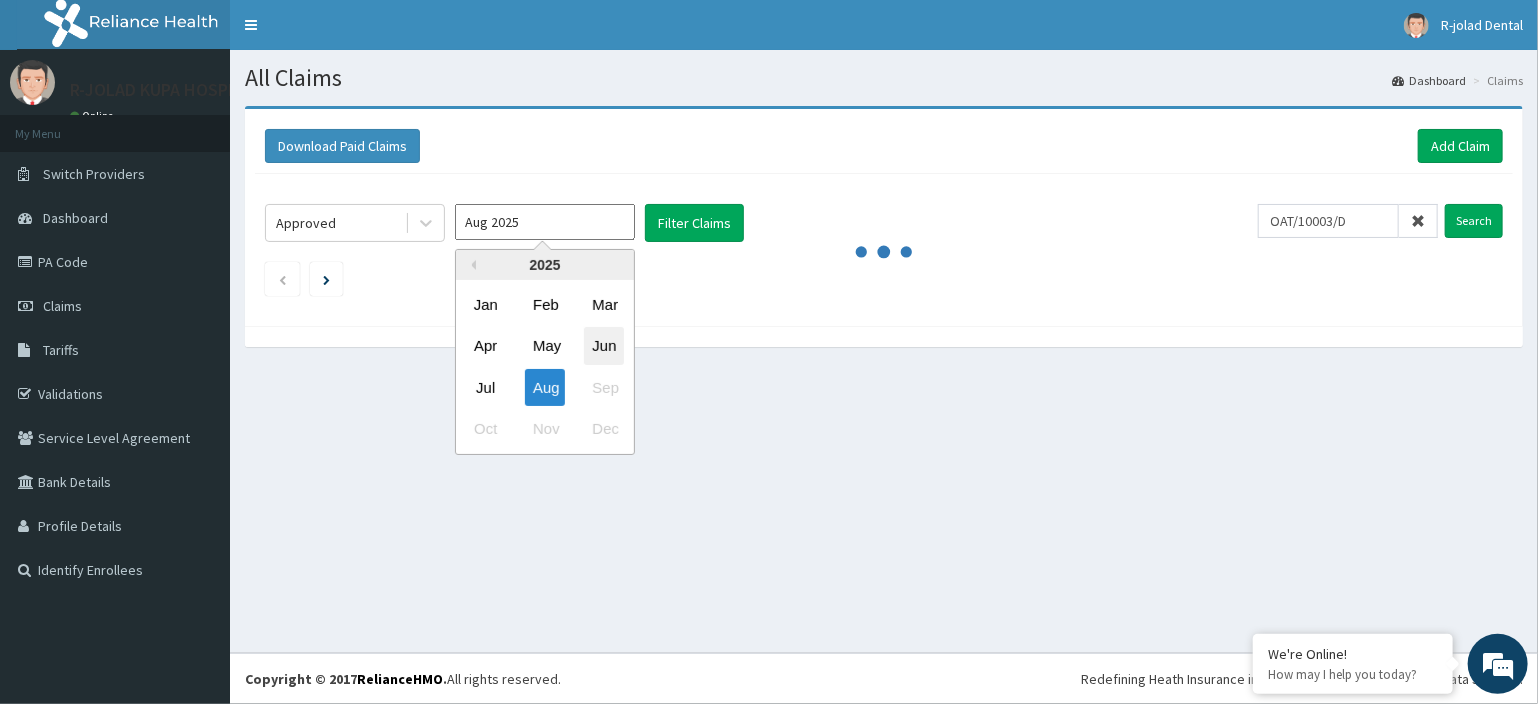 type on "Jun 2025" 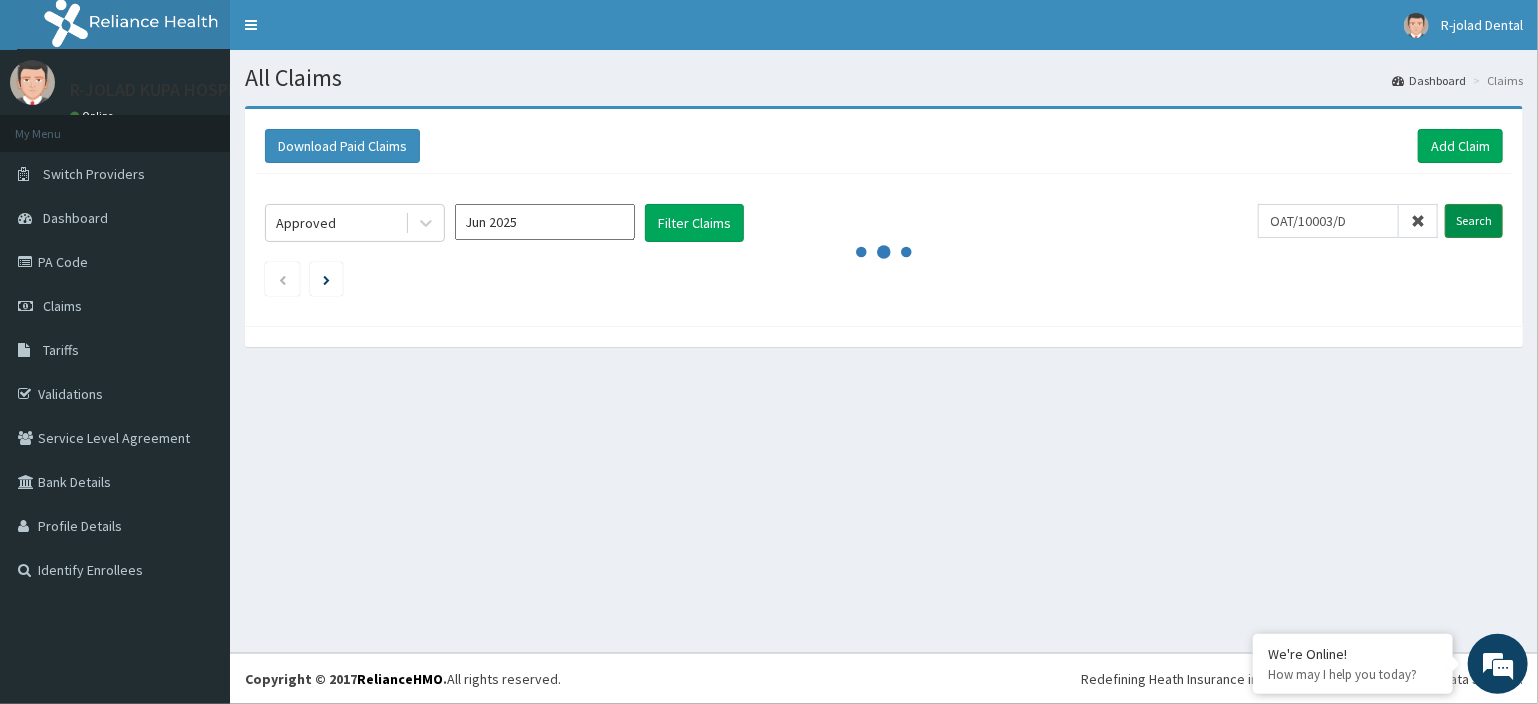 click on "Search" at bounding box center [1474, 221] 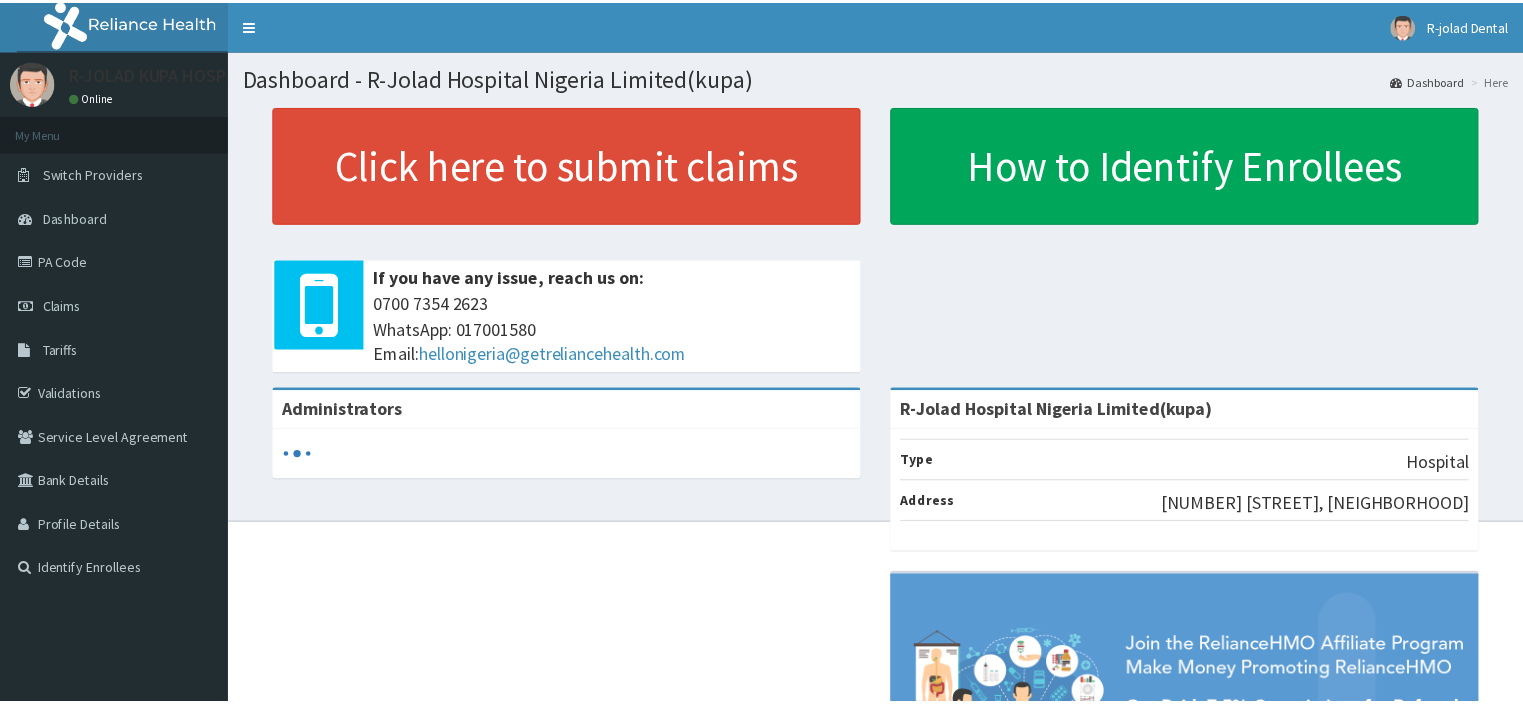 scroll, scrollTop: 0, scrollLeft: 0, axis: both 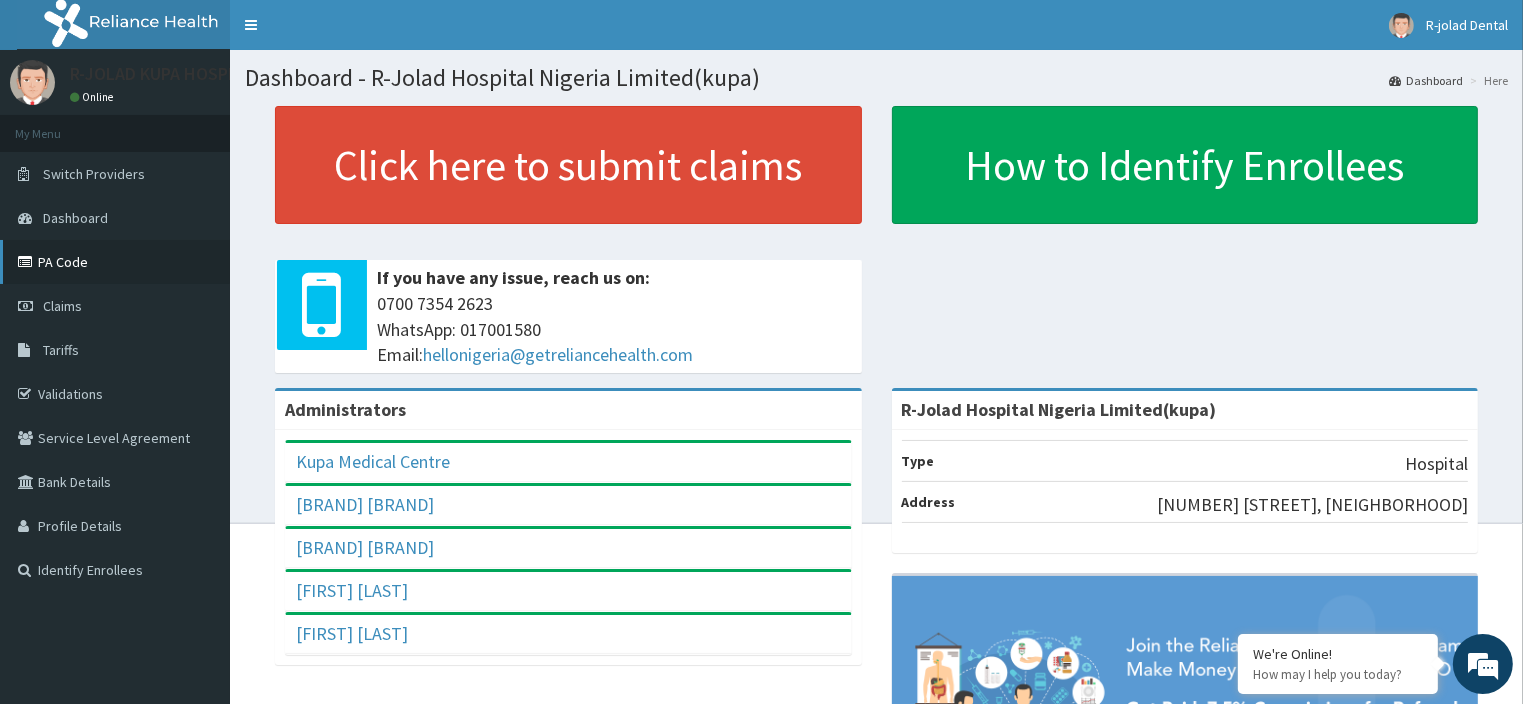 click on "PA Code" at bounding box center [115, 262] 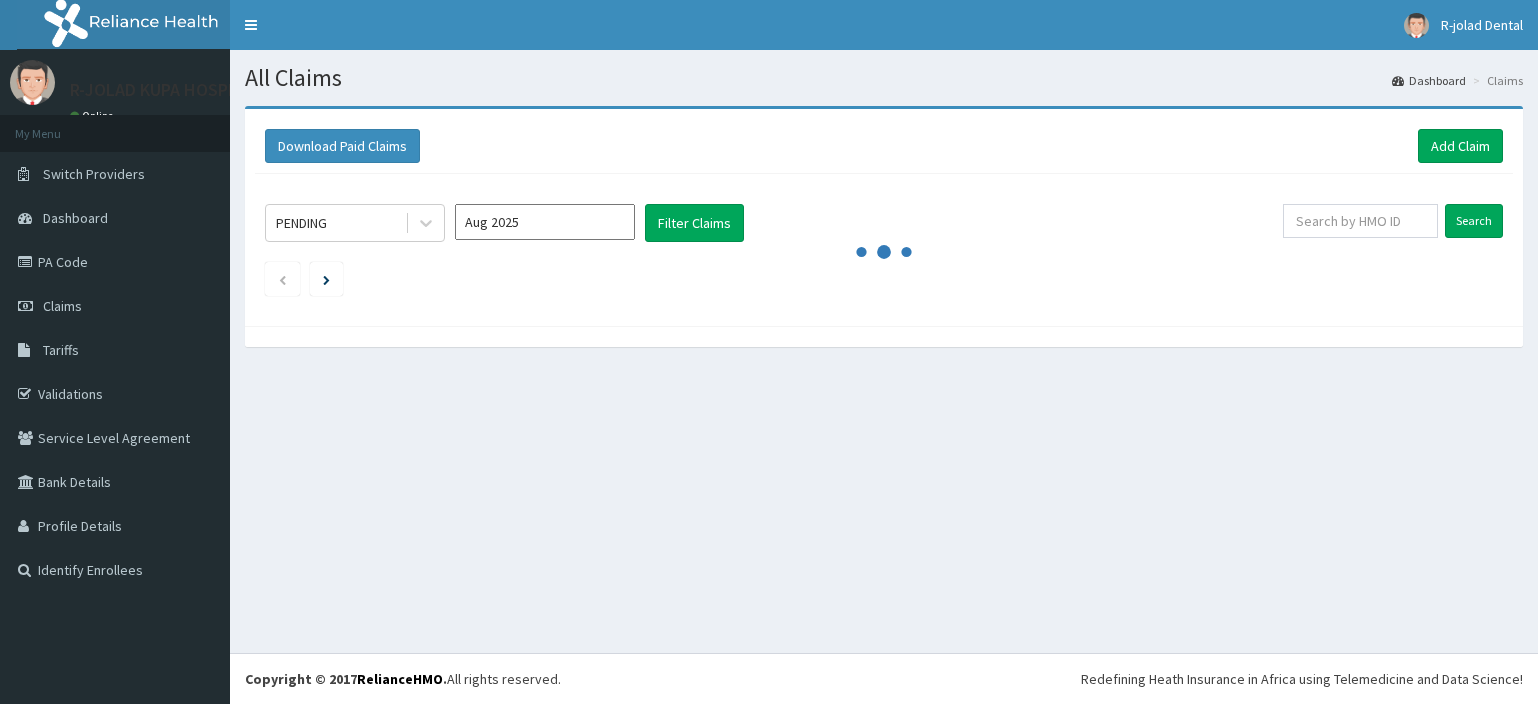 scroll, scrollTop: 0, scrollLeft: 0, axis: both 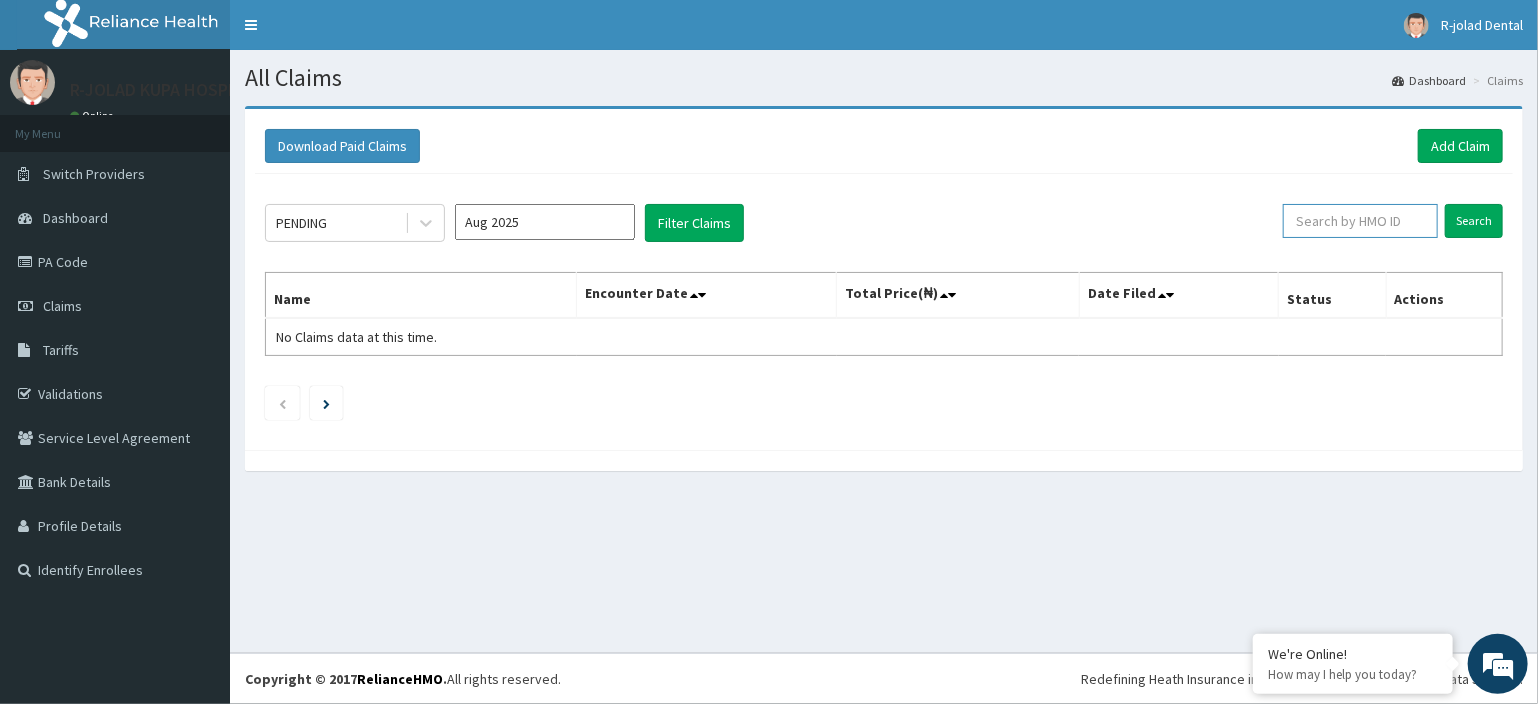 click at bounding box center [1360, 221] 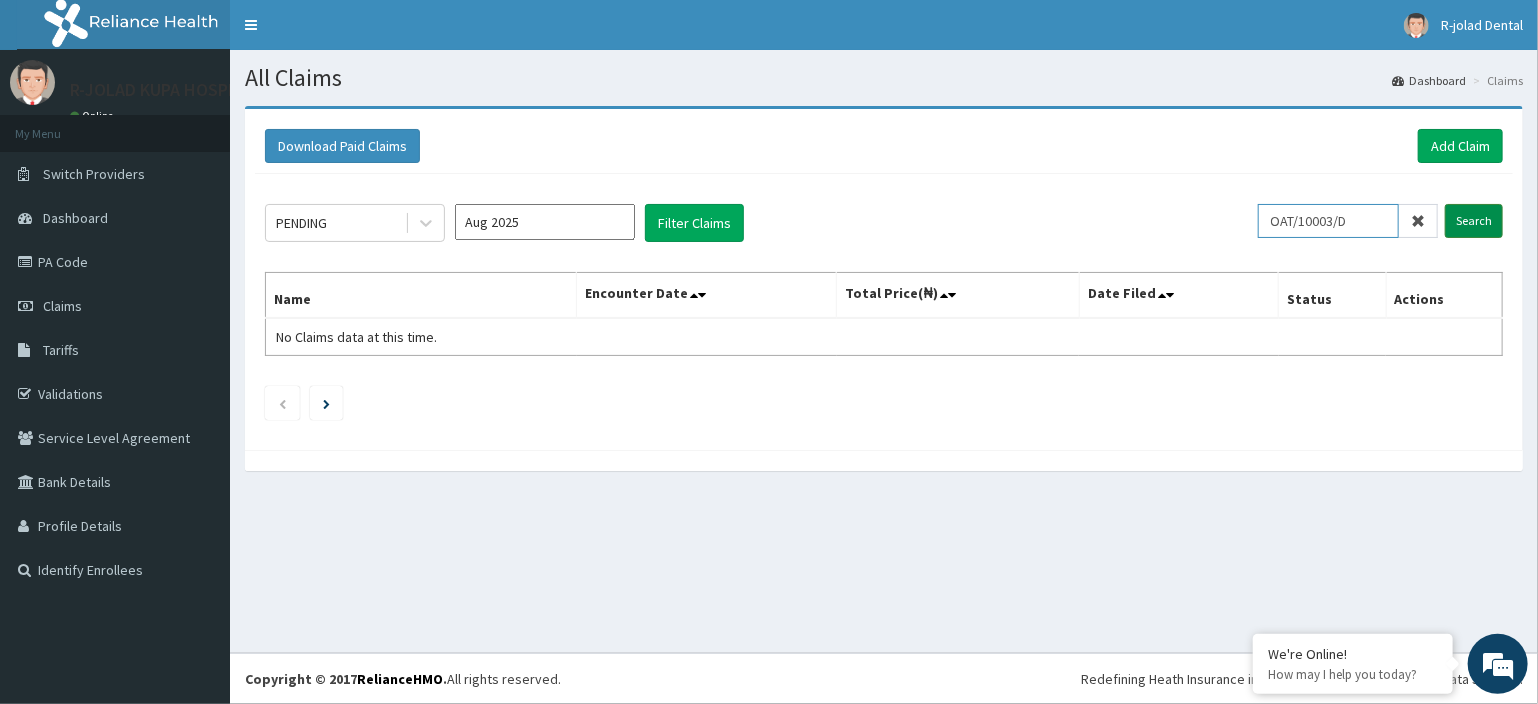 type on "OAT/10003/D" 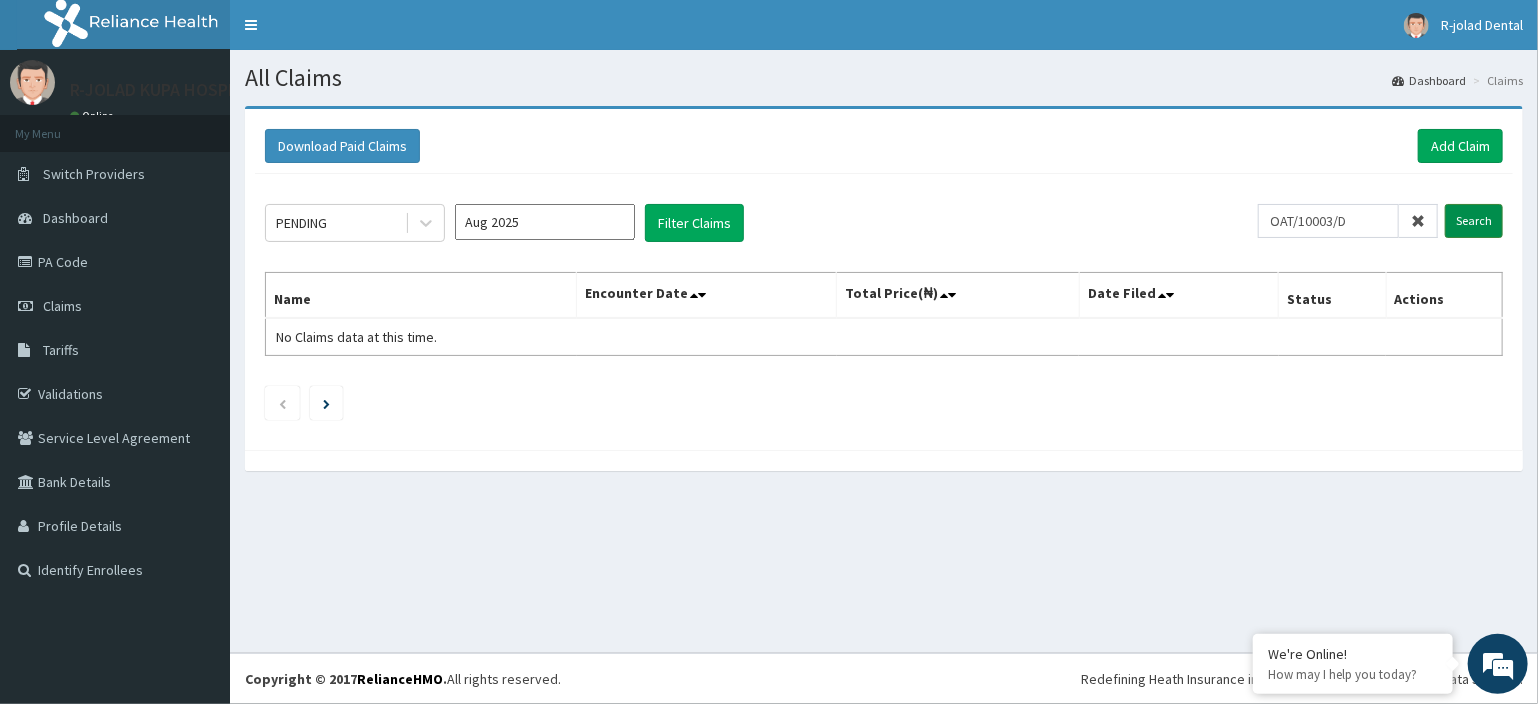 click on "Search" at bounding box center (1474, 221) 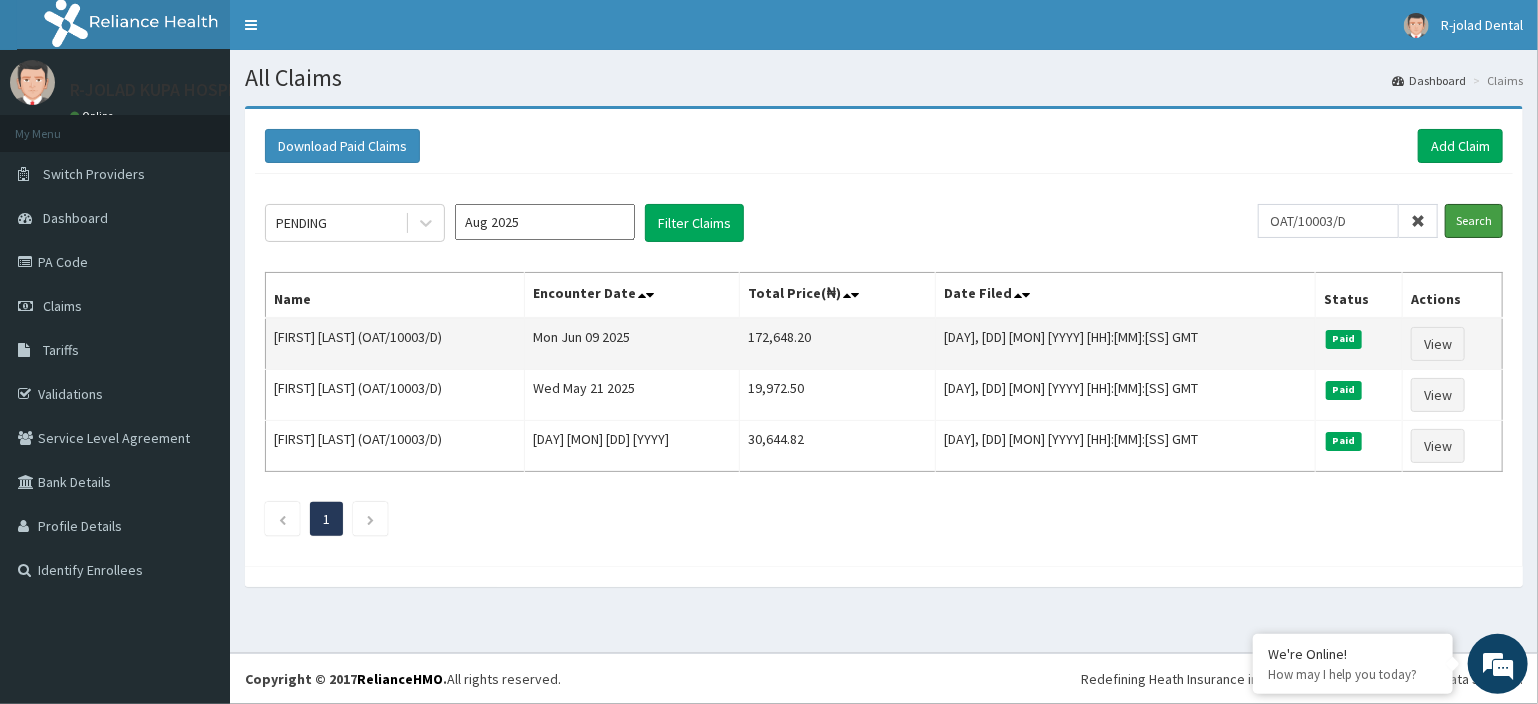 scroll, scrollTop: 0, scrollLeft: 0, axis: both 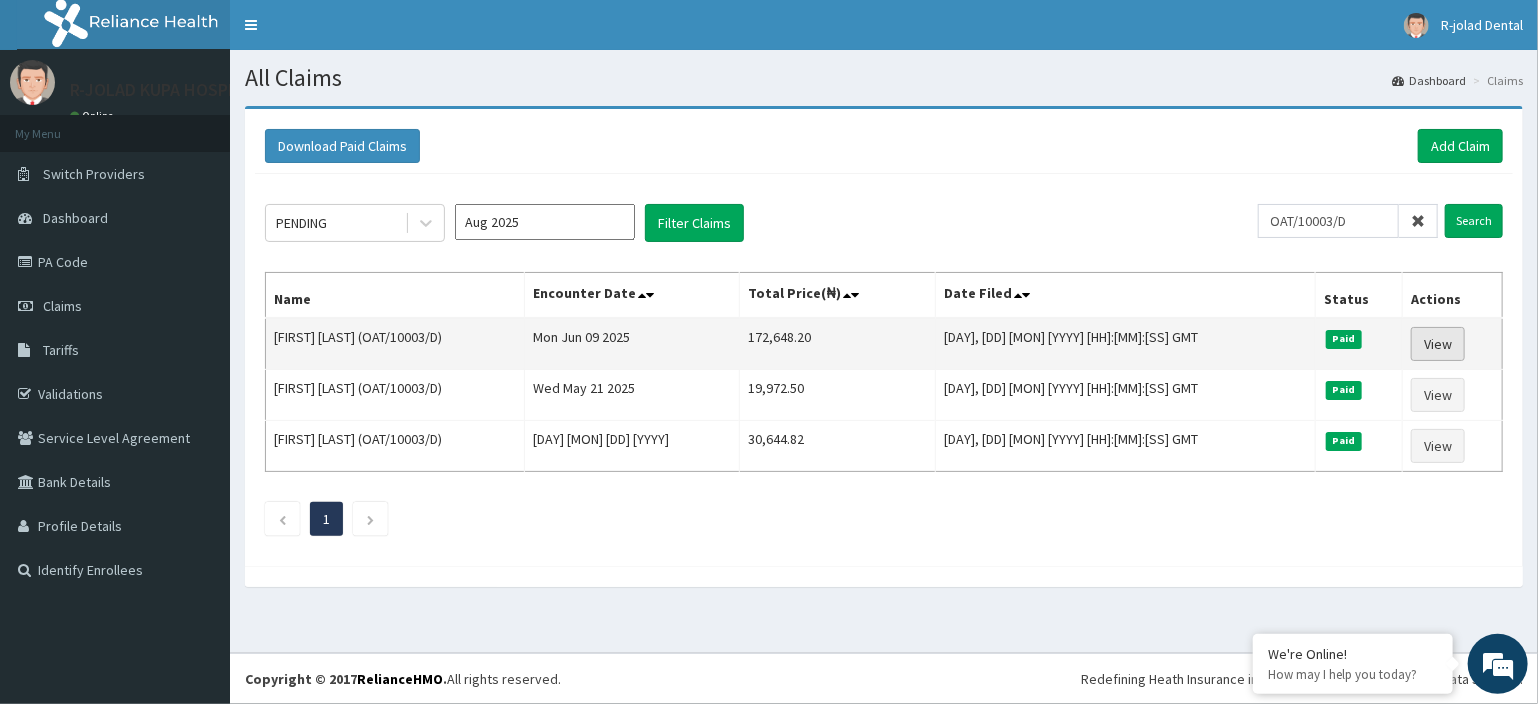 click on "View" at bounding box center [1438, 344] 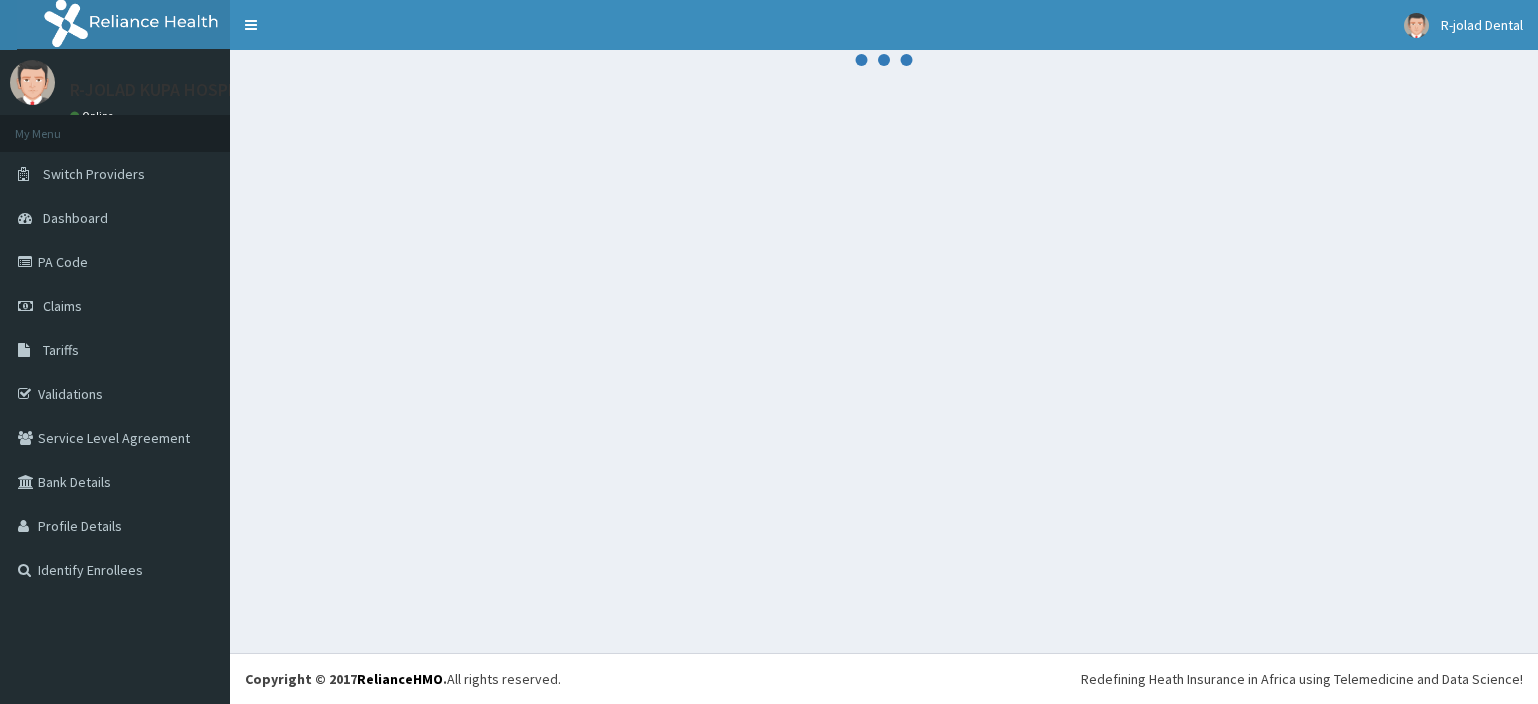 scroll, scrollTop: 0, scrollLeft: 0, axis: both 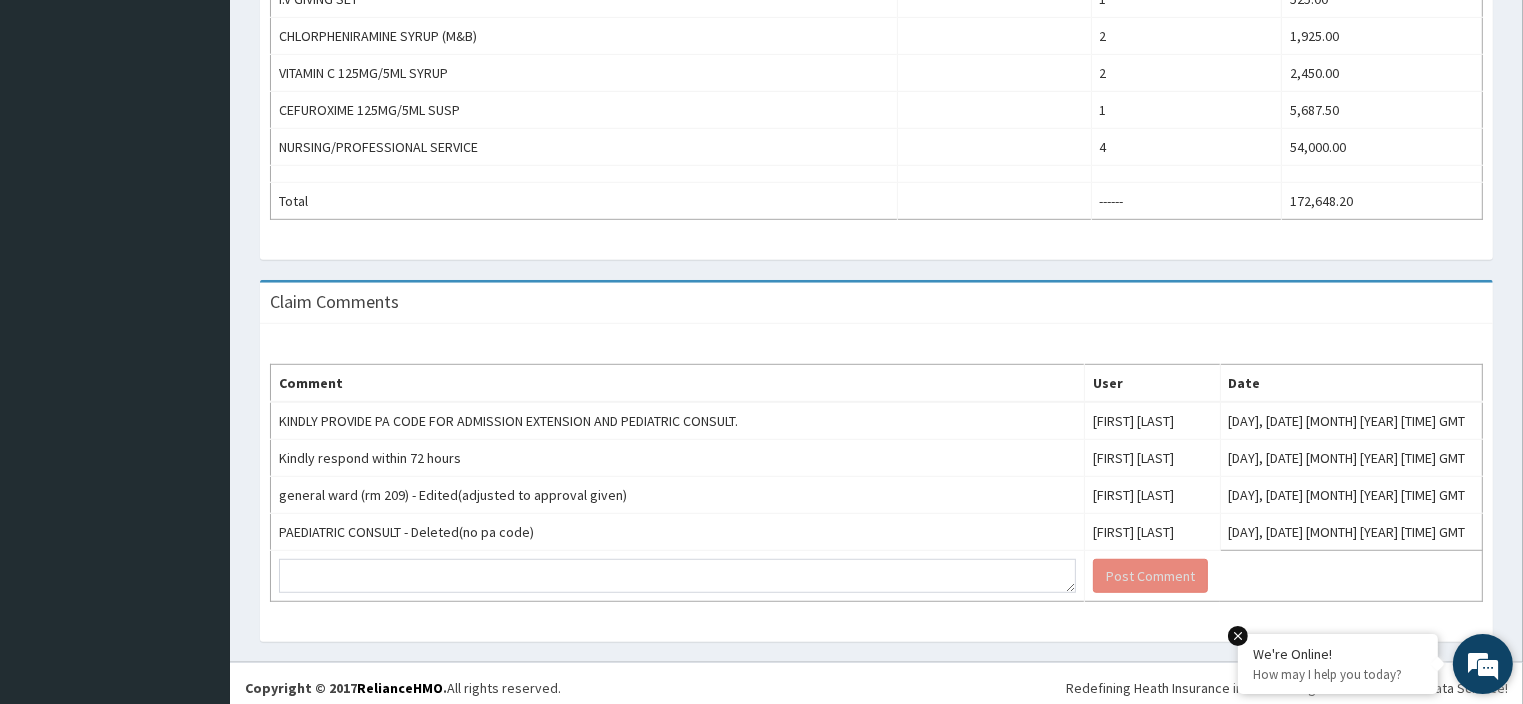 drag, startPoint x: 1536, startPoint y: 178, endPoint x: 1422, endPoint y: 647, distance: 482.6562 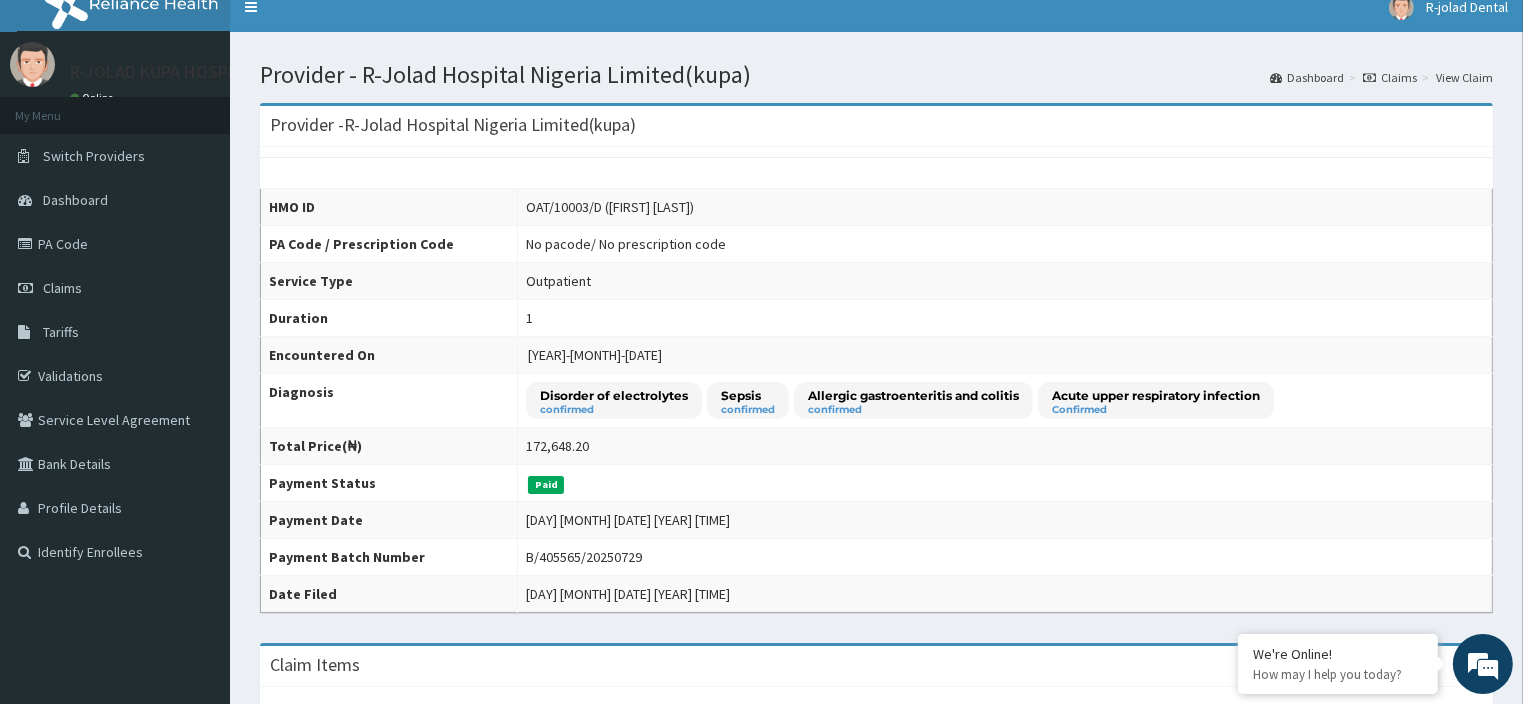 scroll, scrollTop: 0, scrollLeft: 0, axis: both 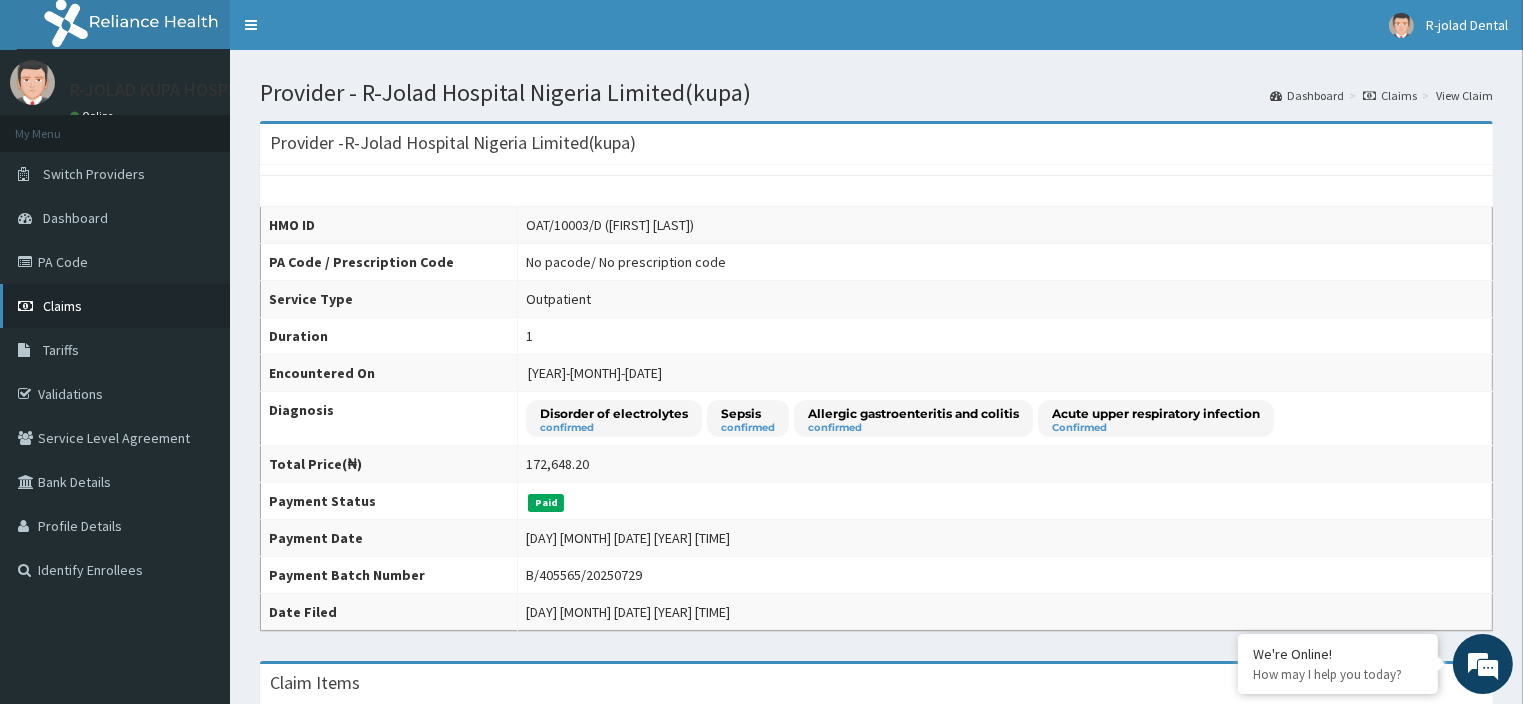 click on "Claims" at bounding box center (115, 306) 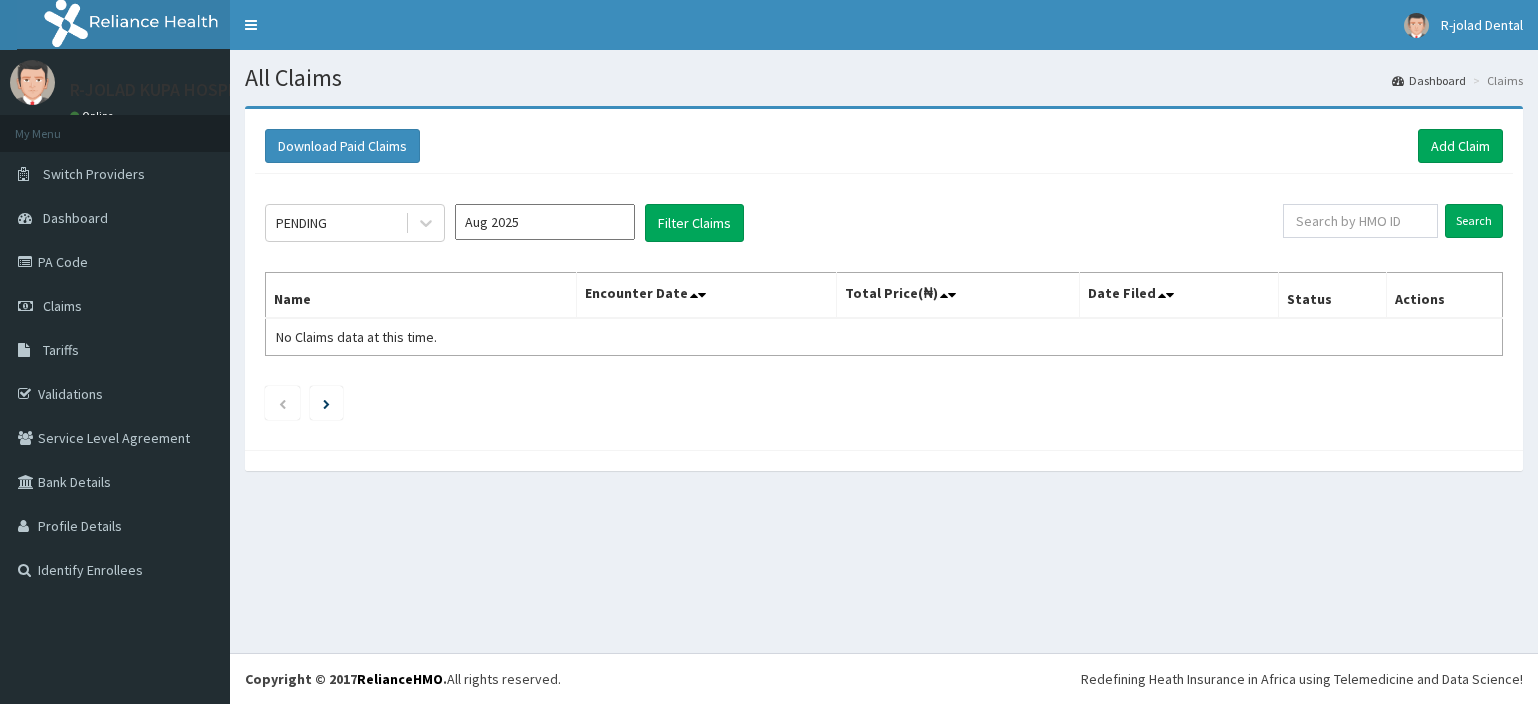 scroll, scrollTop: 0, scrollLeft: 0, axis: both 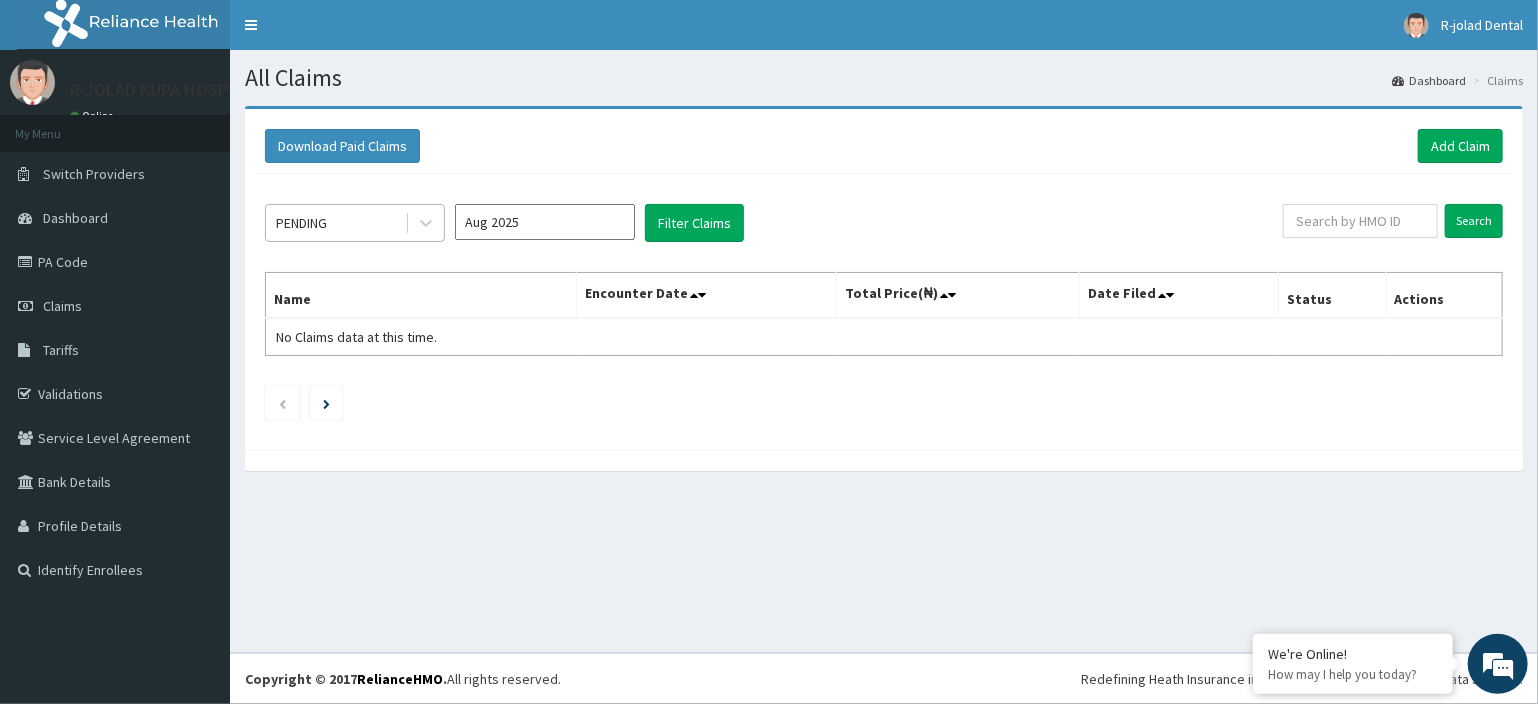 click at bounding box center [407, 223] 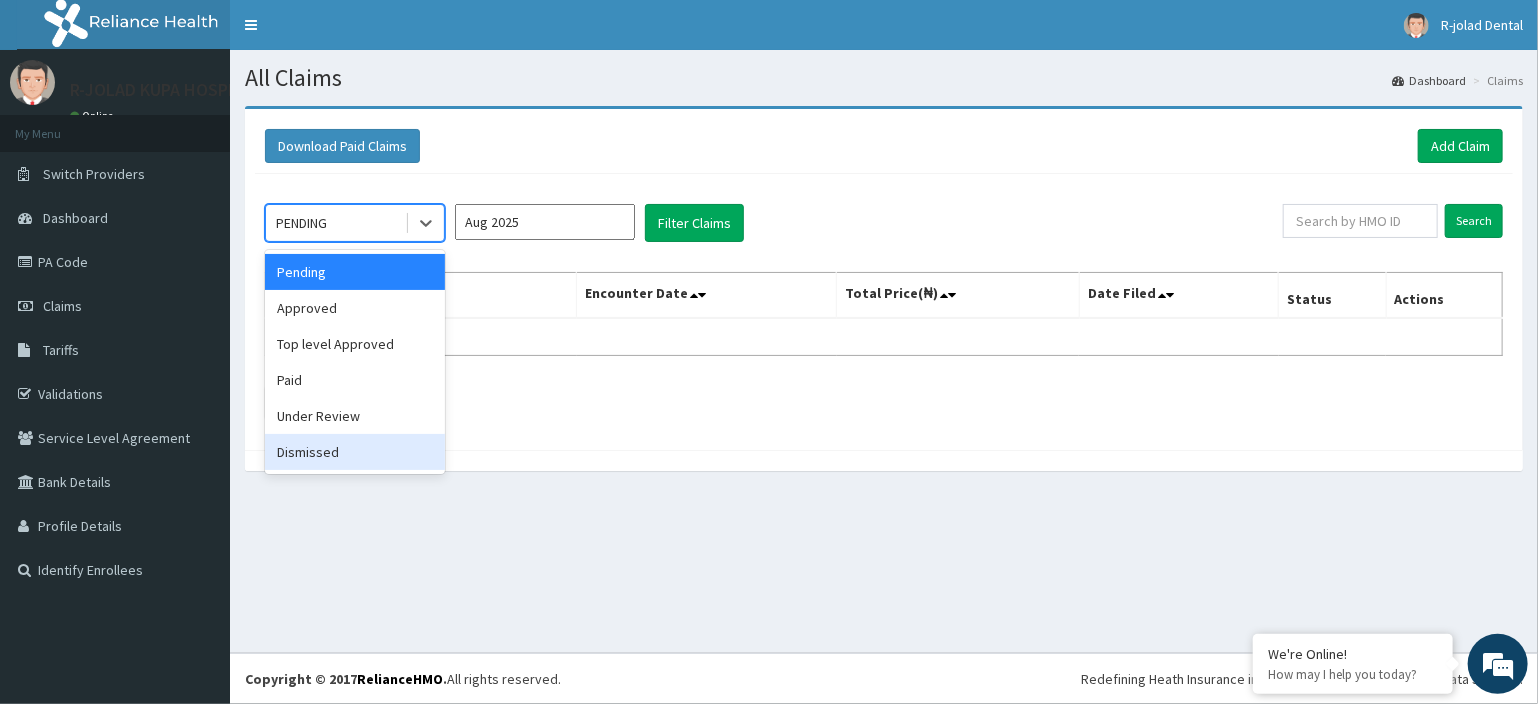 click on "Dismissed" at bounding box center (355, 452) 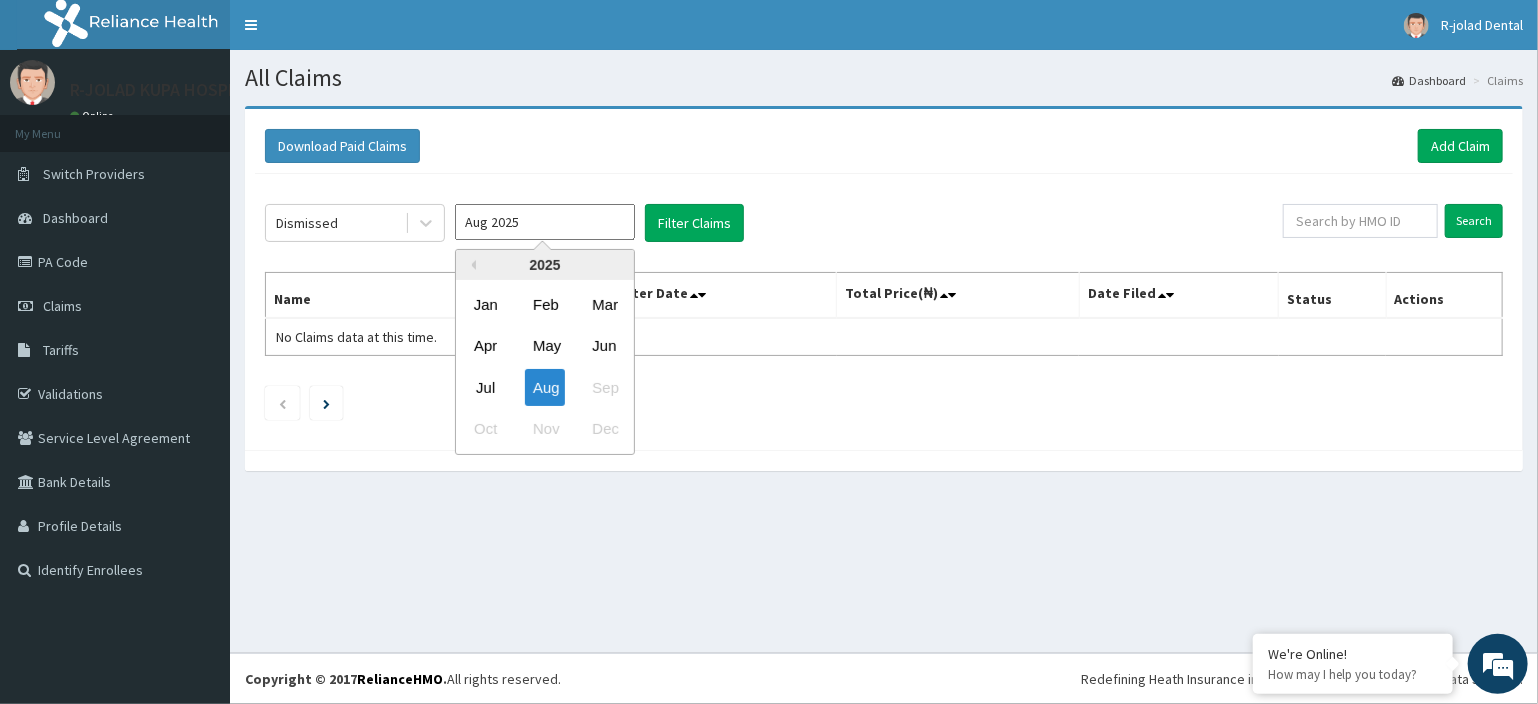 click on "Aug 2025" at bounding box center [545, 222] 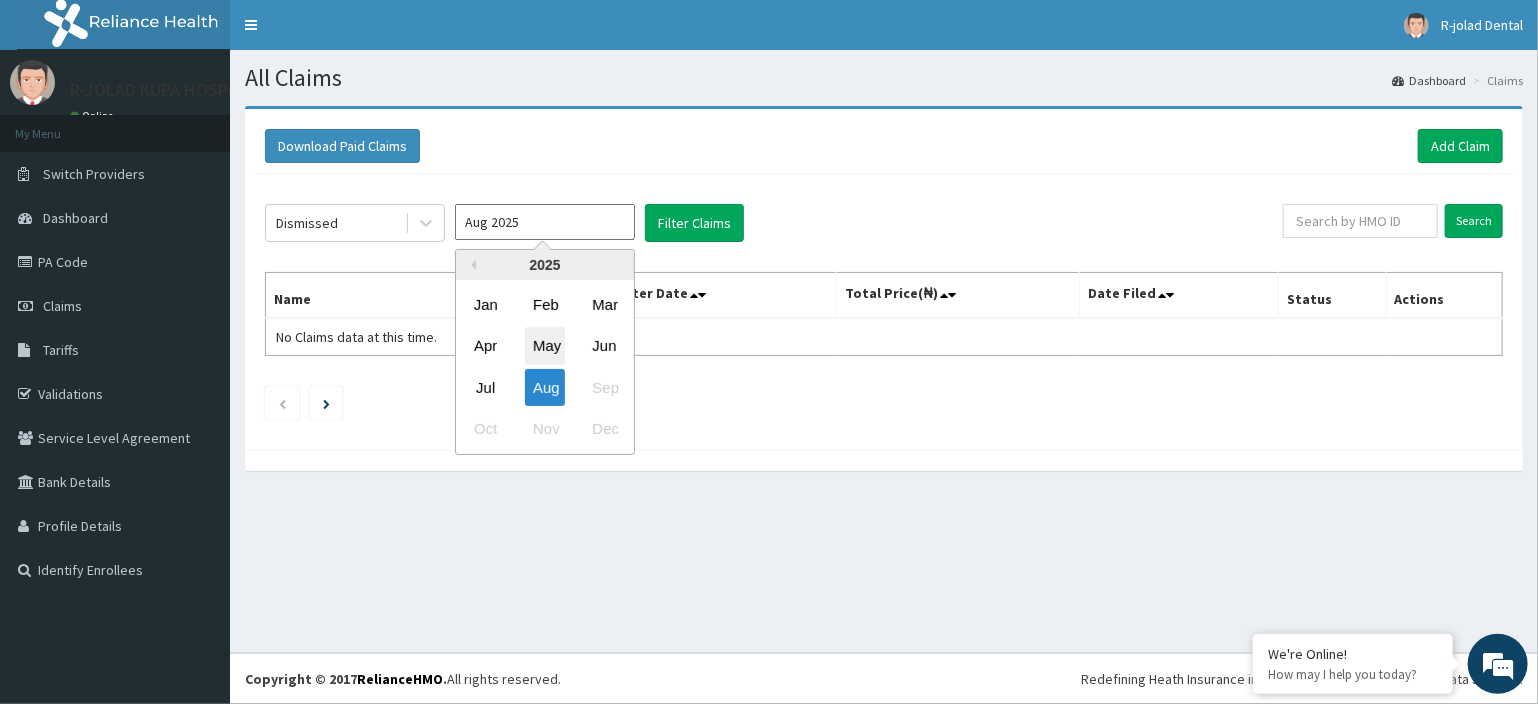 scroll, scrollTop: 0, scrollLeft: 0, axis: both 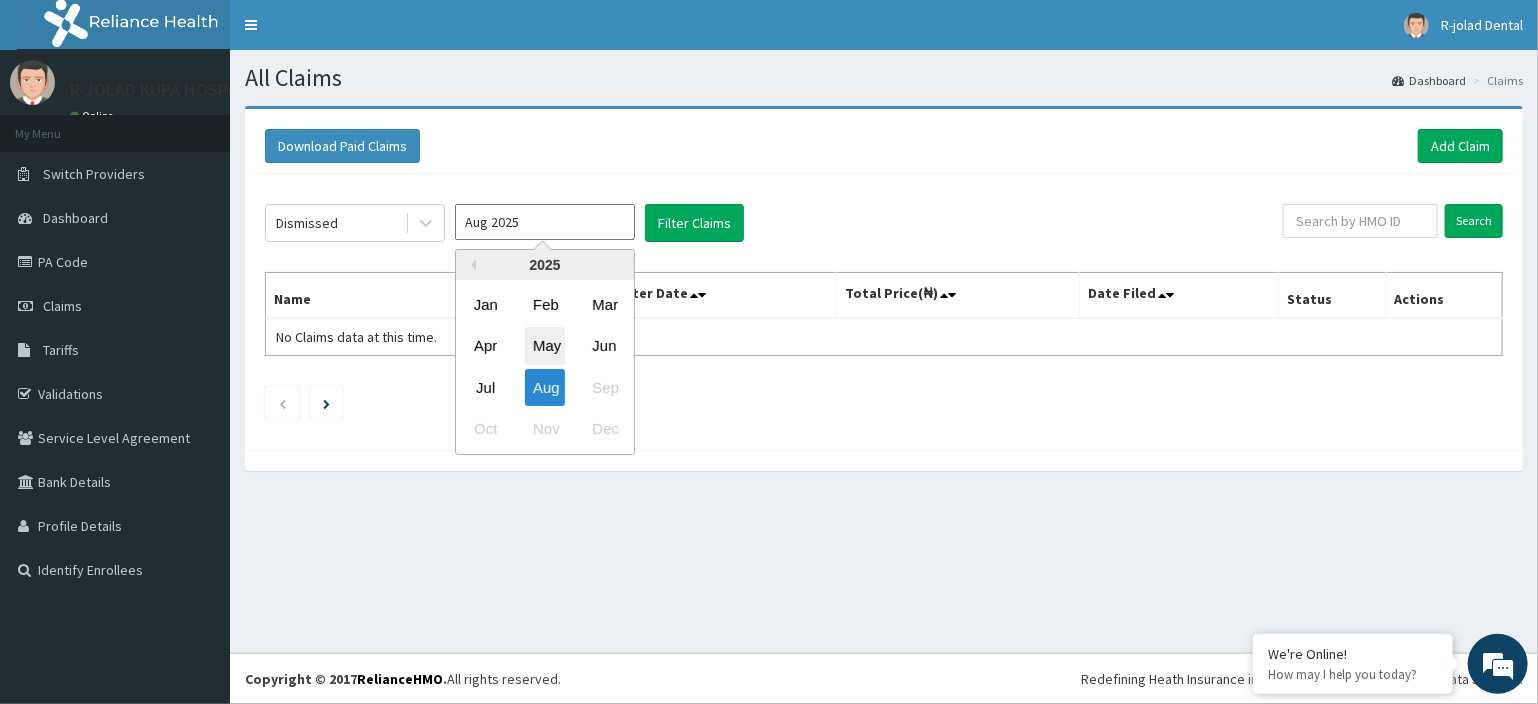 click on "May" at bounding box center (545, 346) 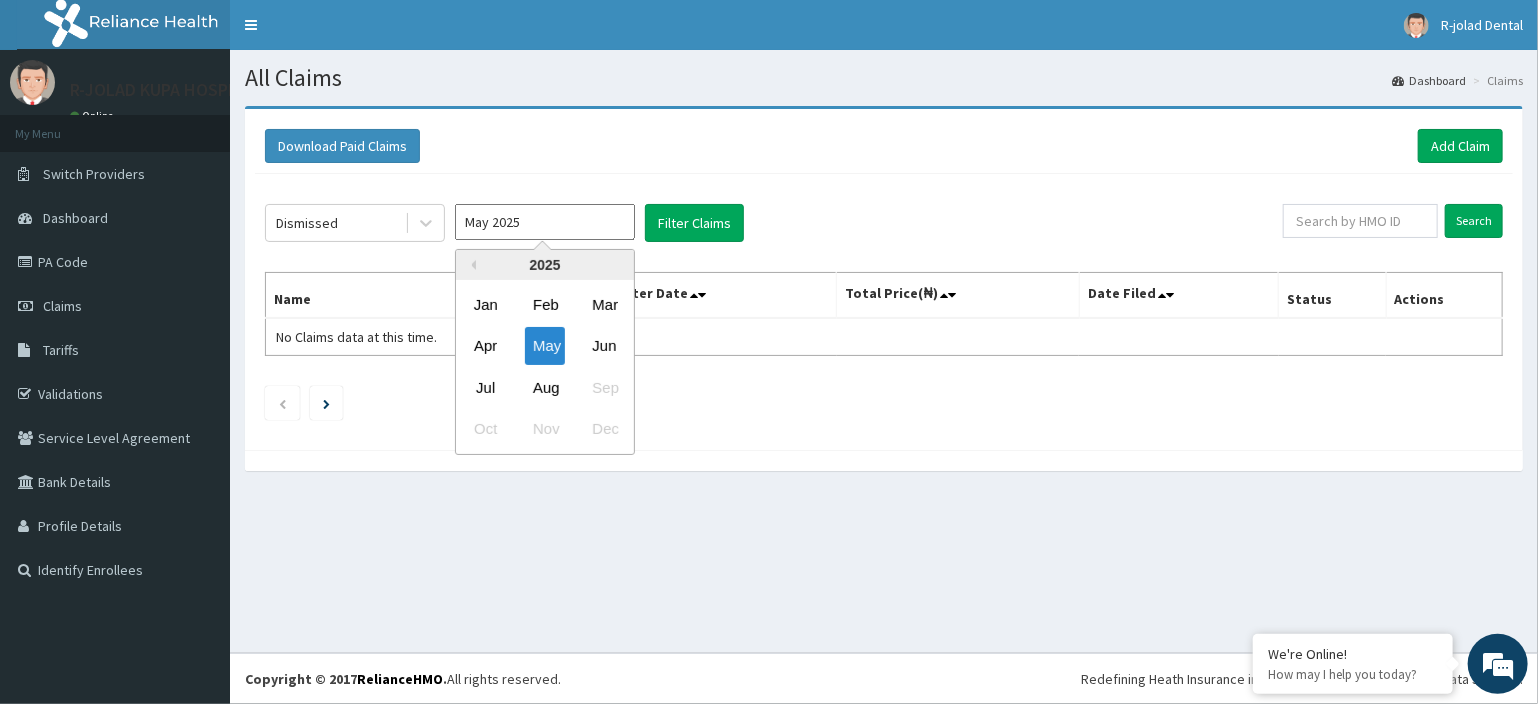 click on "May 2025" at bounding box center (545, 222) 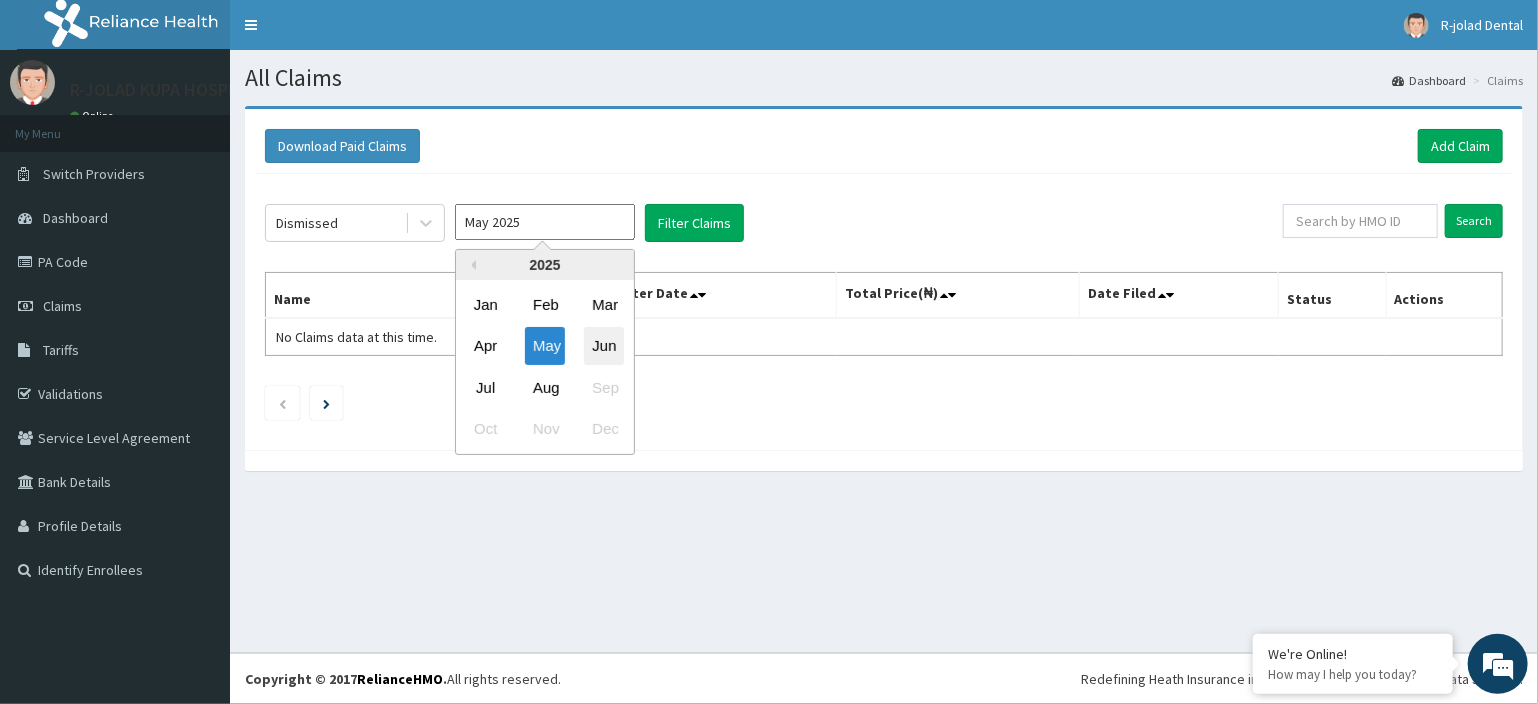 click on "Jun" at bounding box center (604, 346) 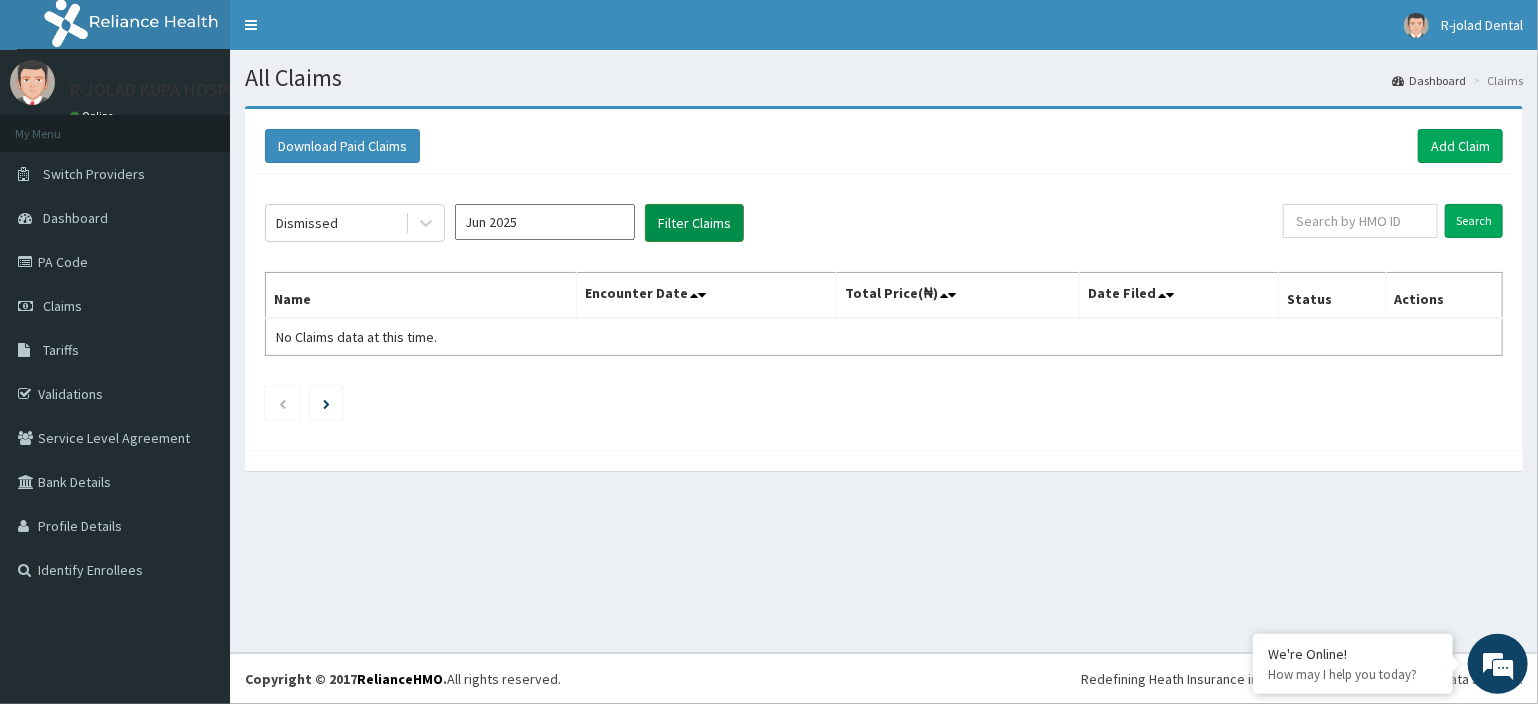 click on "Filter Claims" at bounding box center (694, 223) 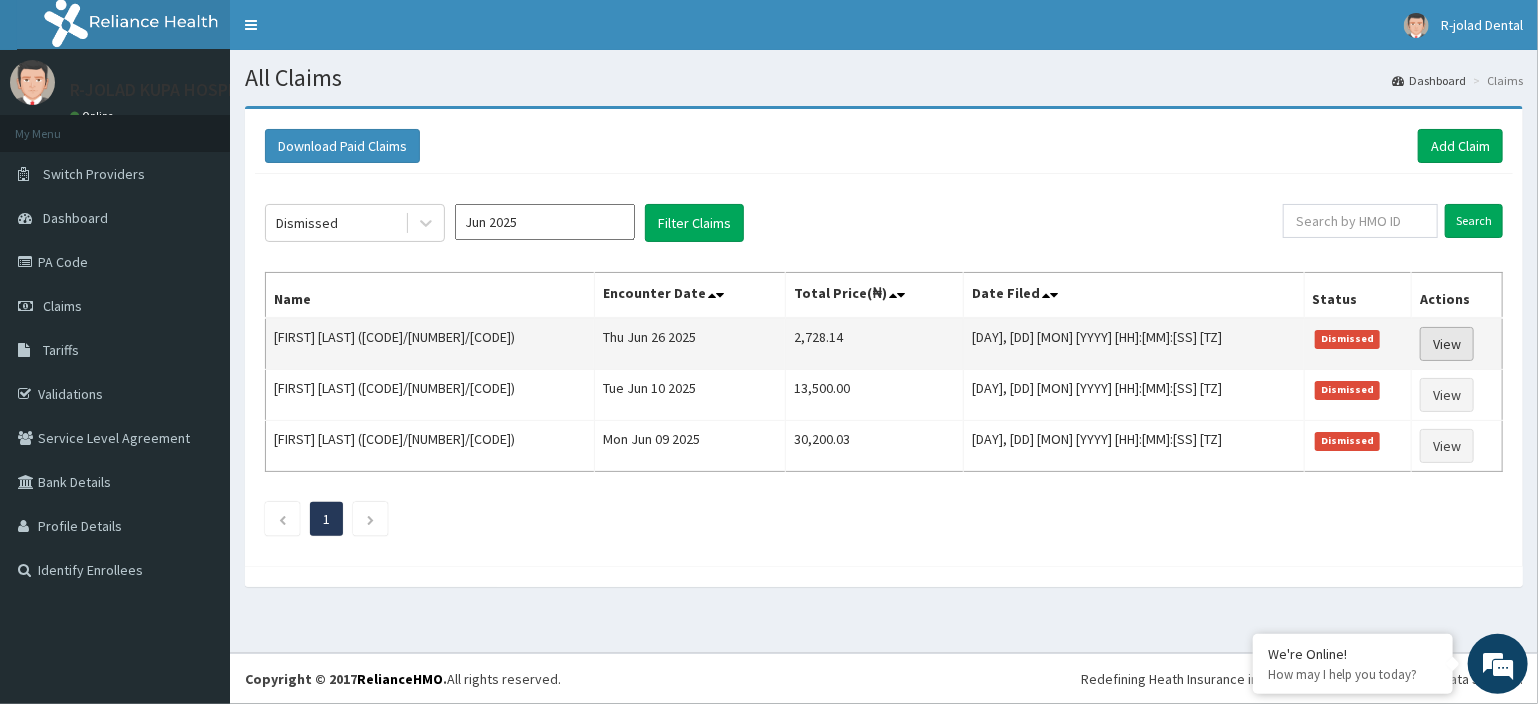 click on "View" at bounding box center [1447, 344] 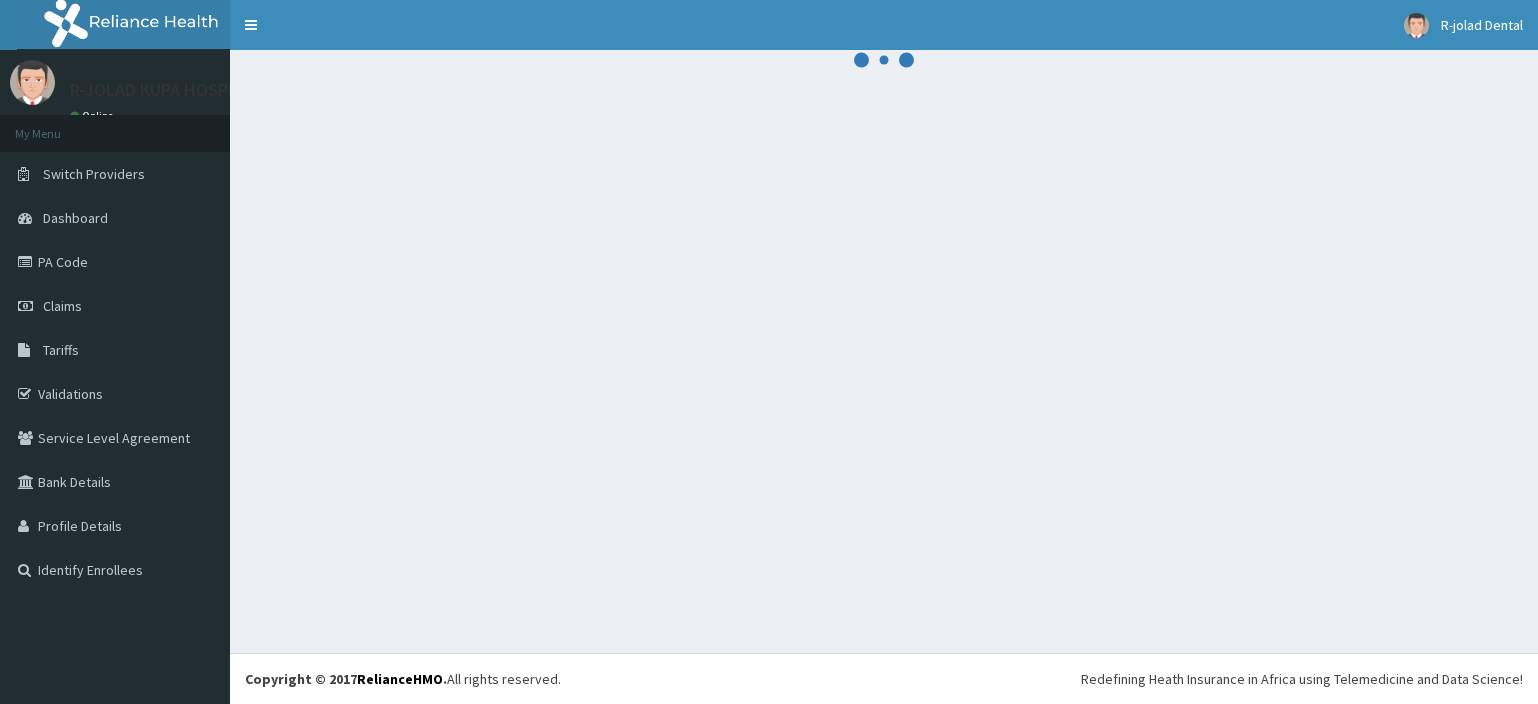 scroll, scrollTop: 0, scrollLeft: 0, axis: both 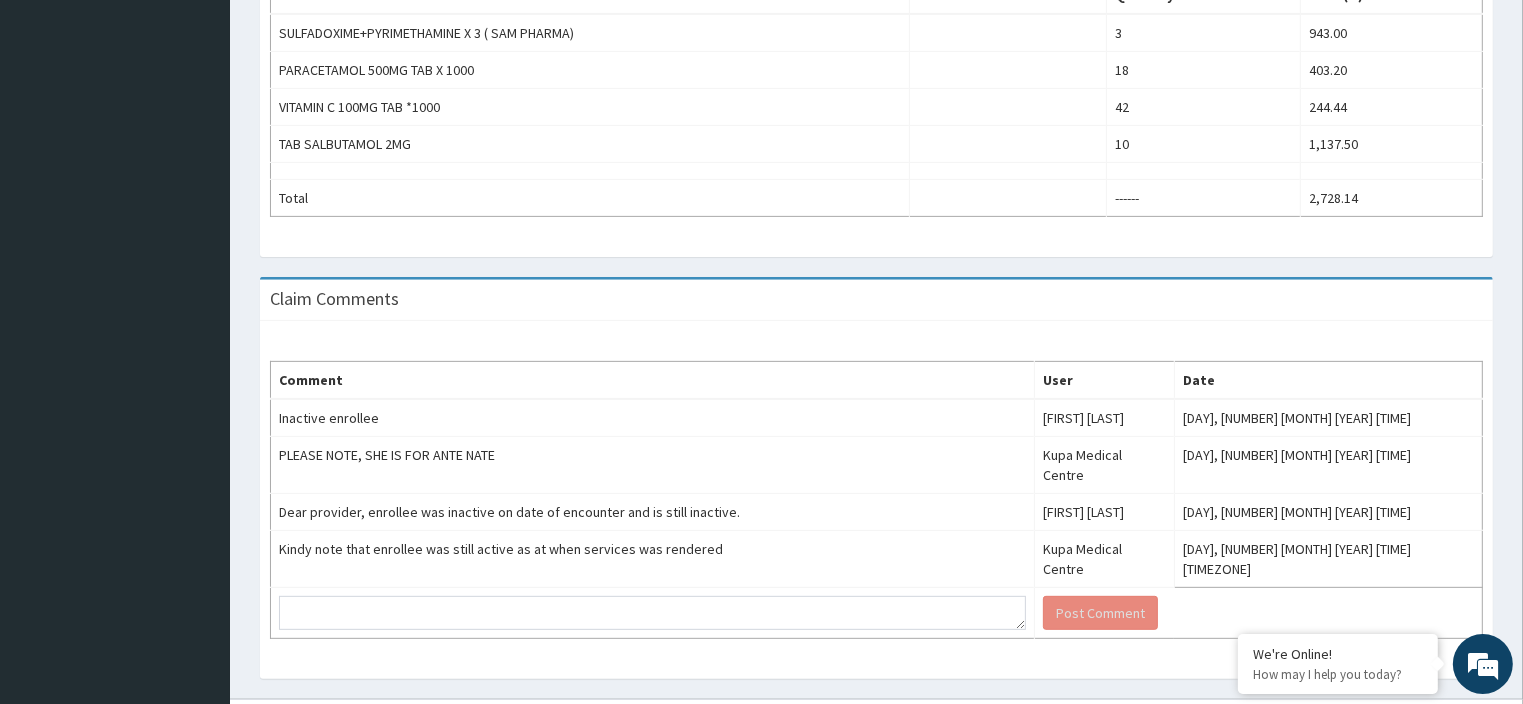 drag, startPoint x: 1536, startPoint y: 190, endPoint x: 1492, endPoint y: 595, distance: 407.38312 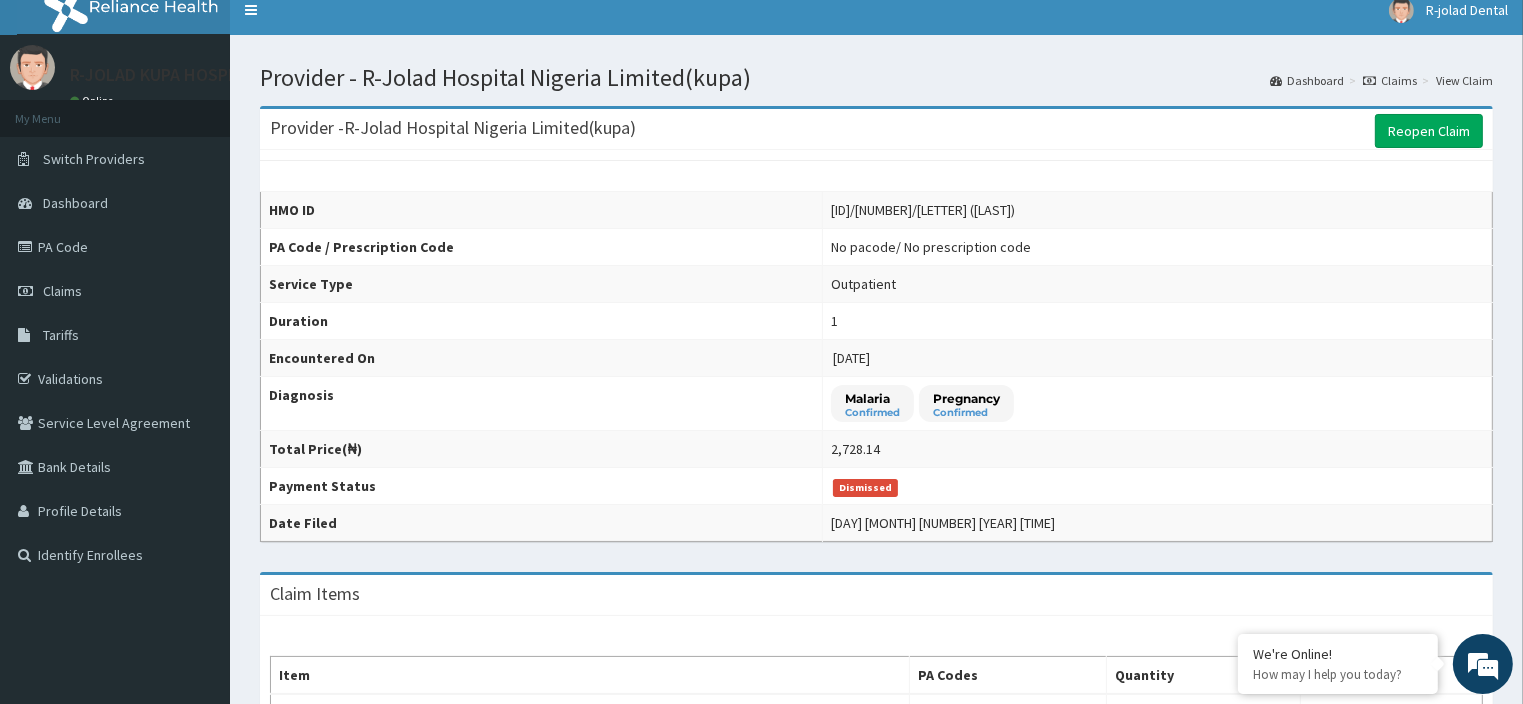 scroll, scrollTop: 0, scrollLeft: 0, axis: both 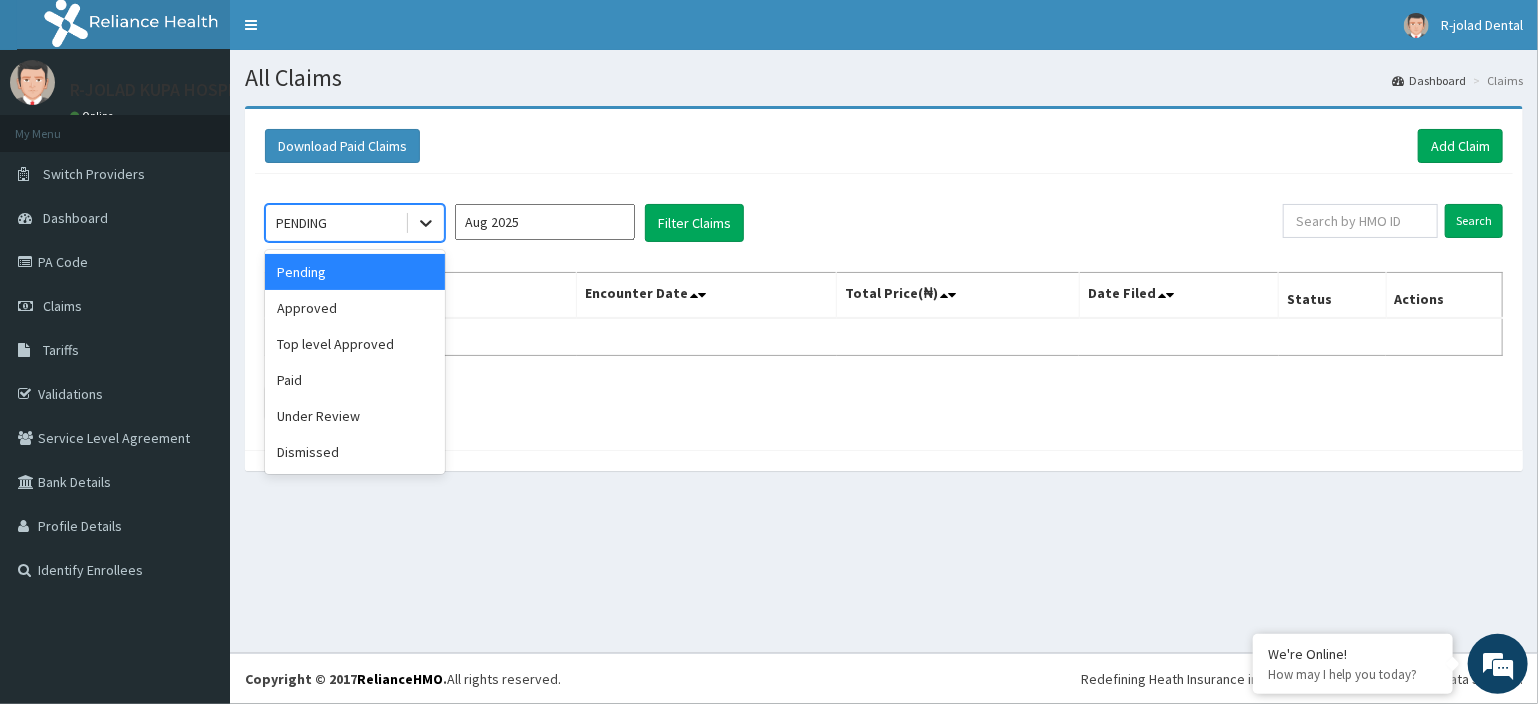 click 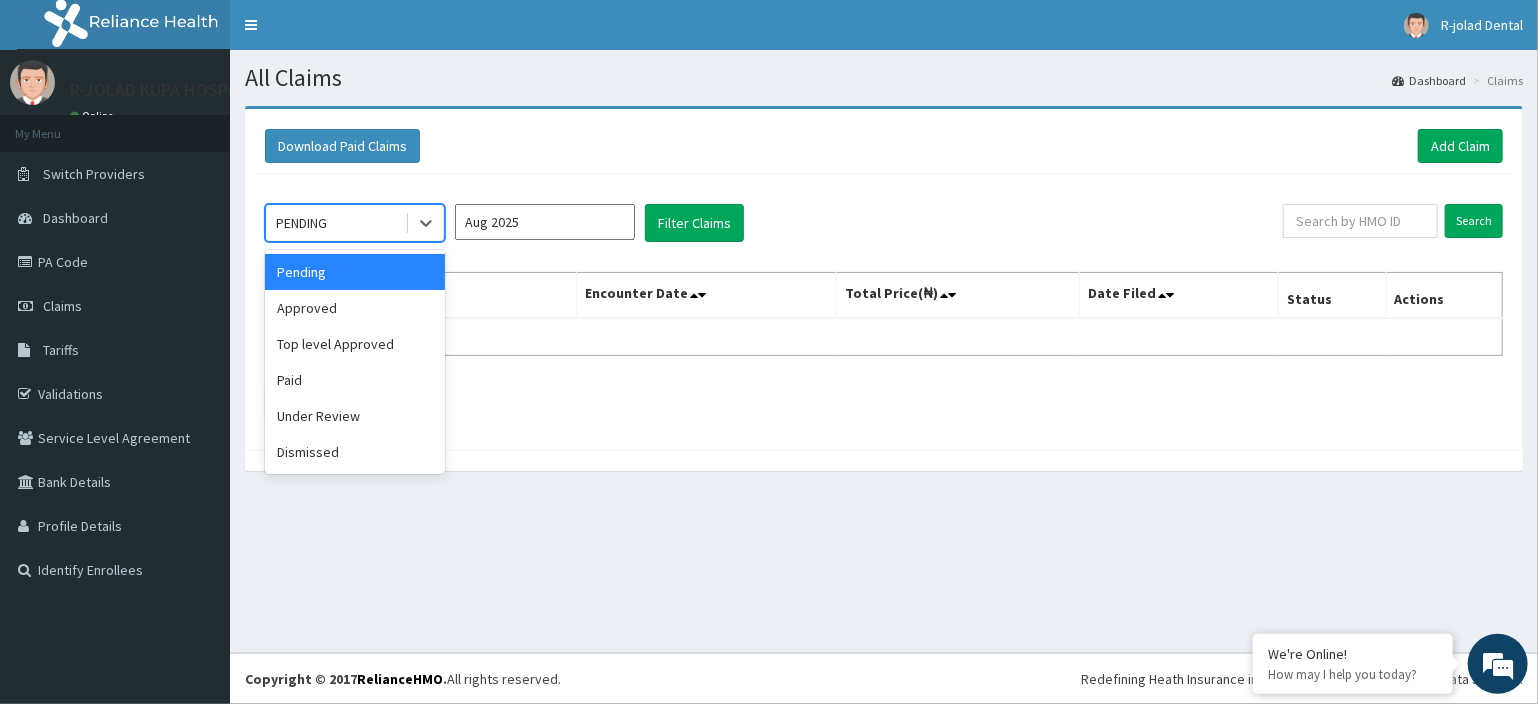 click on "Pending" at bounding box center (355, 272) 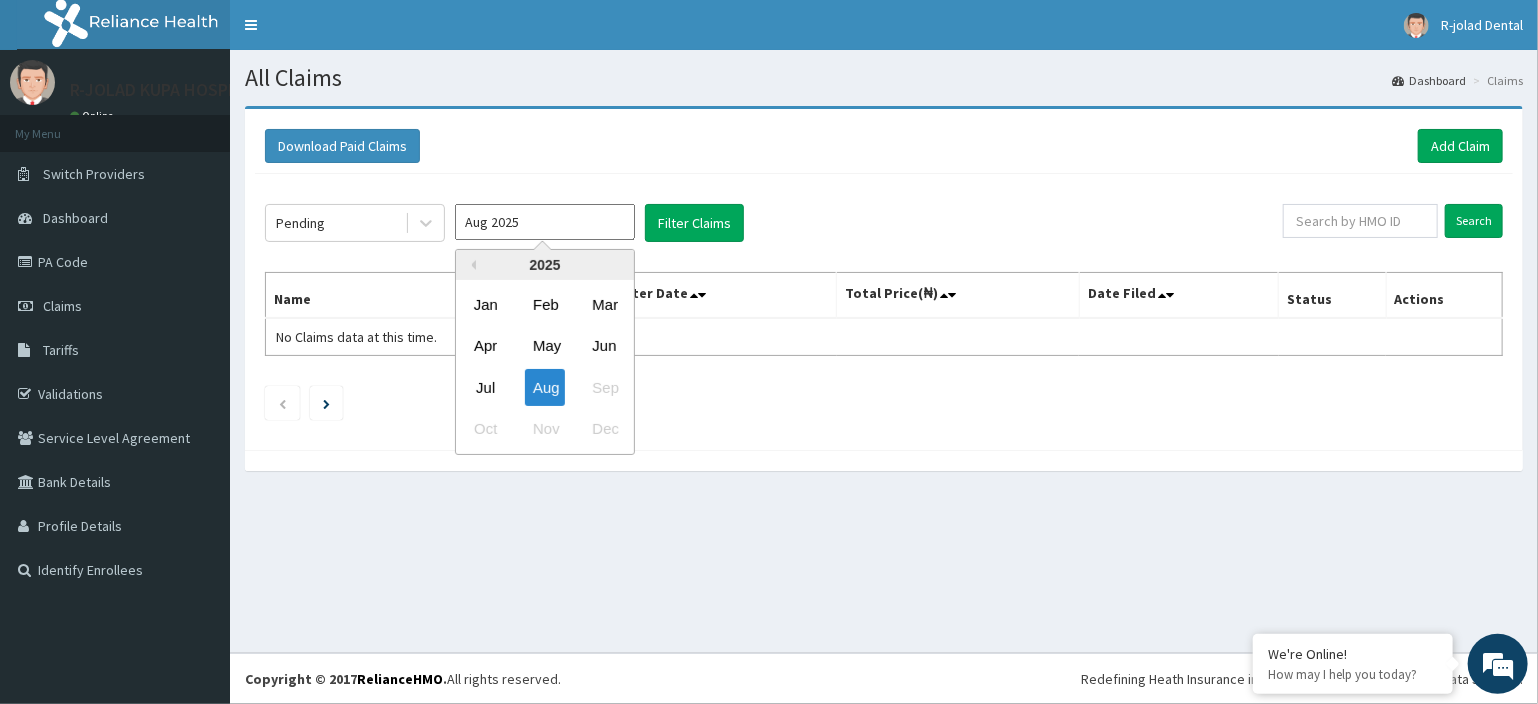 click on "Aug 2025" at bounding box center [545, 222] 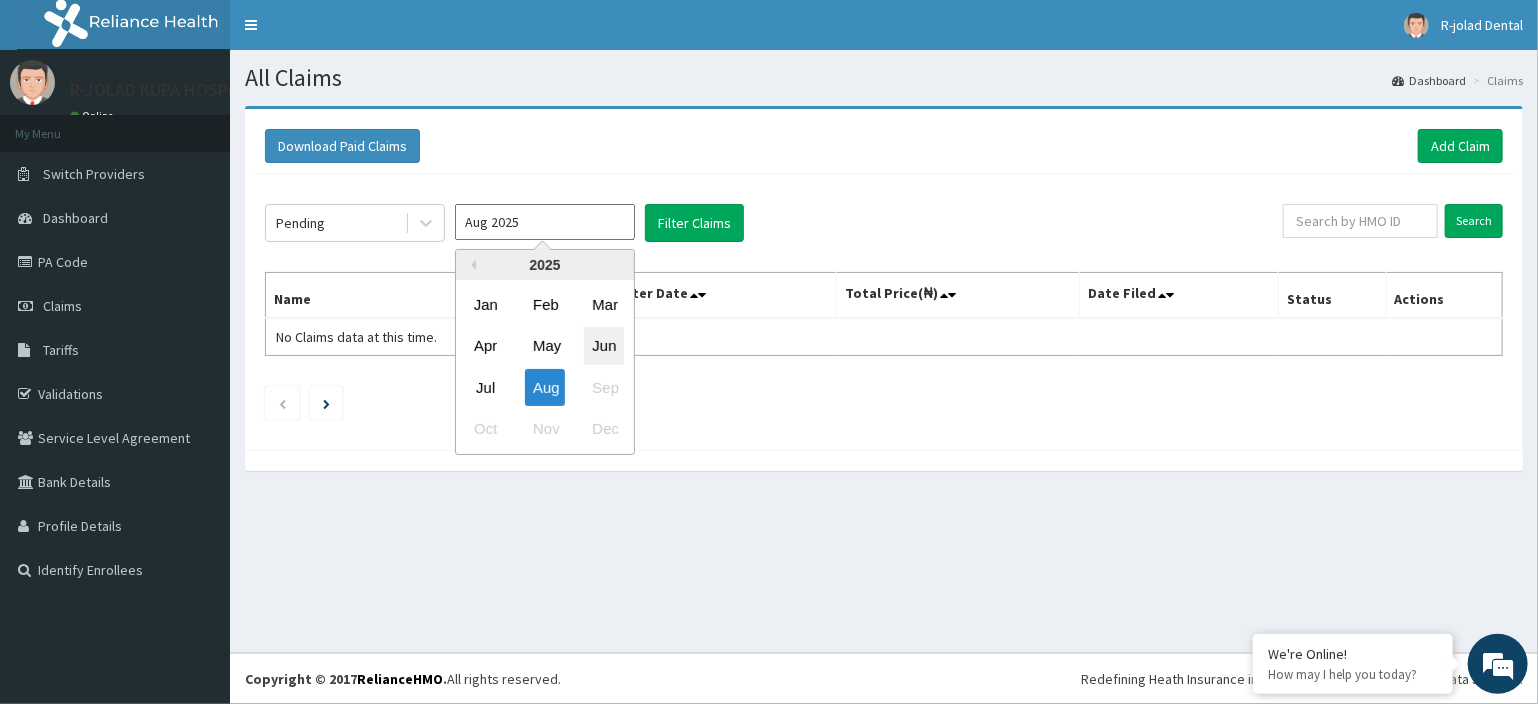 click on "Jun" at bounding box center (604, 346) 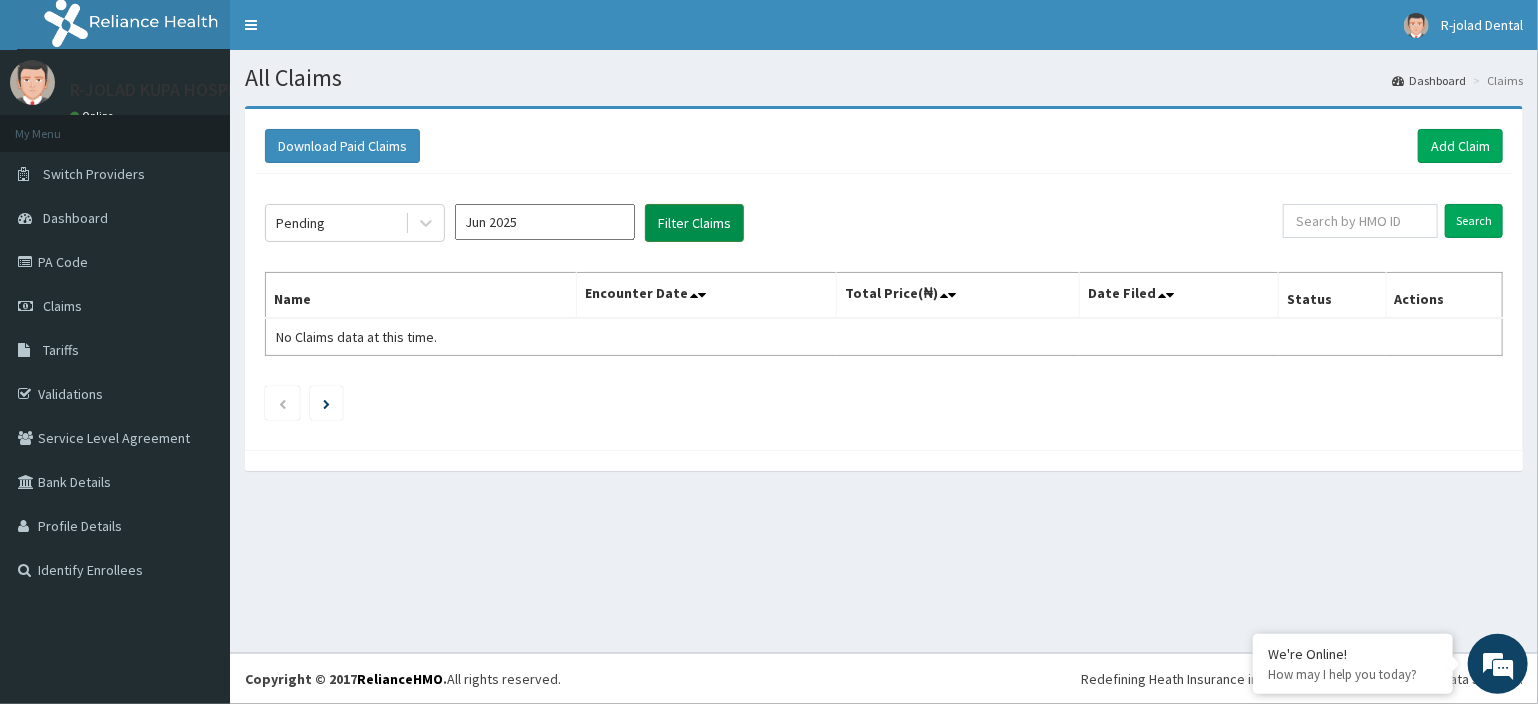 click on "Filter Claims" at bounding box center (694, 223) 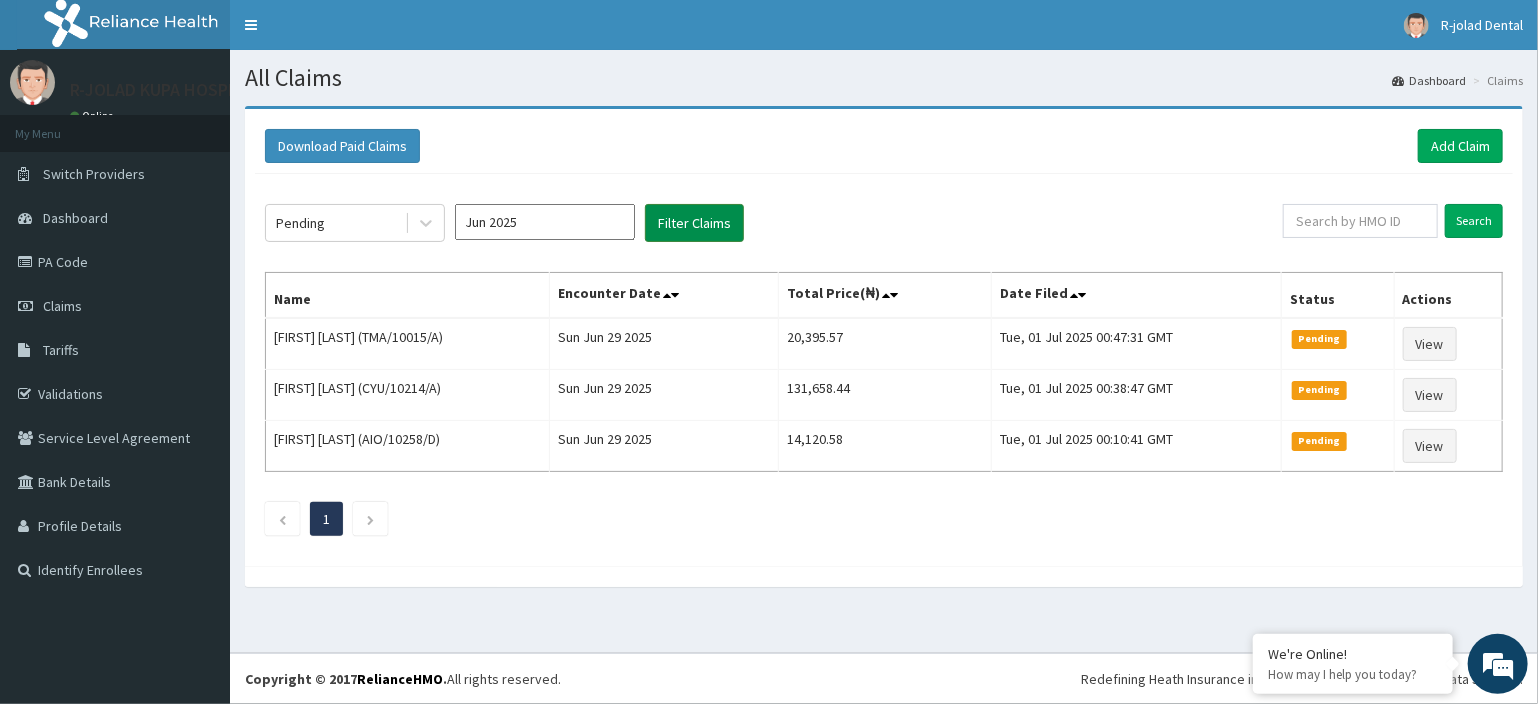 scroll, scrollTop: 0, scrollLeft: 0, axis: both 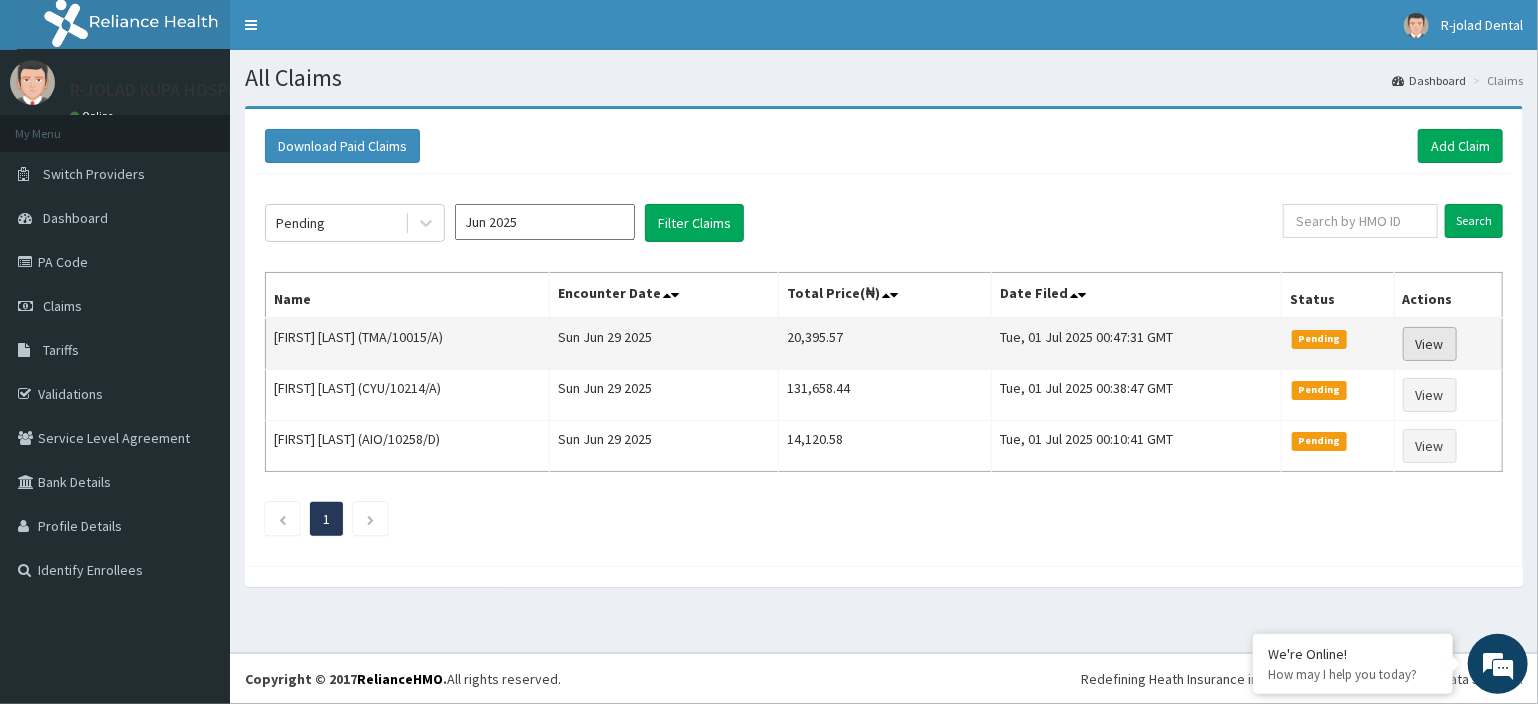 click on "View" at bounding box center (1430, 344) 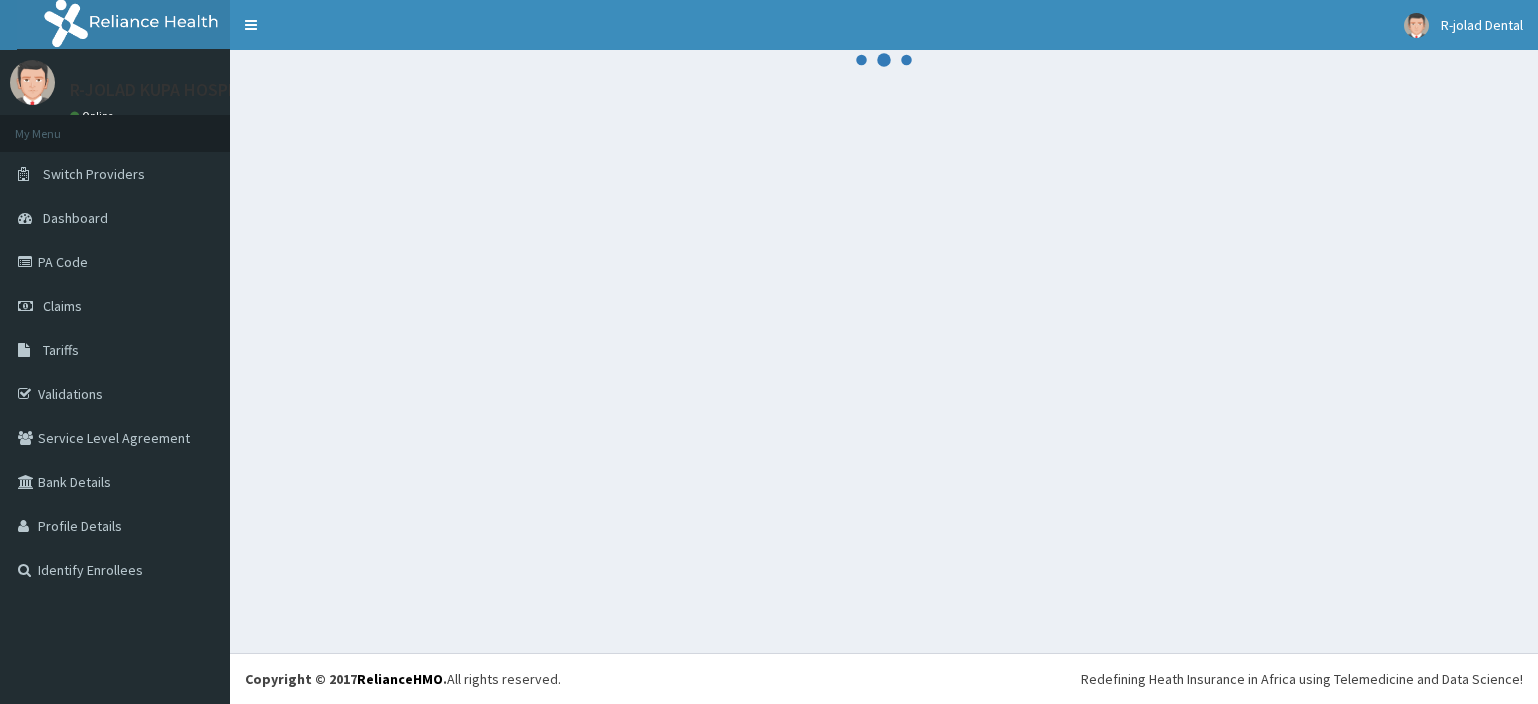scroll, scrollTop: 0, scrollLeft: 0, axis: both 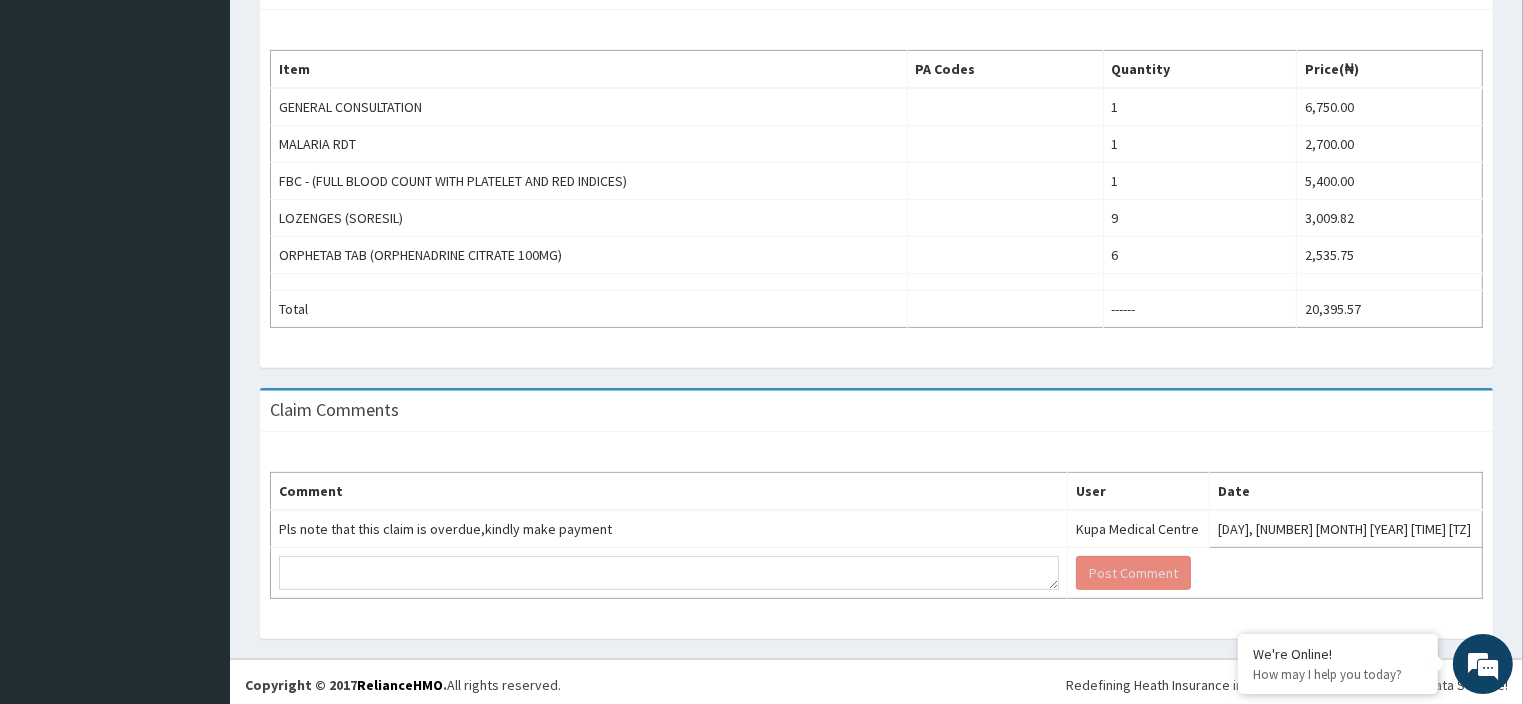 click on "R EL
Toggle navigation
R-jolad Dental R-jolad Dental - dental@rjolad.com Member since  October 9, 2024 at 3:00:03 PM   Profile Sign out" at bounding box center [761, 44] 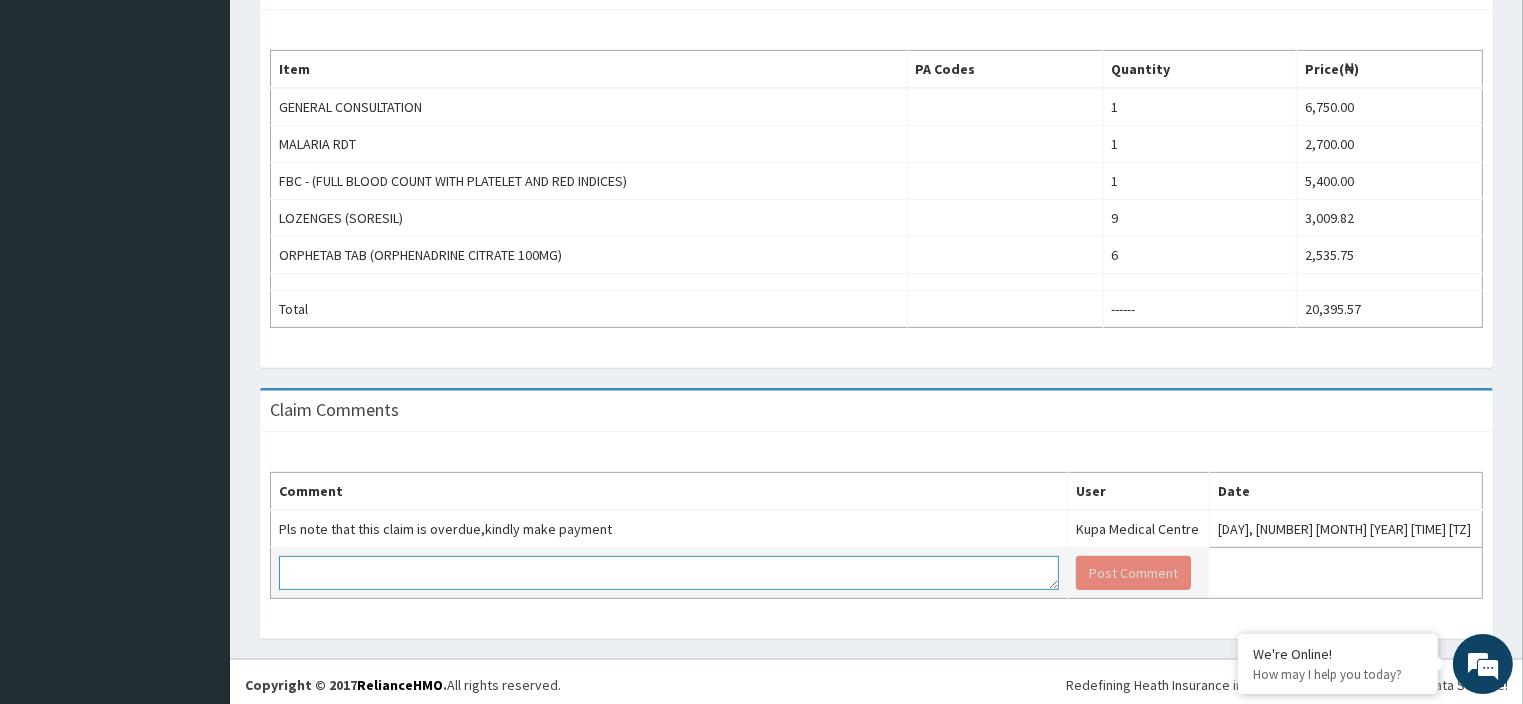 click at bounding box center [669, 573] 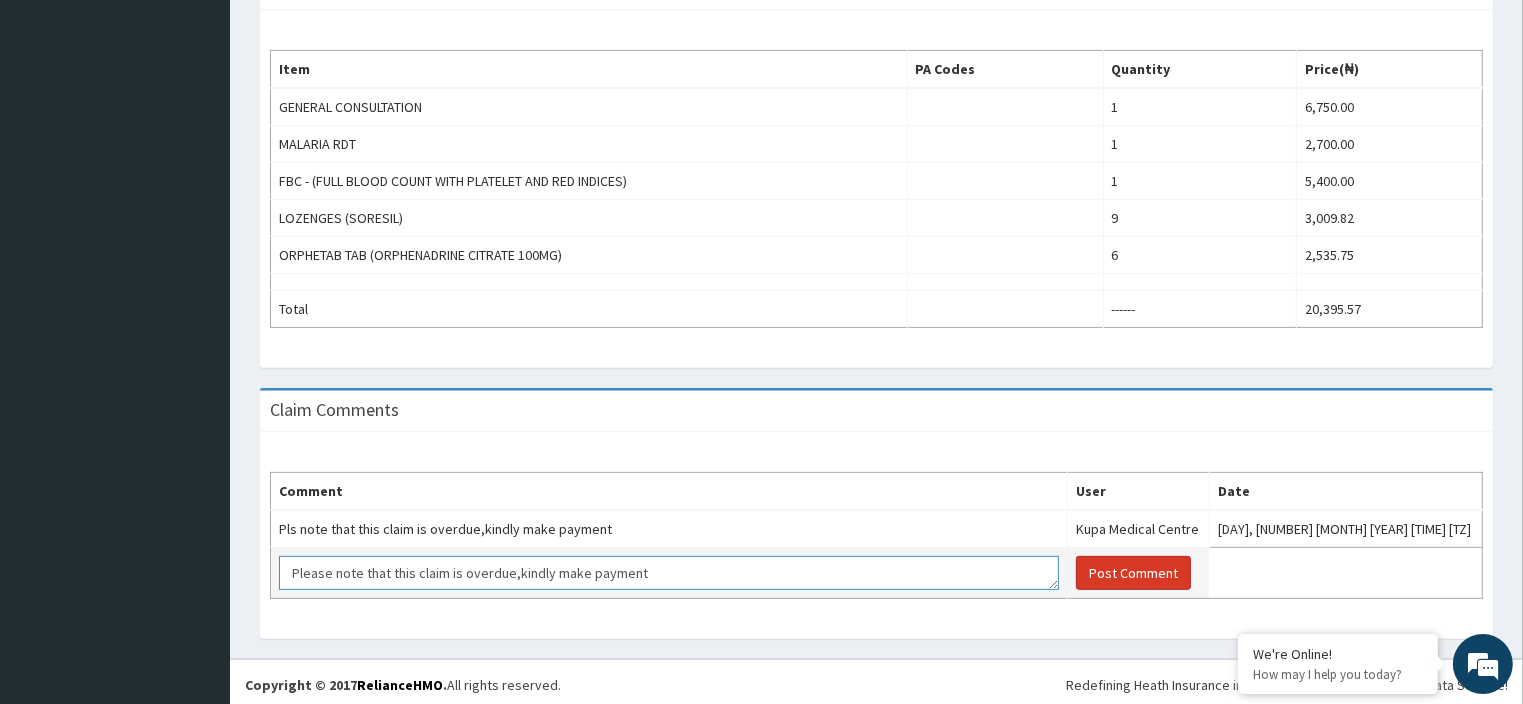 type on "Please note that this claim is overdue,kindly make payment" 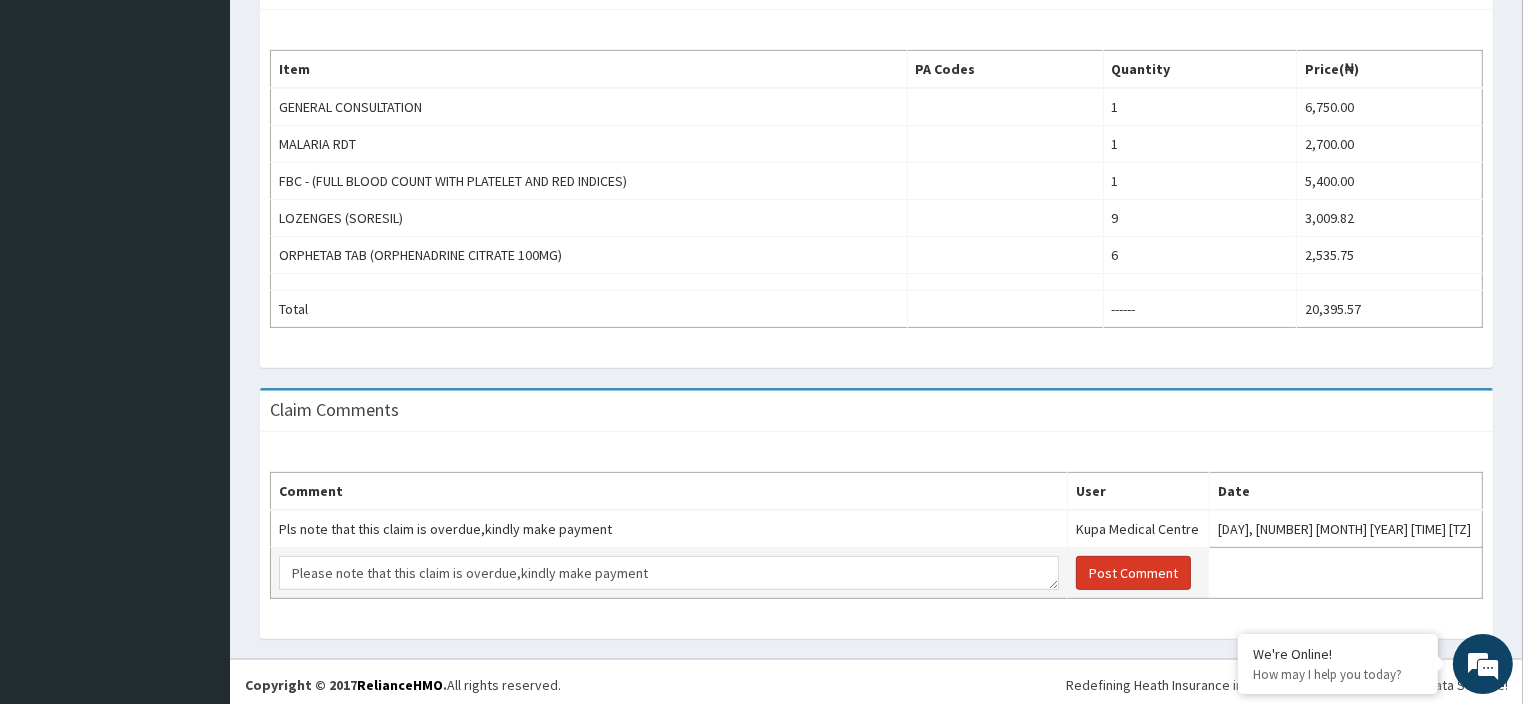 click on "Post Comment" at bounding box center [1133, 573] 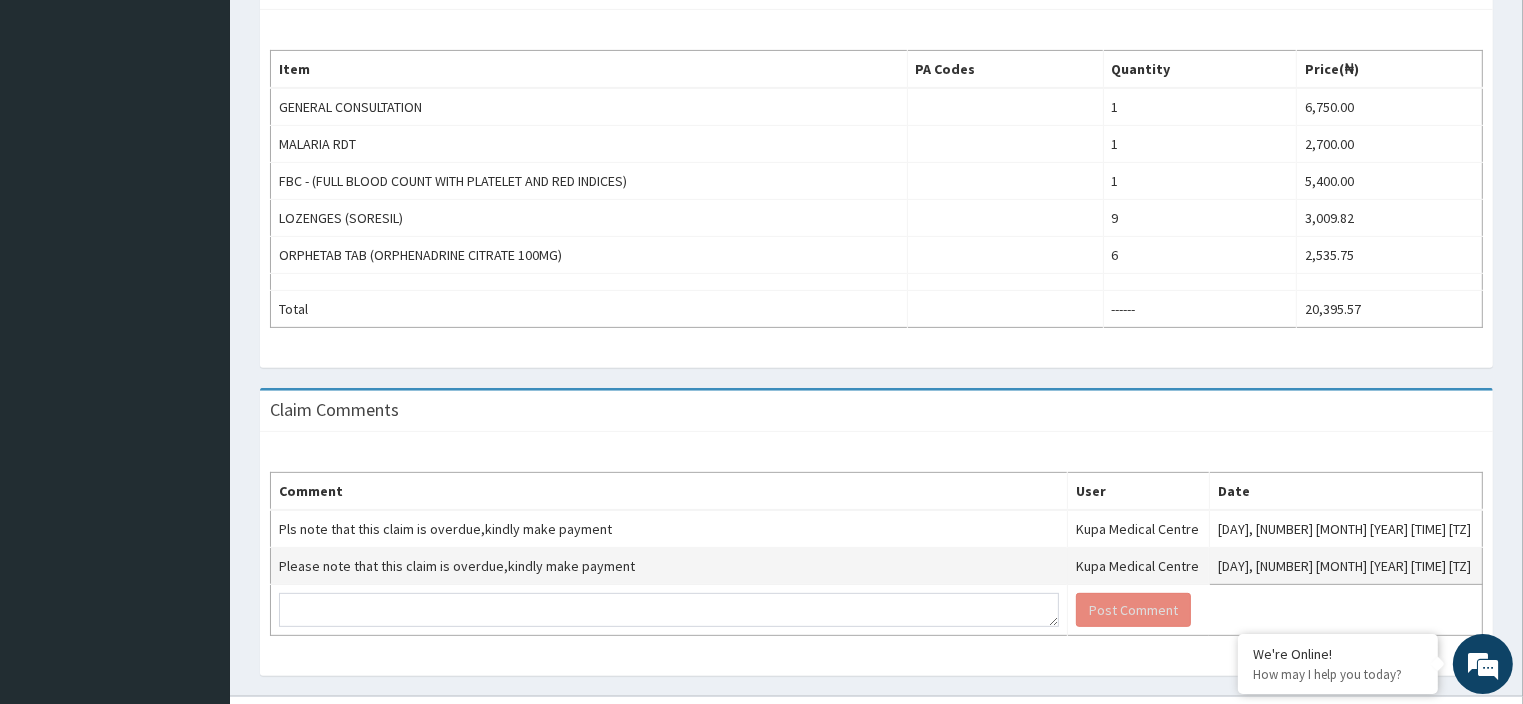 scroll, scrollTop: 5, scrollLeft: 0, axis: vertical 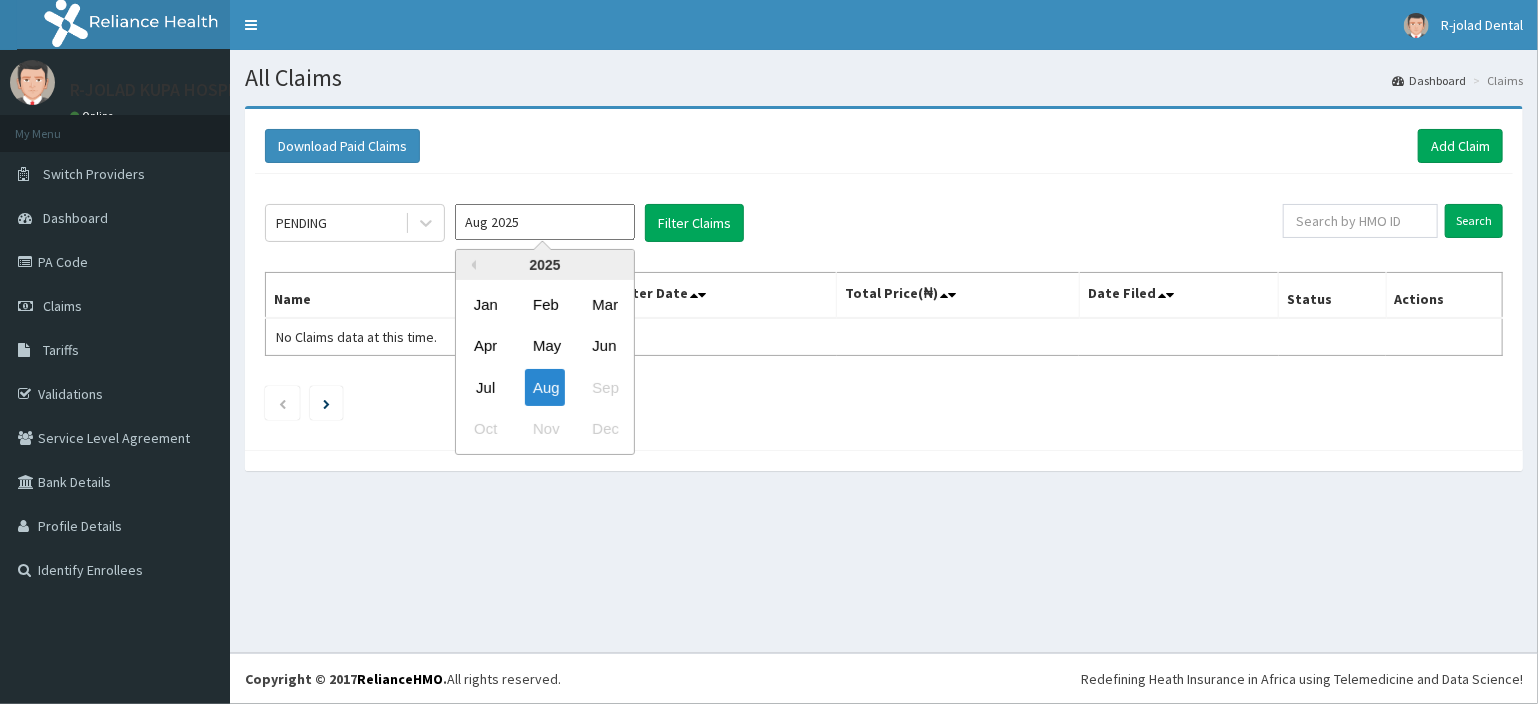 click on "Aug 2025" at bounding box center (545, 222) 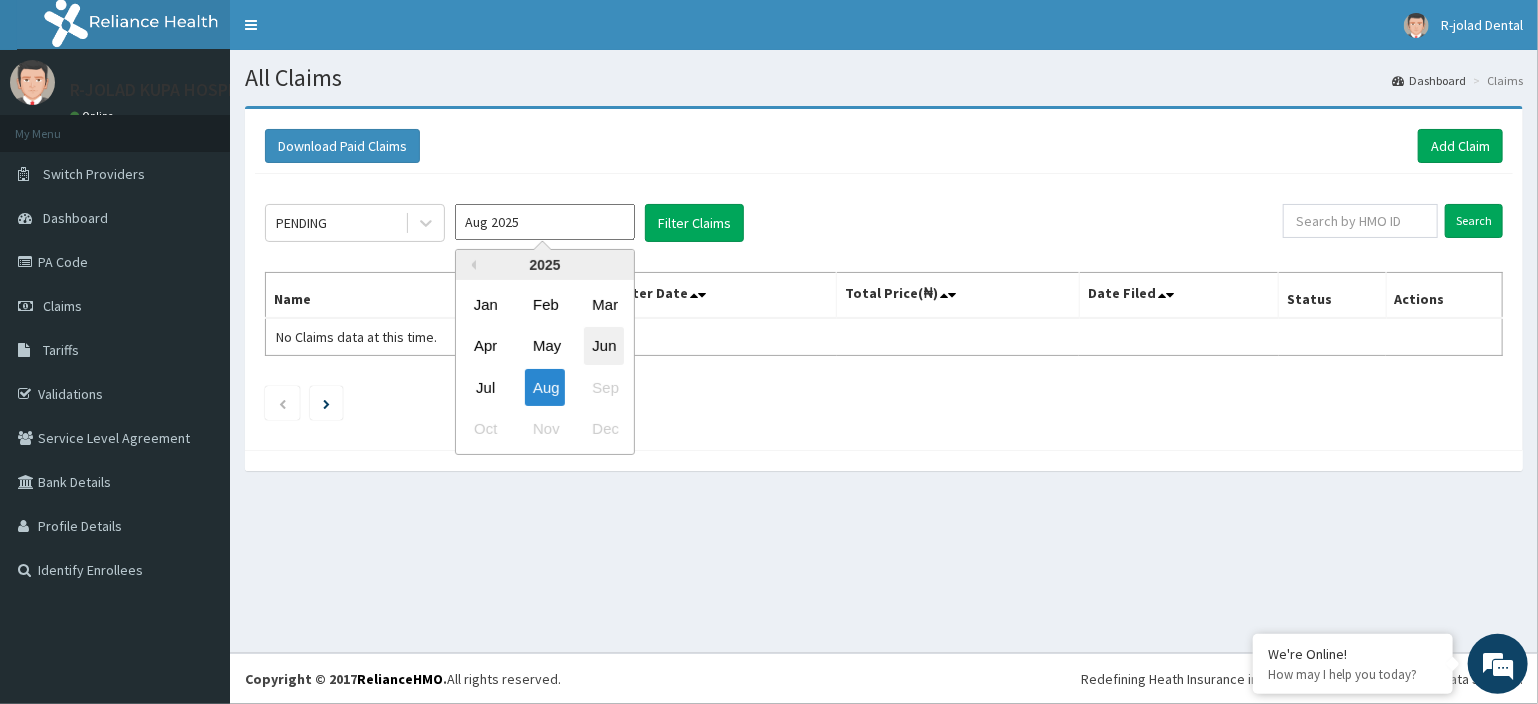 click on "Jun" at bounding box center [604, 346] 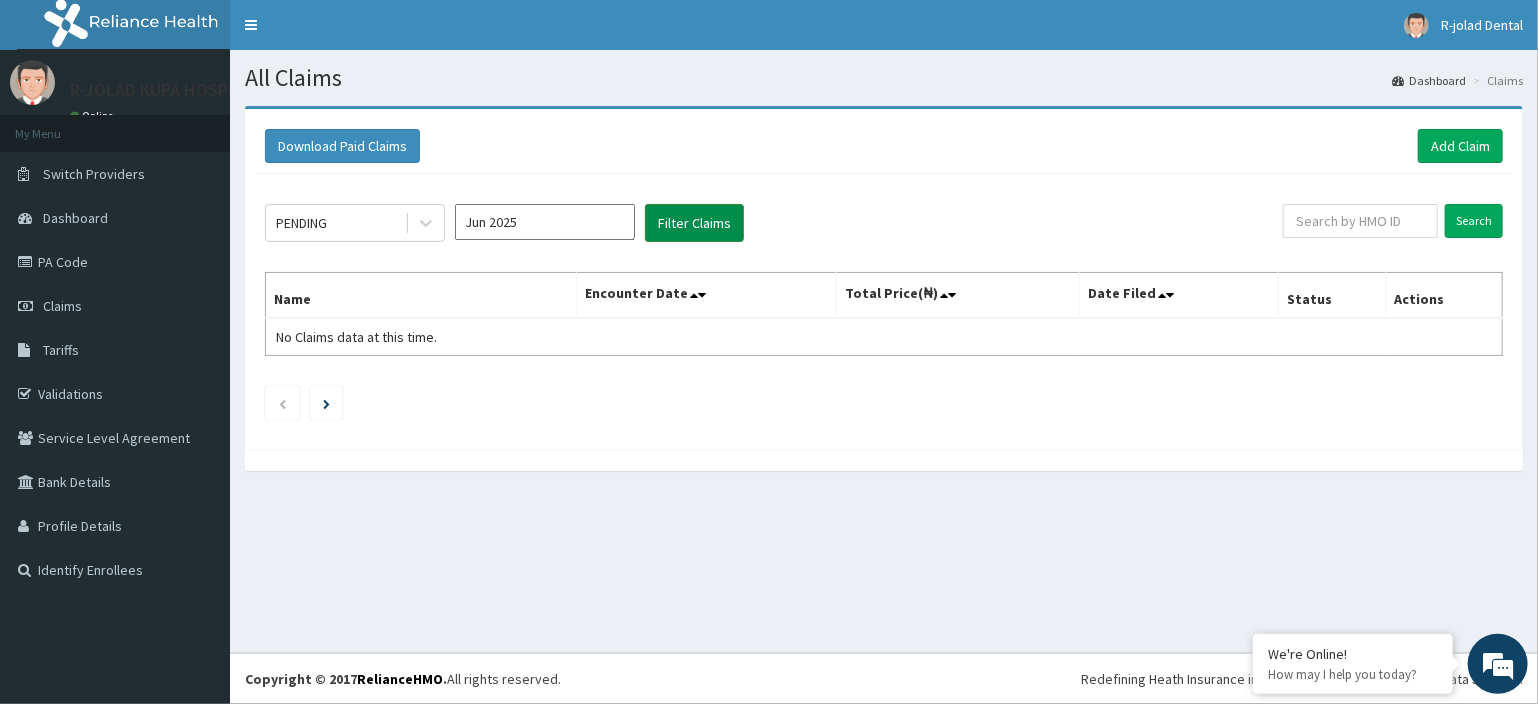 click on "Filter Claims" at bounding box center (694, 223) 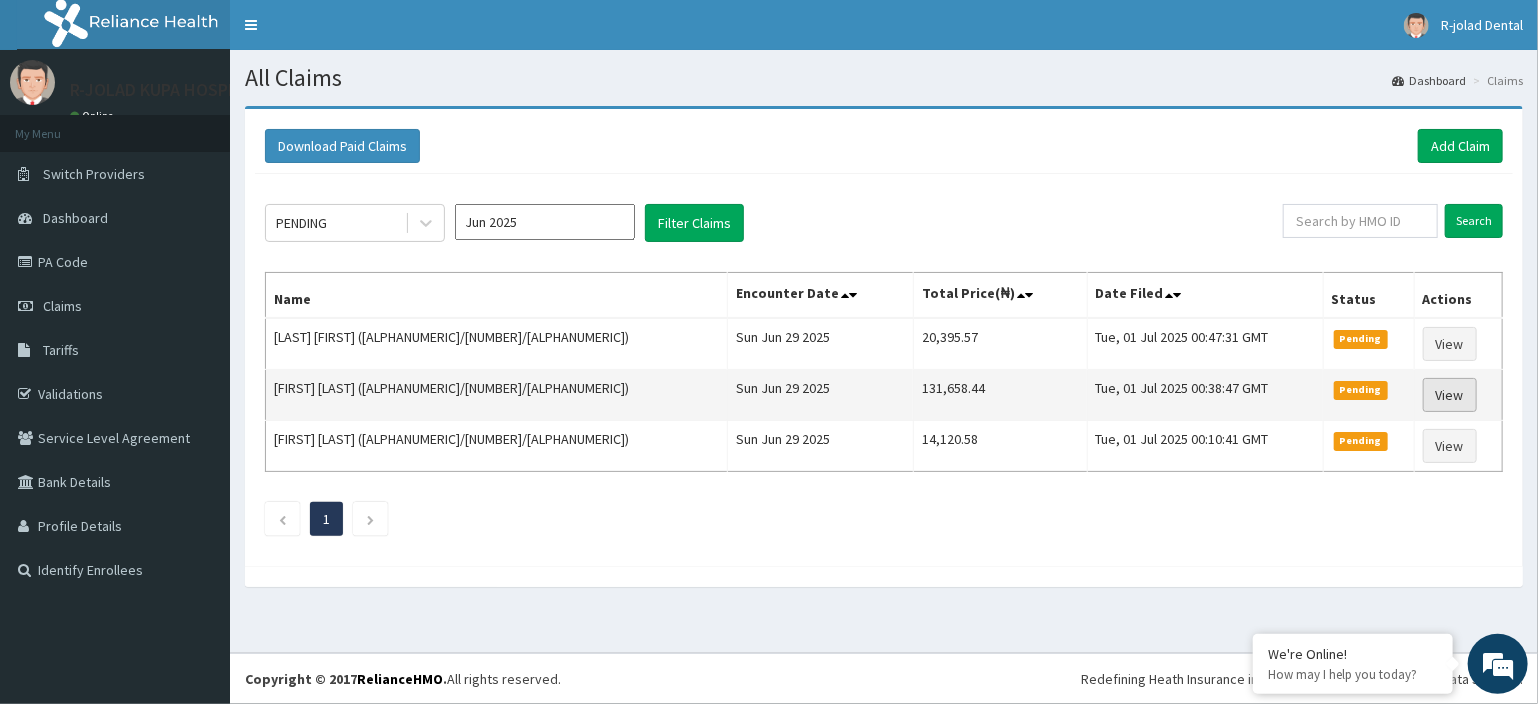 click on "View" at bounding box center [1450, 395] 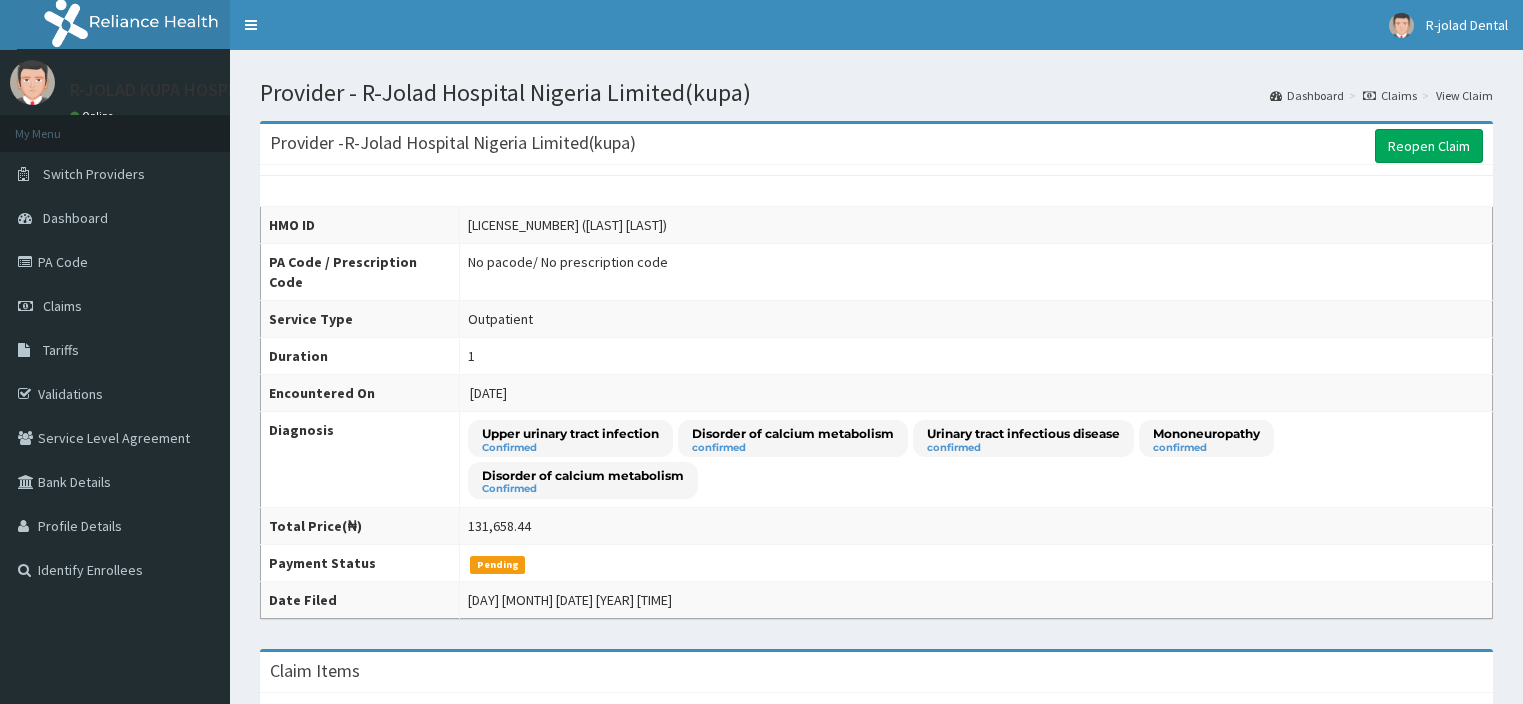 scroll, scrollTop: 0, scrollLeft: 0, axis: both 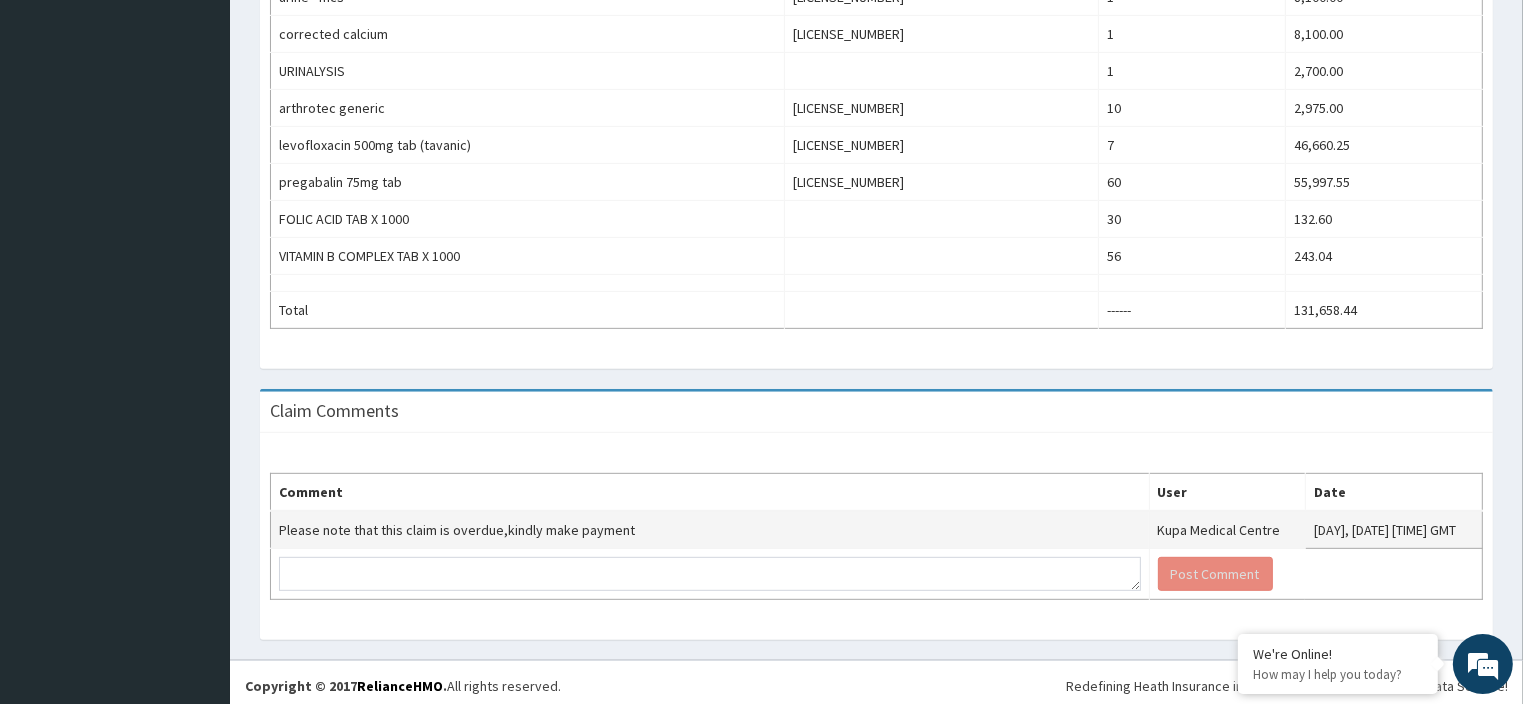 click on "Please note that this claim is overdue,kindly make payment" at bounding box center [710, 530] 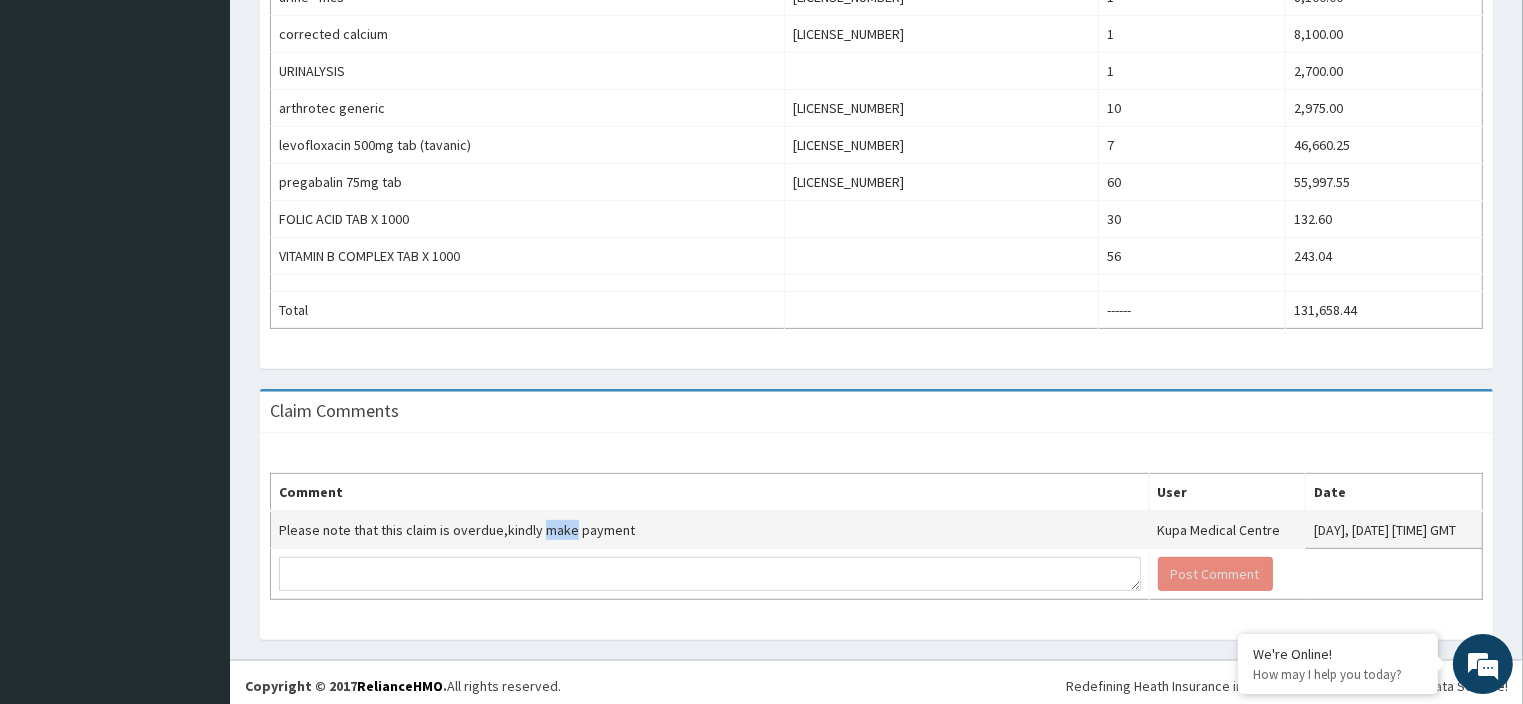 click on "Please note that this claim is overdue,kindly make payment" at bounding box center [710, 530] 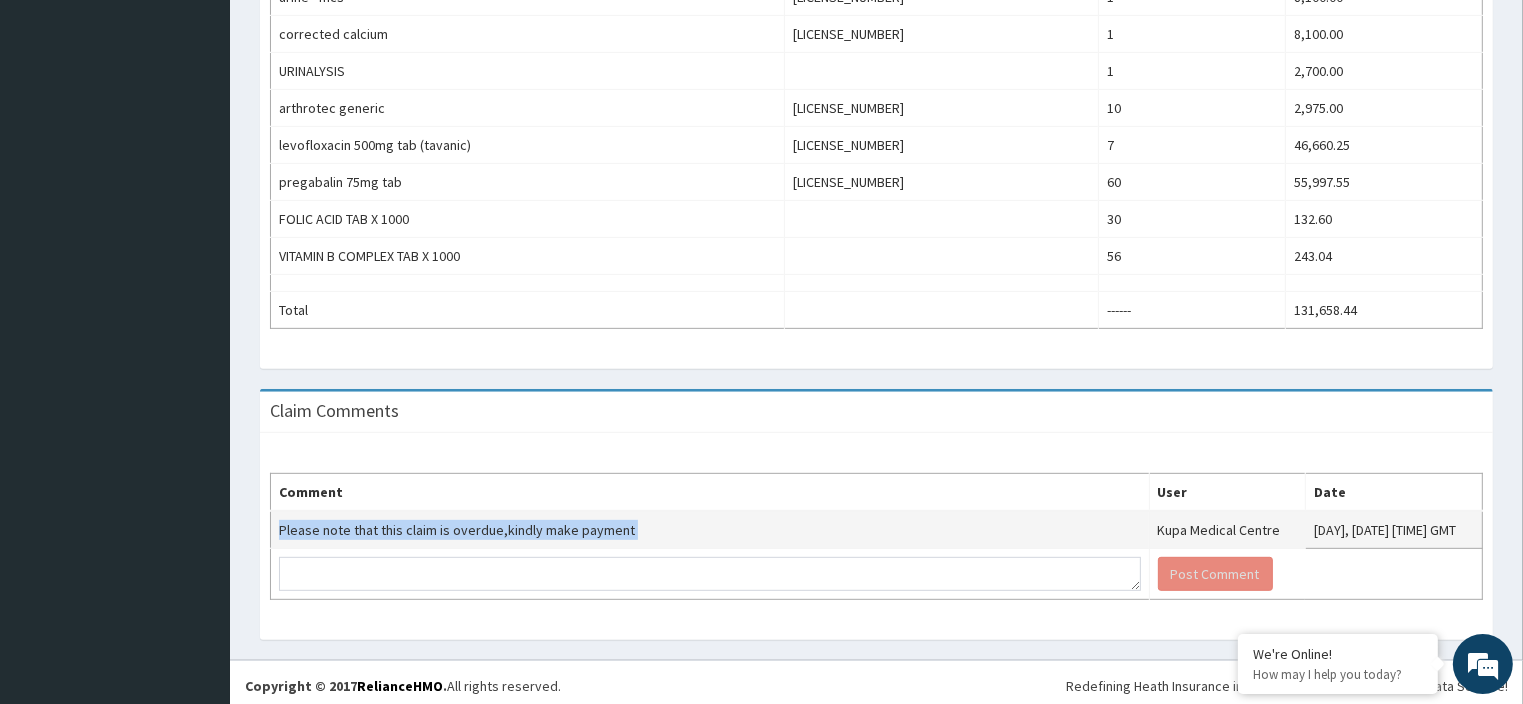click on "Please note that this claim is overdue,kindly make payment" at bounding box center (710, 530) 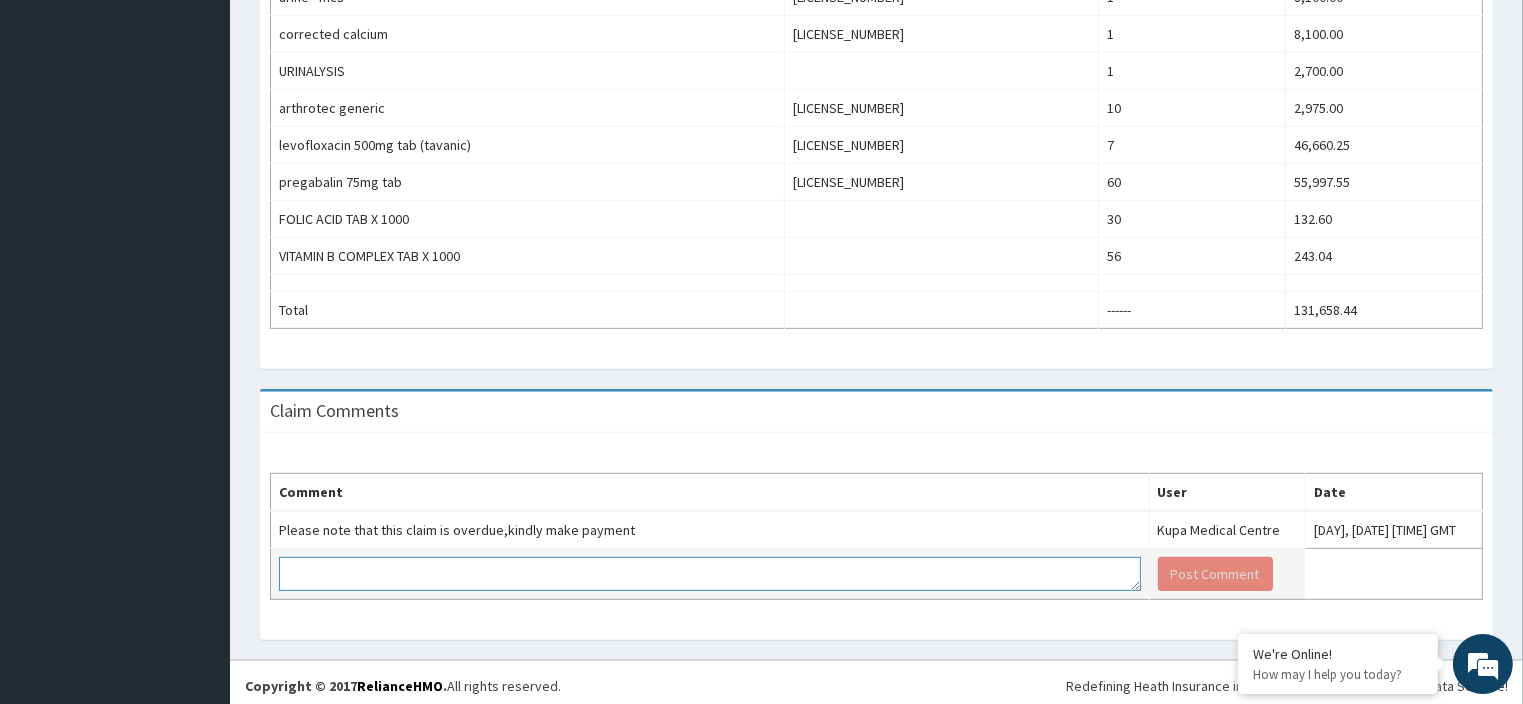 click at bounding box center [710, 574] 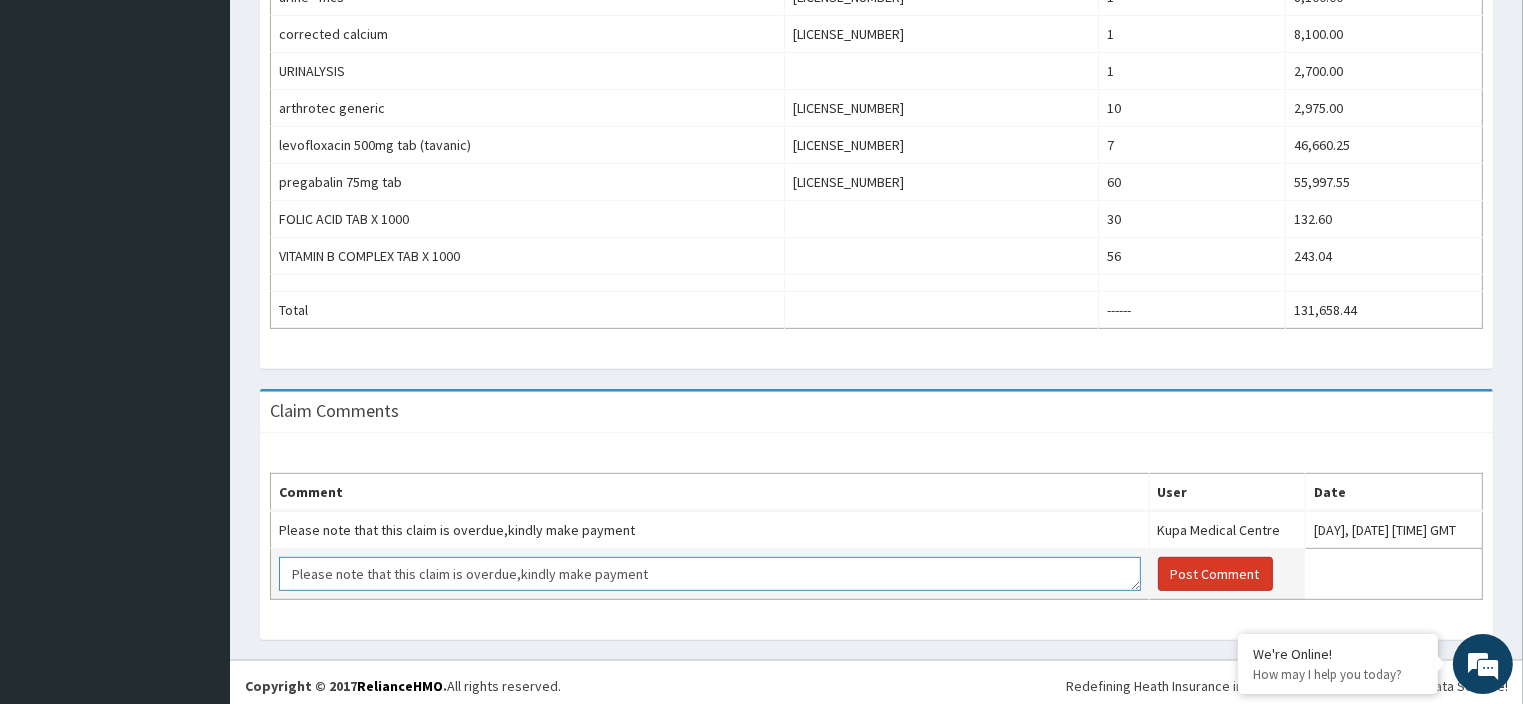 type on "Please note that this claim is overdue,kindly make payment" 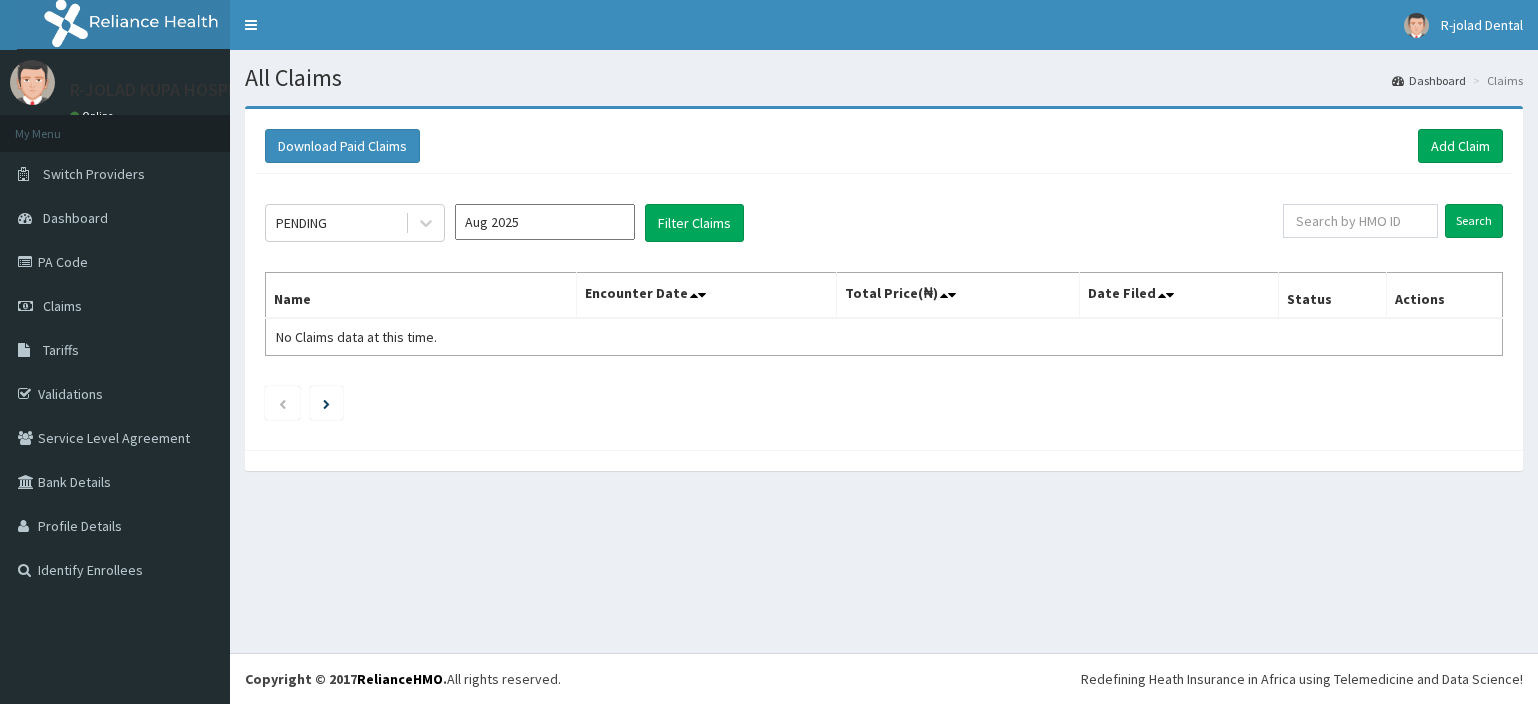 scroll, scrollTop: 0, scrollLeft: 0, axis: both 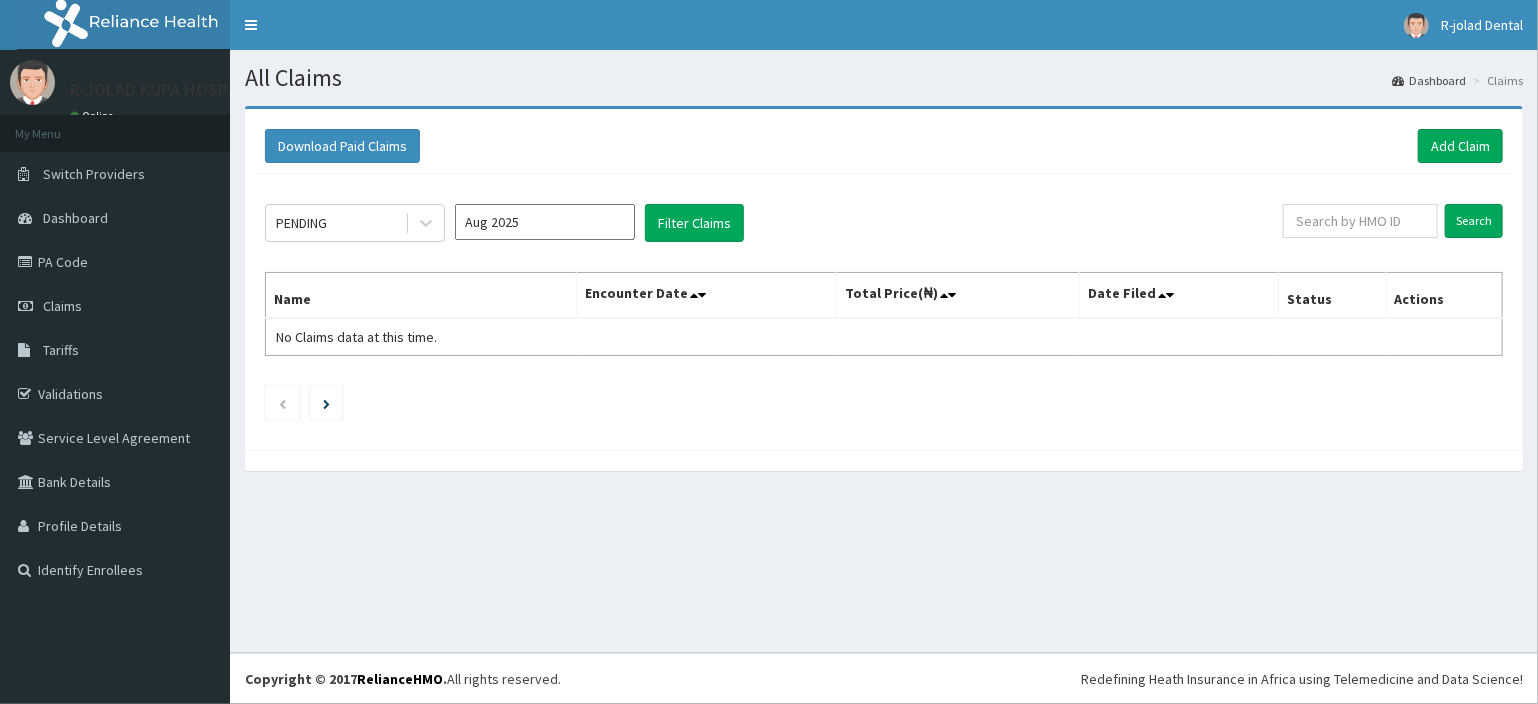 click on "Aug 2025" at bounding box center [545, 222] 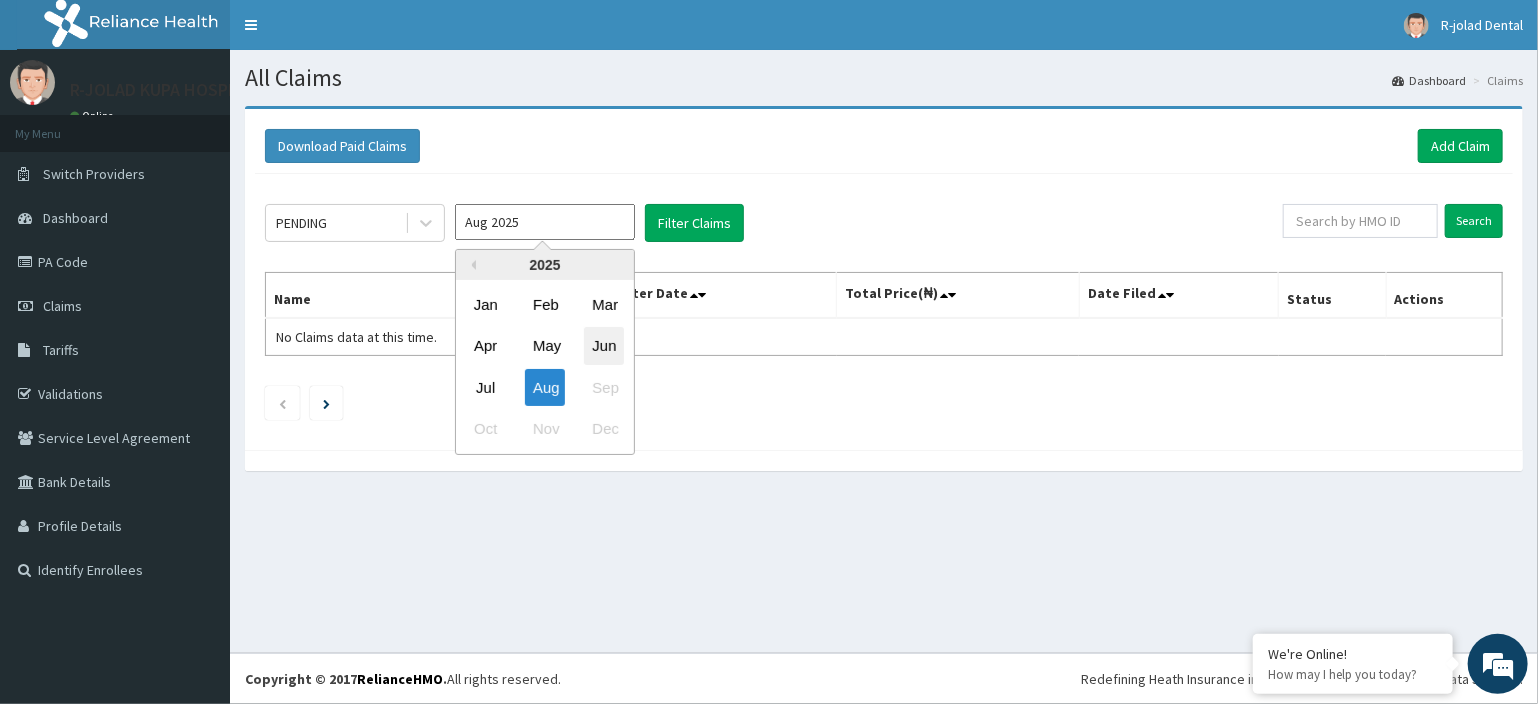click on "Jun" at bounding box center (604, 346) 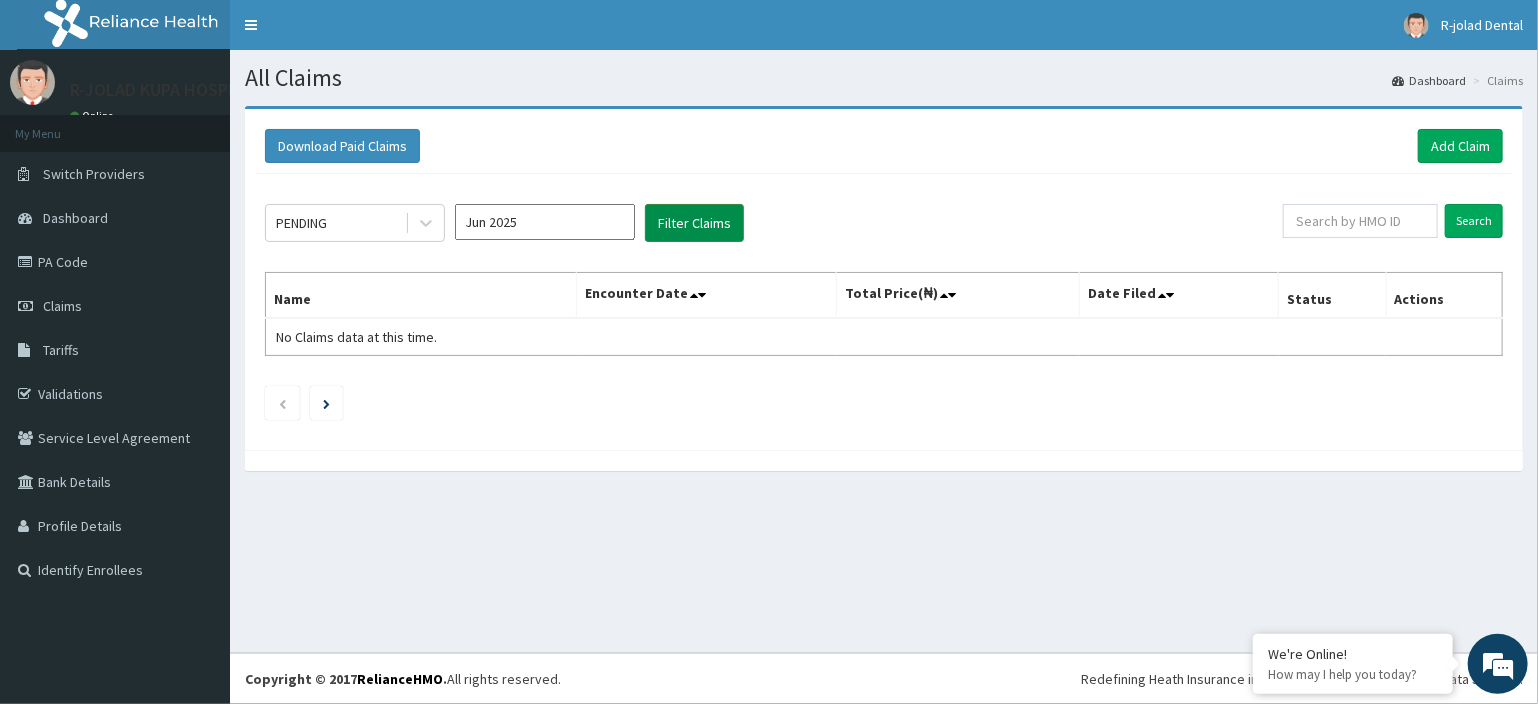 click on "Filter Claims" at bounding box center (694, 223) 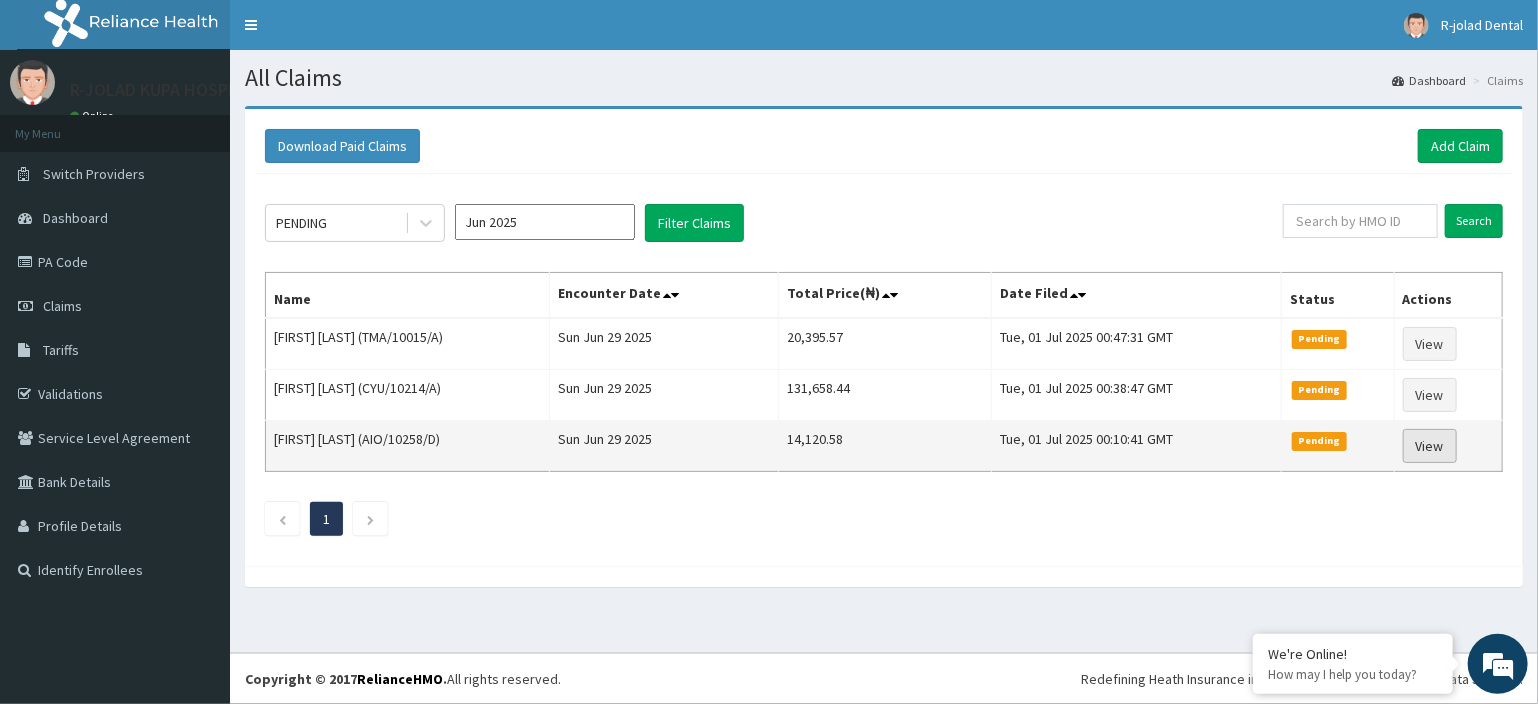 click on "View" at bounding box center [1430, 446] 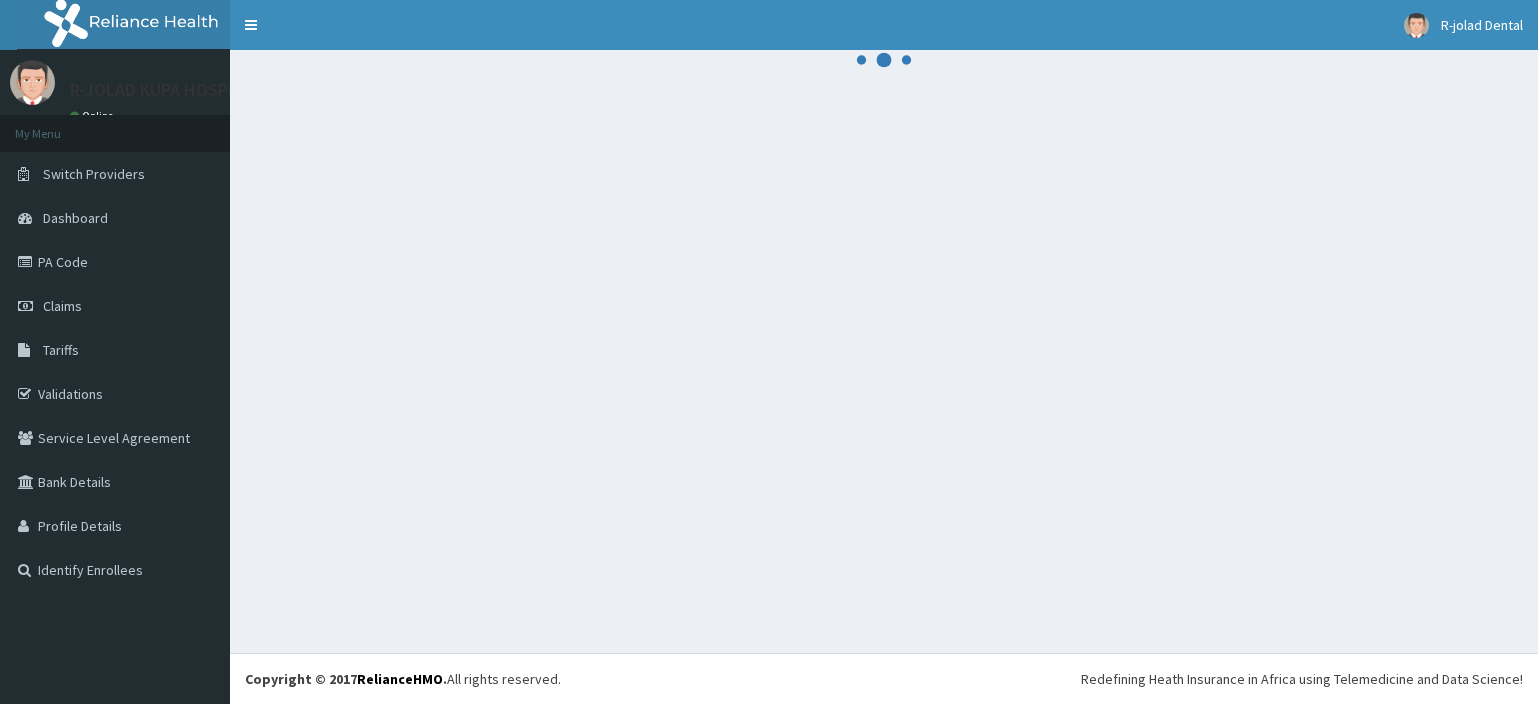 scroll, scrollTop: 0, scrollLeft: 0, axis: both 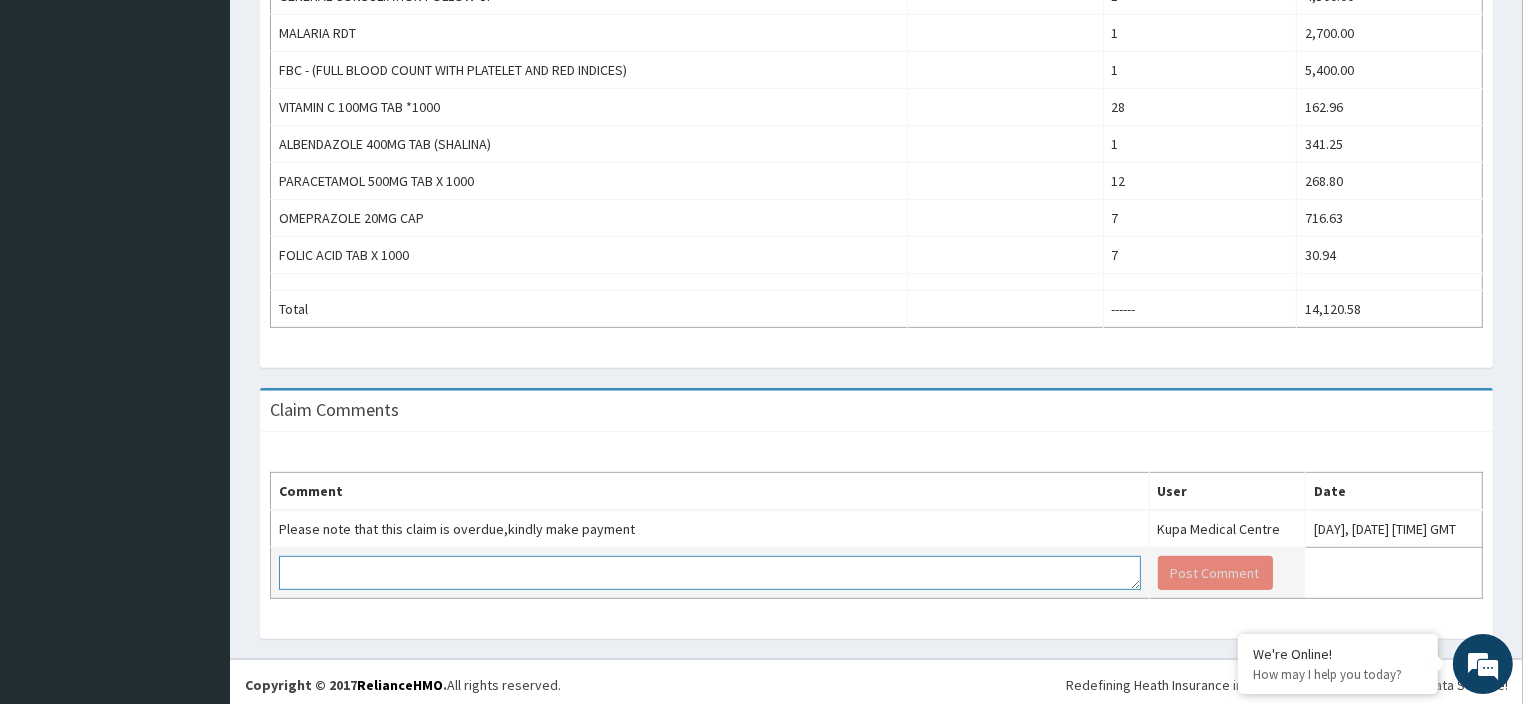 click at bounding box center (710, 573) 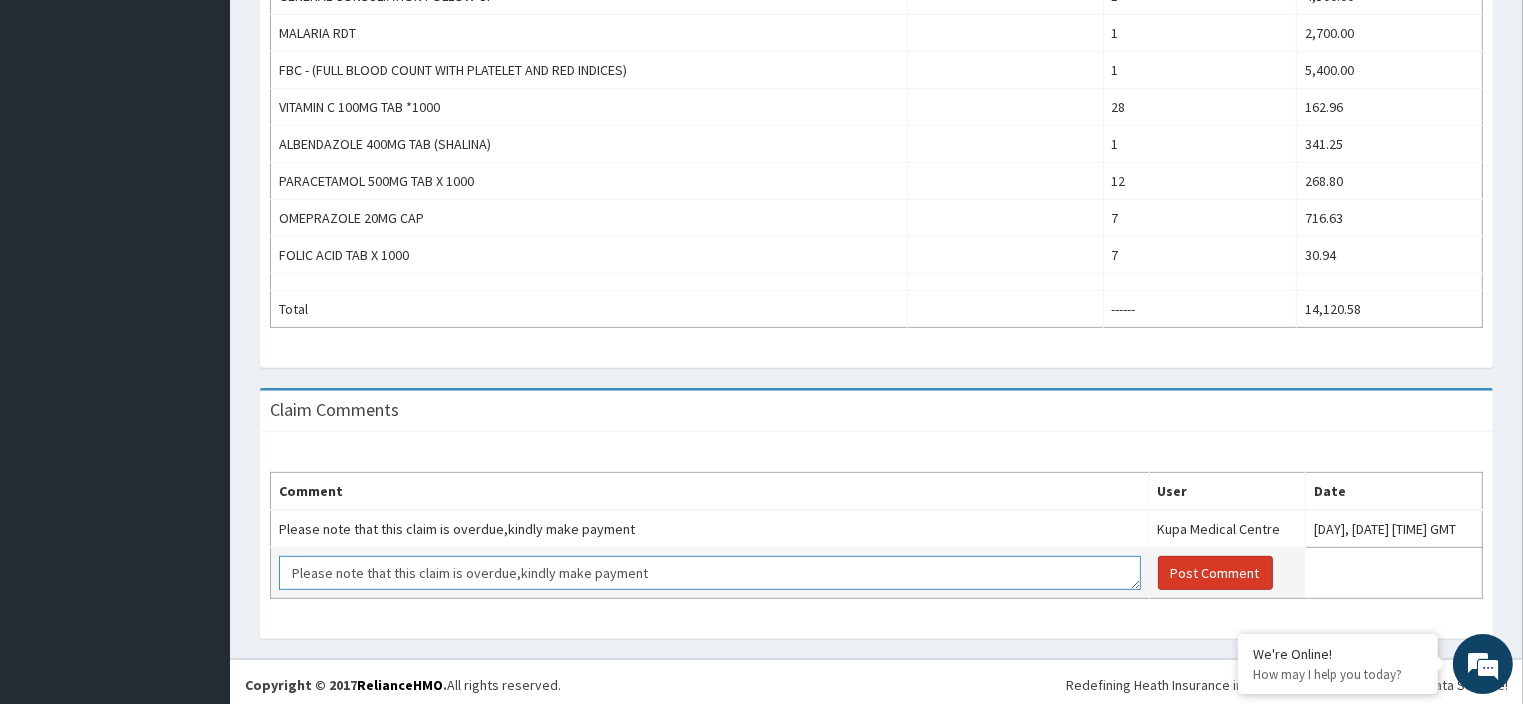 type on "Please note that this claim is overdue,kindly make payment" 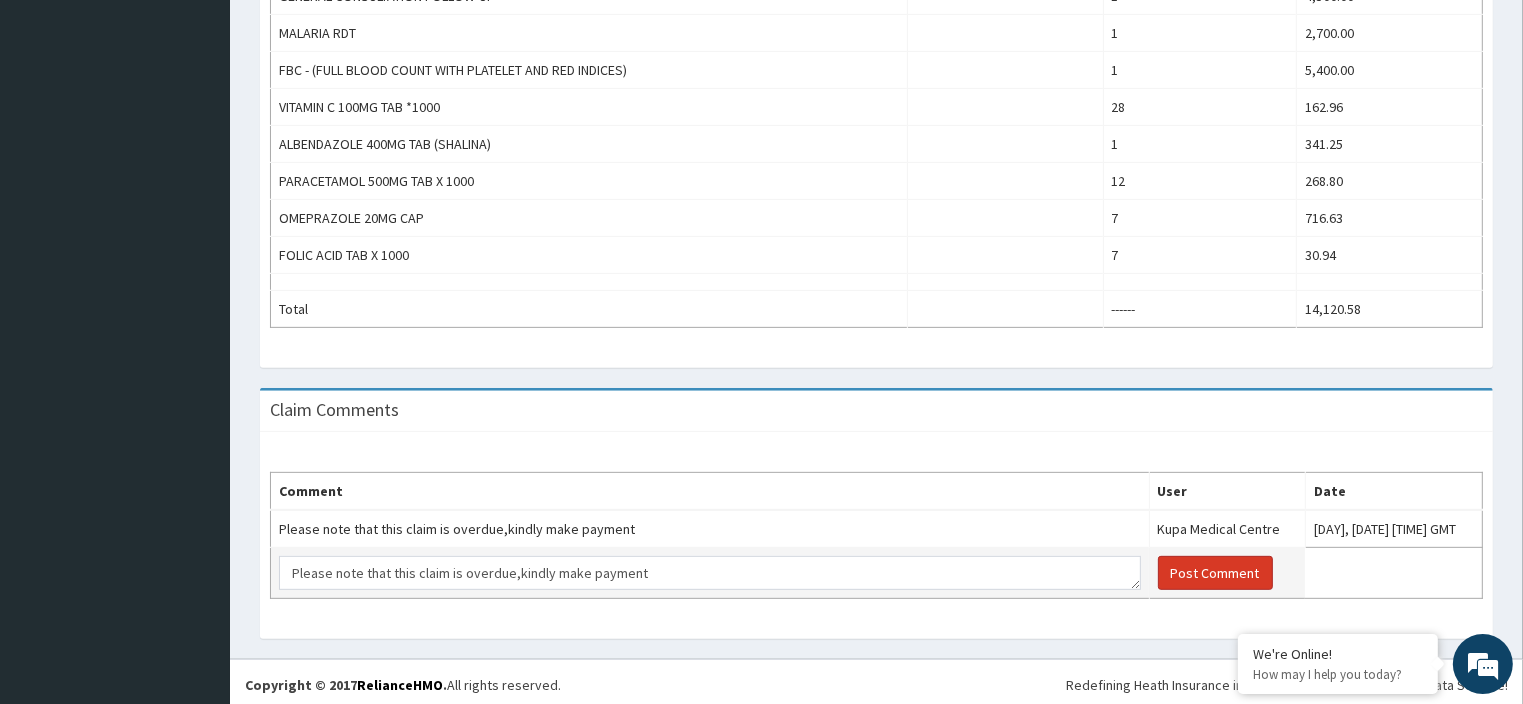 click on "Post Comment" at bounding box center [1215, 573] 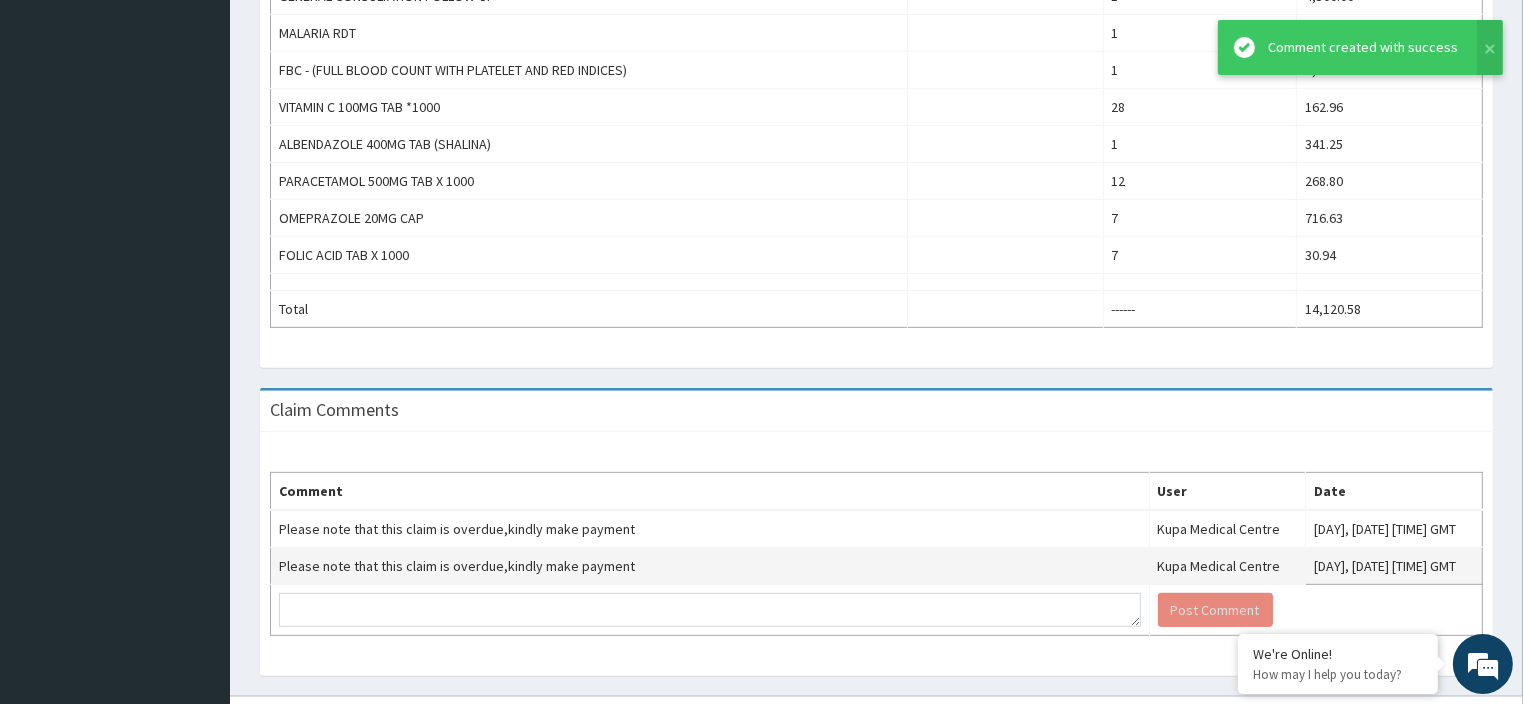scroll, scrollTop: 0, scrollLeft: 0, axis: both 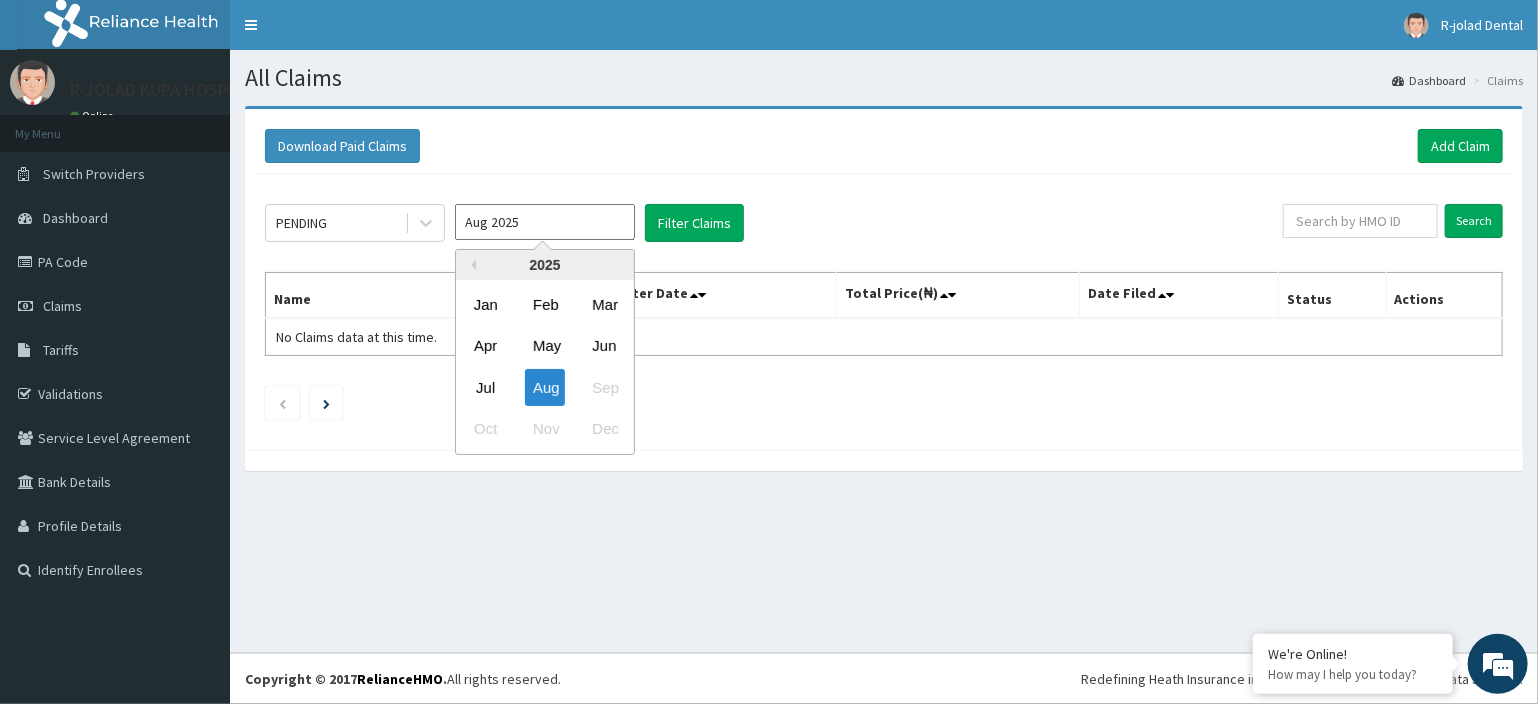 click on "Aug 2025" at bounding box center [545, 222] 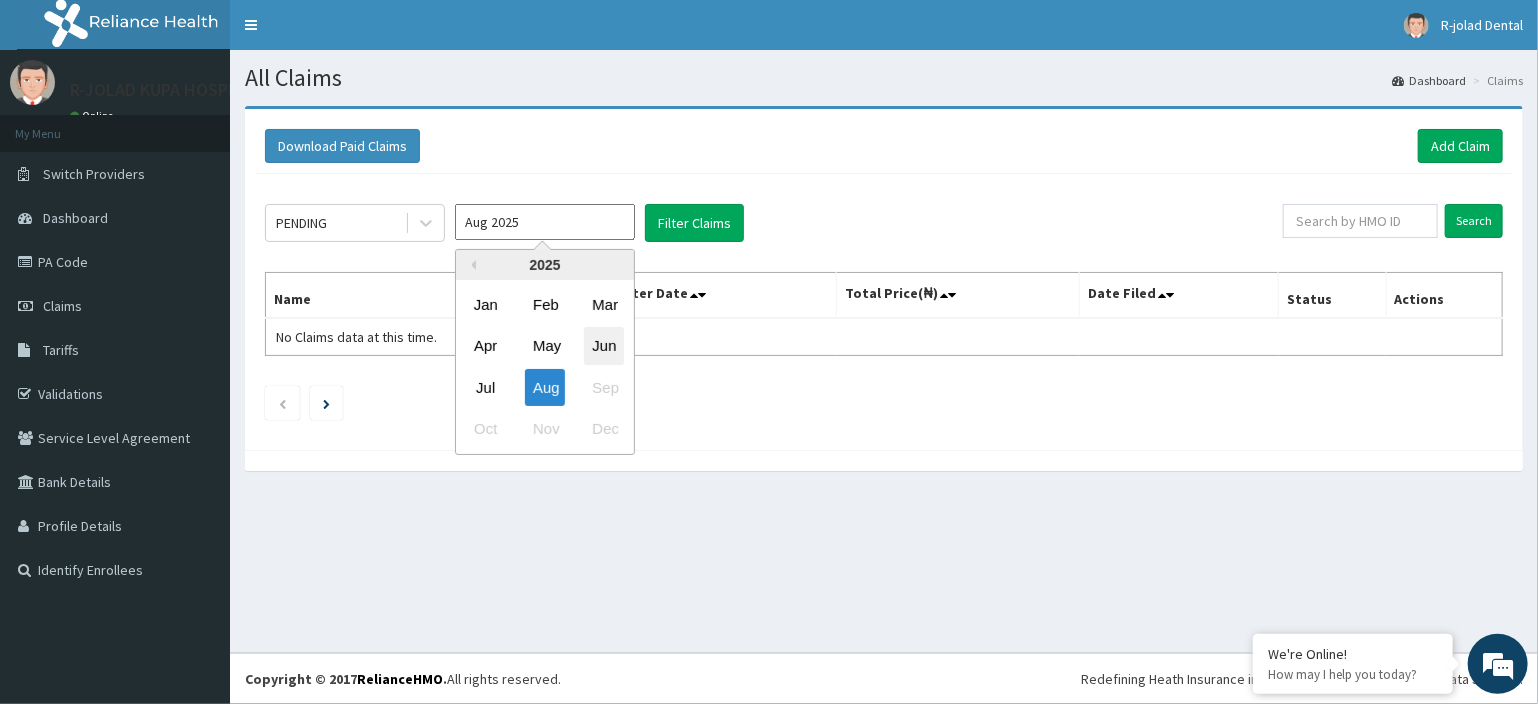 click on "Jun" at bounding box center (604, 346) 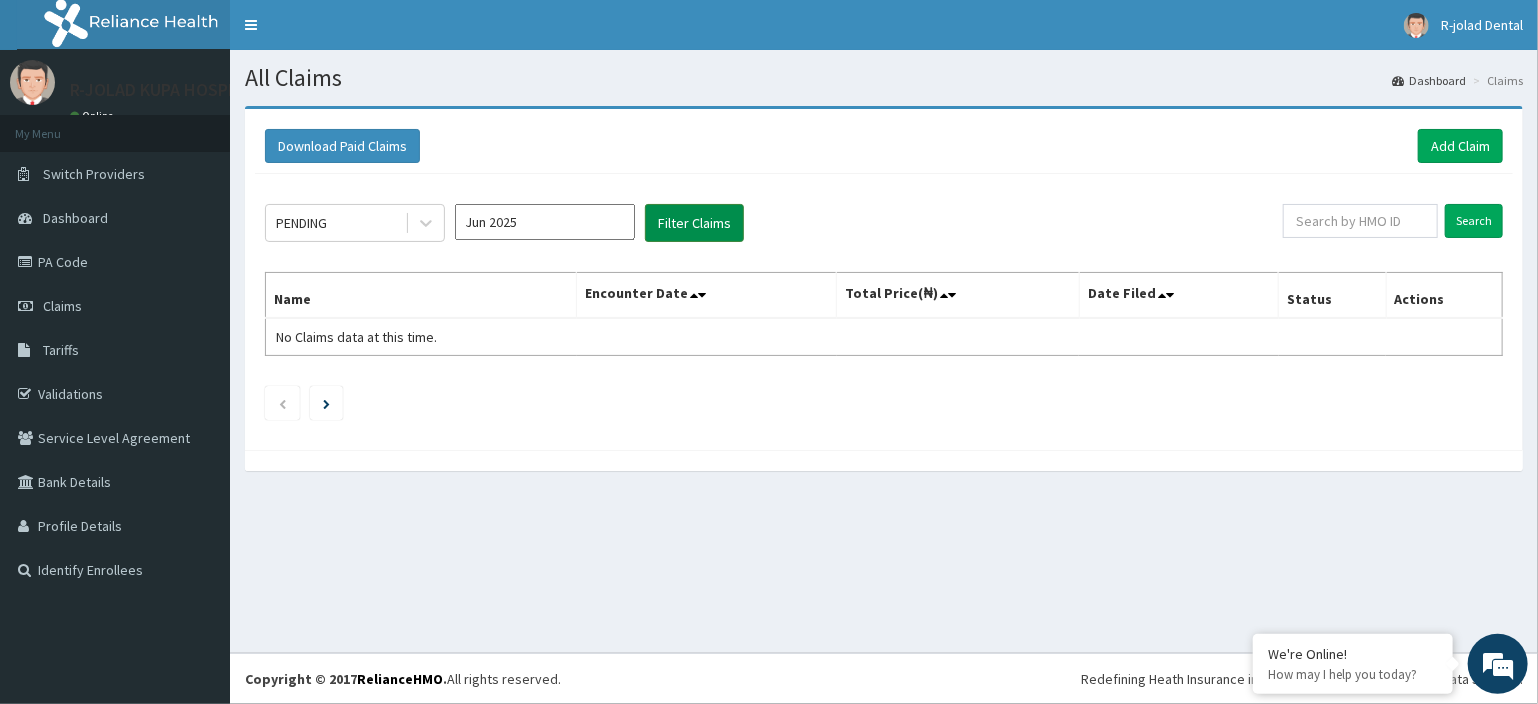 click on "Filter Claims" at bounding box center (694, 223) 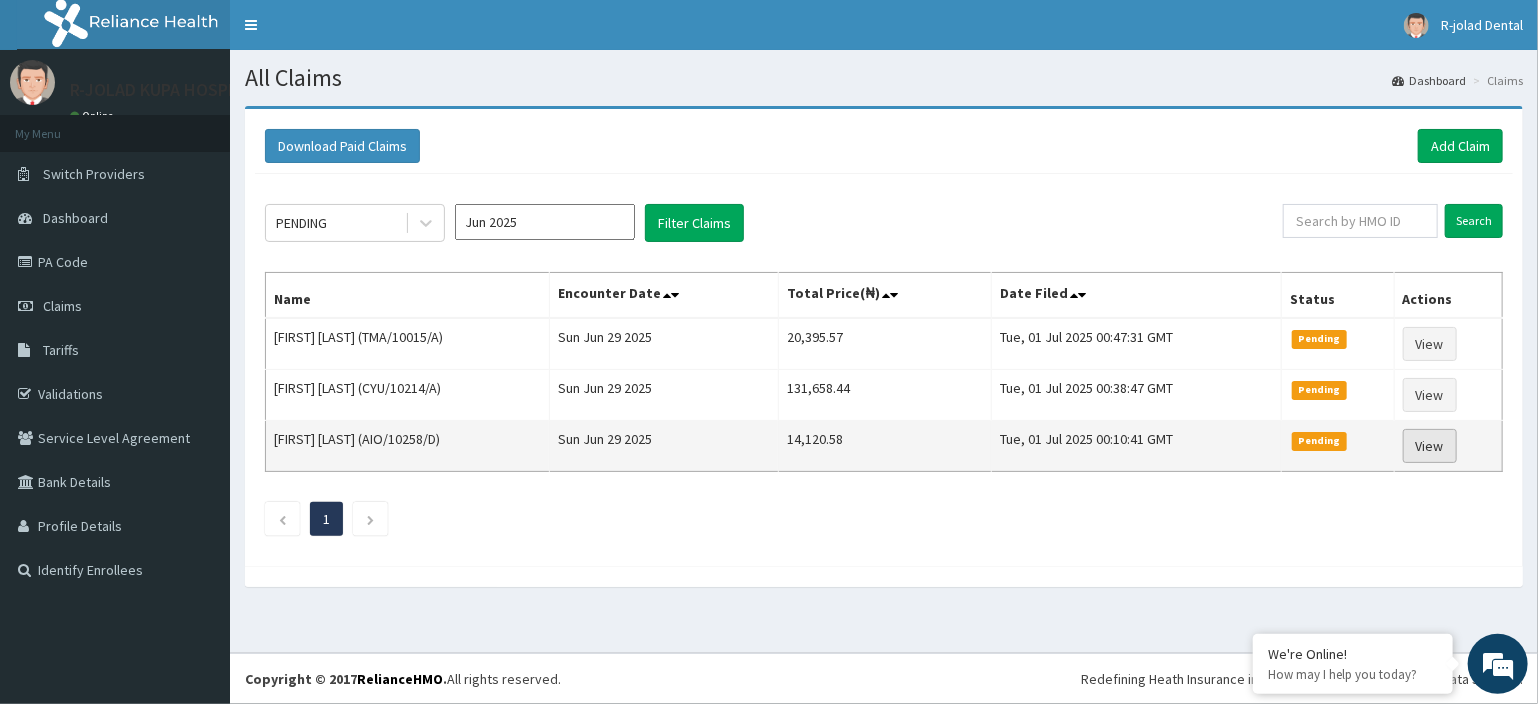 click on "View" at bounding box center (1430, 446) 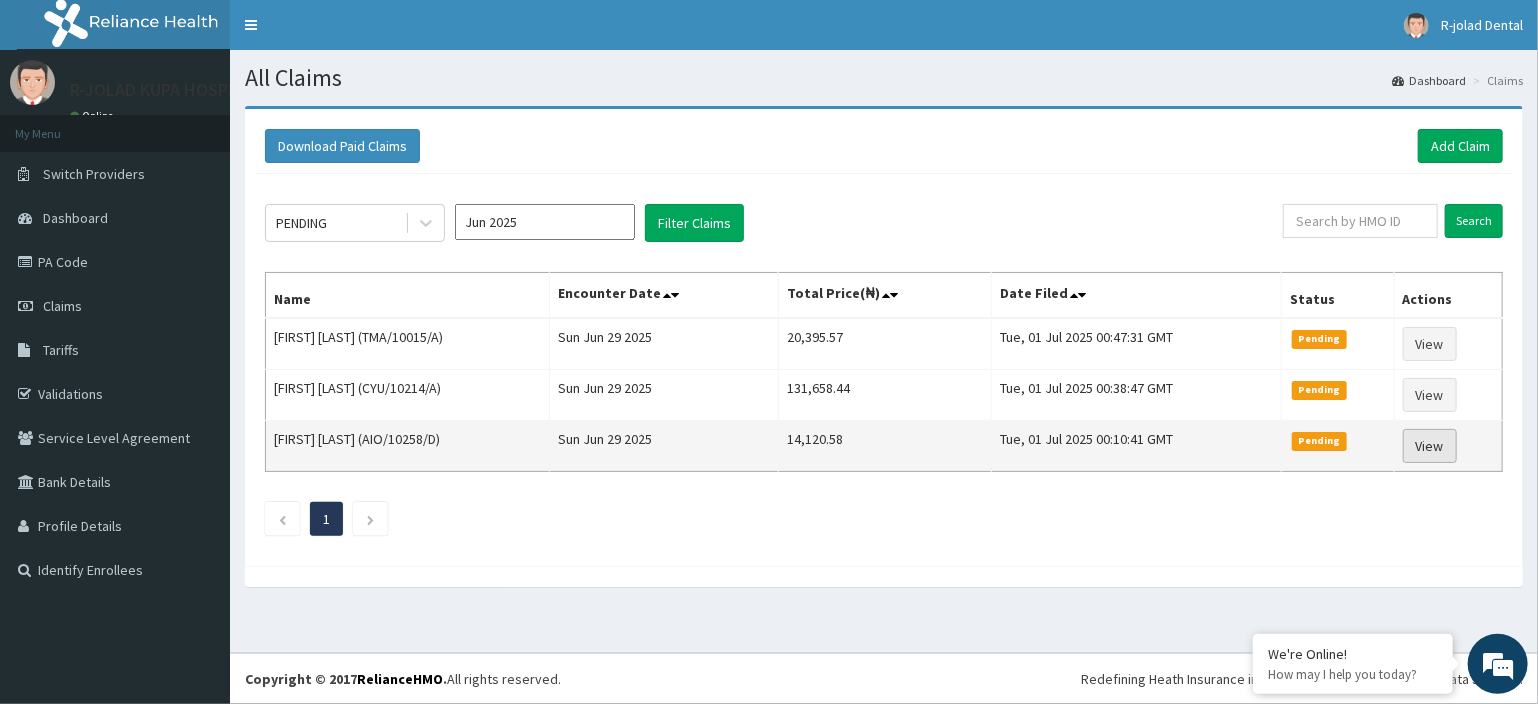 scroll, scrollTop: 0, scrollLeft: 0, axis: both 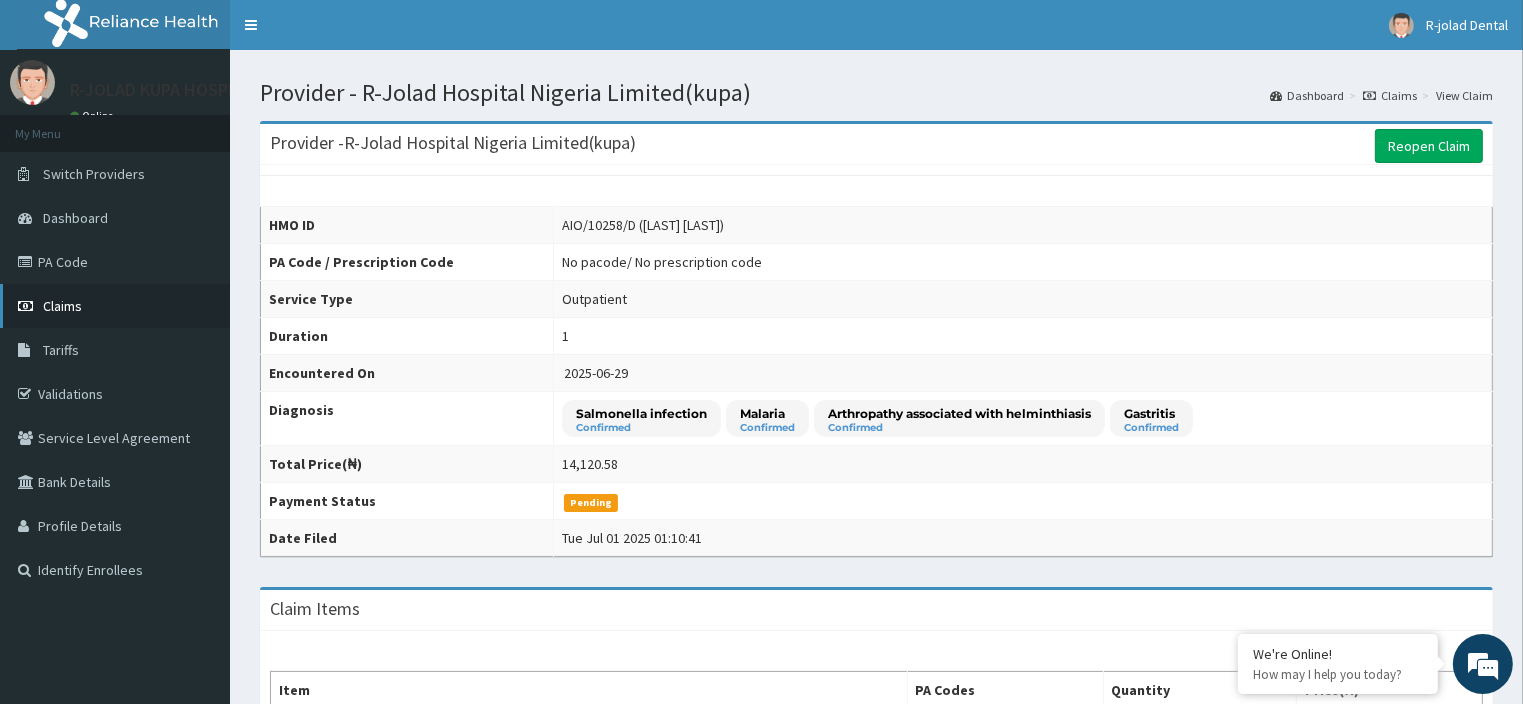 click on "Claims" at bounding box center [62, 306] 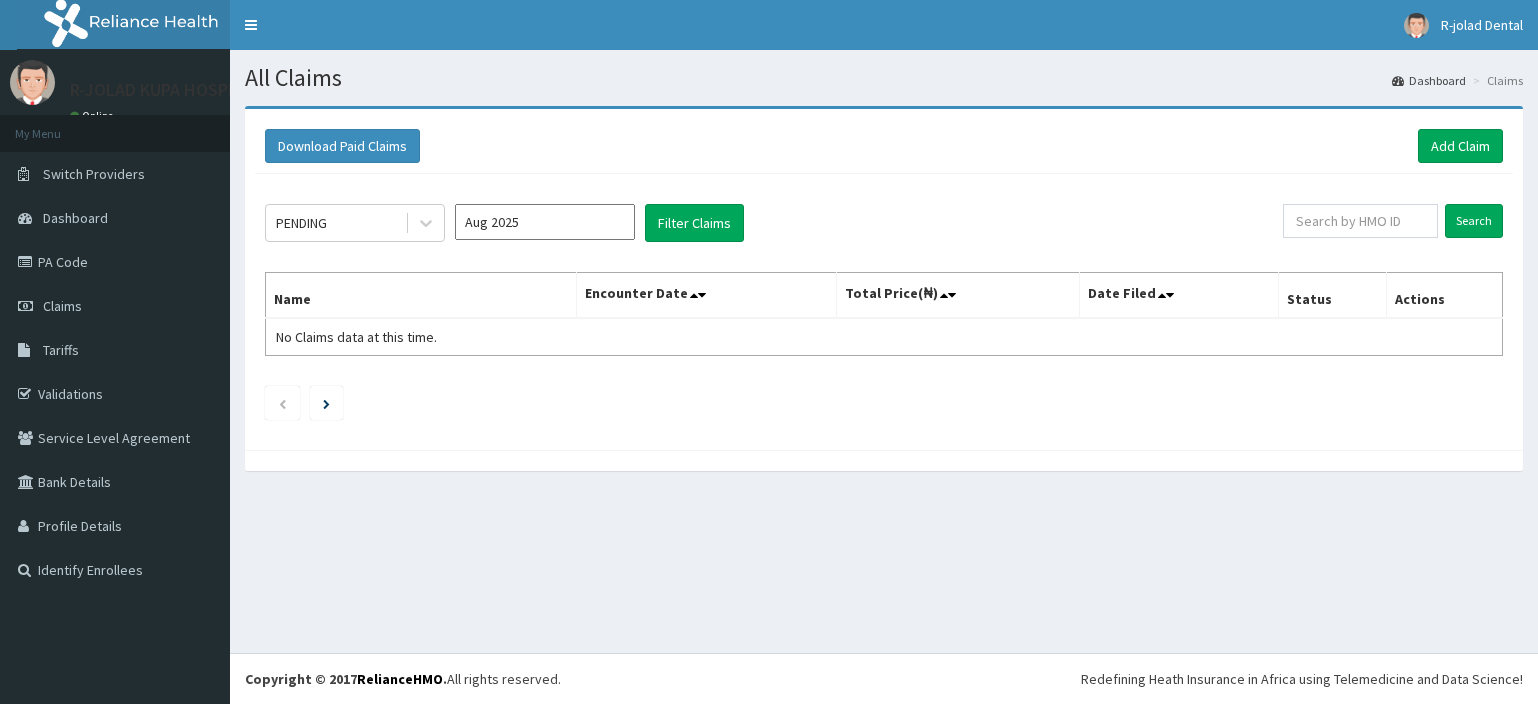scroll, scrollTop: 0, scrollLeft: 0, axis: both 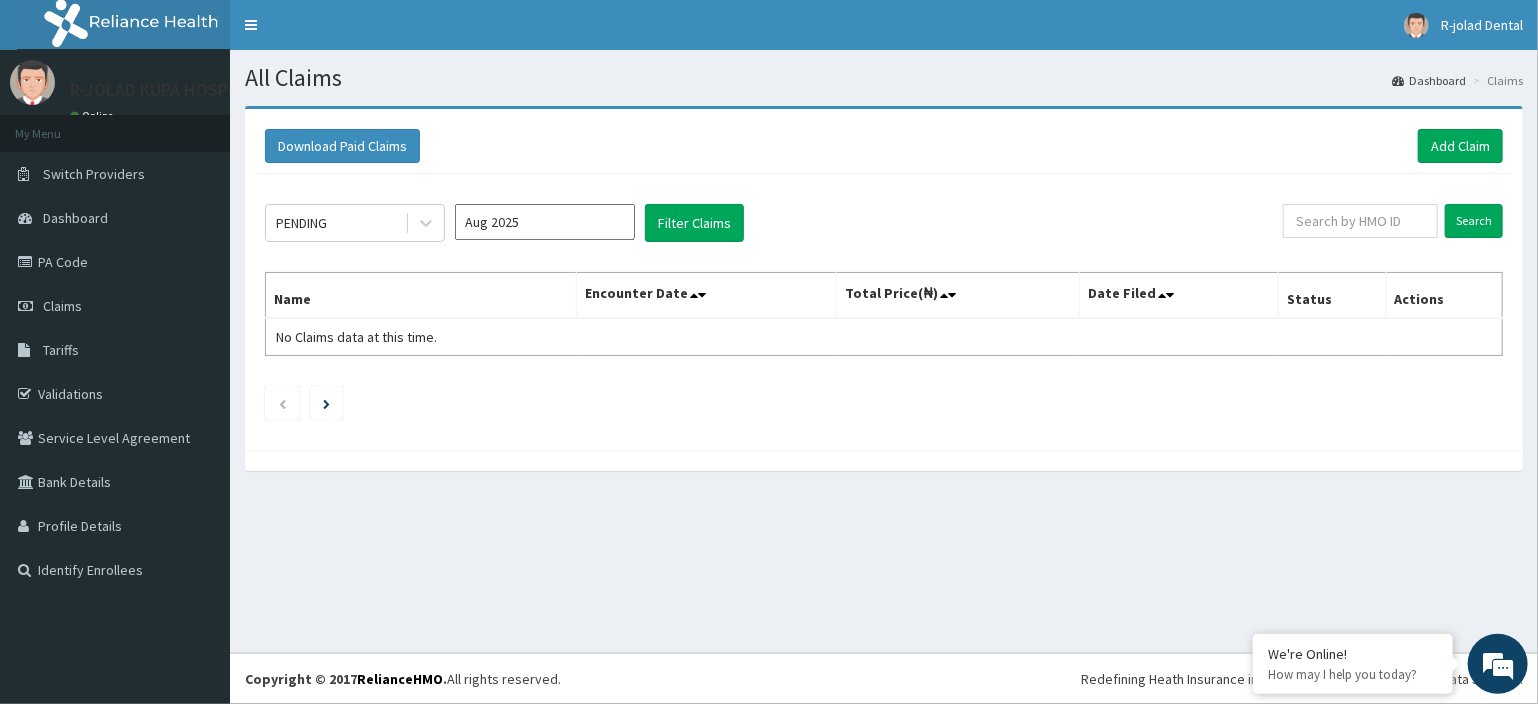 click on "Aug 2025" at bounding box center (545, 222) 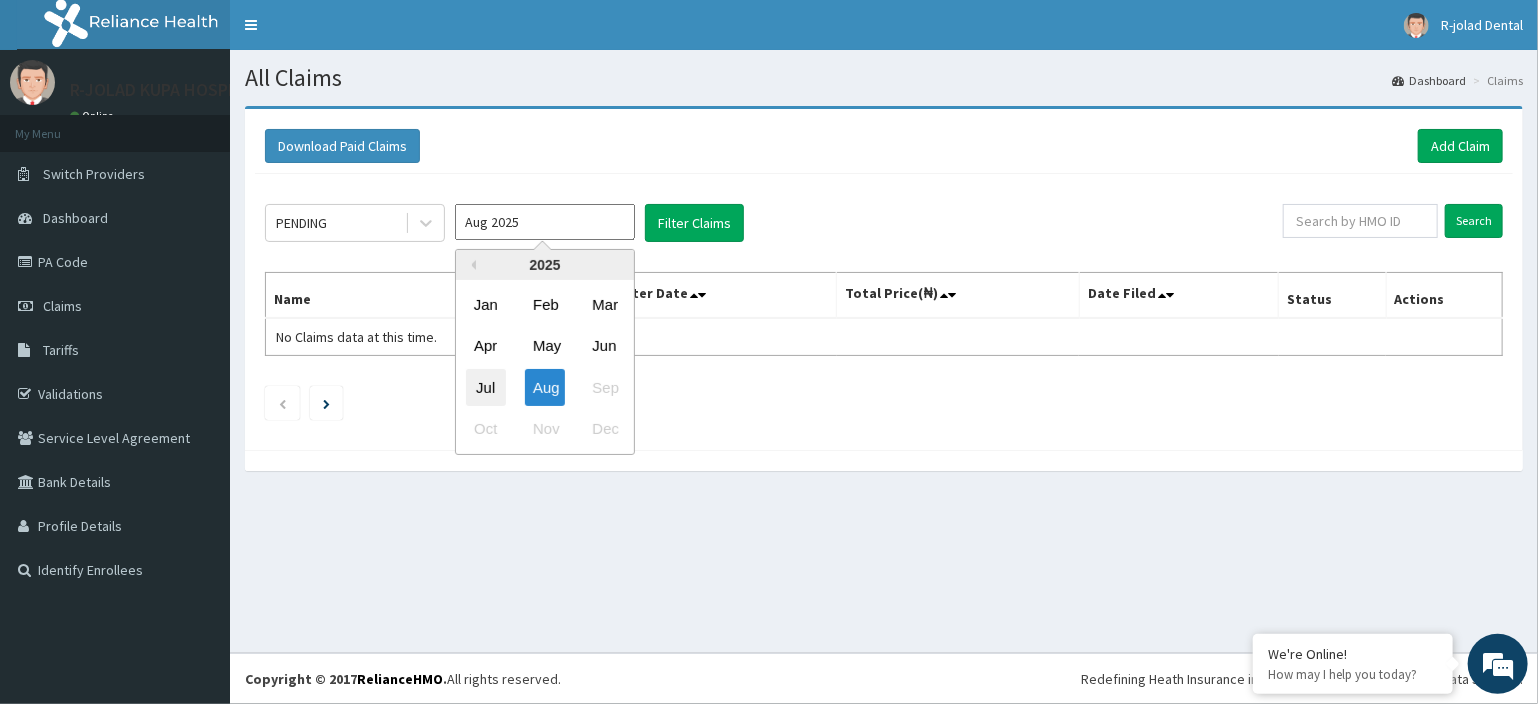 click on "Jul" at bounding box center (486, 387) 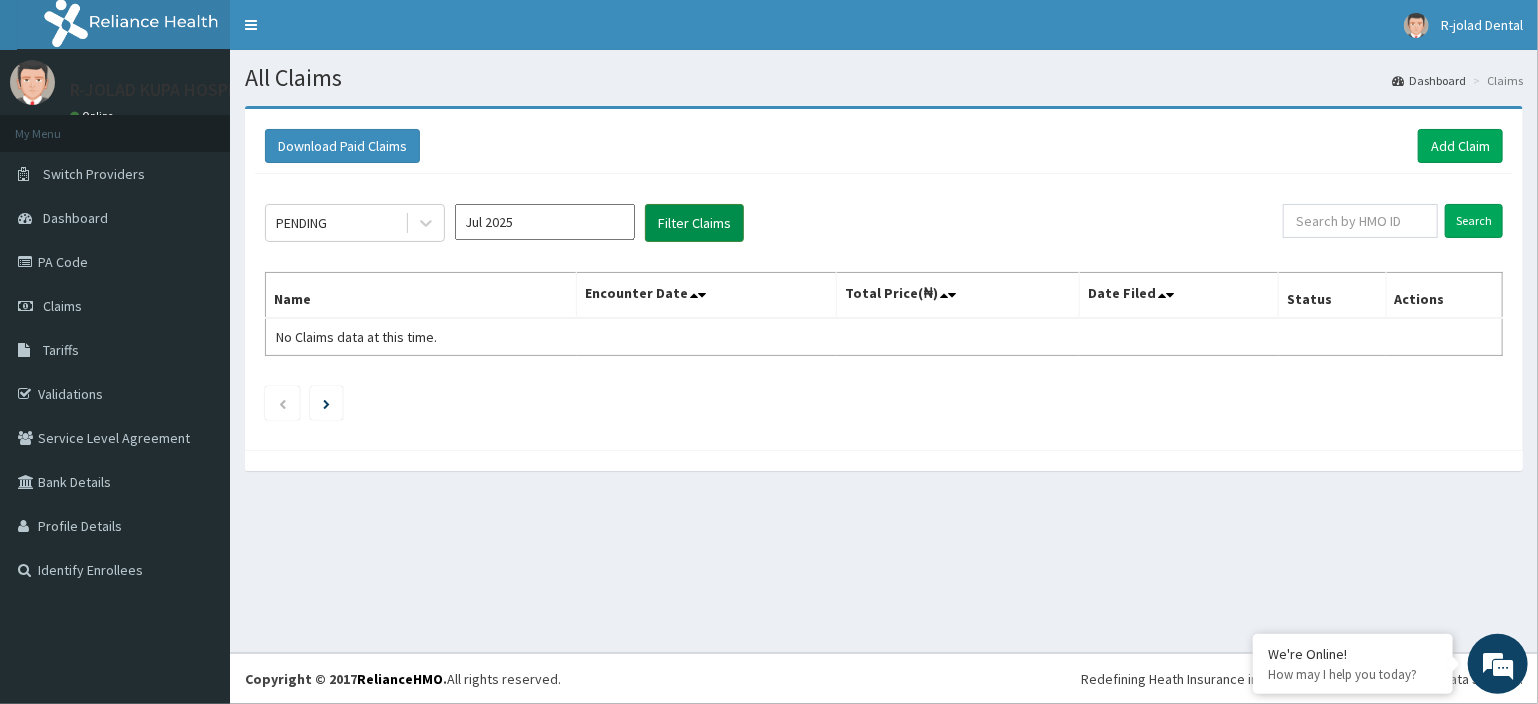click on "Filter Claims" at bounding box center [694, 223] 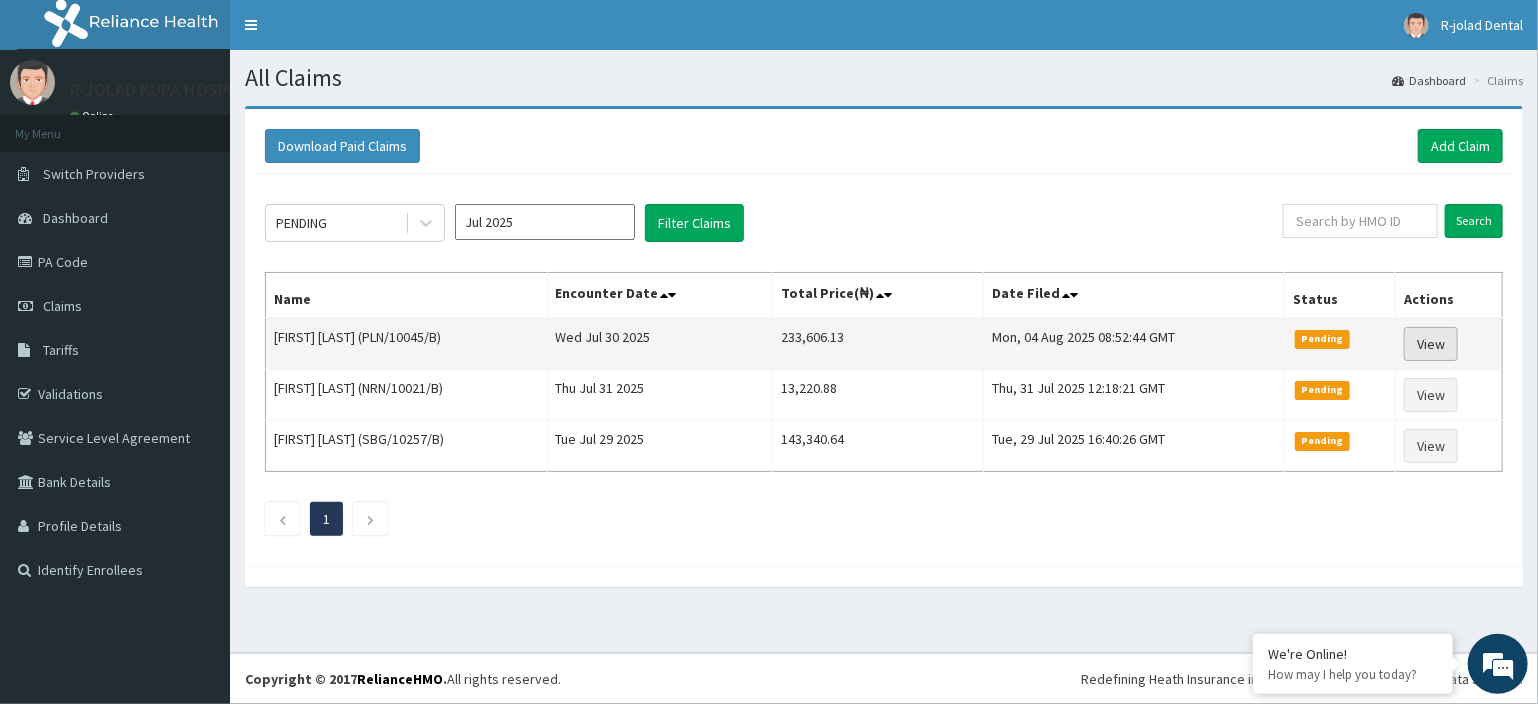 click on "View" at bounding box center (1431, 344) 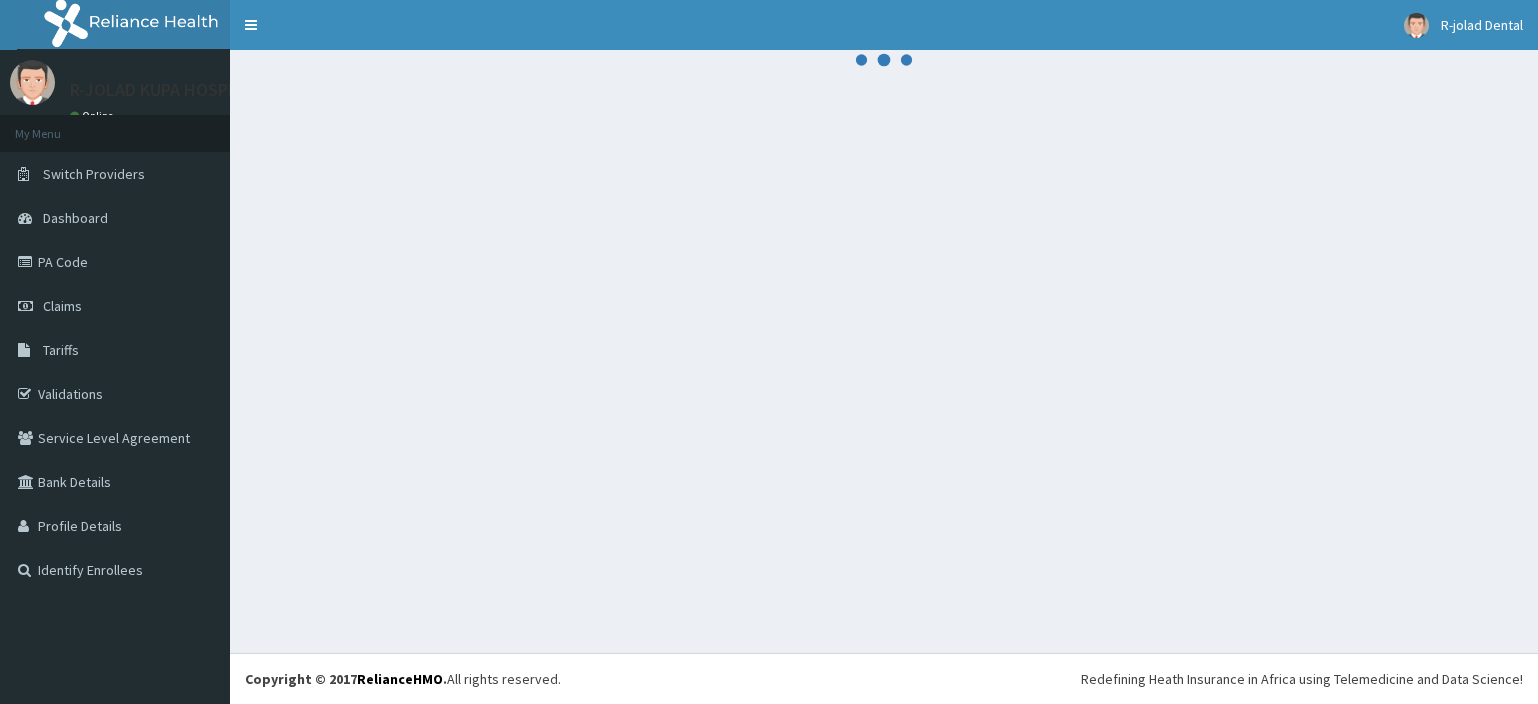 scroll, scrollTop: 0, scrollLeft: 0, axis: both 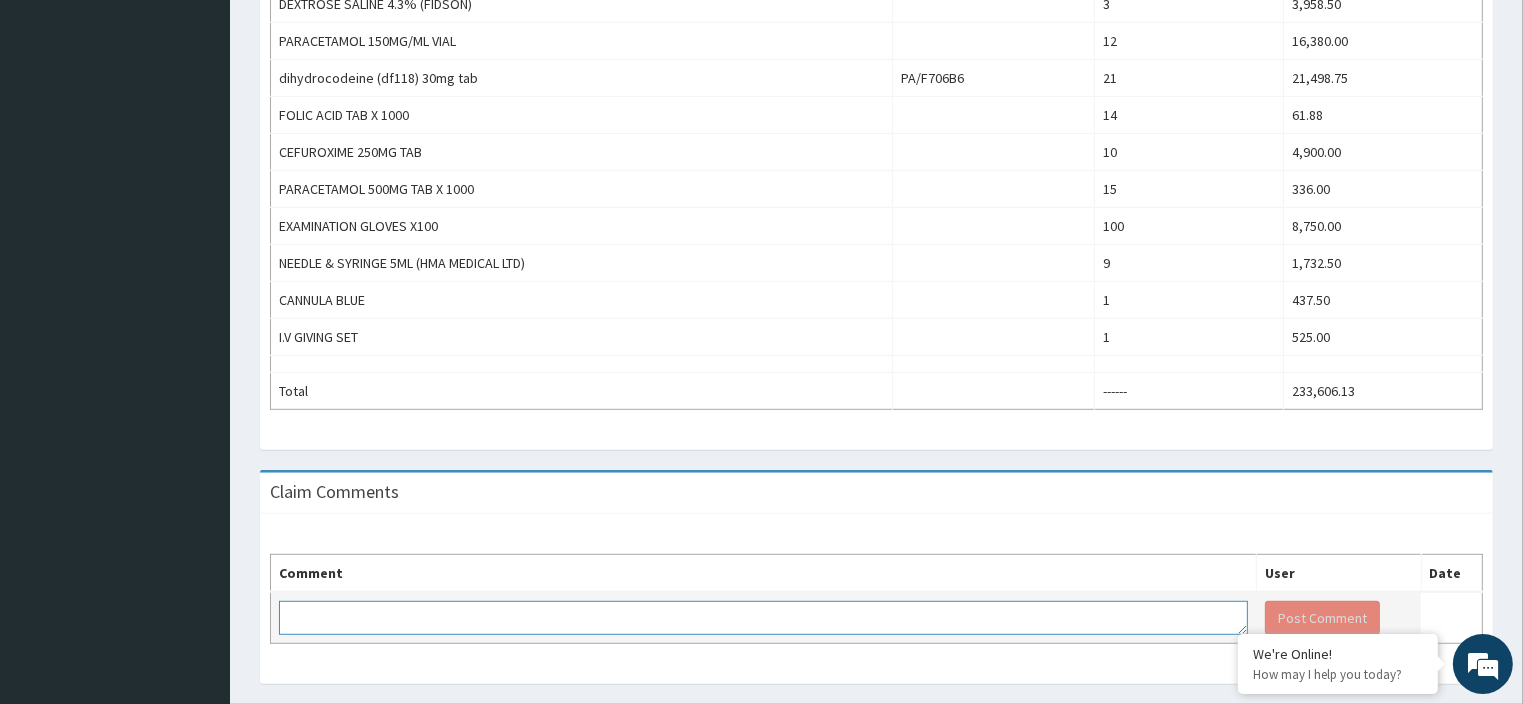 click at bounding box center [763, 618] 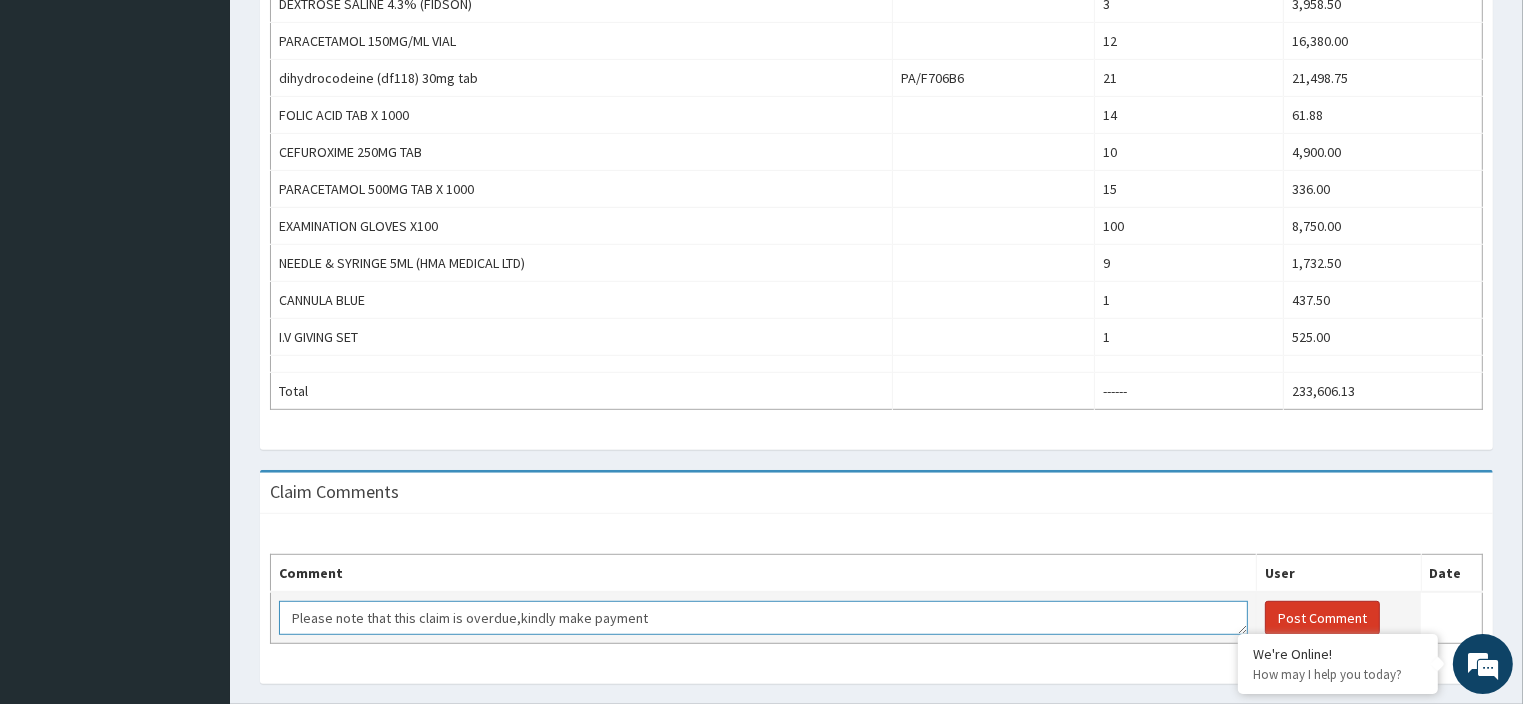 type on "Please note that this claim is overdue,kindly make payment" 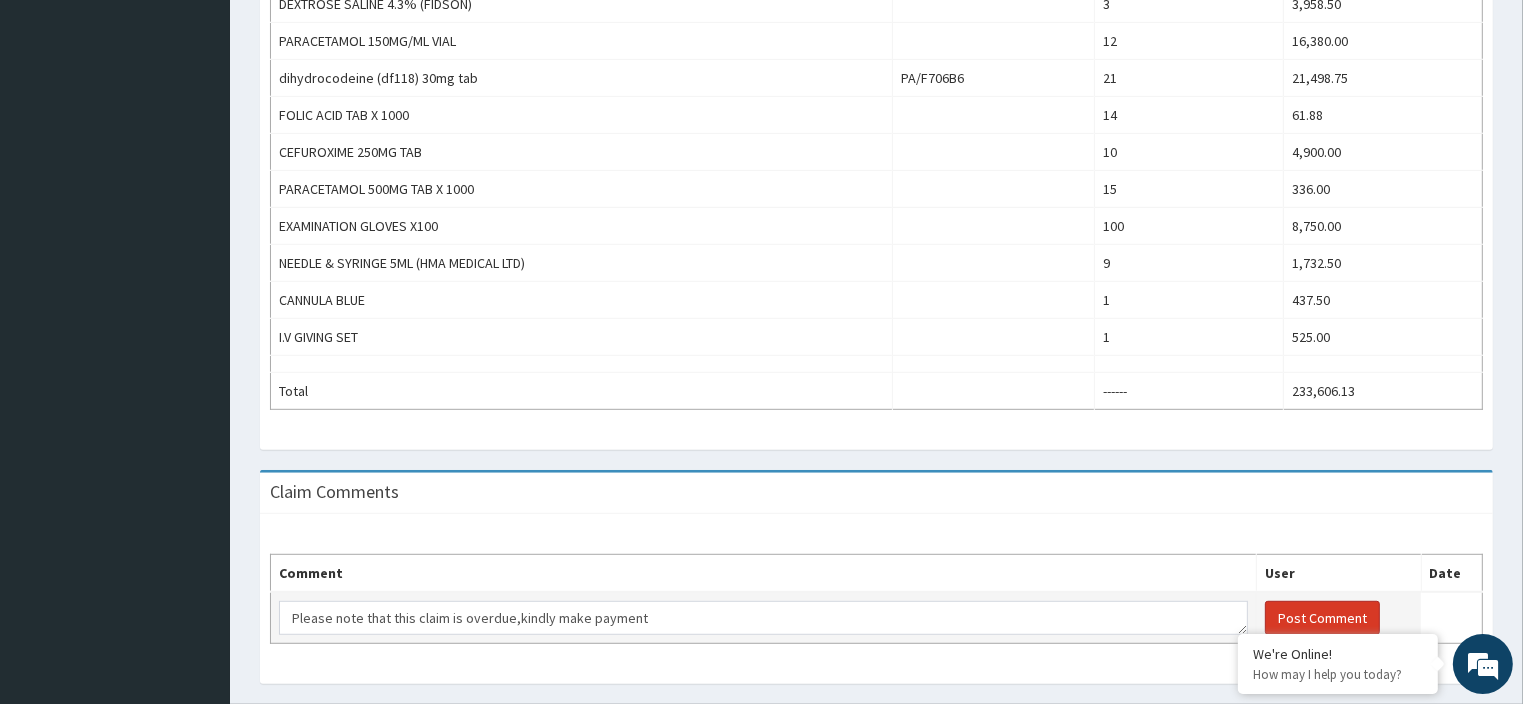 click on "Post Comment" at bounding box center (1322, 618) 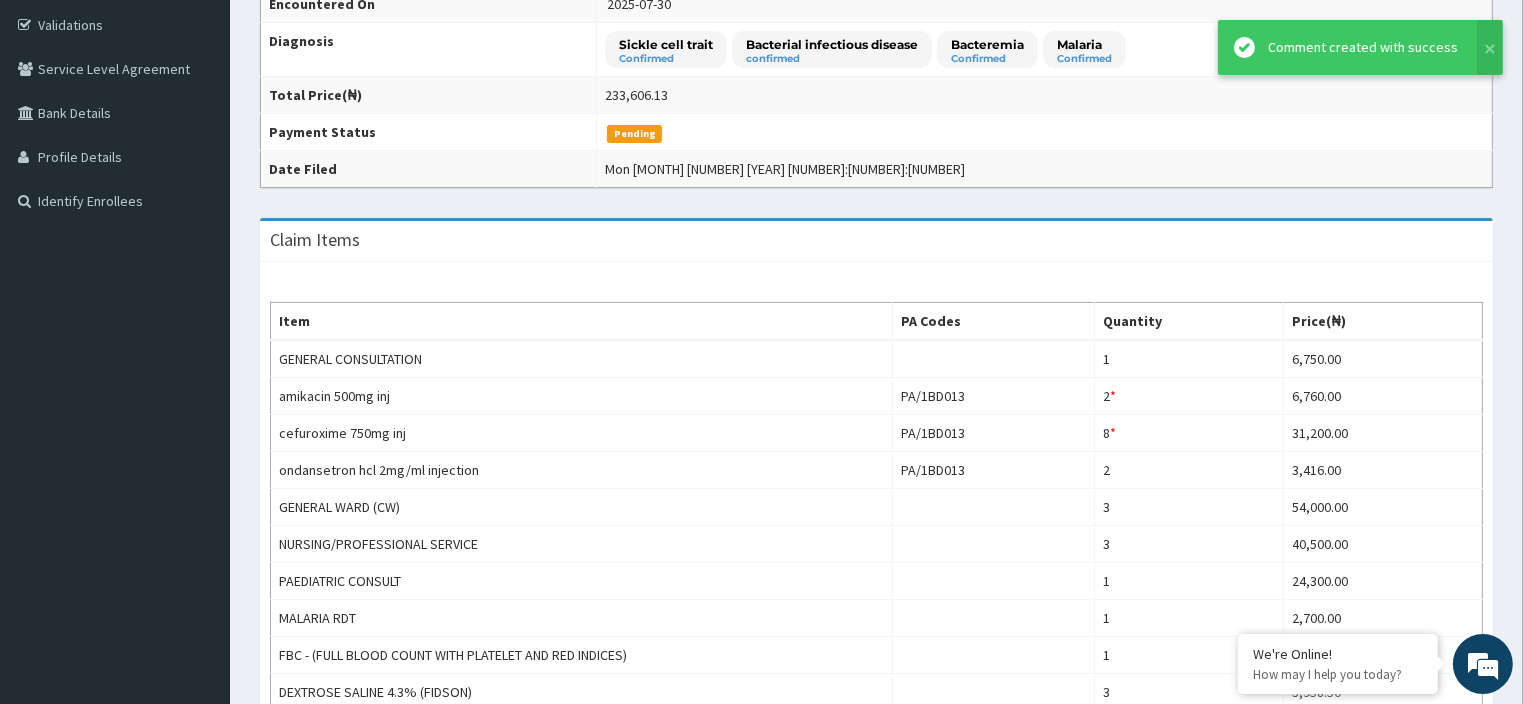 scroll, scrollTop: 0, scrollLeft: 0, axis: both 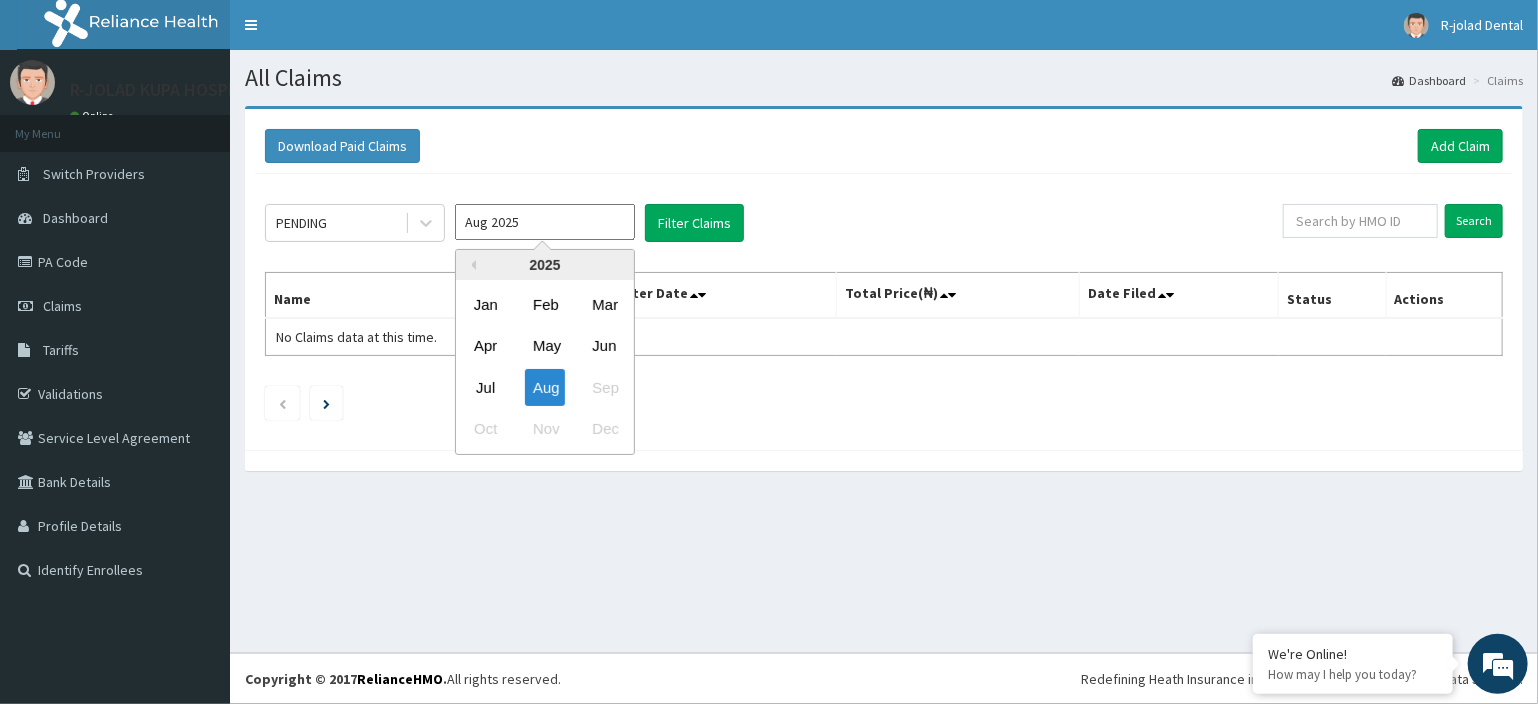 click on "Aug 2025" at bounding box center [545, 222] 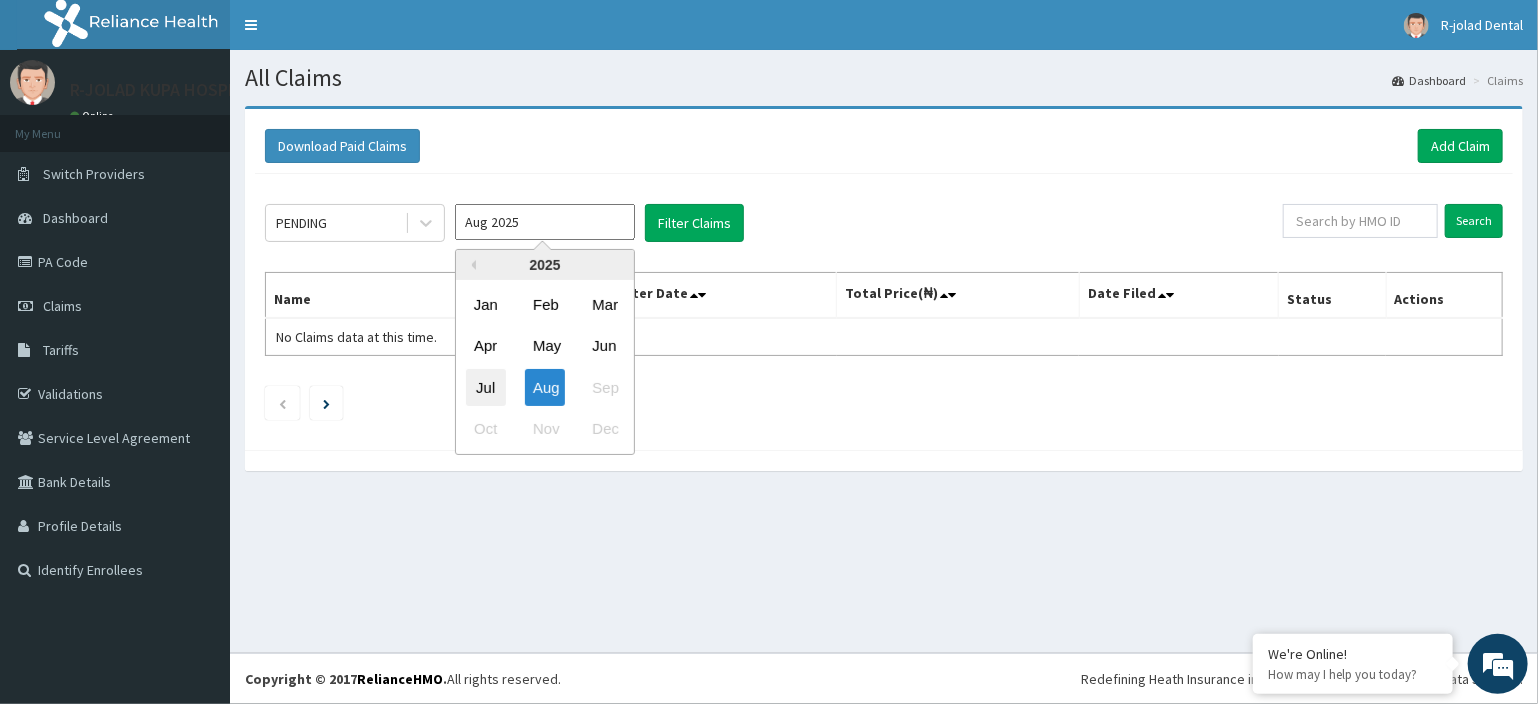 click on "Jul" at bounding box center [486, 387] 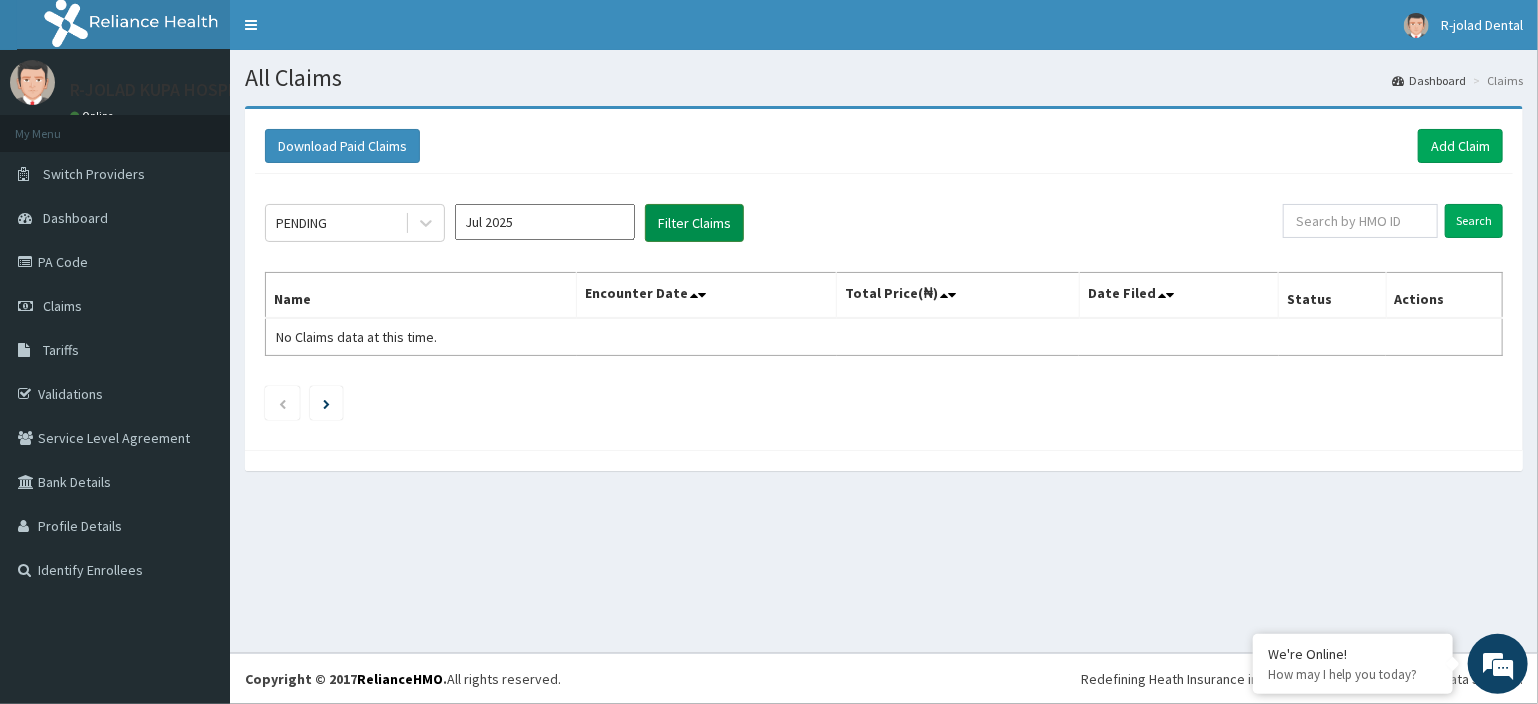 click on "Filter Claims" at bounding box center [694, 223] 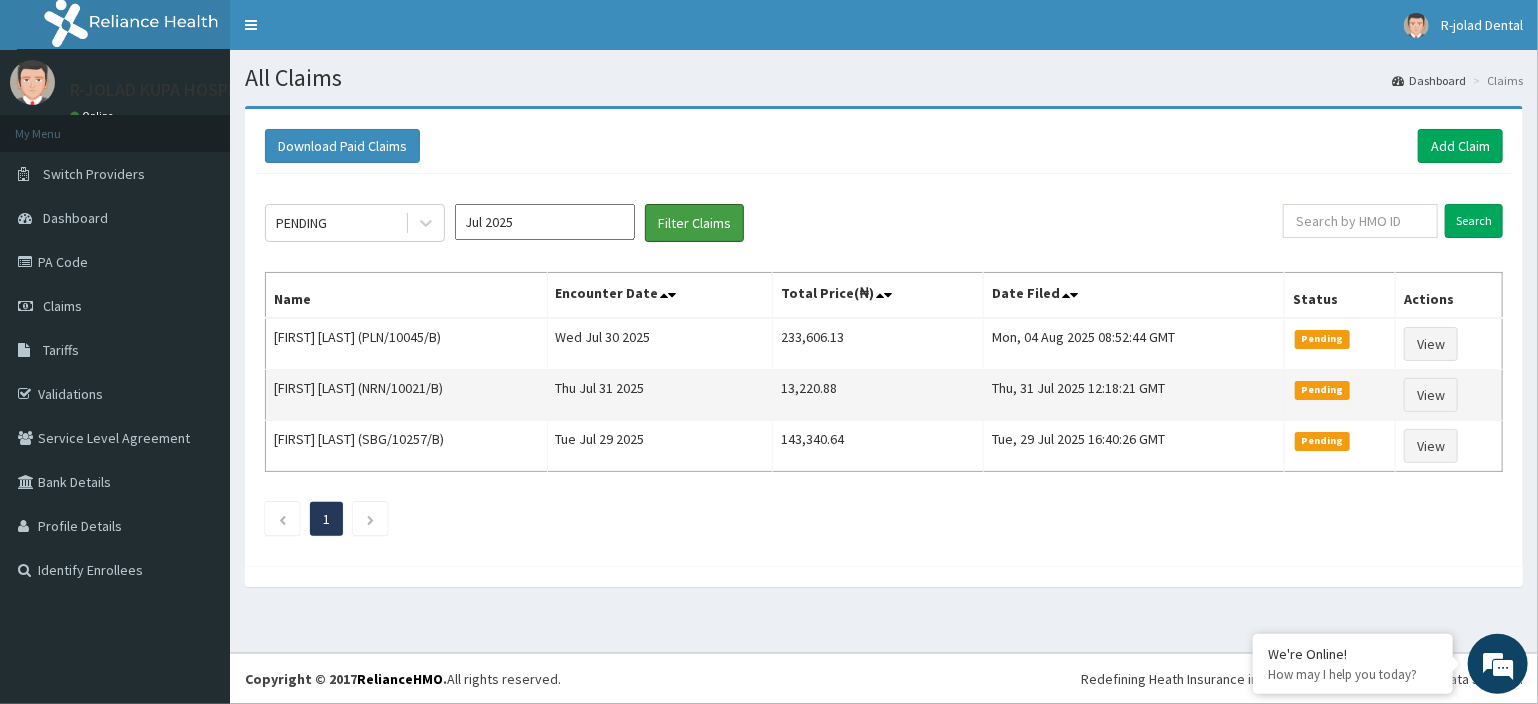 scroll, scrollTop: 0, scrollLeft: 0, axis: both 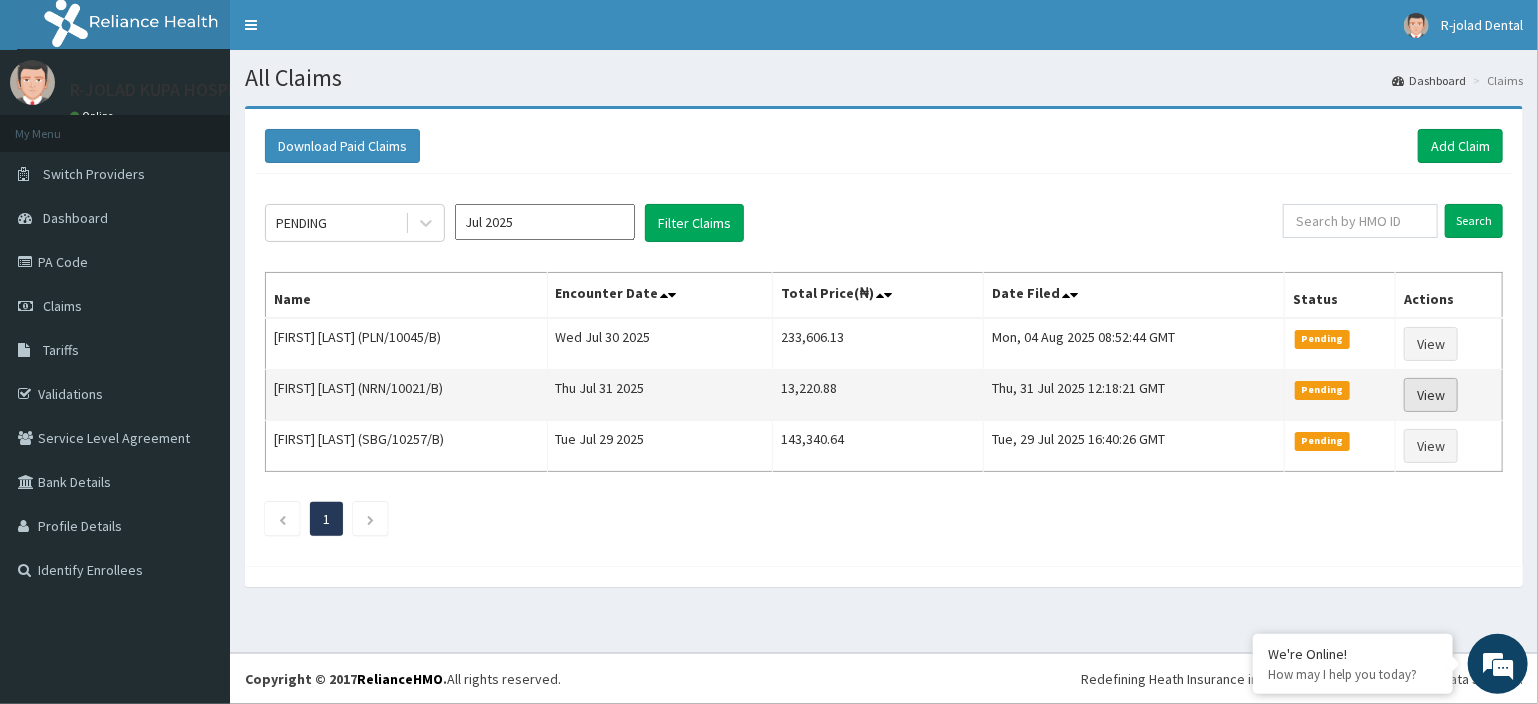 click on "View" at bounding box center (1431, 395) 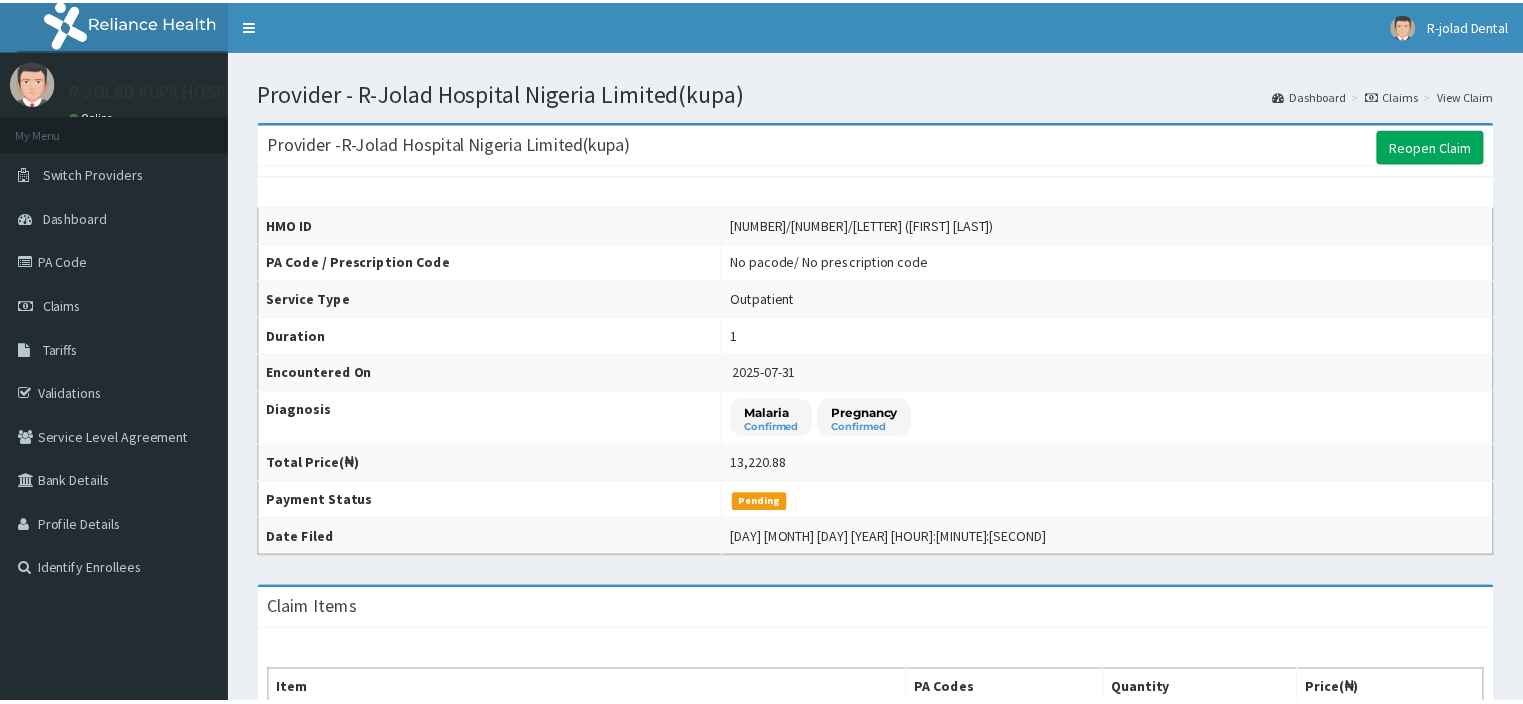 scroll, scrollTop: 0, scrollLeft: 0, axis: both 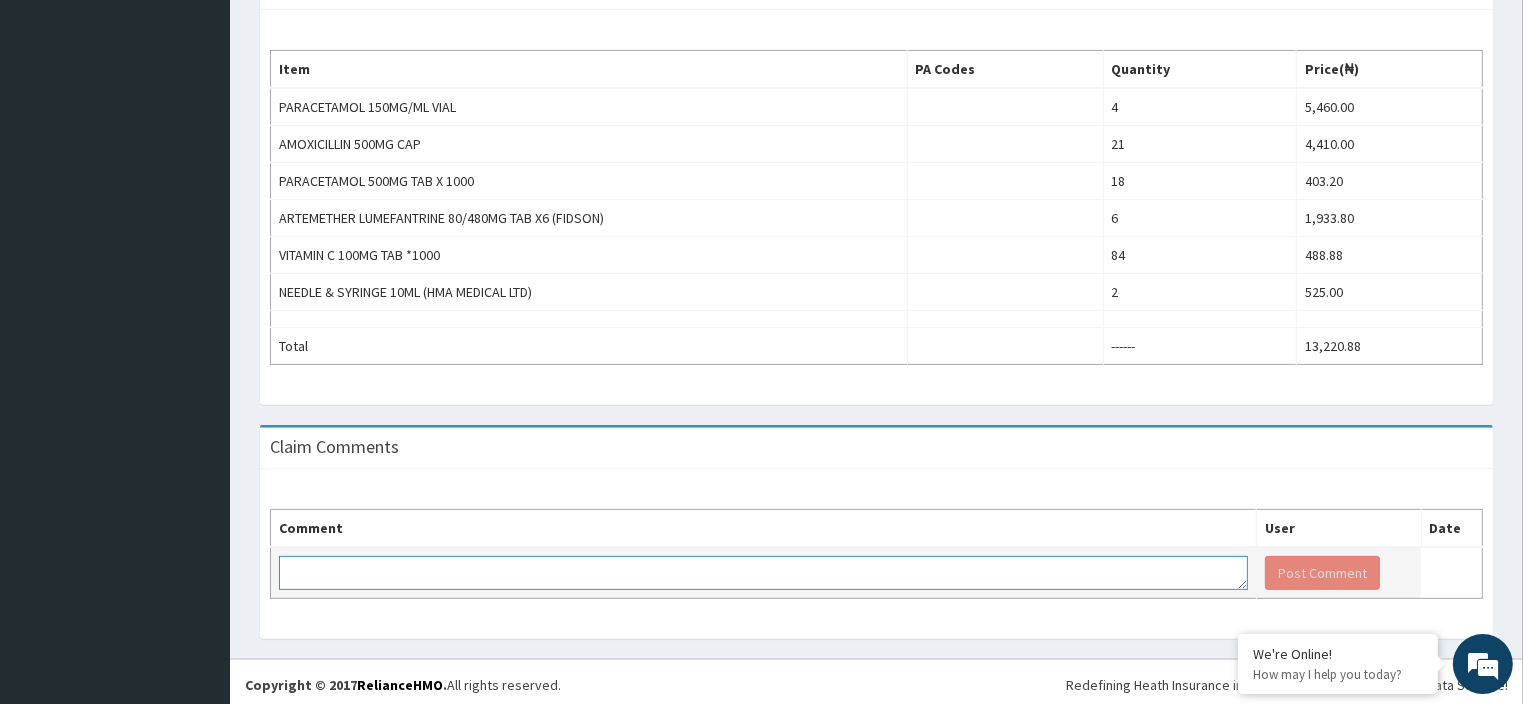 click at bounding box center [763, 573] 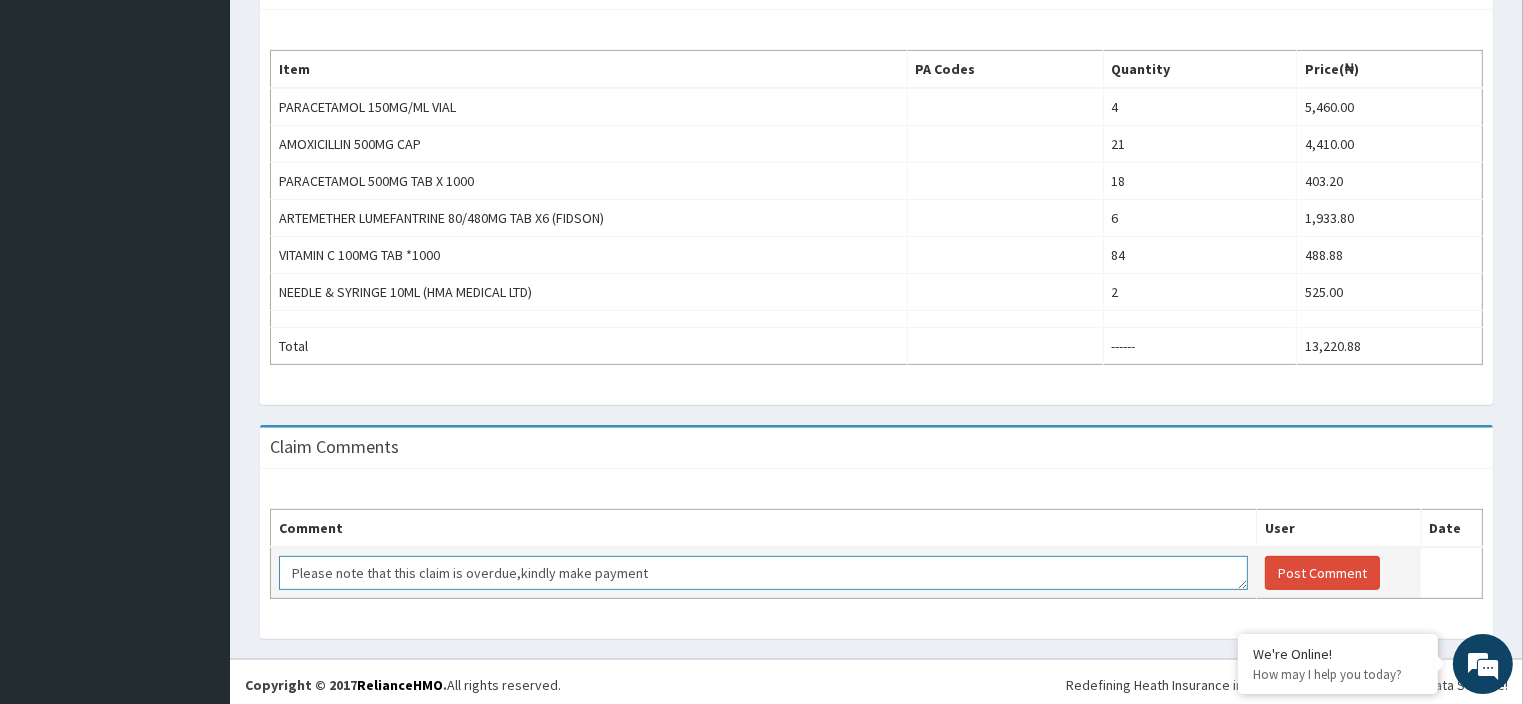 scroll, scrollTop: 0, scrollLeft: 0, axis: both 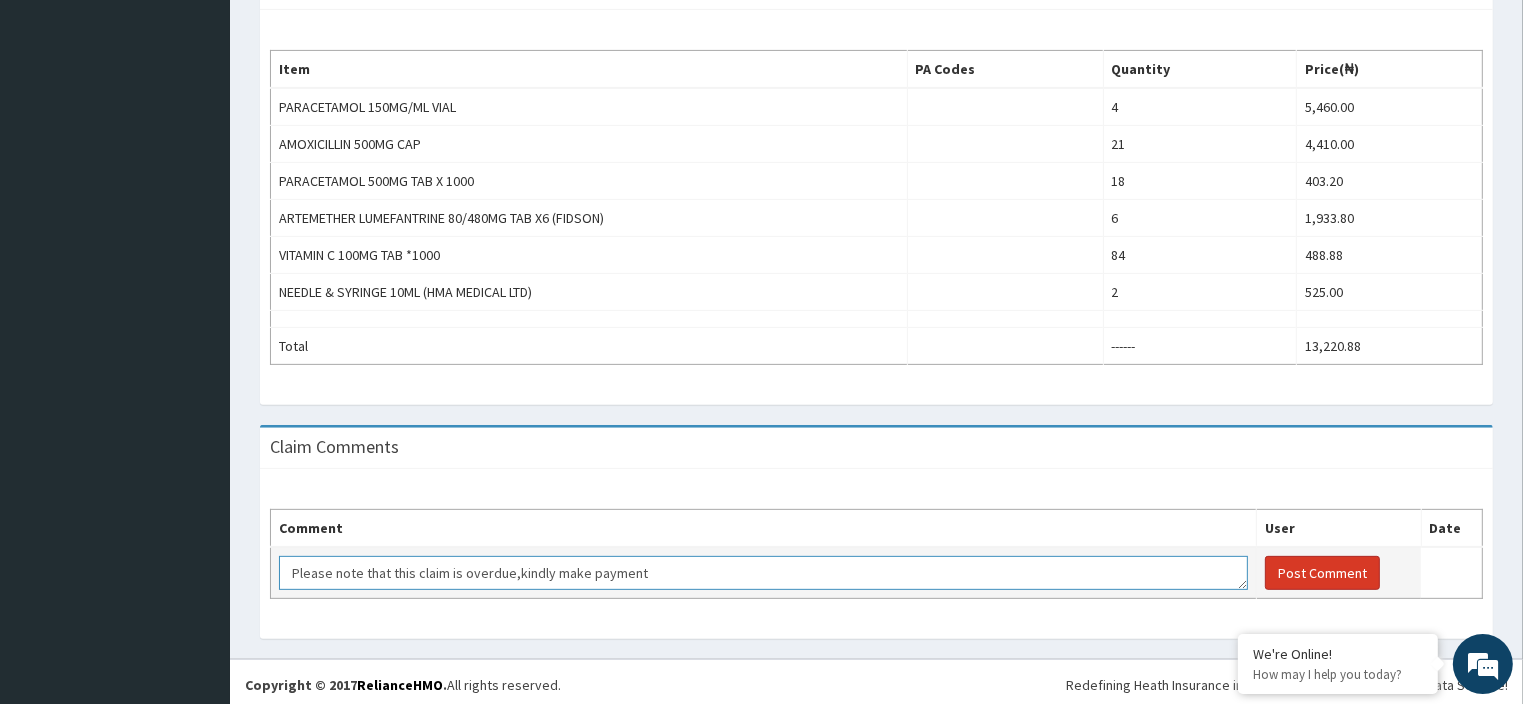 type on "Please note that this claim is overdue,kindly make payment" 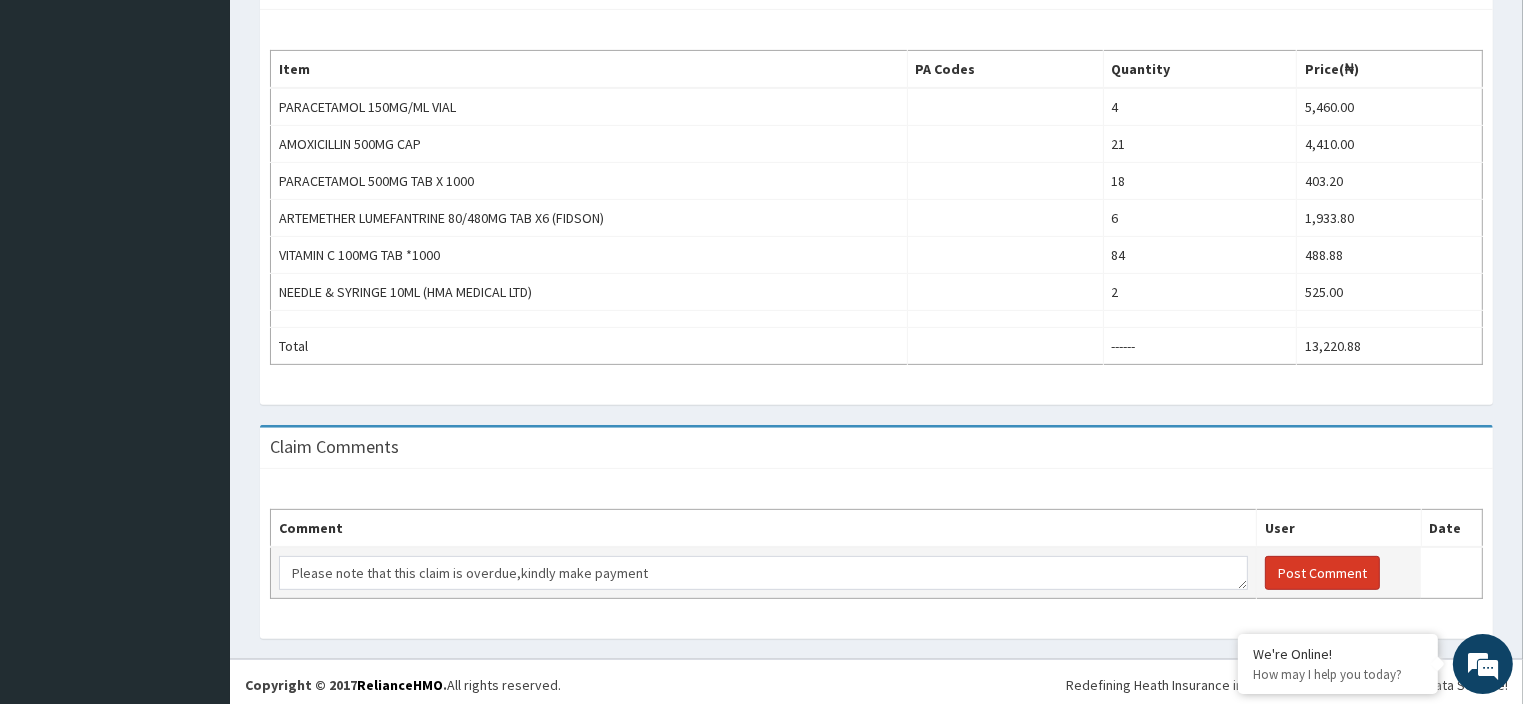 click on "Post Comment" at bounding box center [1322, 573] 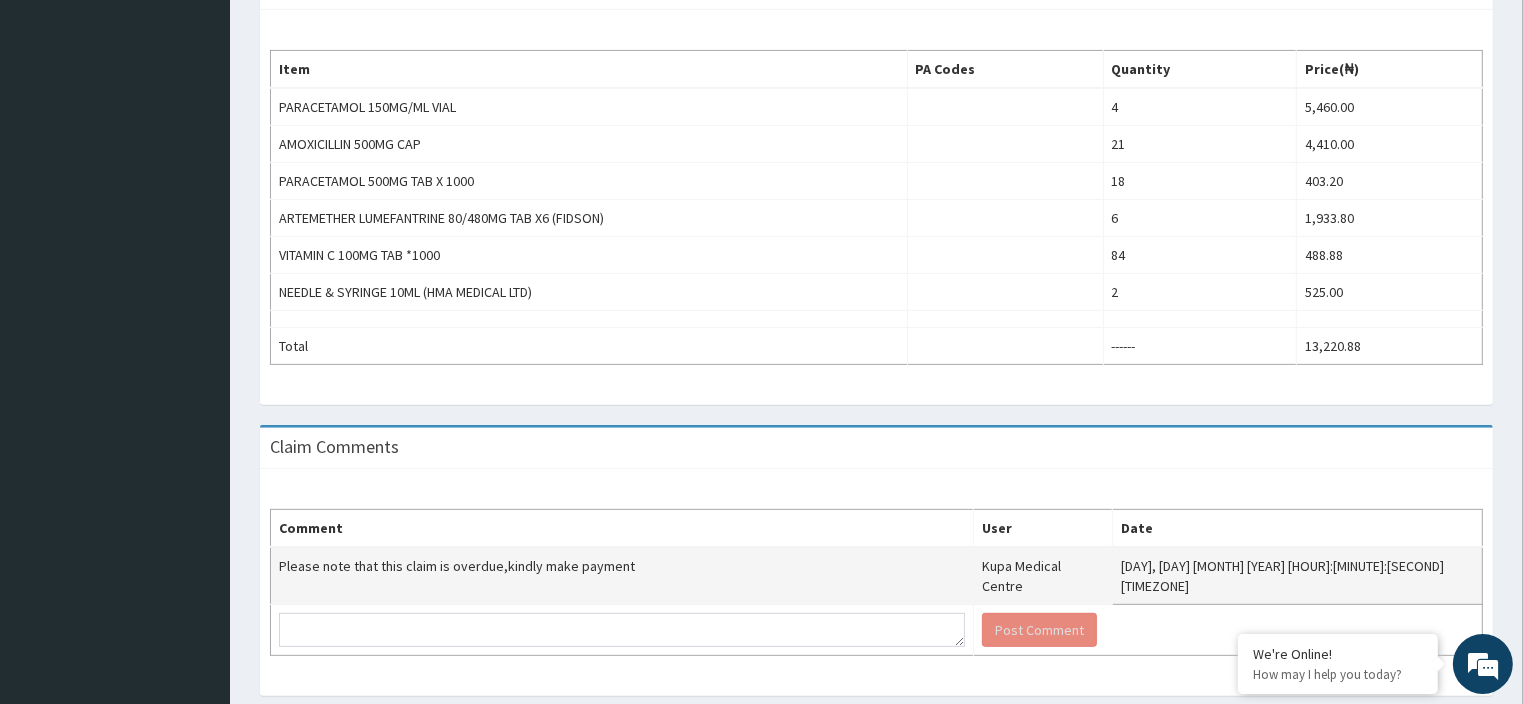 scroll, scrollTop: 658, scrollLeft: 0, axis: vertical 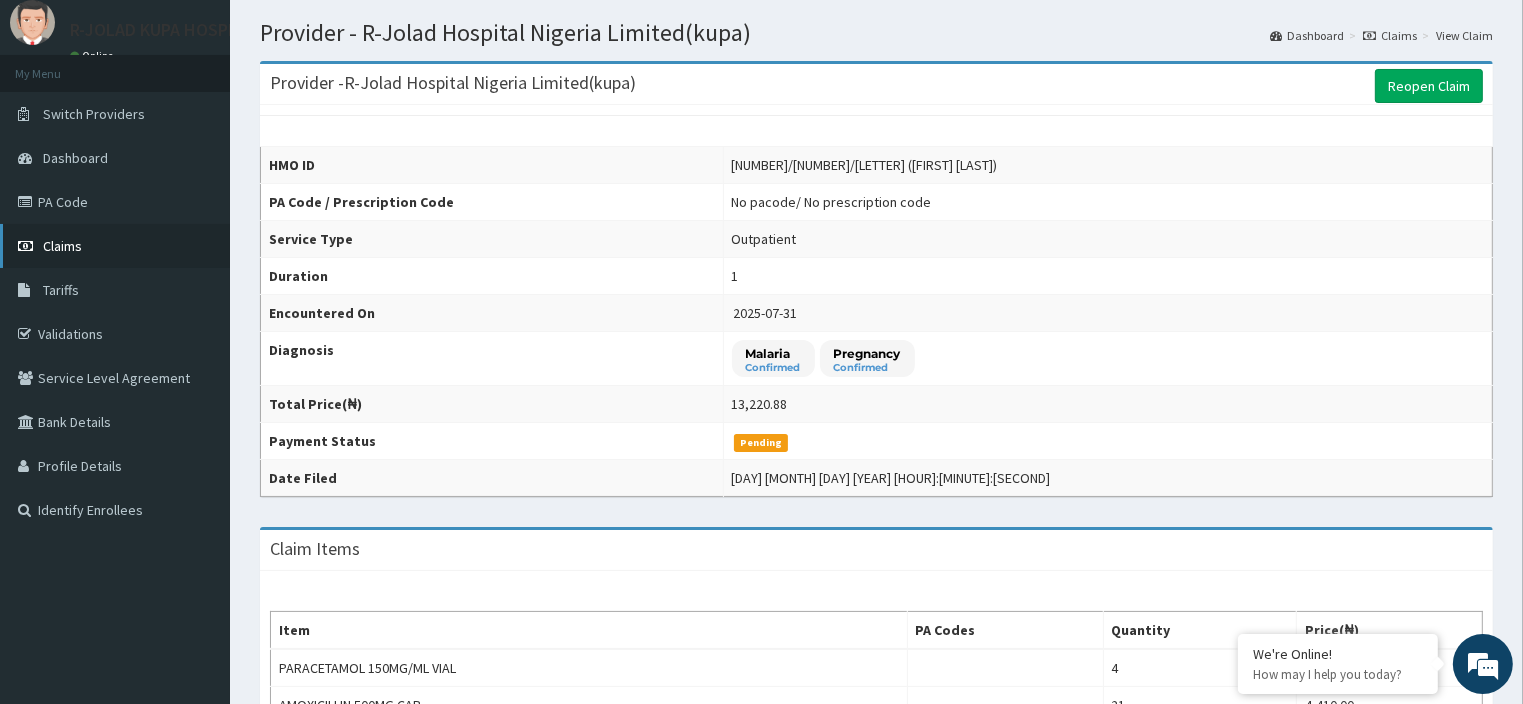 click on "Claims" at bounding box center [115, 246] 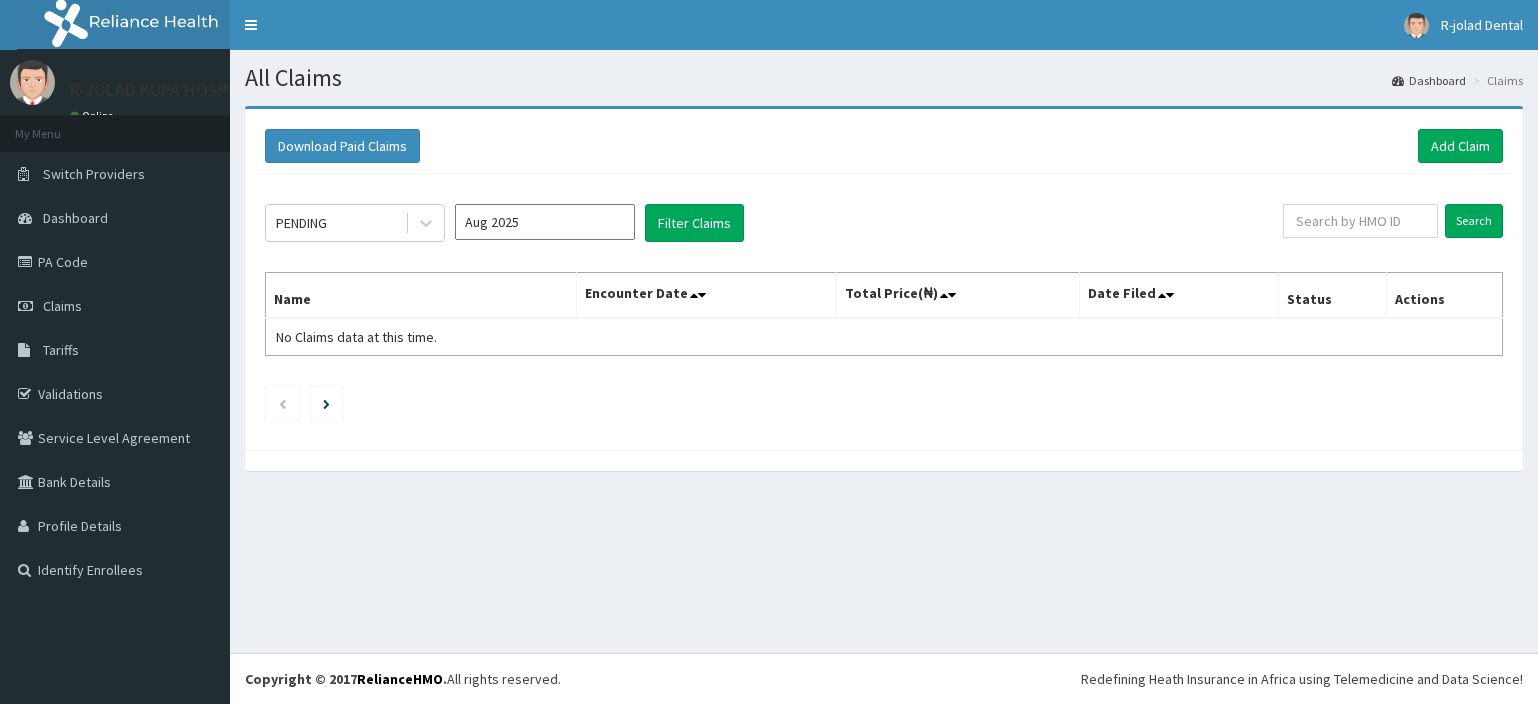 scroll, scrollTop: 0, scrollLeft: 0, axis: both 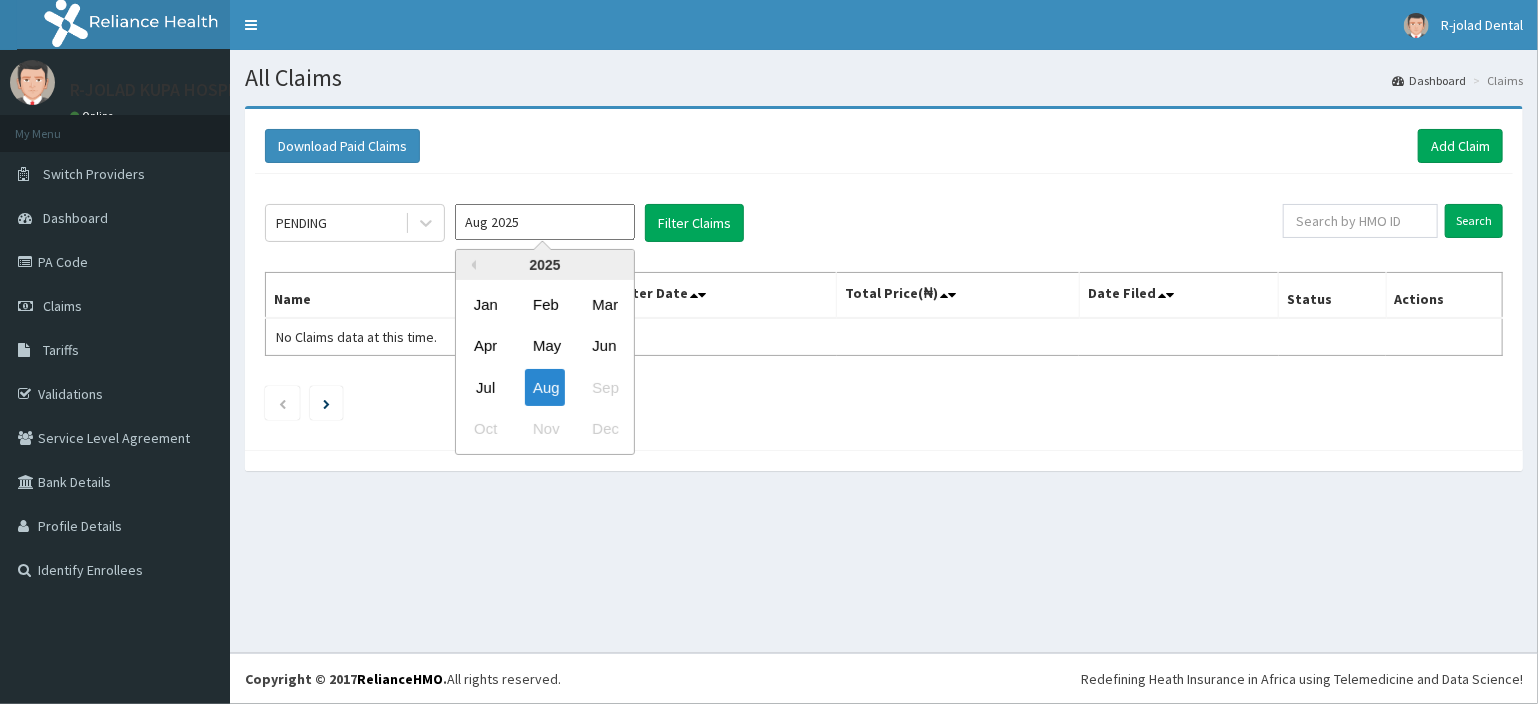 click on "Aug 2025" at bounding box center [545, 222] 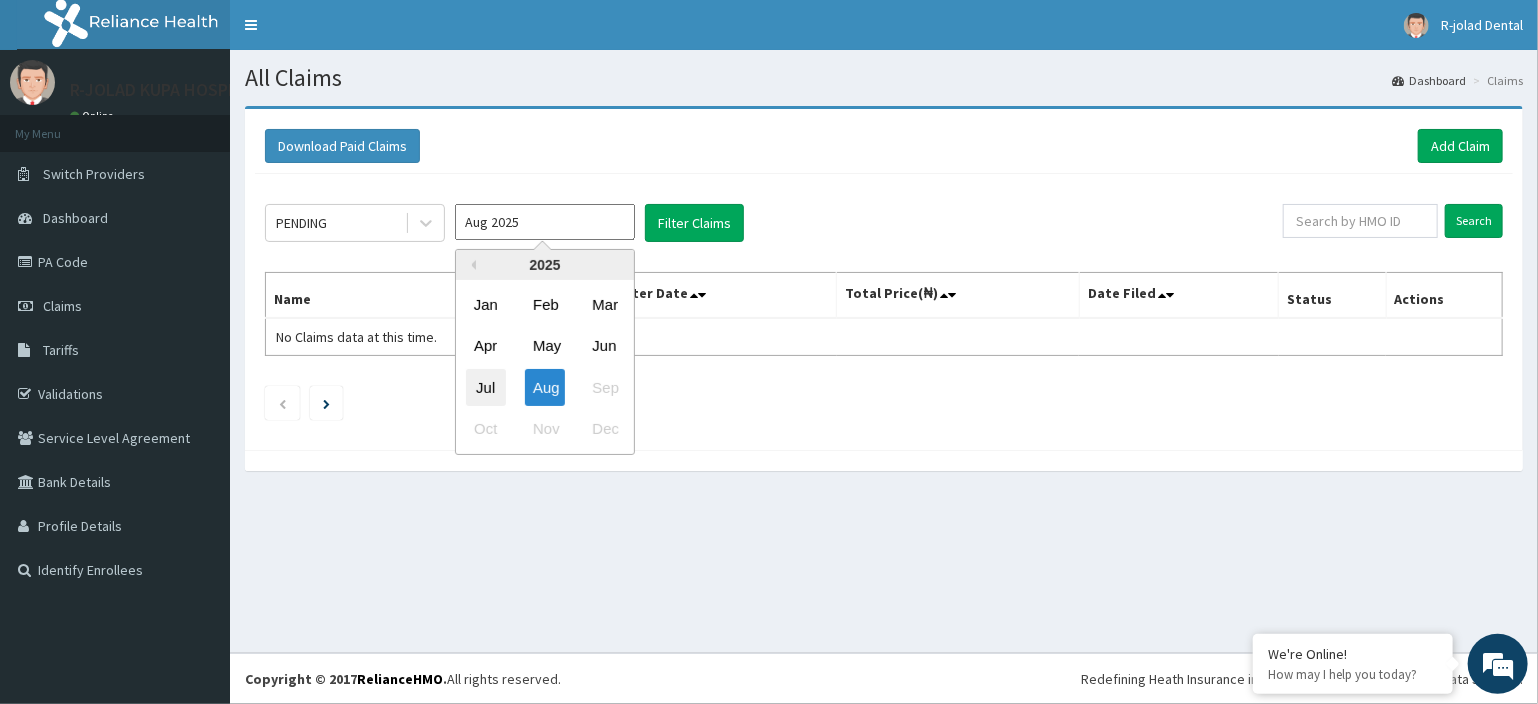 click on "Jul" at bounding box center [486, 387] 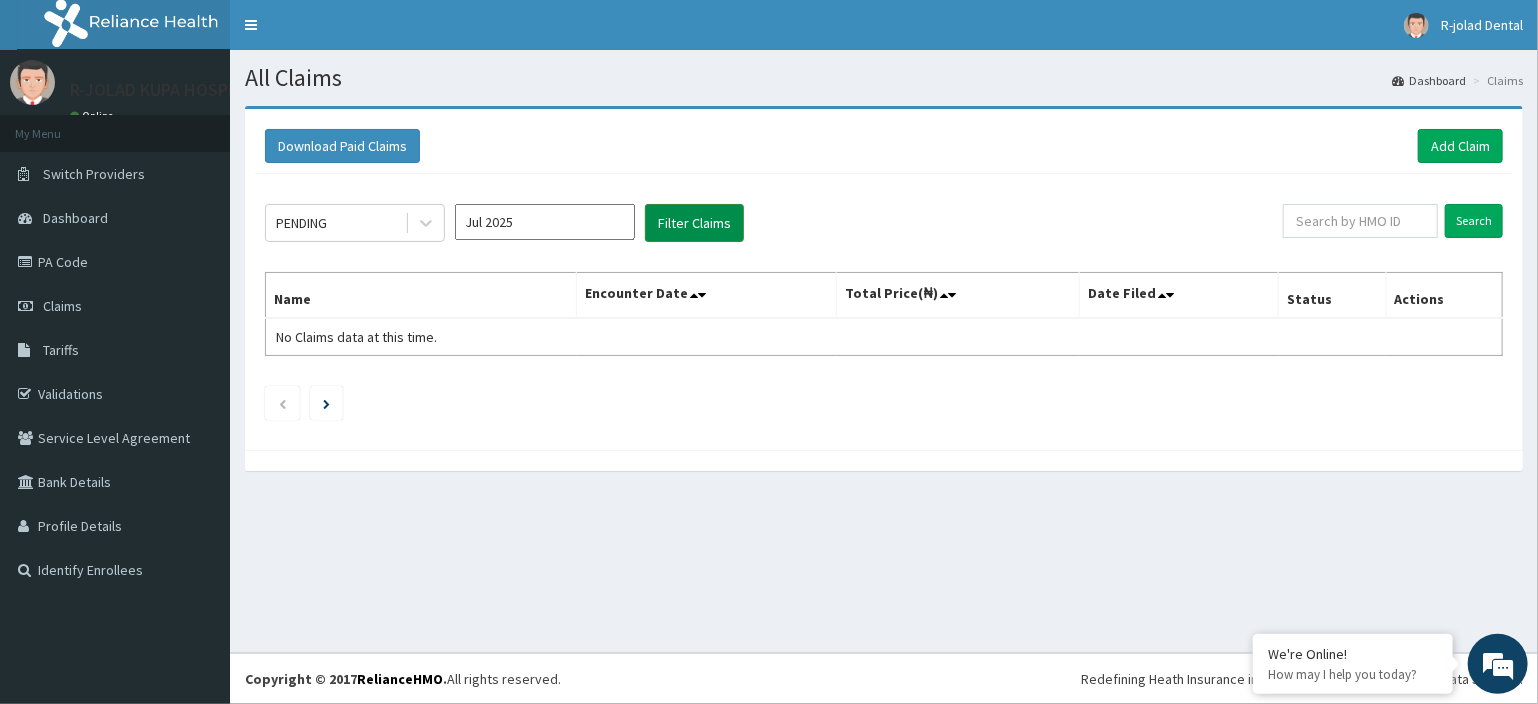 click on "Filter Claims" at bounding box center [694, 223] 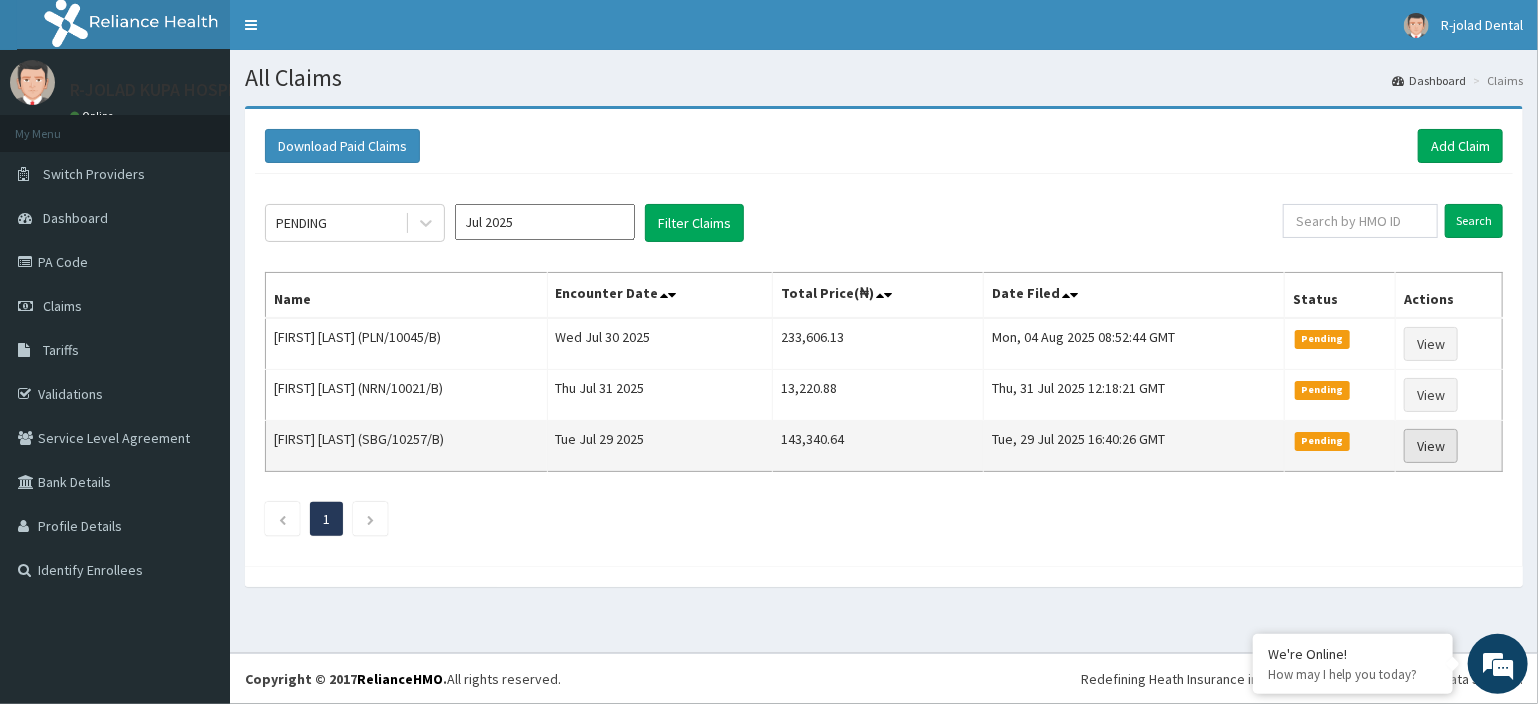 click on "View" at bounding box center (1431, 446) 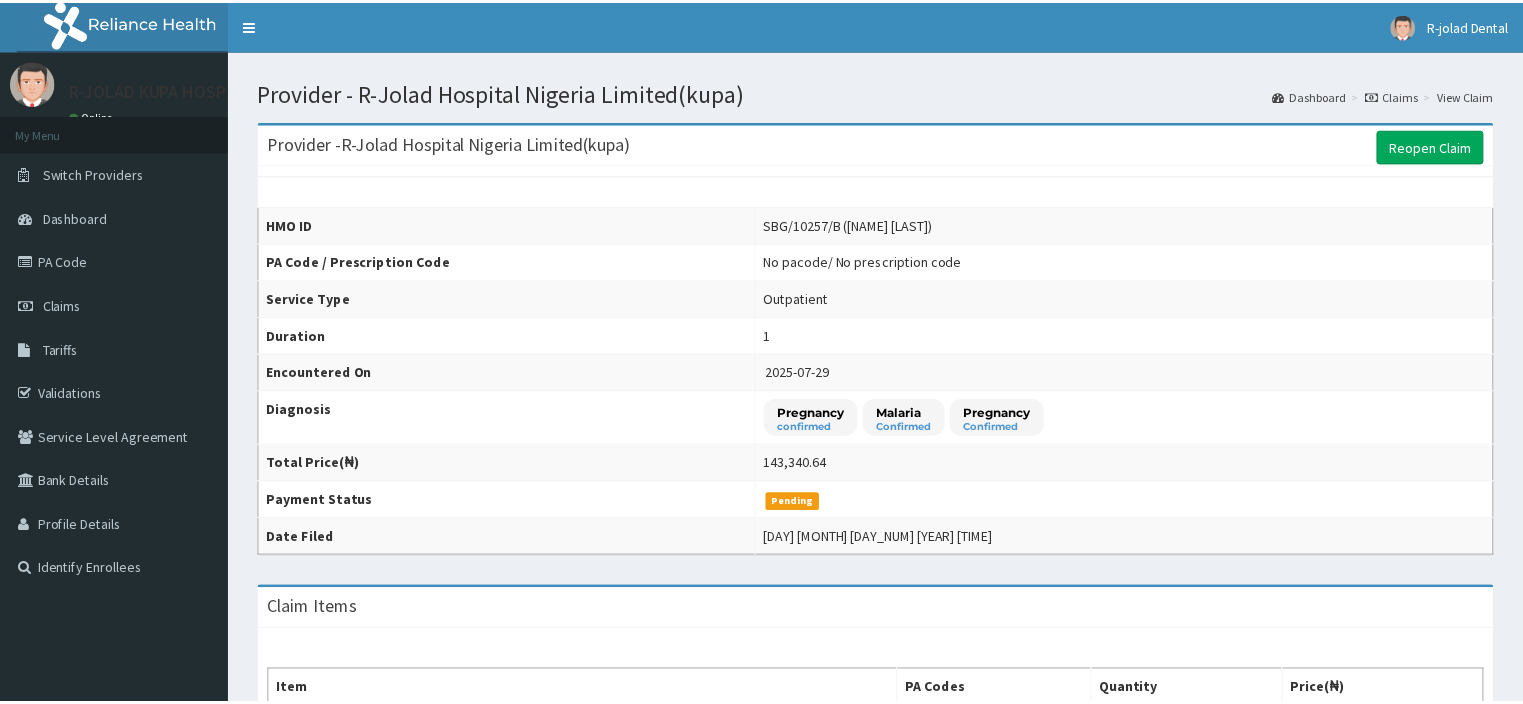 scroll, scrollTop: 0, scrollLeft: 0, axis: both 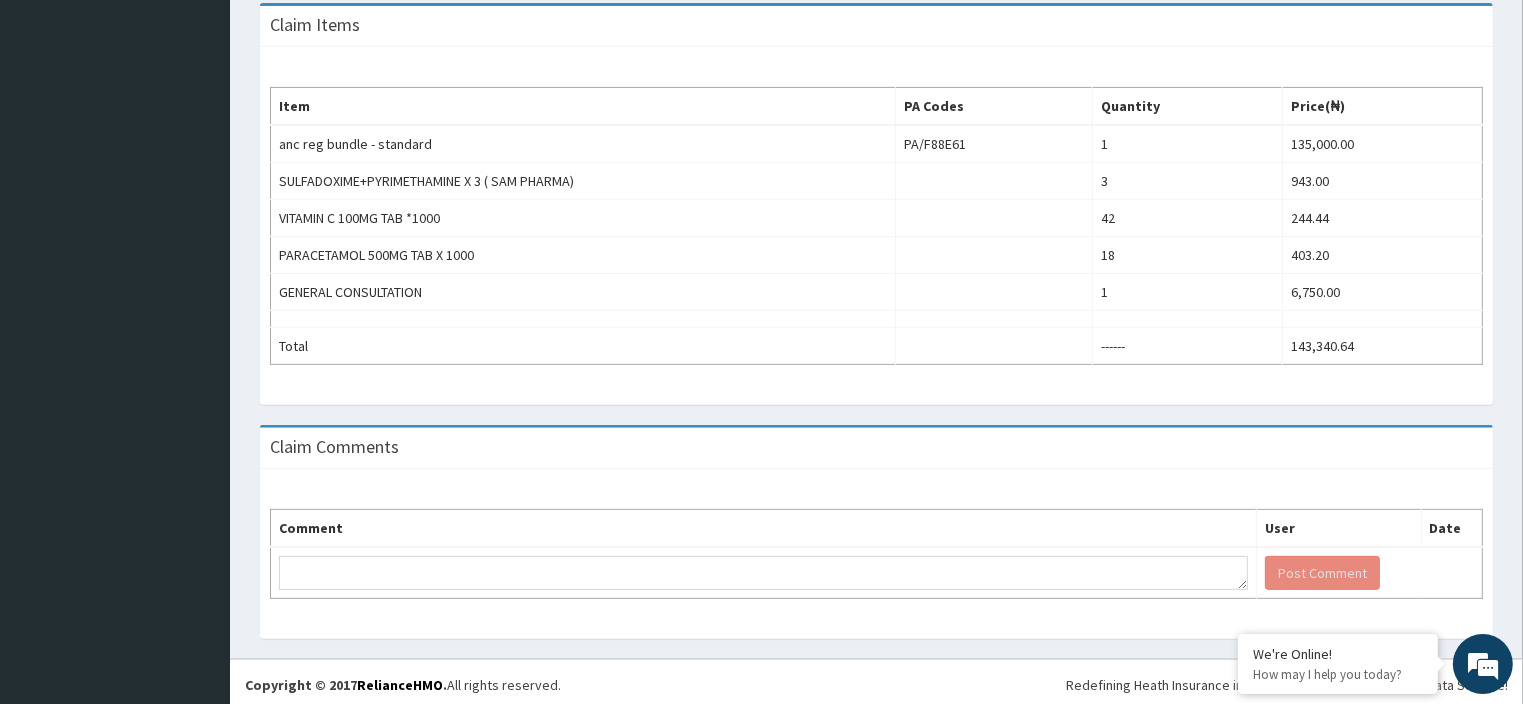 drag, startPoint x: 1536, startPoint y: 205, endPoint x: 1534, endPoint y: 619, distance: 414.00482 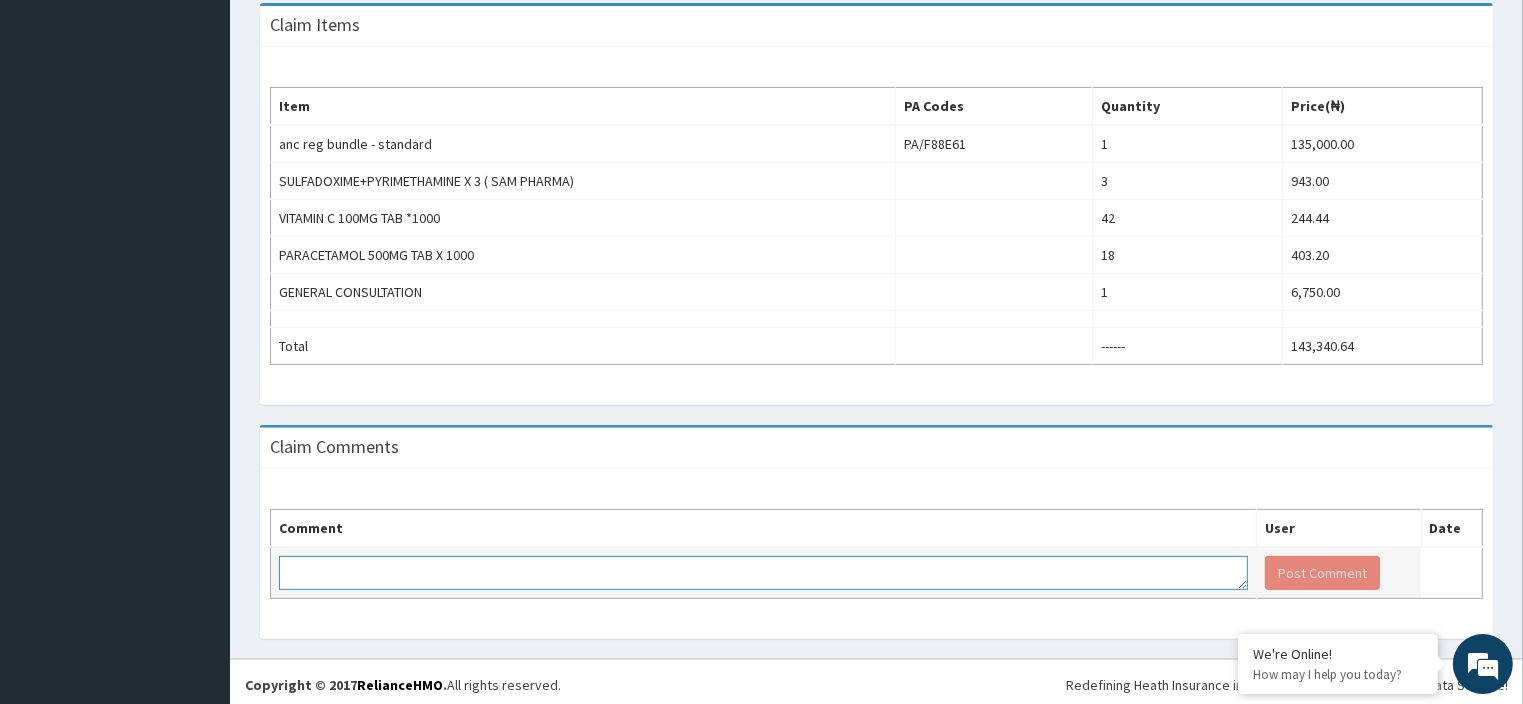 click at bounding box center (763, 573) 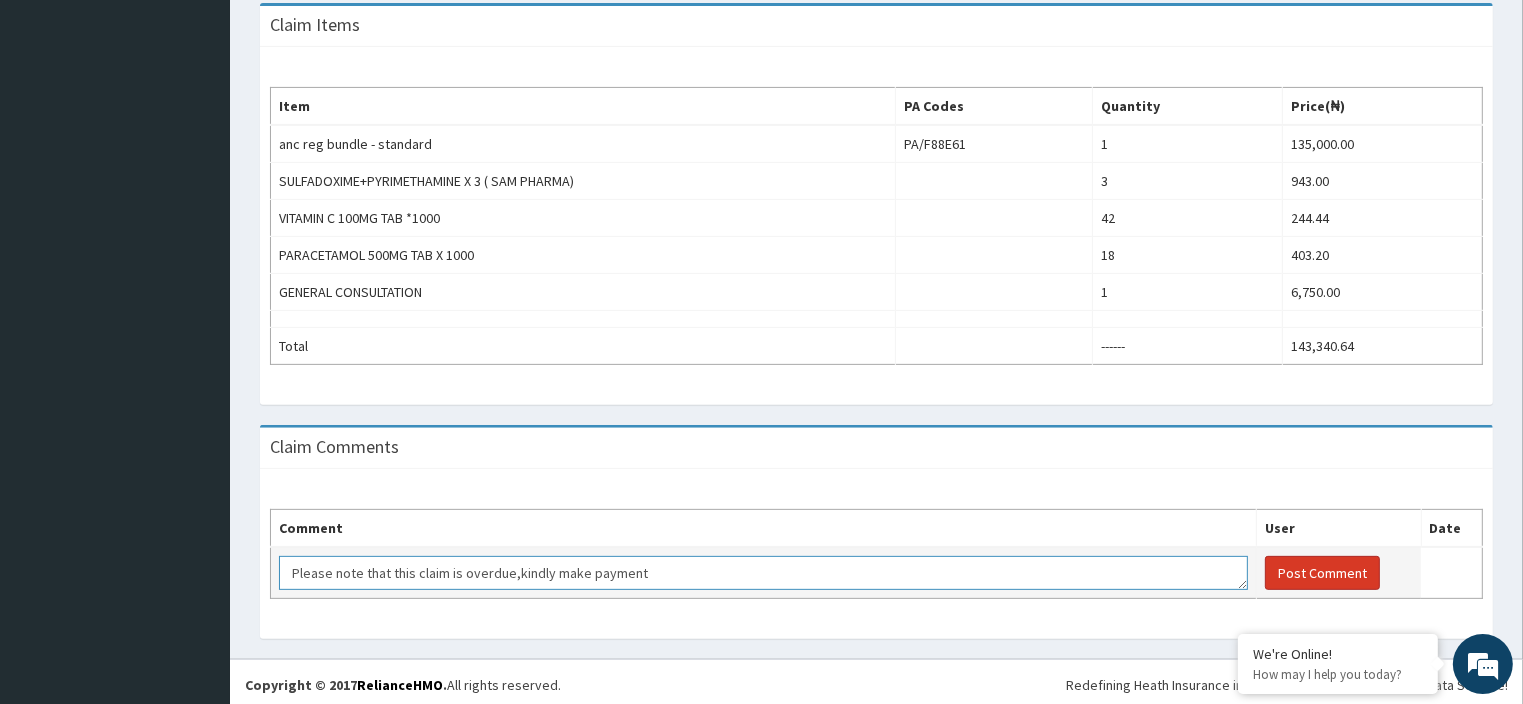 type on "Please note that this claim is overdue,kindly make payment" 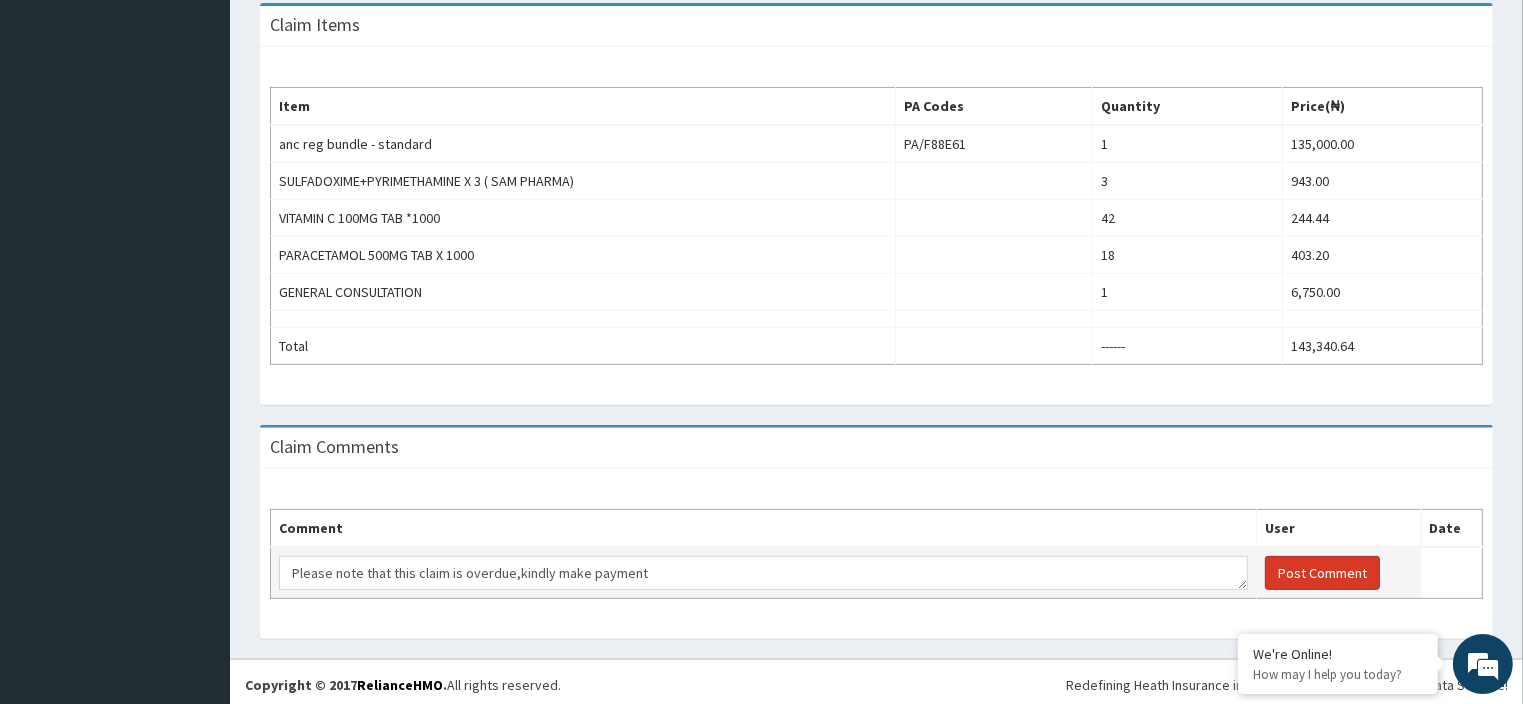 click on "Post Comment" at bounding box center [1322, 573] 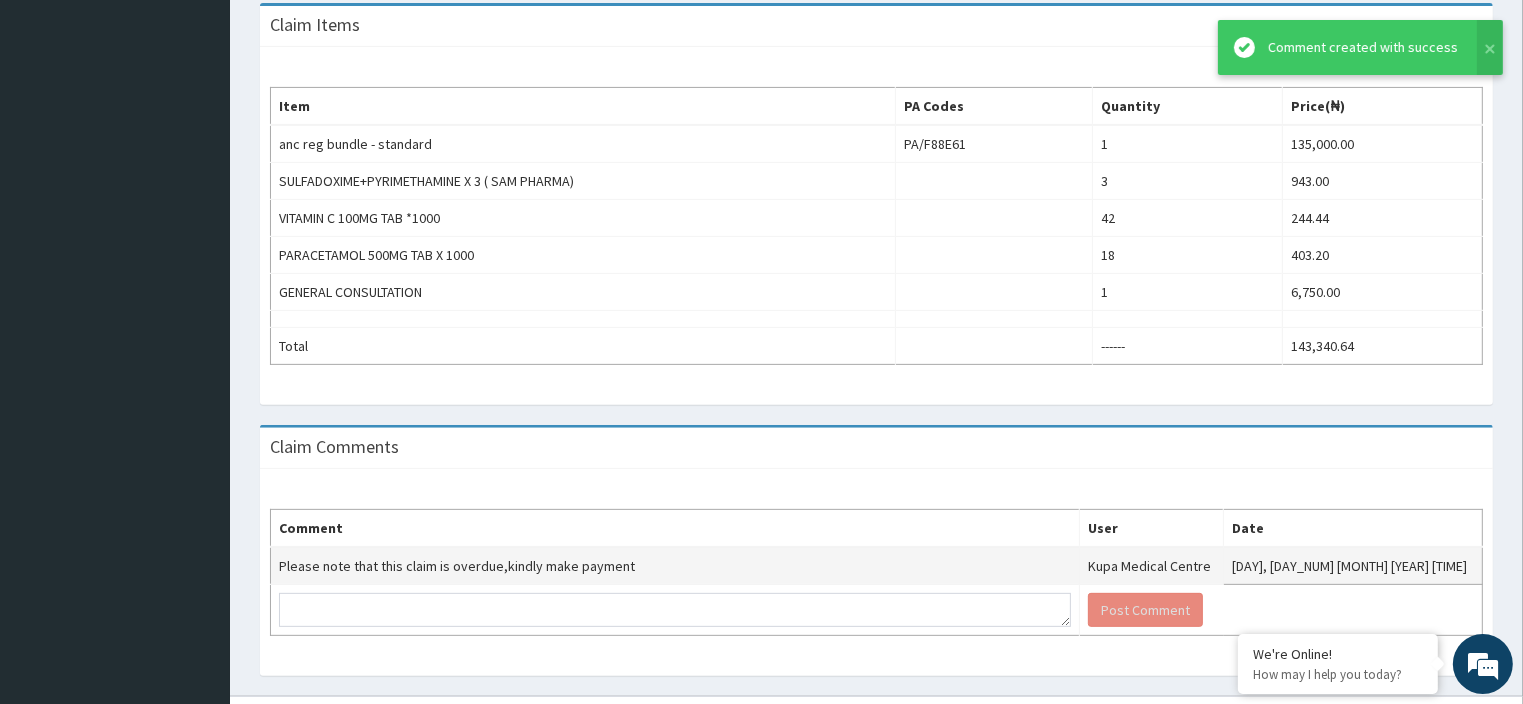 scroll, scrollTop: 0, scrollLeft: 0, axis: both 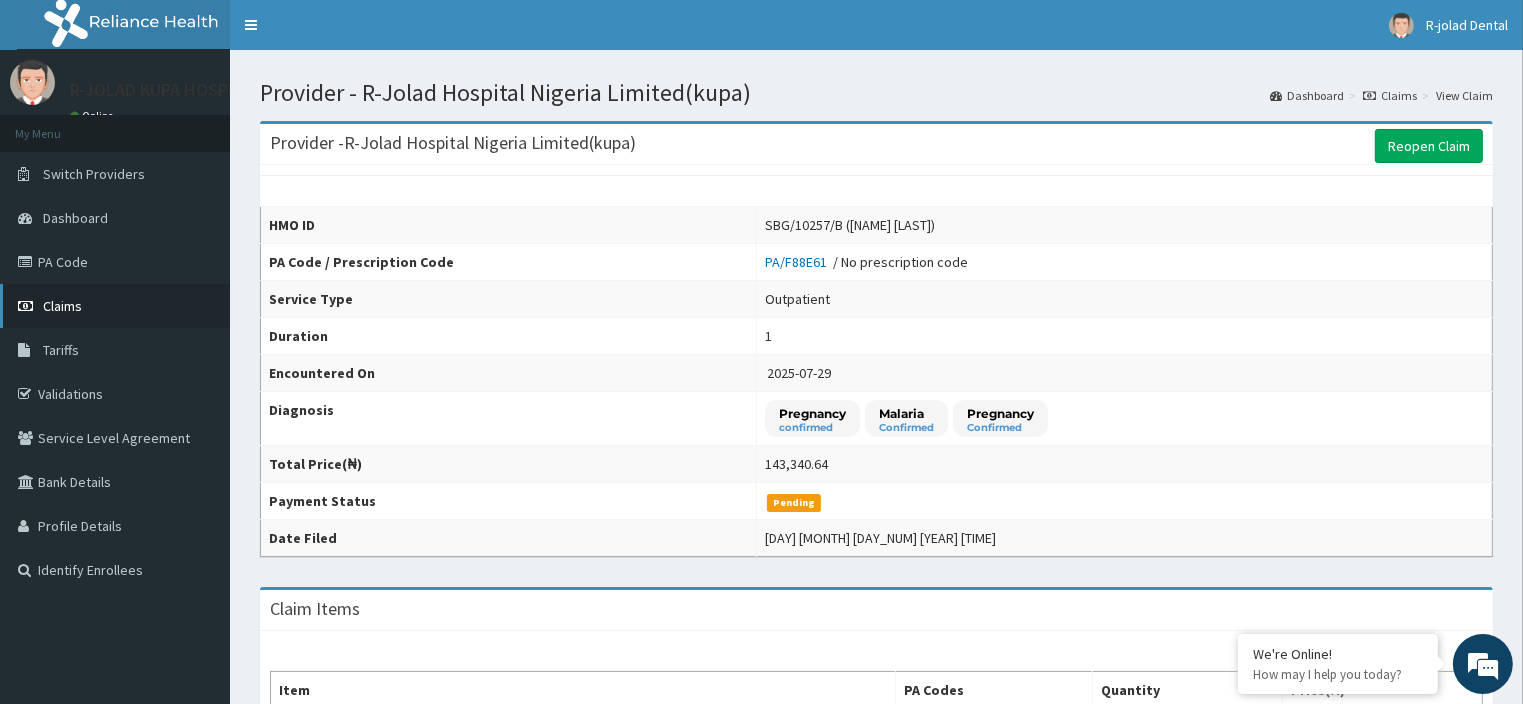 click on "Claims" at bounding box center (115, 306) 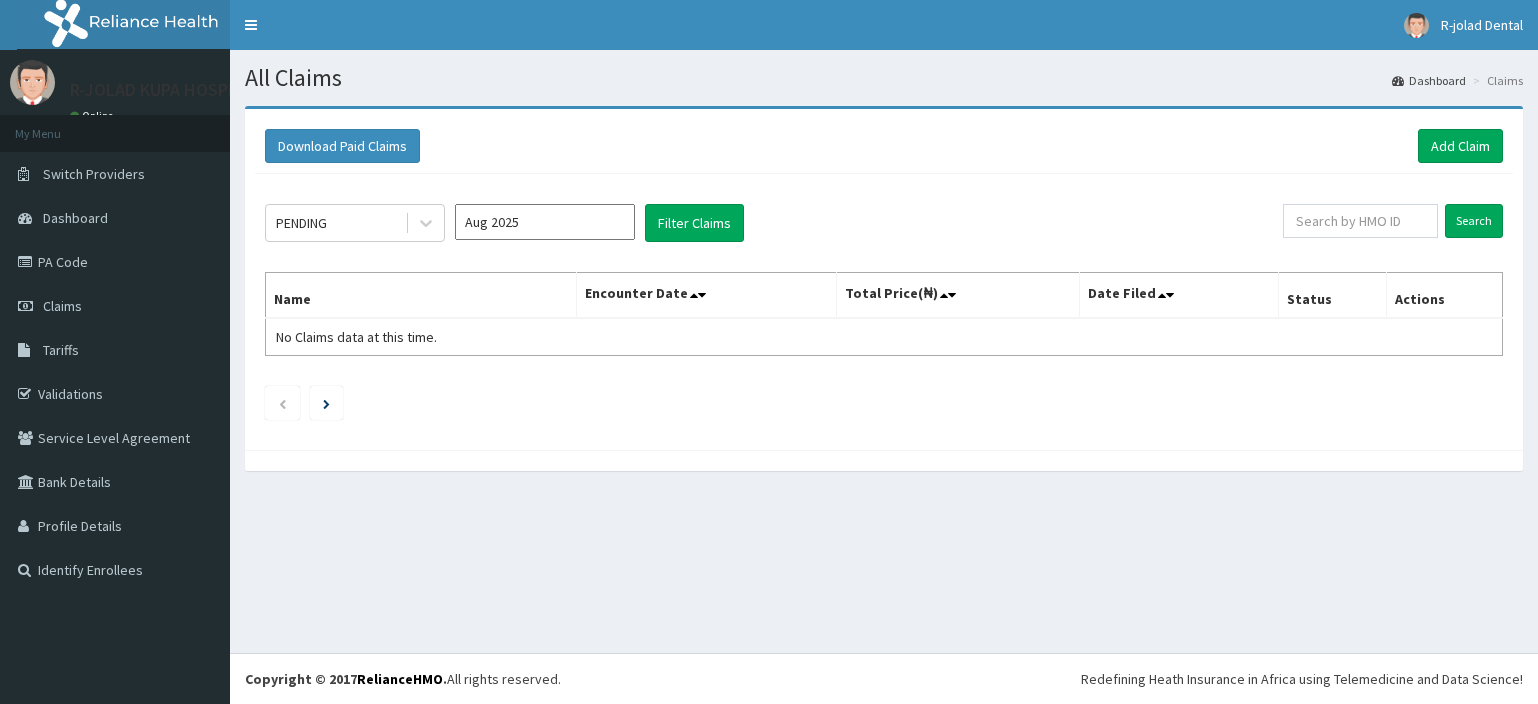 scroll, scrollTop: 0, scrollLeft: 0, axis: both 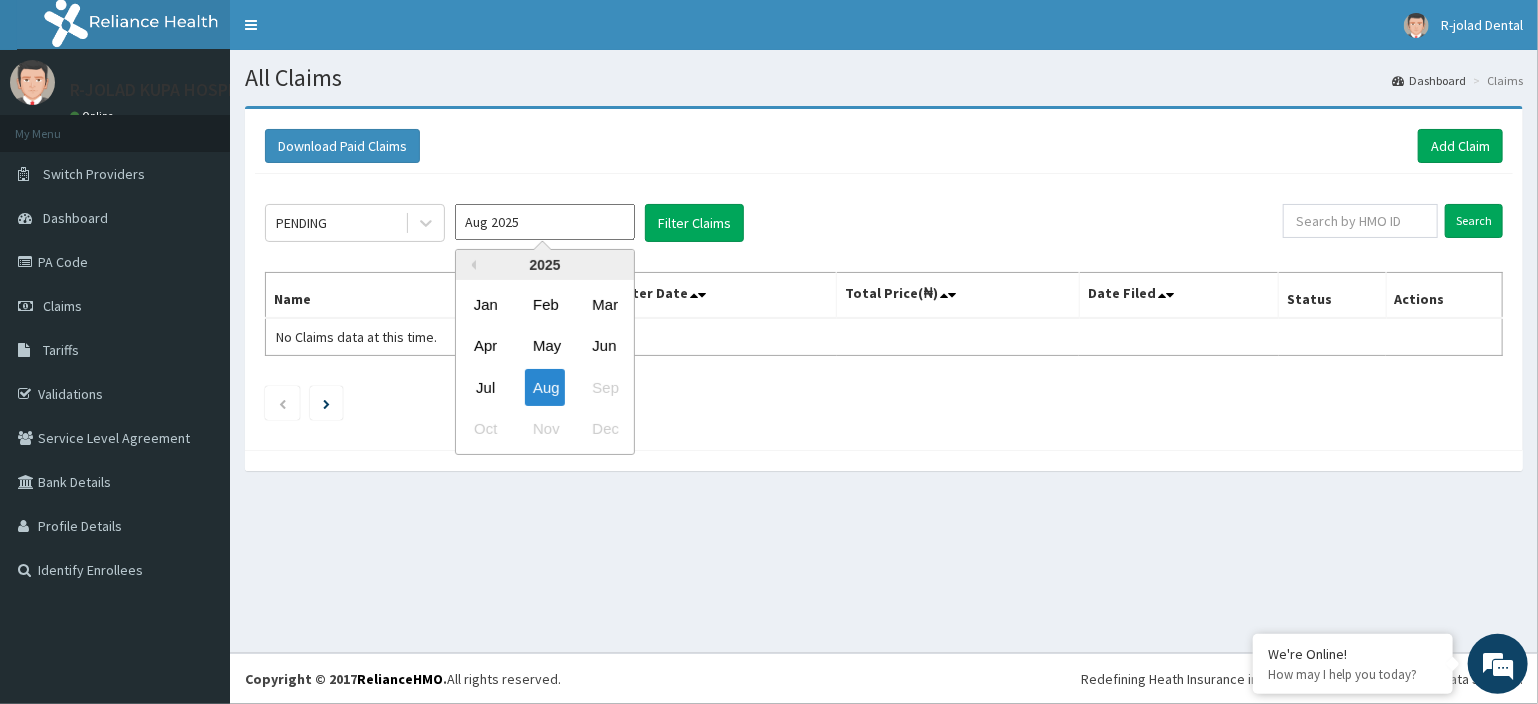 click on "Aug 2025" at bounding box center [545, 222] 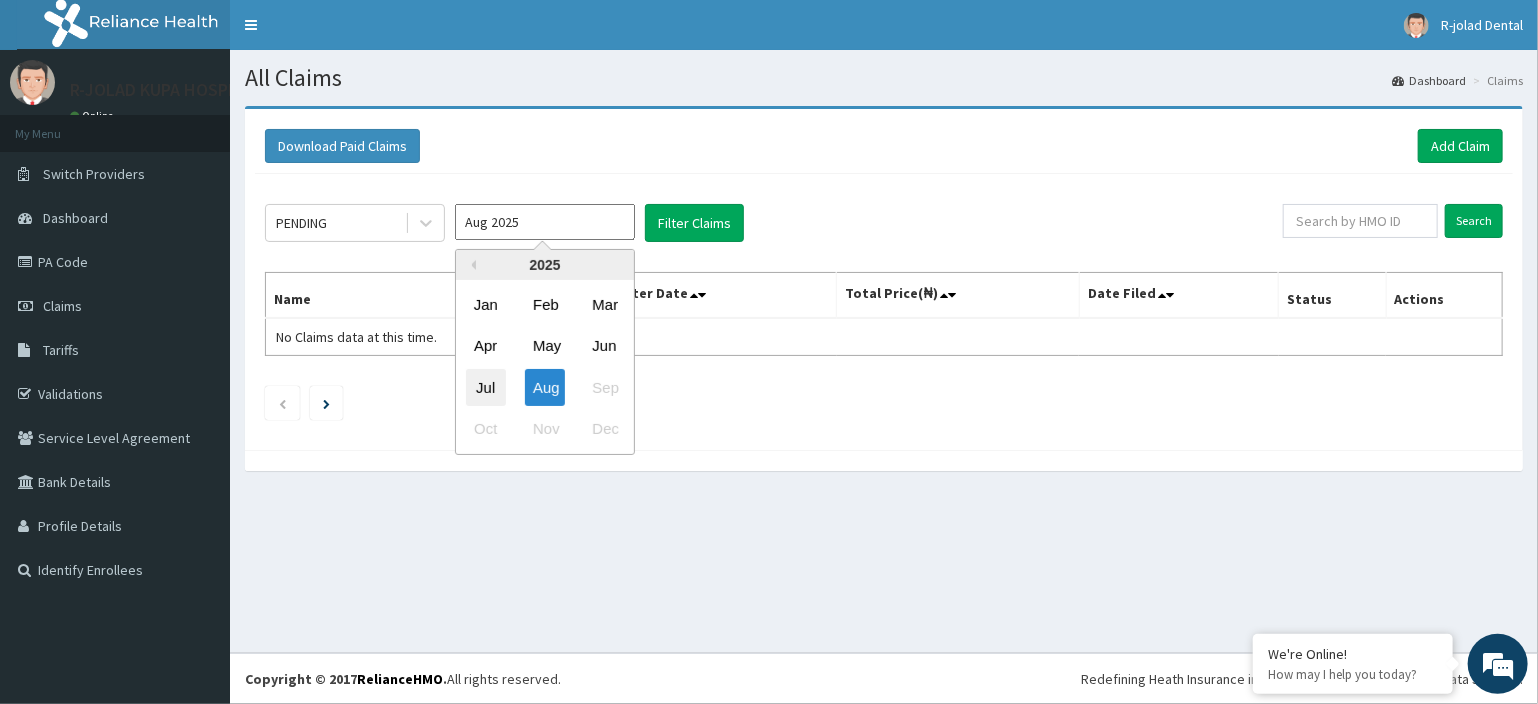 click on "Jul" at bounding box center (486, 387) 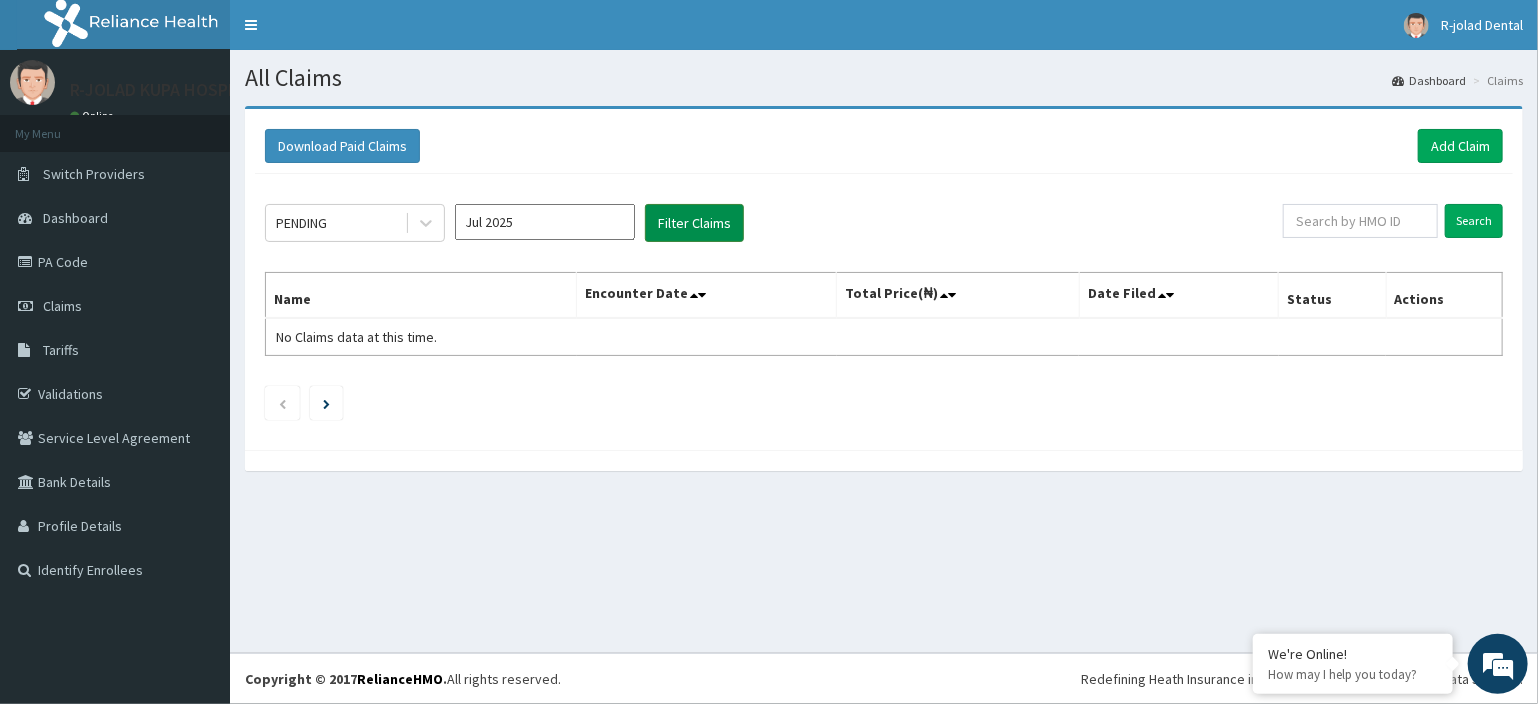 click on "Filter Claims" at bounding box center [694, 223] 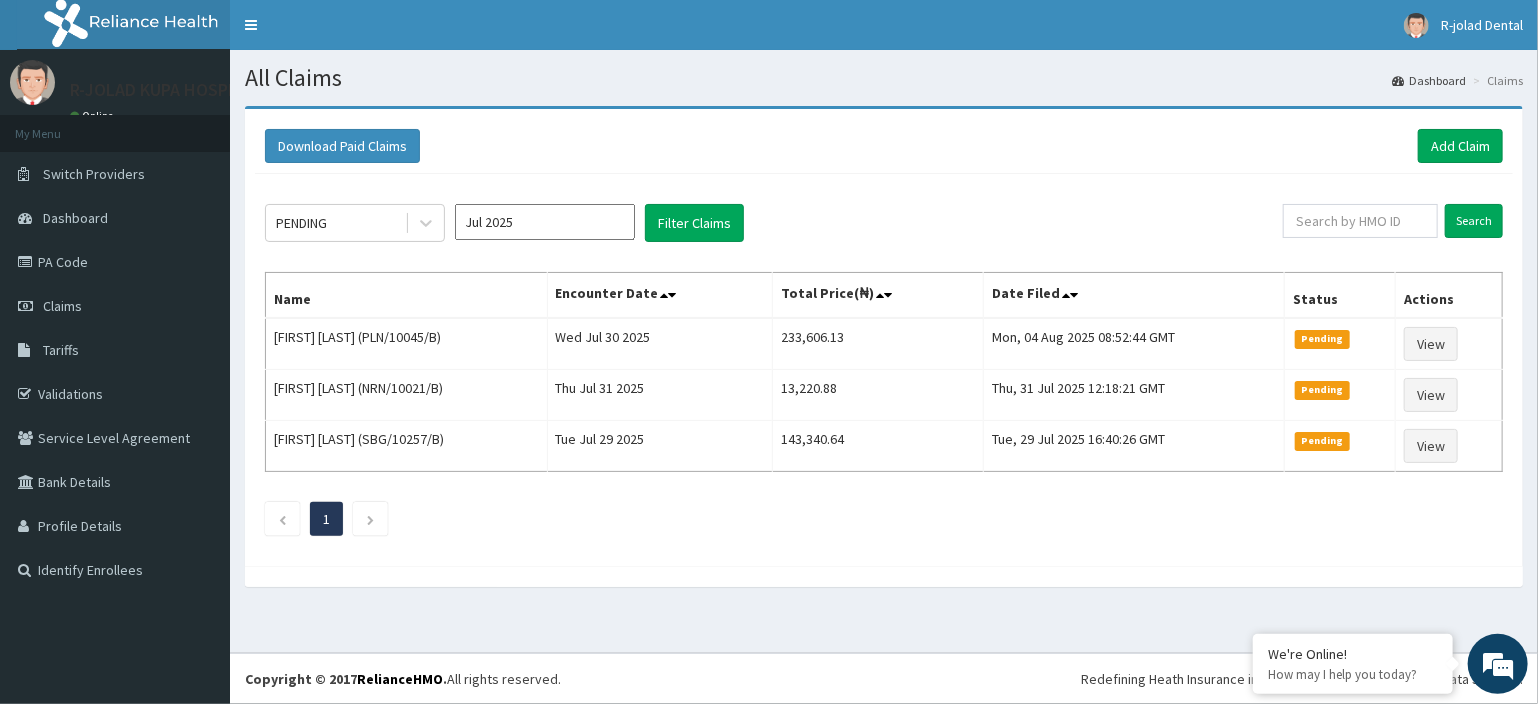 click on "Jul 2025" at bounding box center (545, 222) 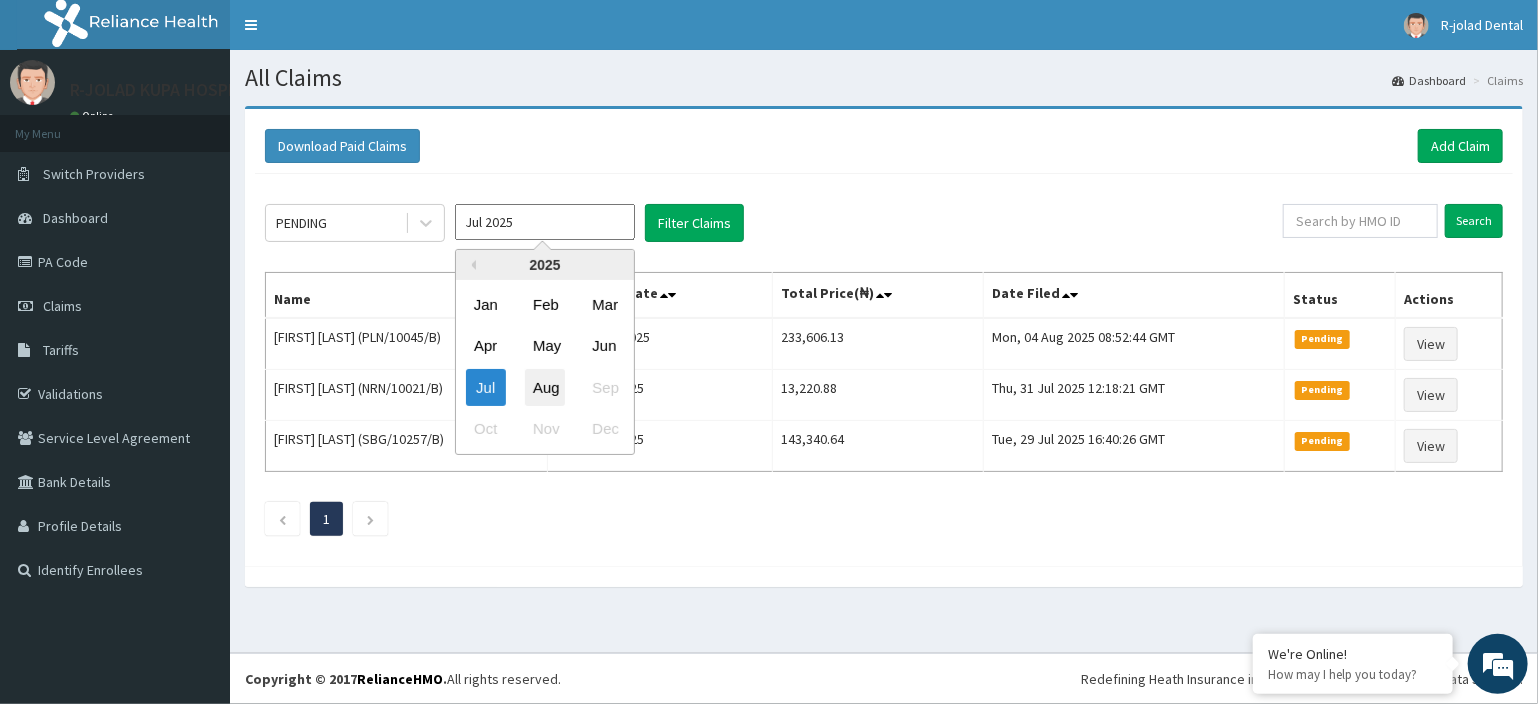 click on "Aug" at bounding box center (545, 387) 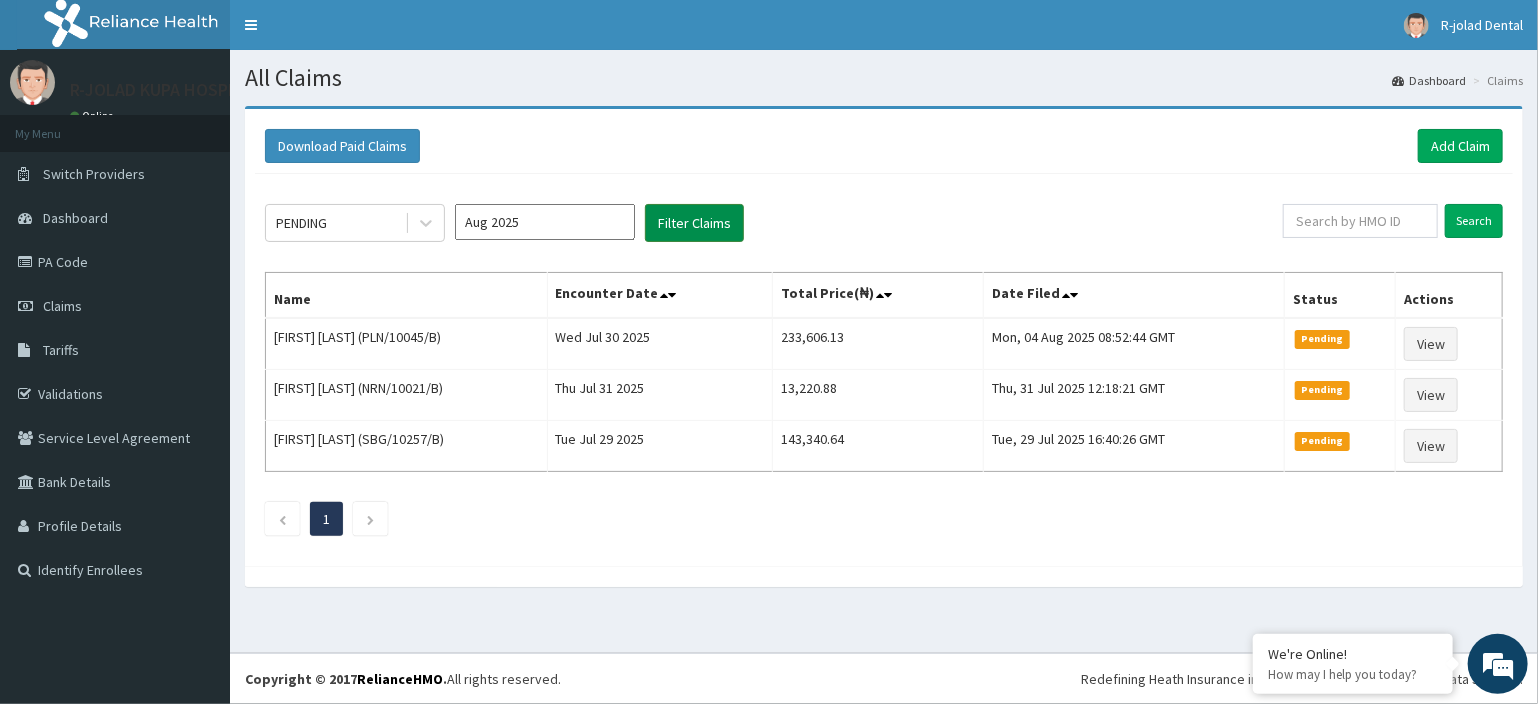 click on "Filter Claims" at bounding box center (694, 223) 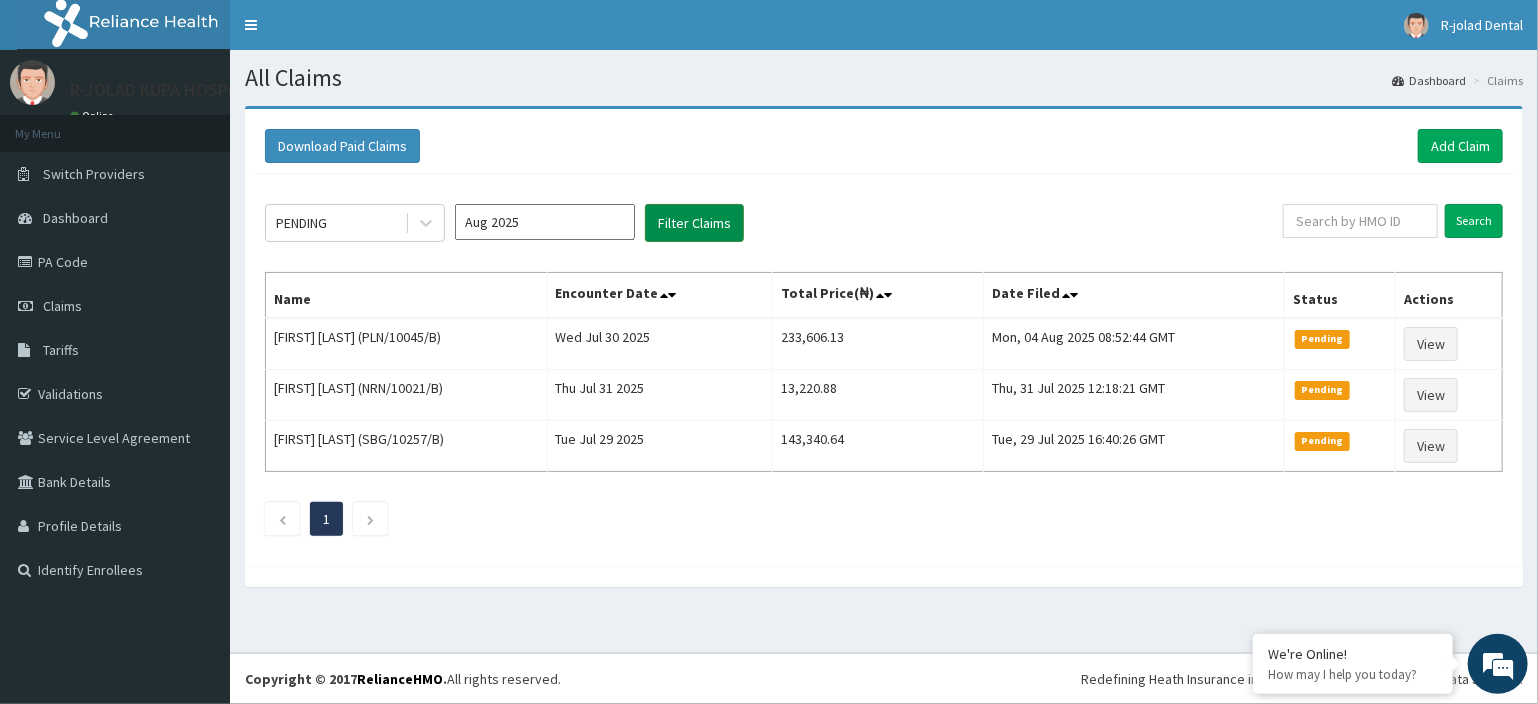 scroll, scrollTop: 0, scrollLeft: 0, axis: both 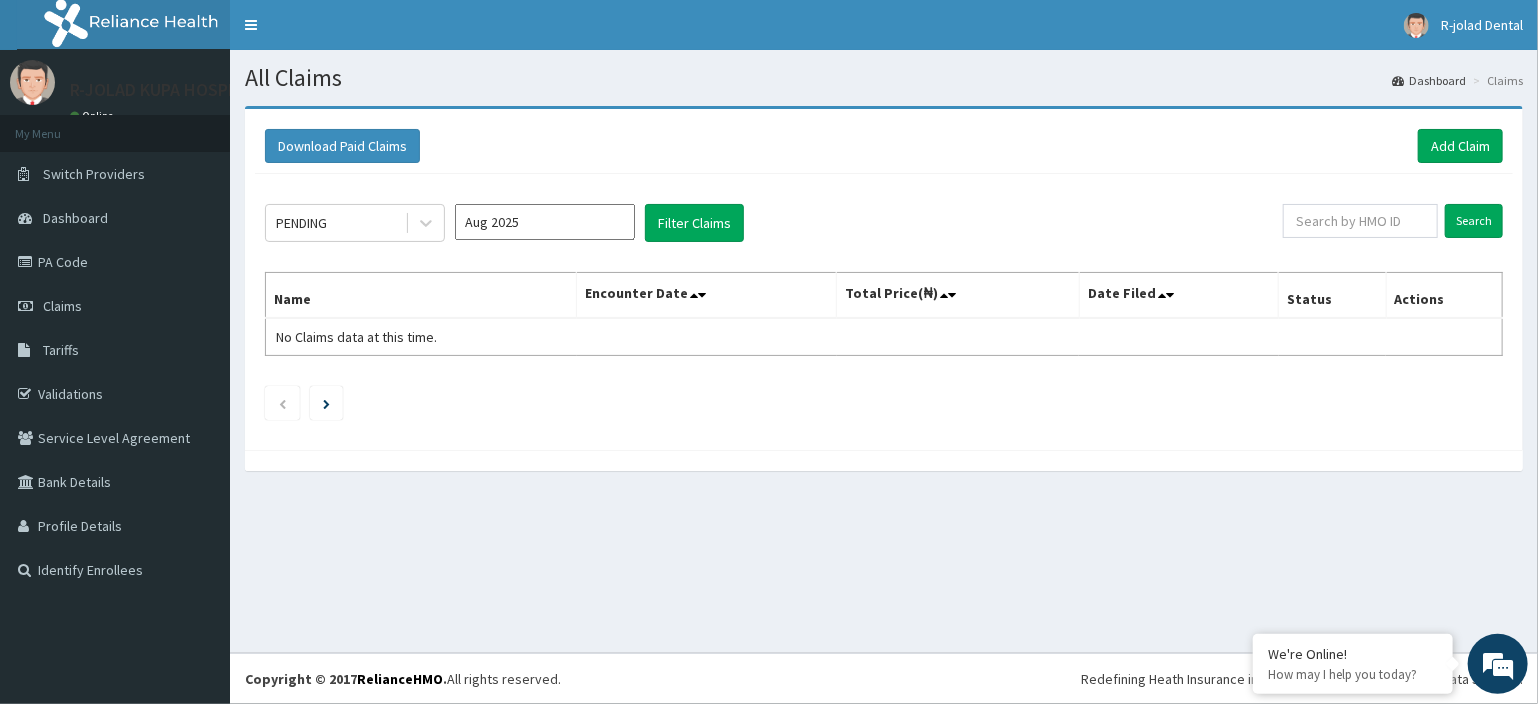 click on "Aug 2025" at bounding box center [545, 222] 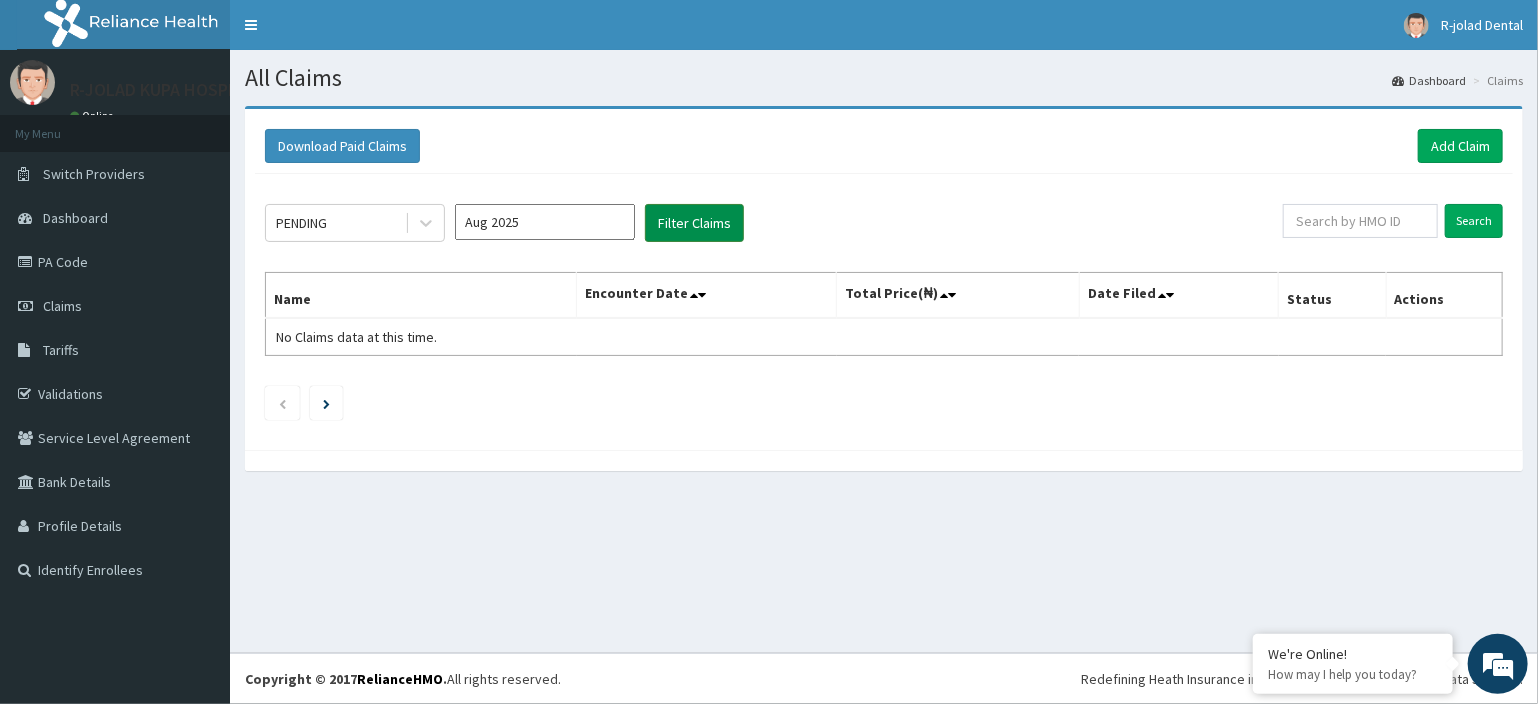 click on "Filter Claims" at bounding box center [694, 223] 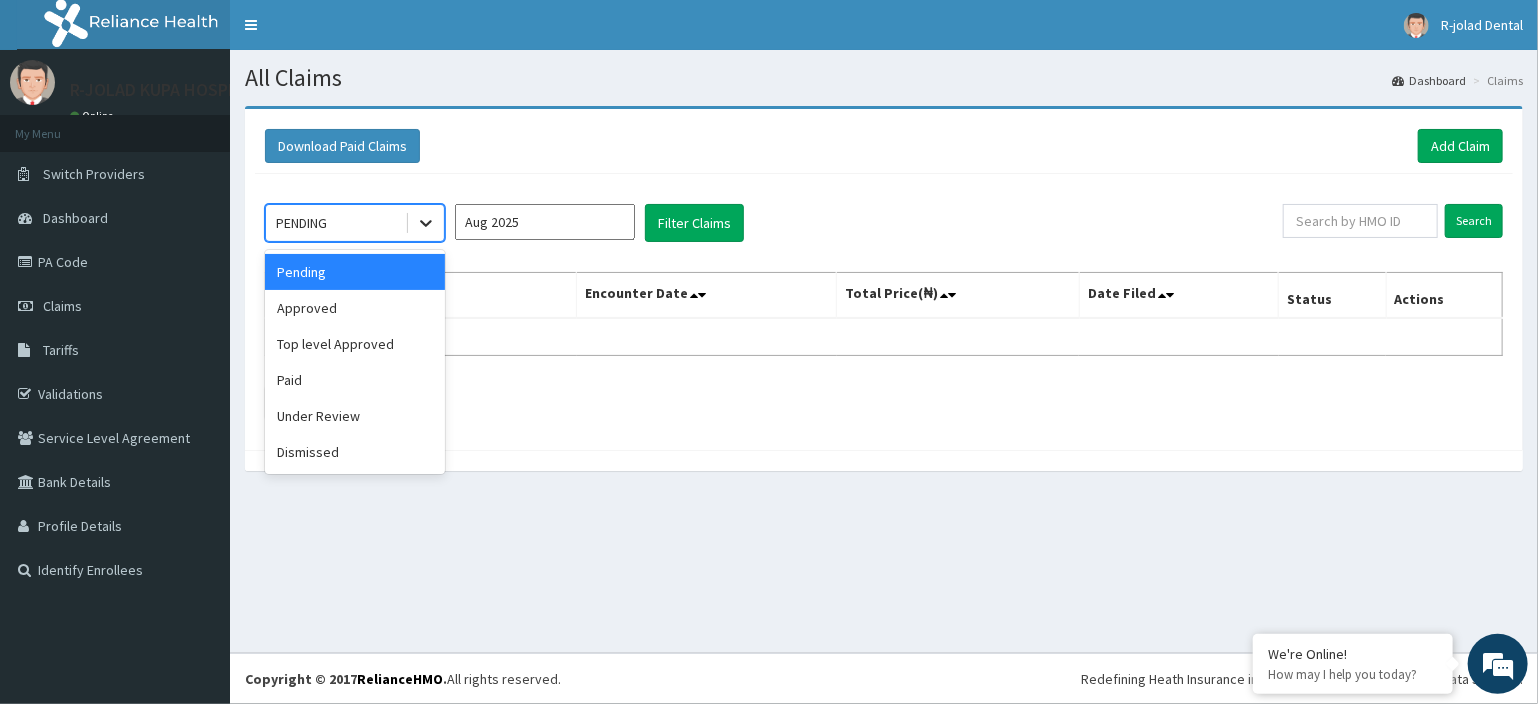 click at bounding box center (426, 223) 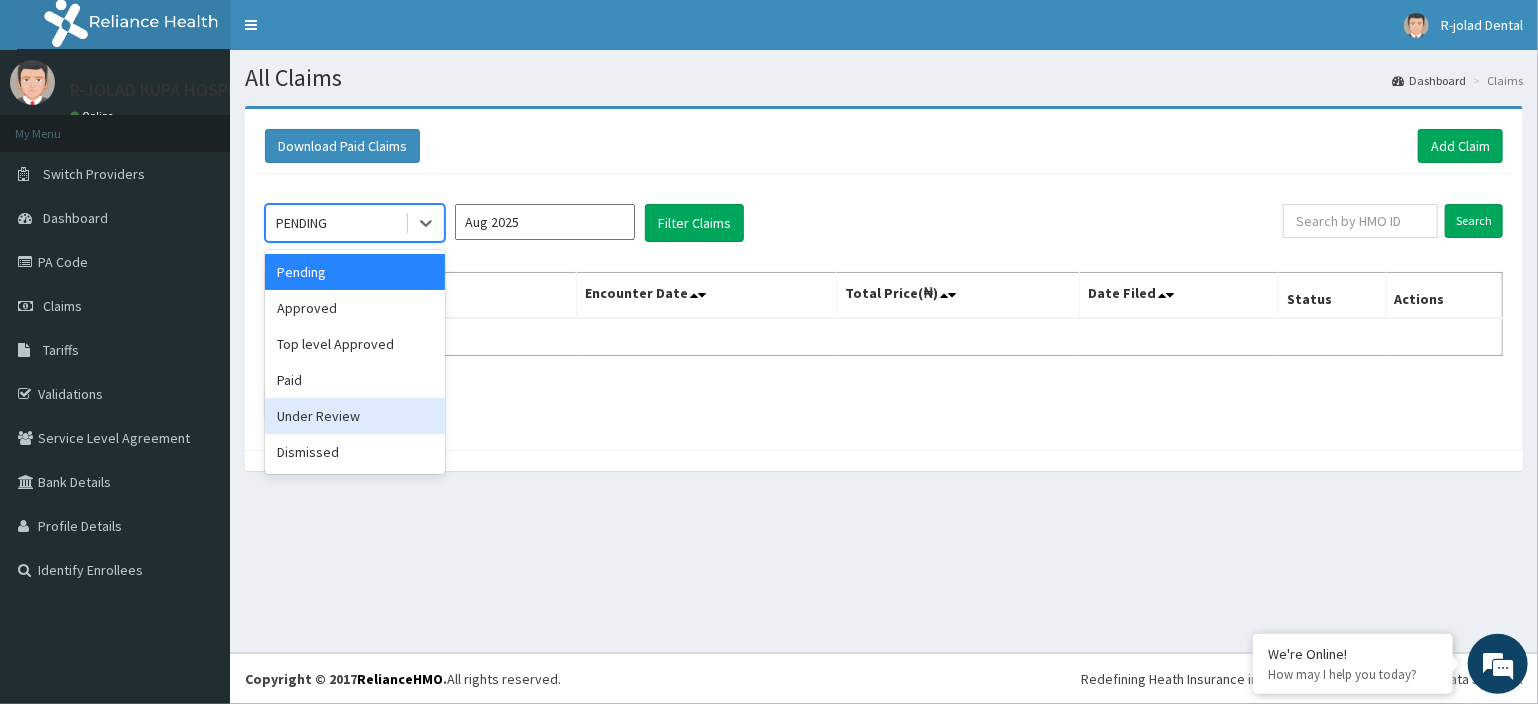click on "Under Review" at bounding box center (355, 416) 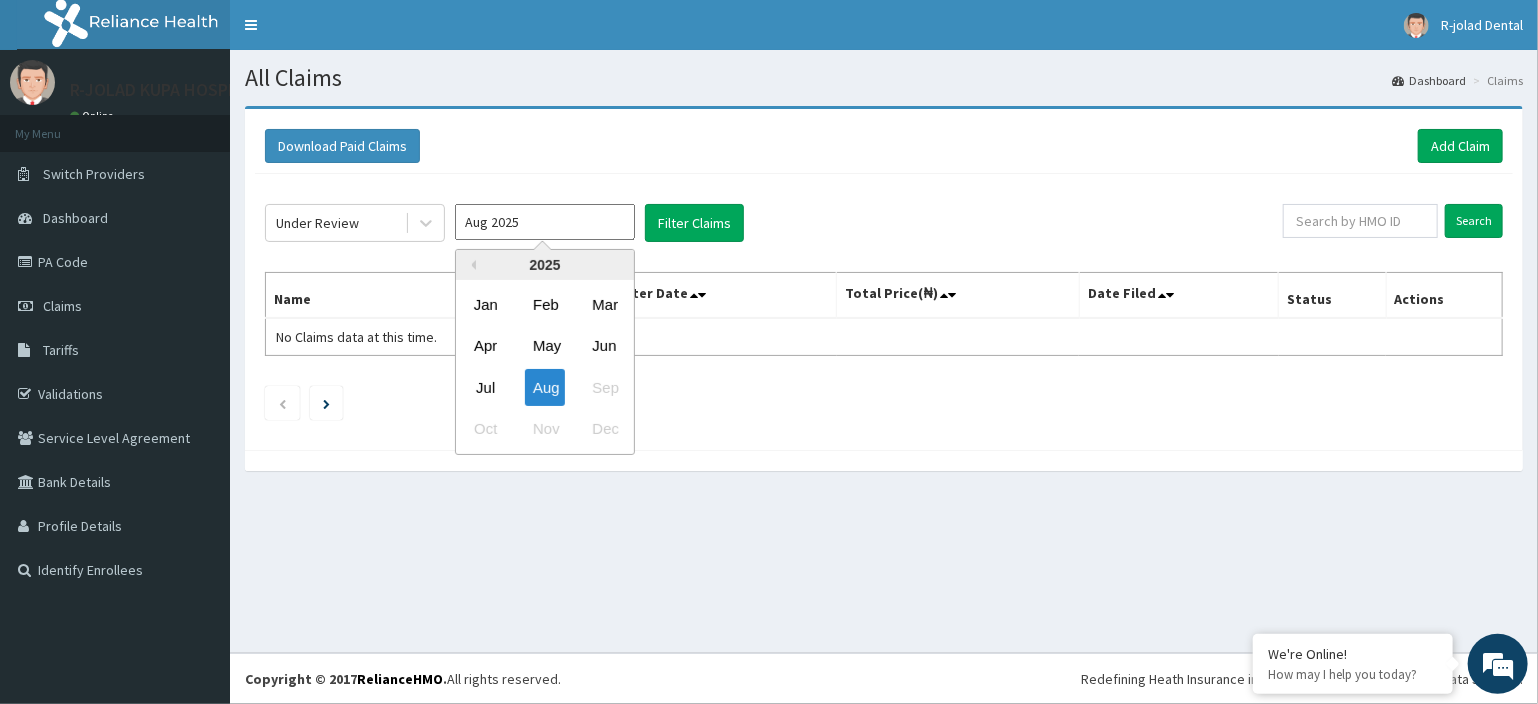 click on "Aug 2025" at bounding box center [545, 222] 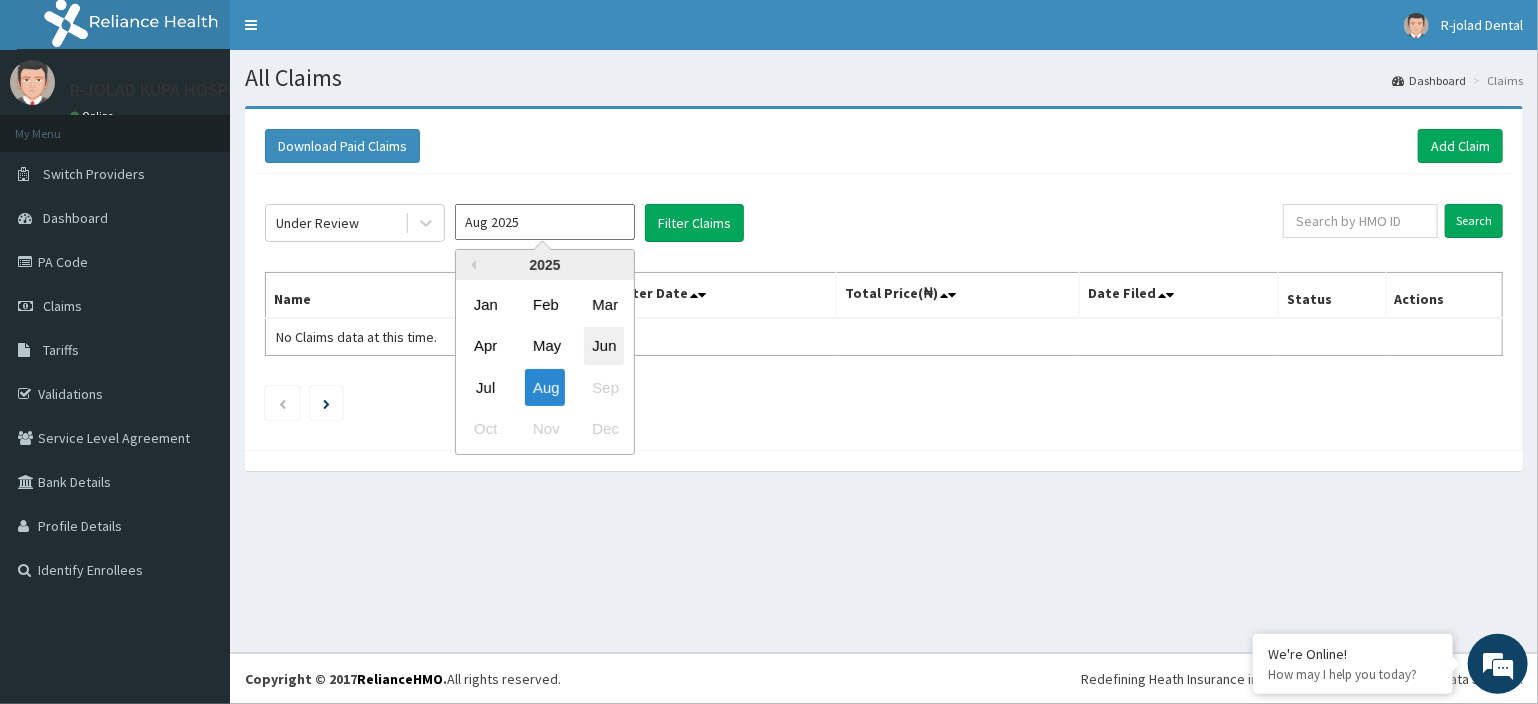 click on "Jun" at bounding box center [604, 346] 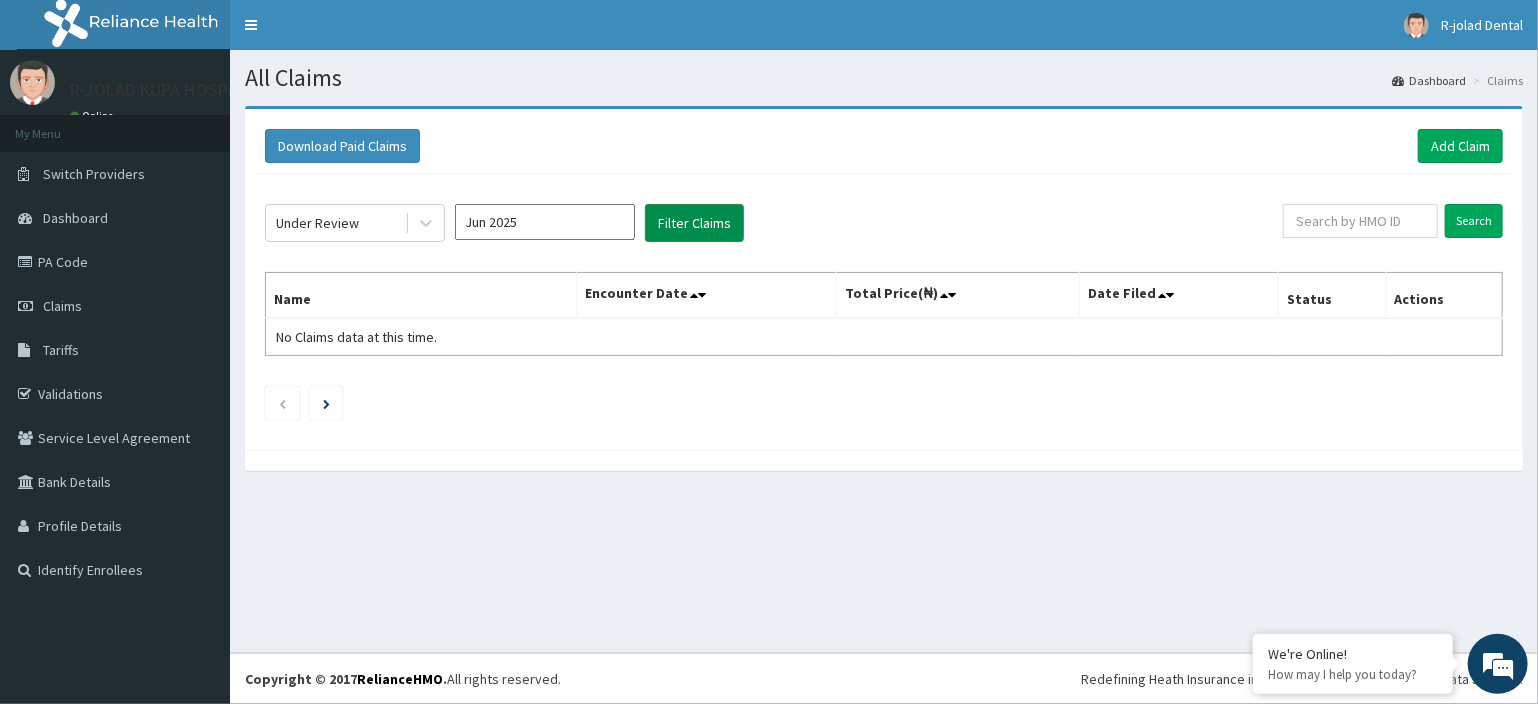 click on "Filter Claims" at bounding box center (694, 223) 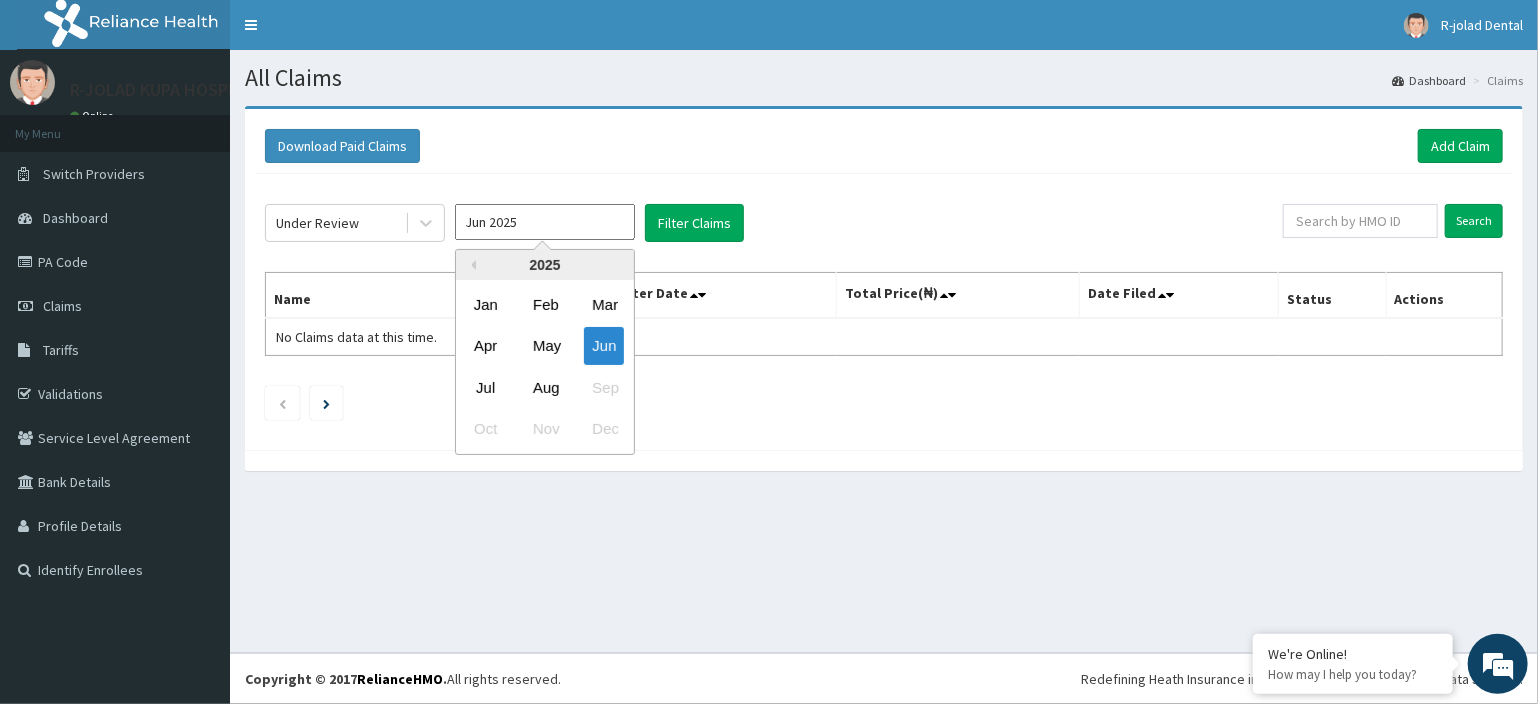 click on "Jun 2025" at bounding box center [545, 222] 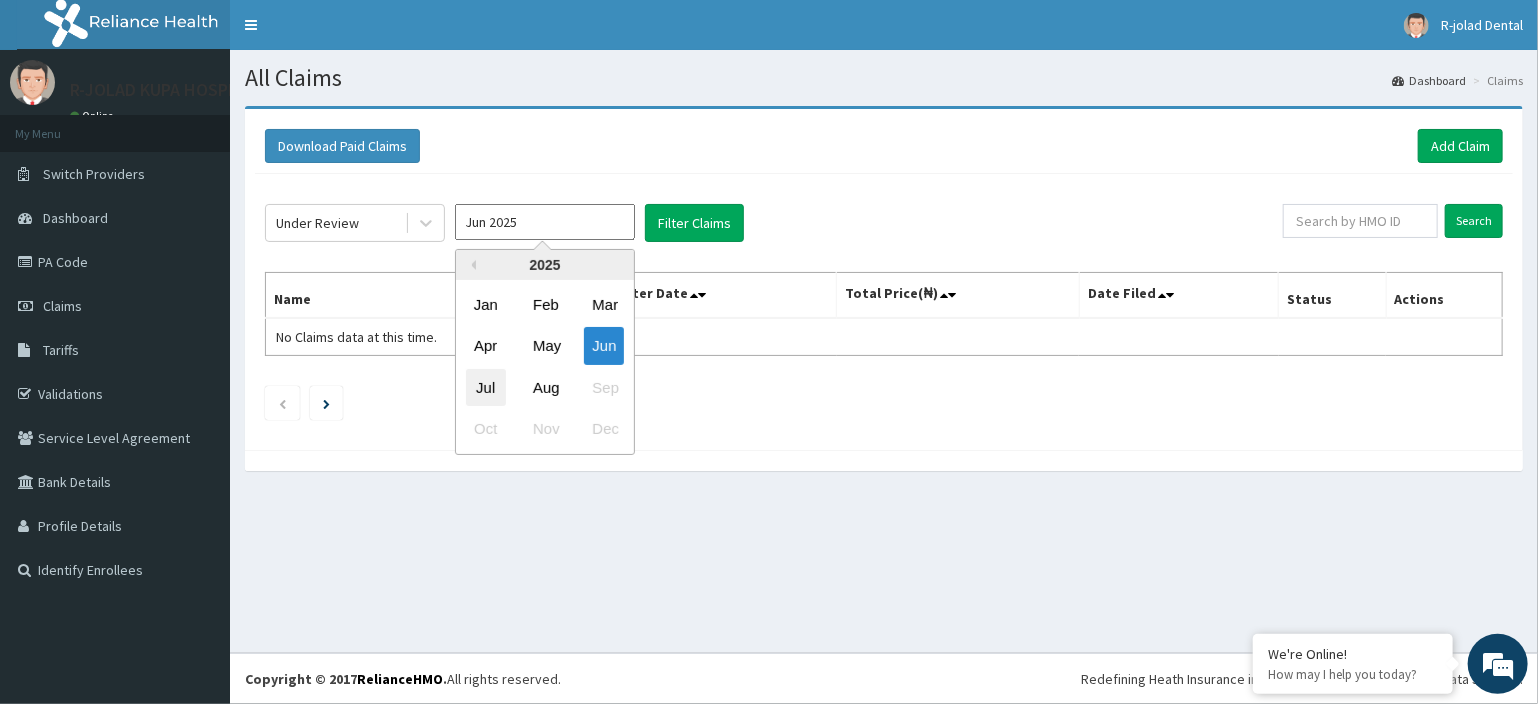 click on "Jul" at bounding box center (486, 387) 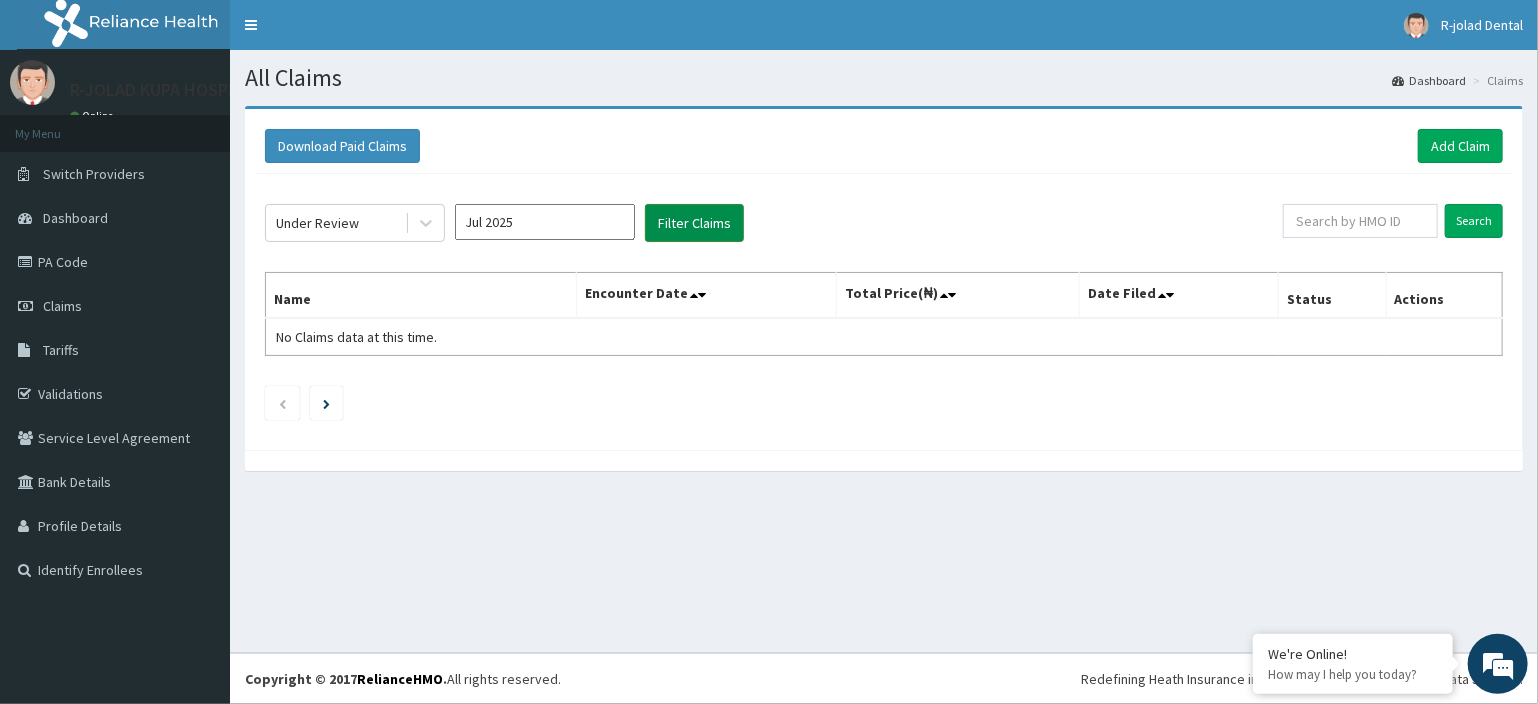 click on "Filter Claims" at bounding box center (694, 223) 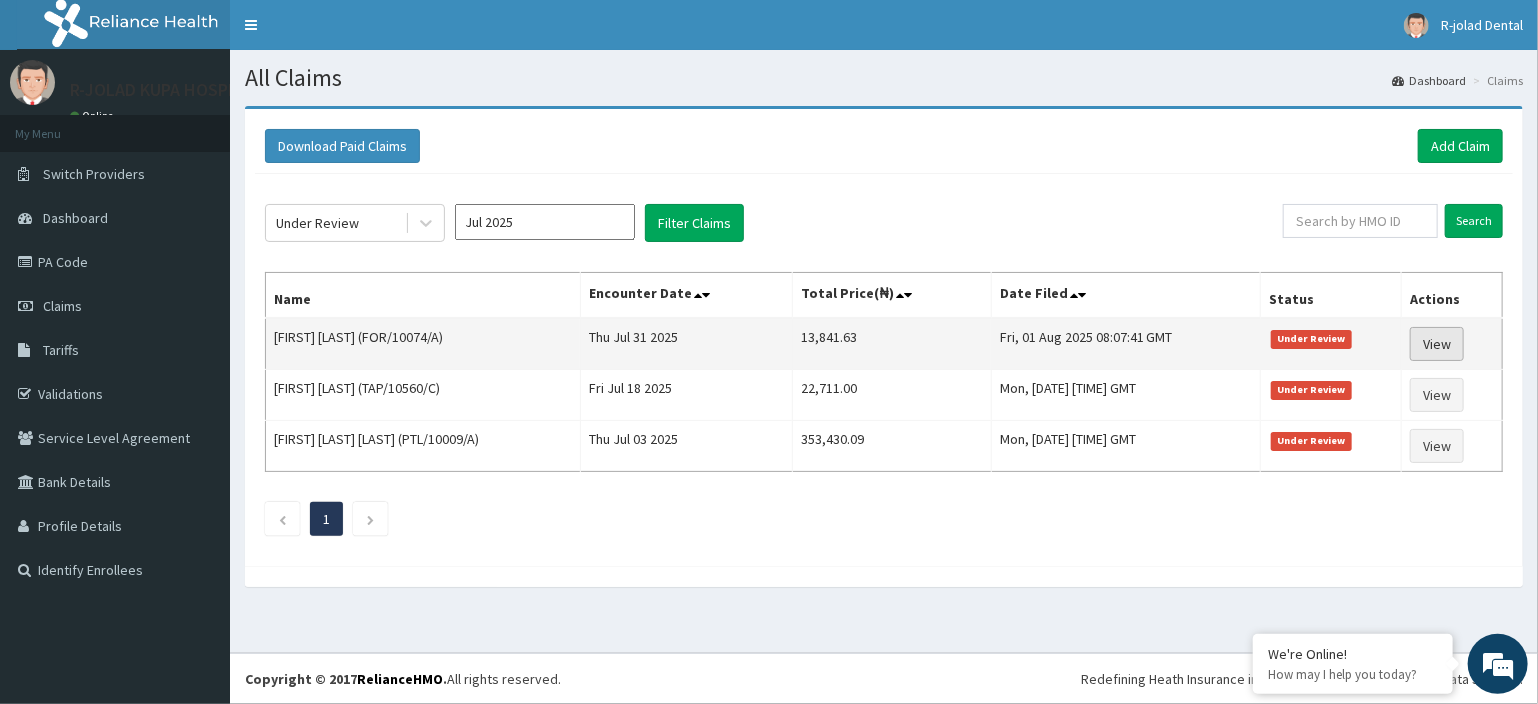 click on "View" at bounding box center (1437, 344) 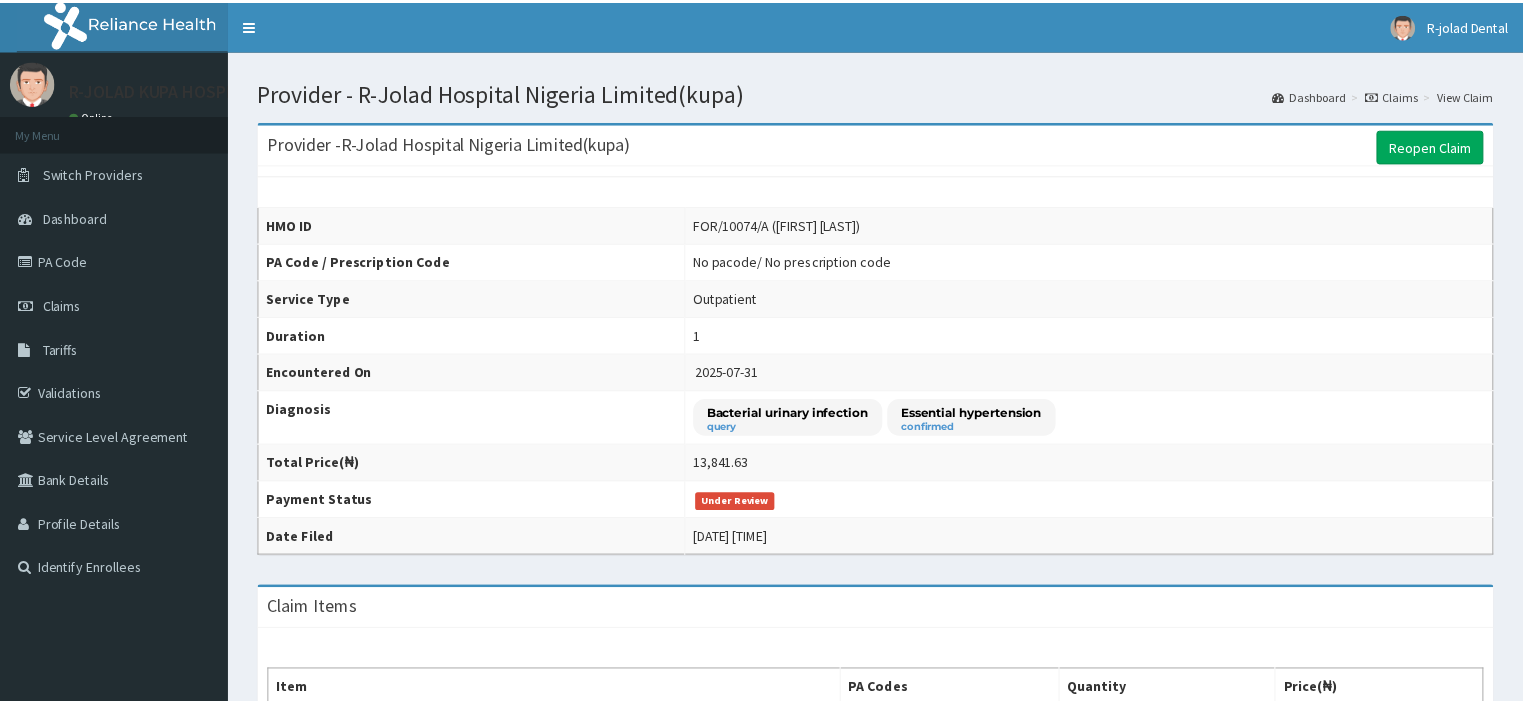 scroll, scrollTop: 0, scrollLeft: 0, axis: both 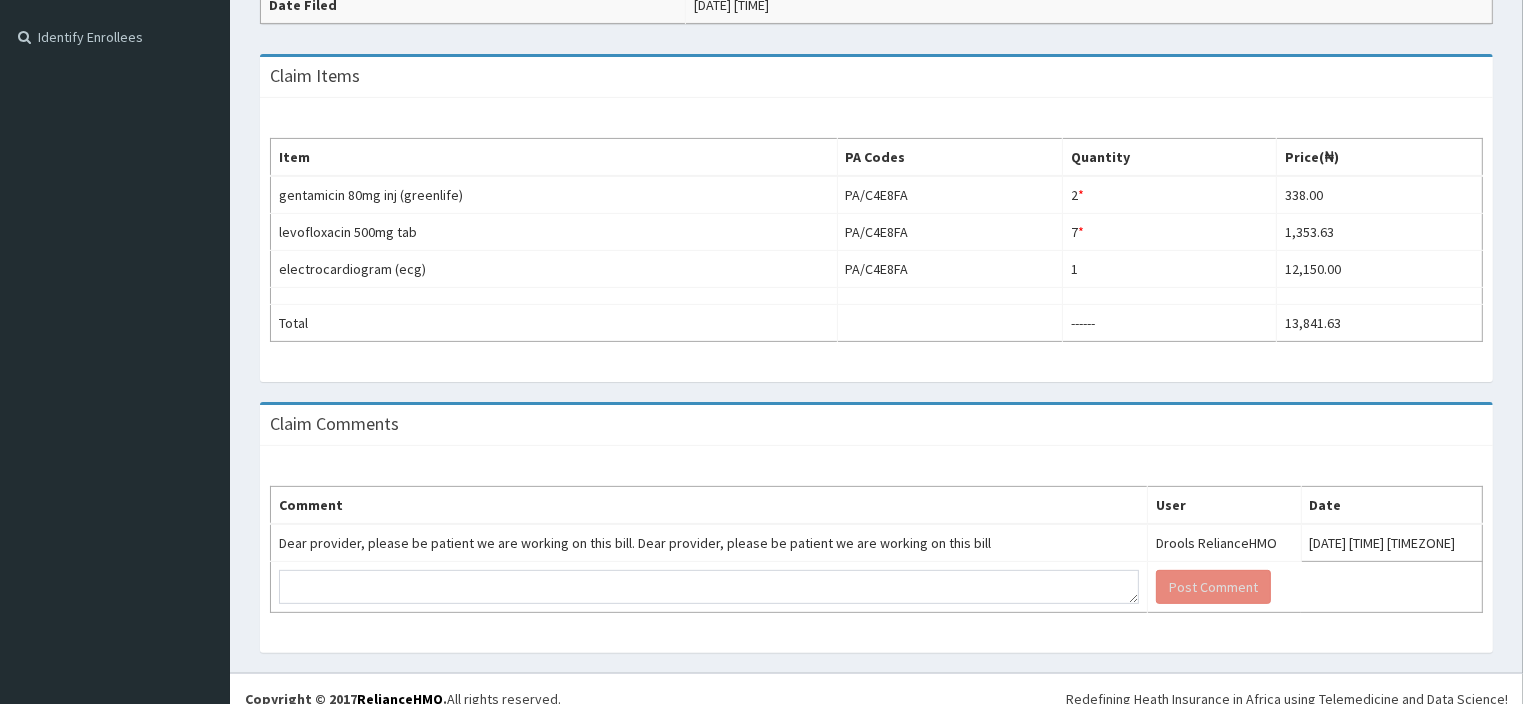 click on "R EL
Toggle navigation
R-jolad Dental R-jolad Dental - [EMAIL] Member since  [DATE] at [TIME]   Profile Sign out" at bounding box center [761, 95] 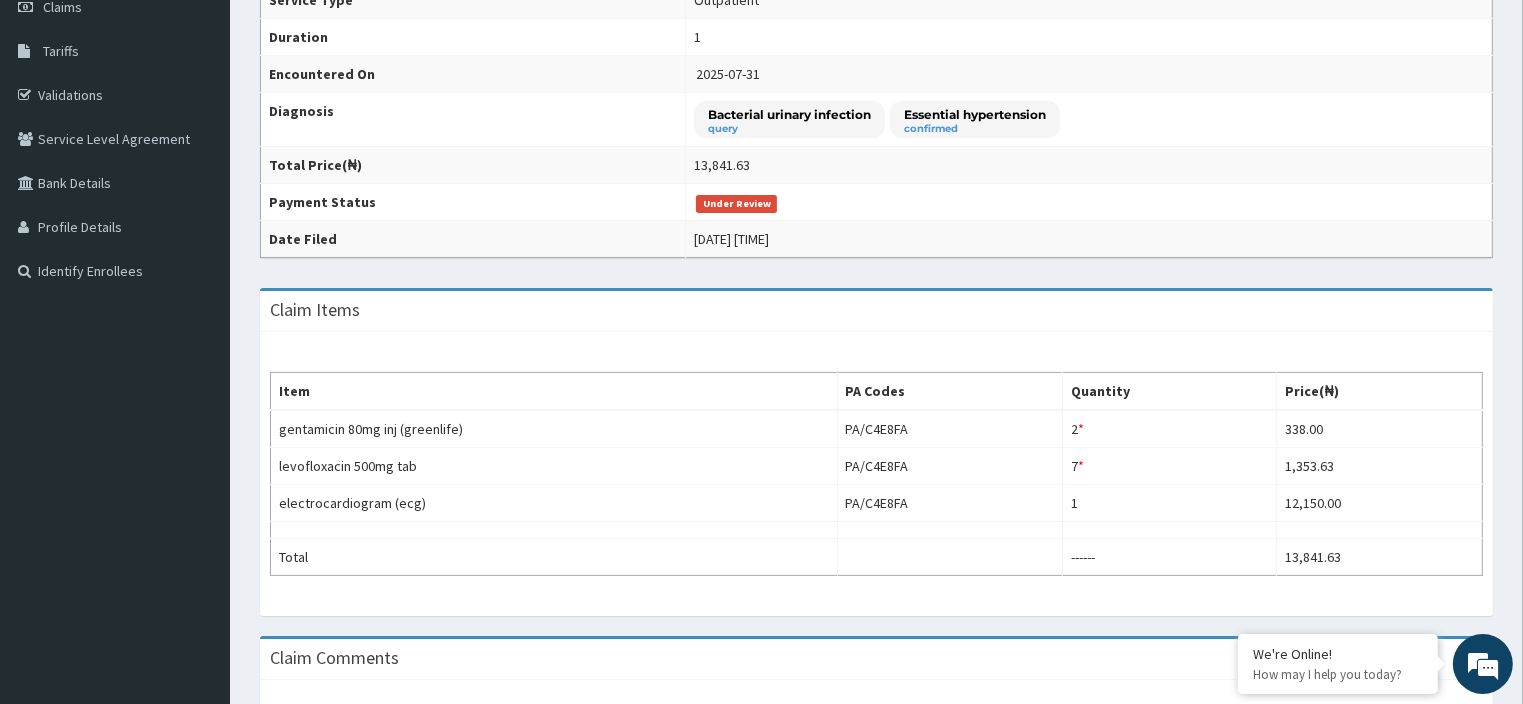 scroll, scrollTop: 379, scrollLeft: 0, axis: vertical 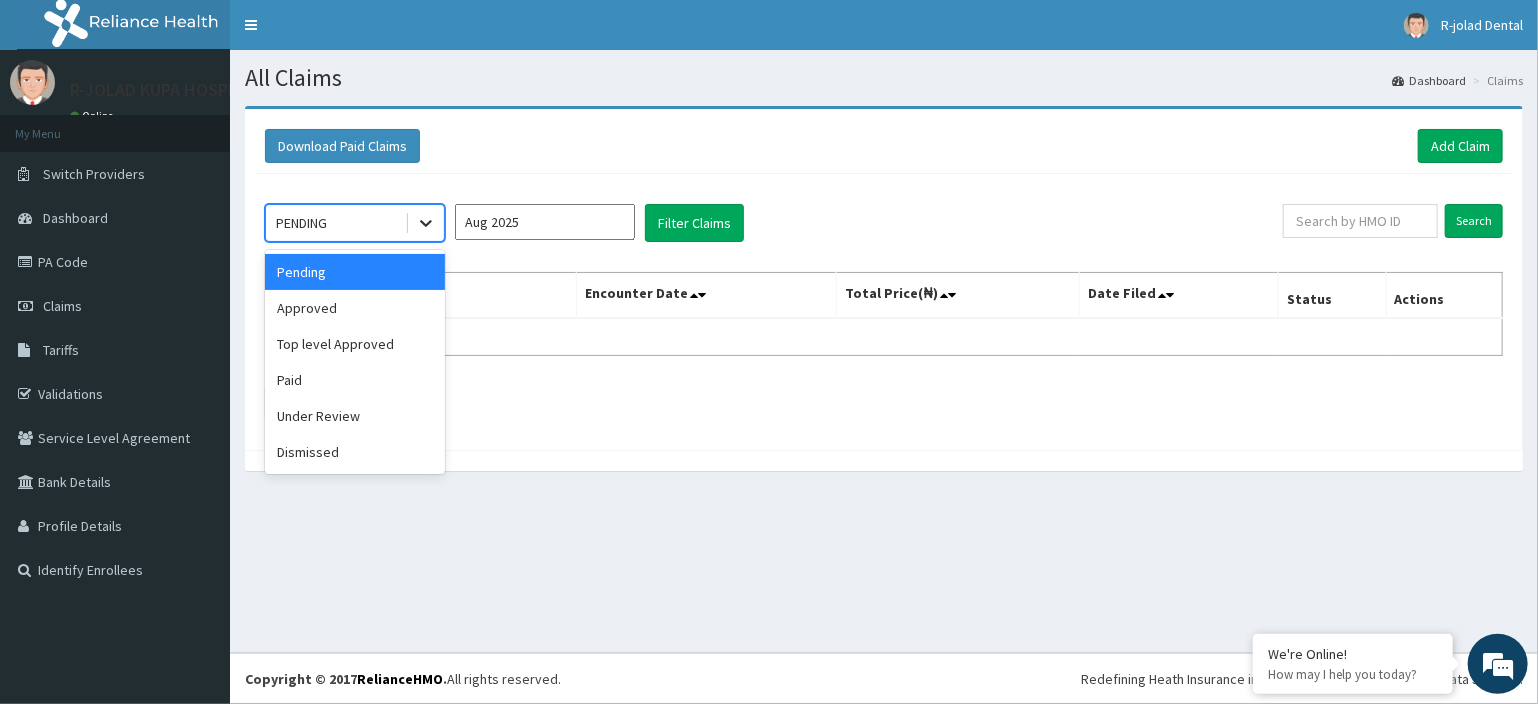 click 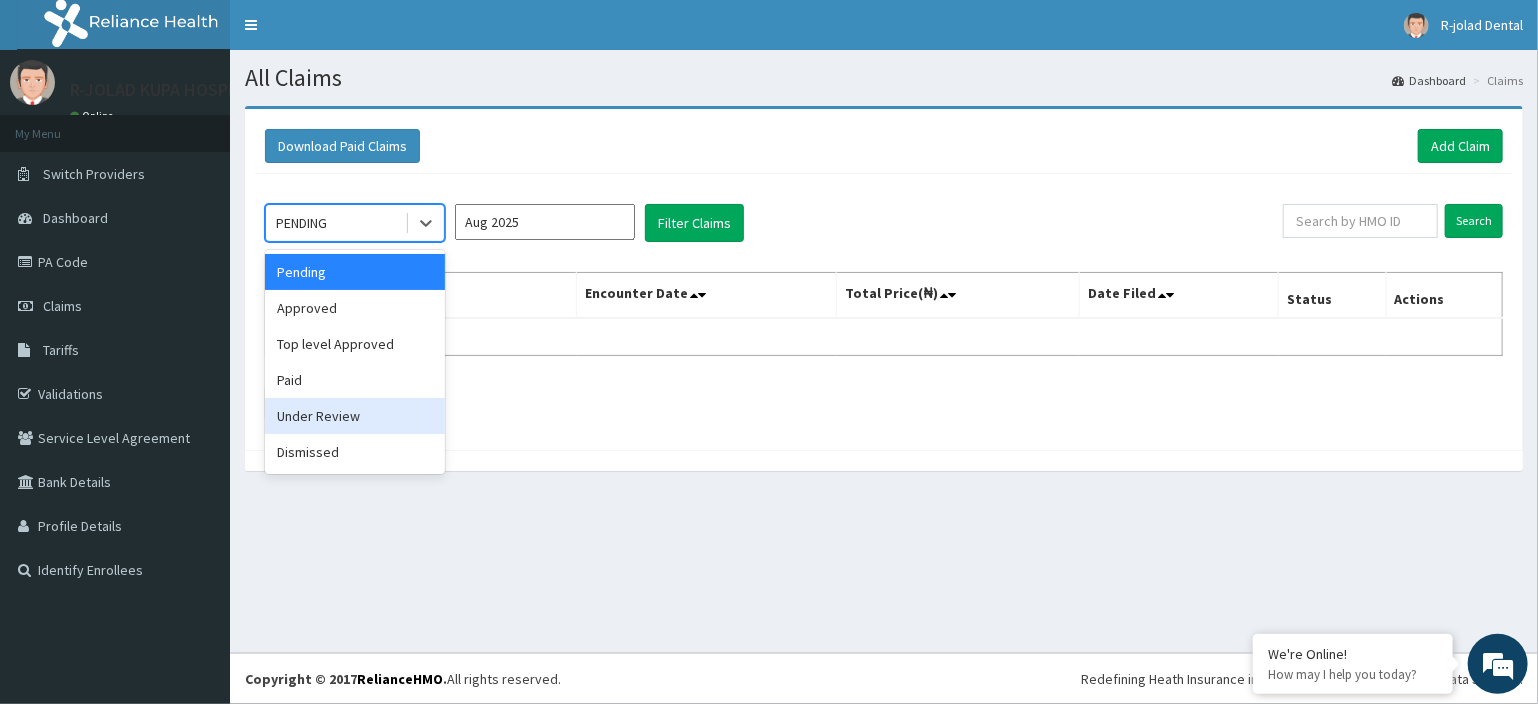 click on "Under Review" at bounding box center (355, 416) 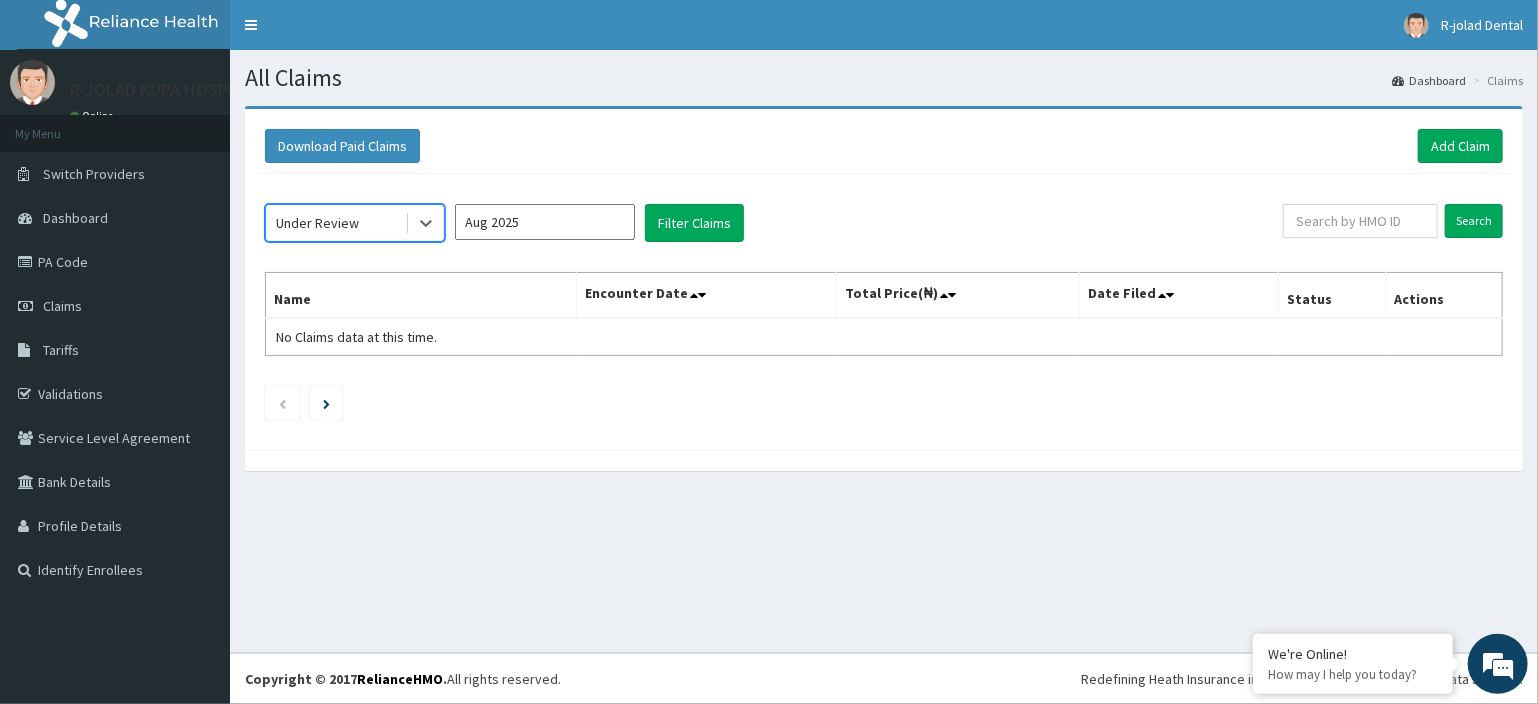 click on "Aug 2025" at bounding box center [545, 222] 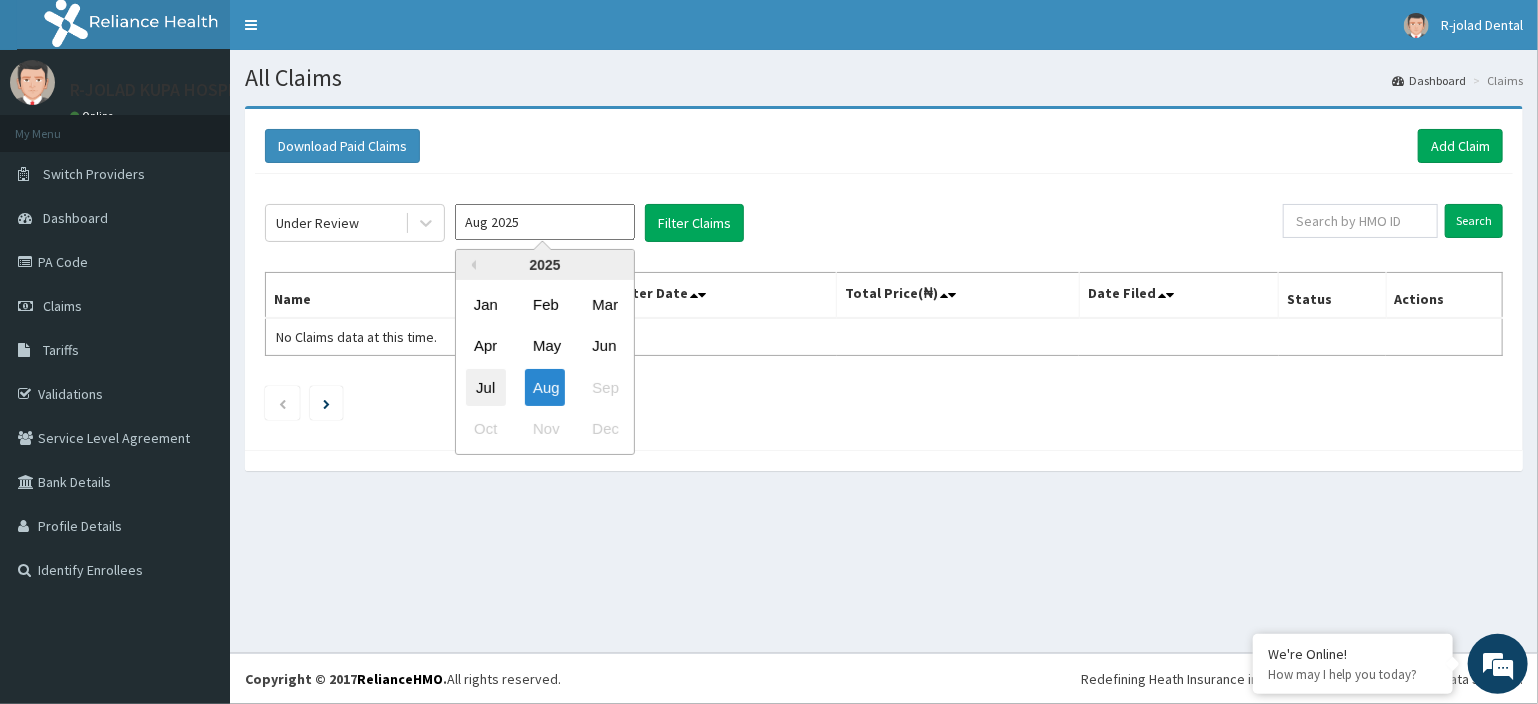 click on "Jul" at bounding box center [486, 387] 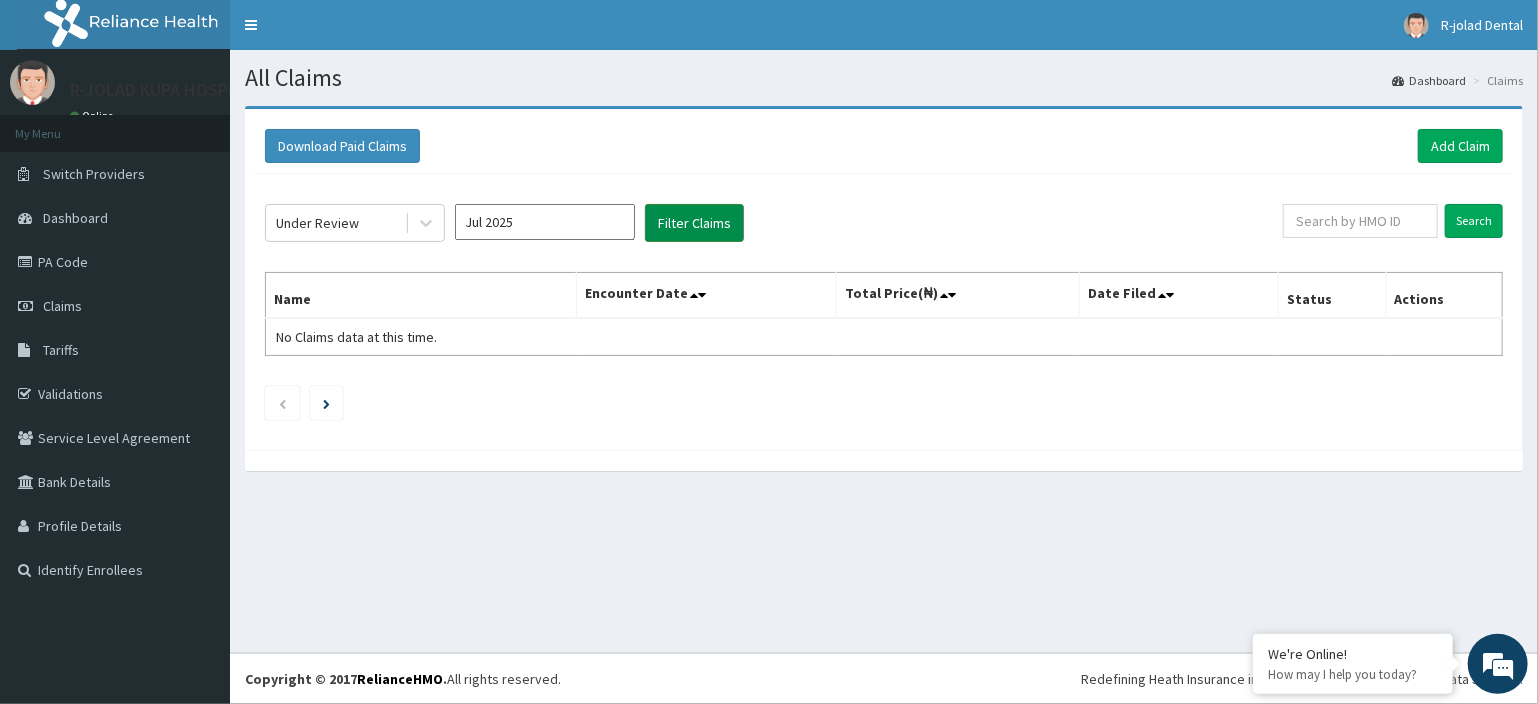 click on "Filter Claims" at bounding box center [694, 223] 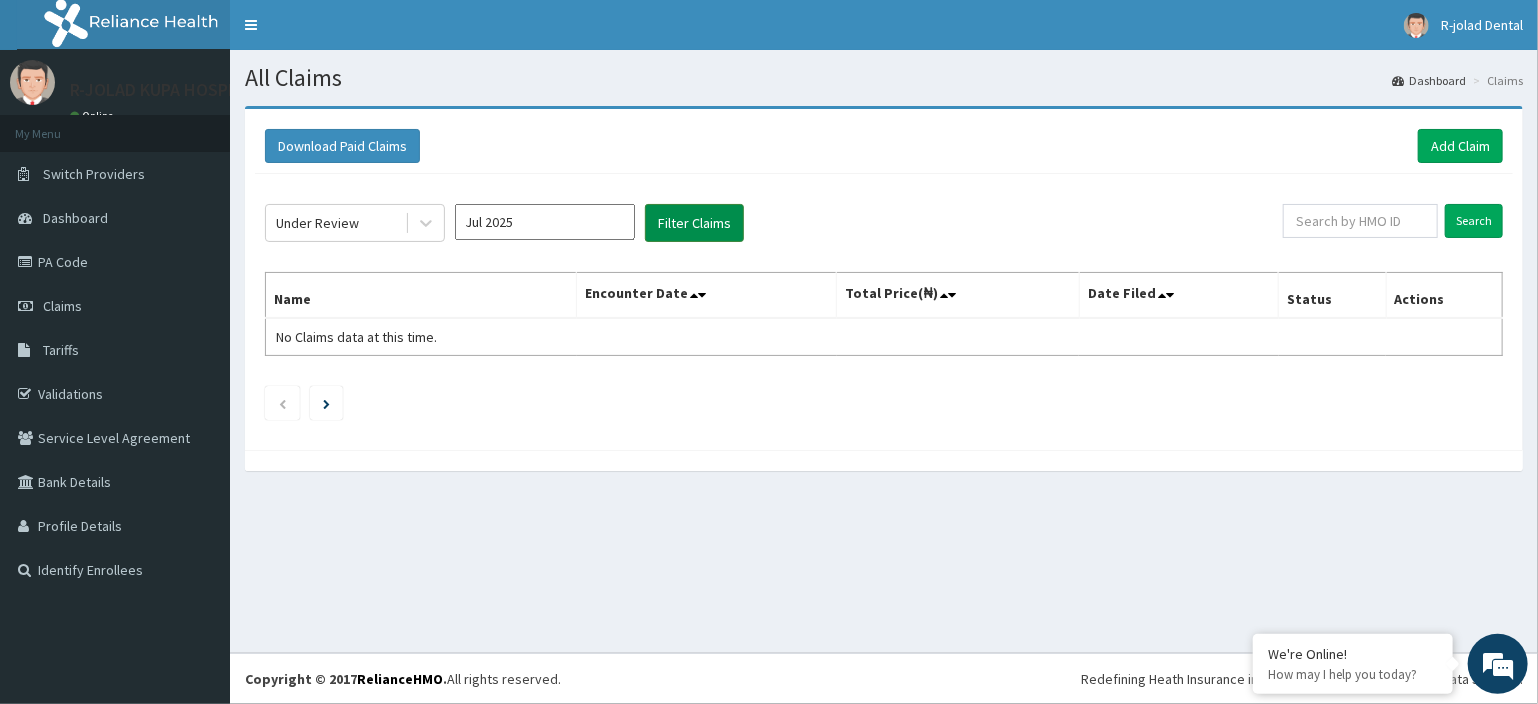 scroll, scrollTop: 0, scrollLeft: 0, axis: both 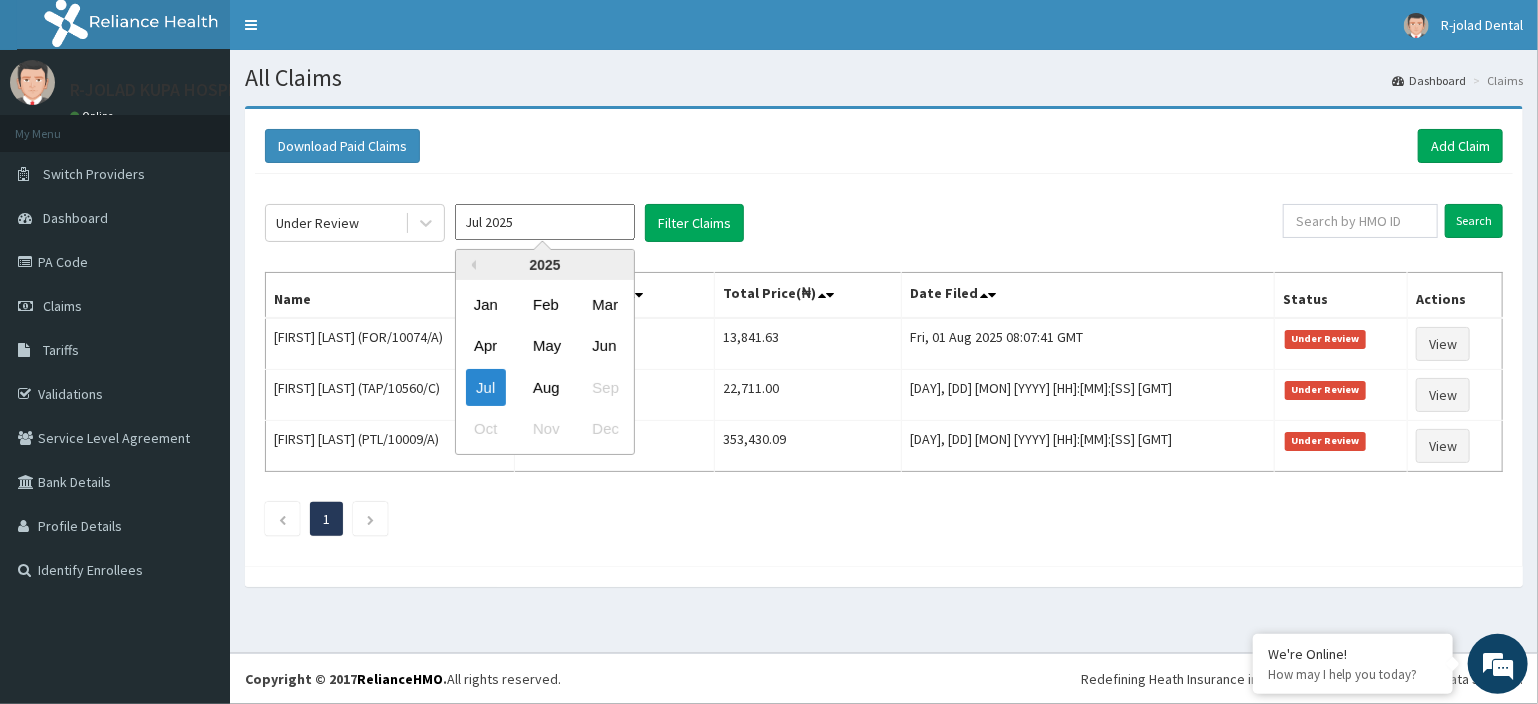 click on "Jul 2025" at bounding box center [545, 222] 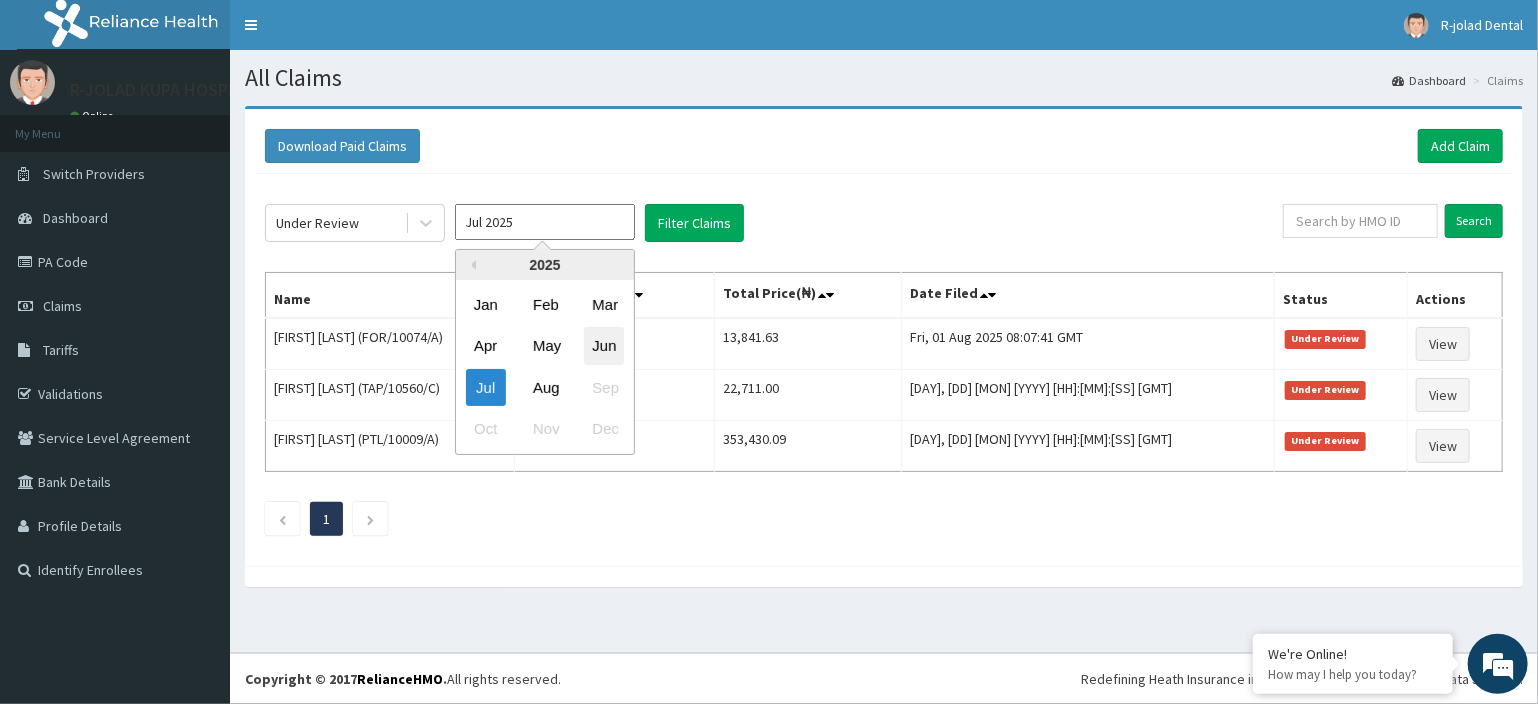 click on "Jun" at bounding box center [604, 346] 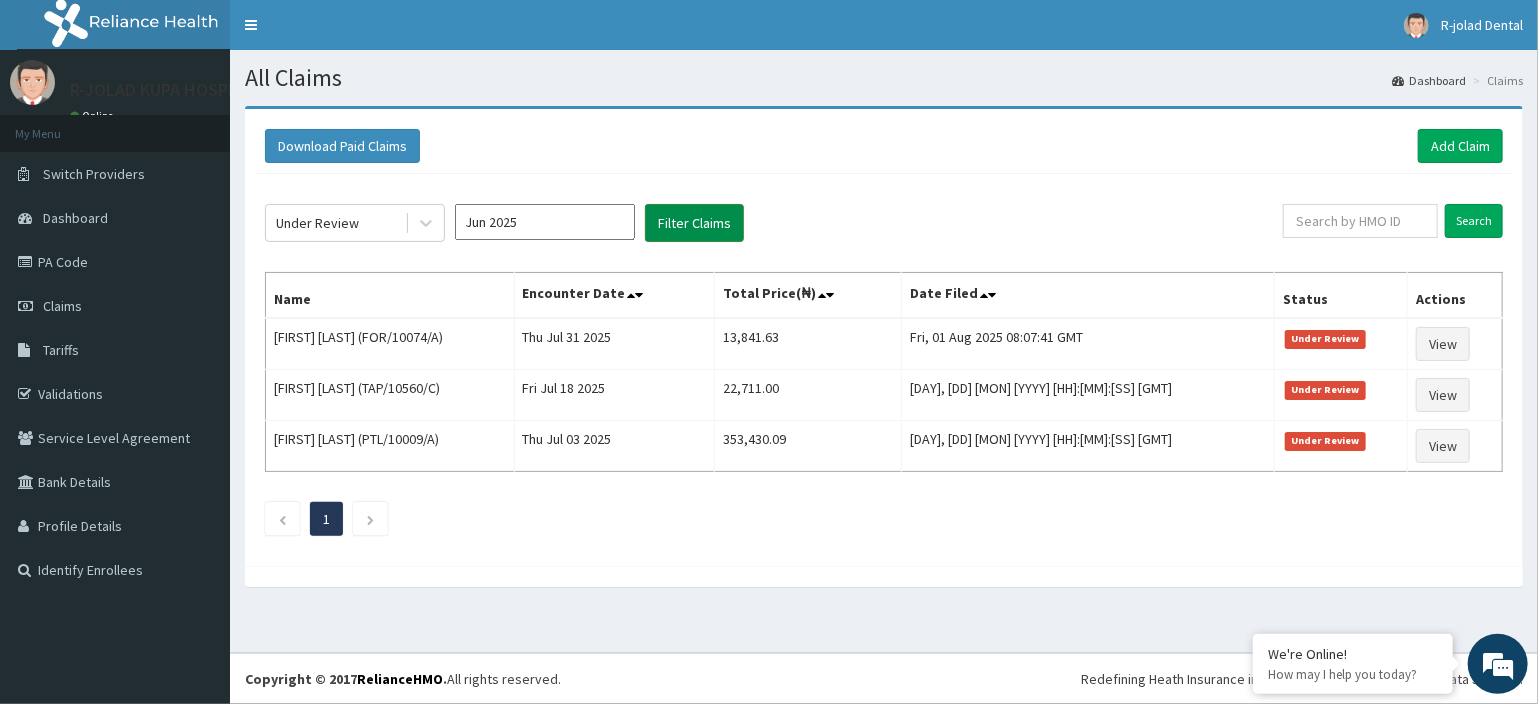click on "Filter Claims" at bounding box center (694, 223) 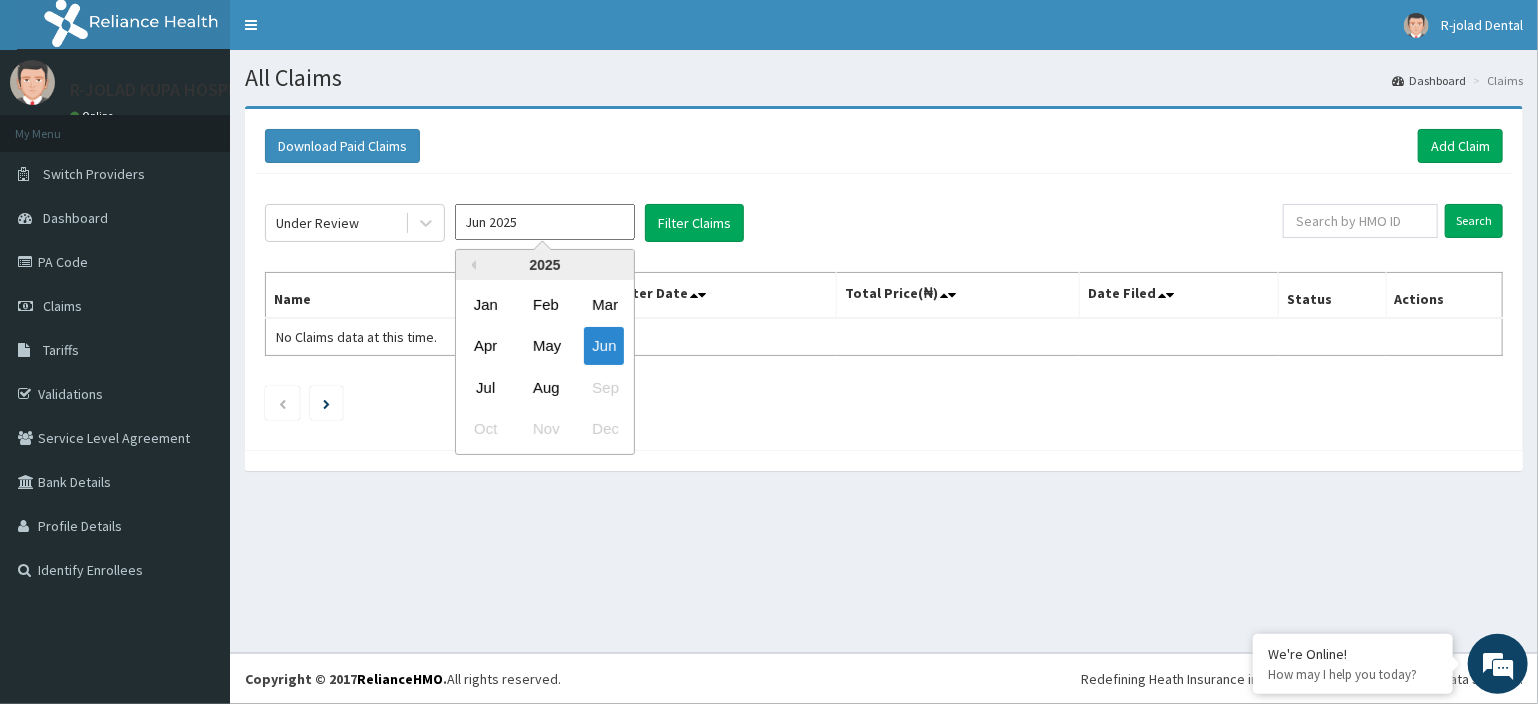click on "Jun 2025" at bounding box center (545, 222) 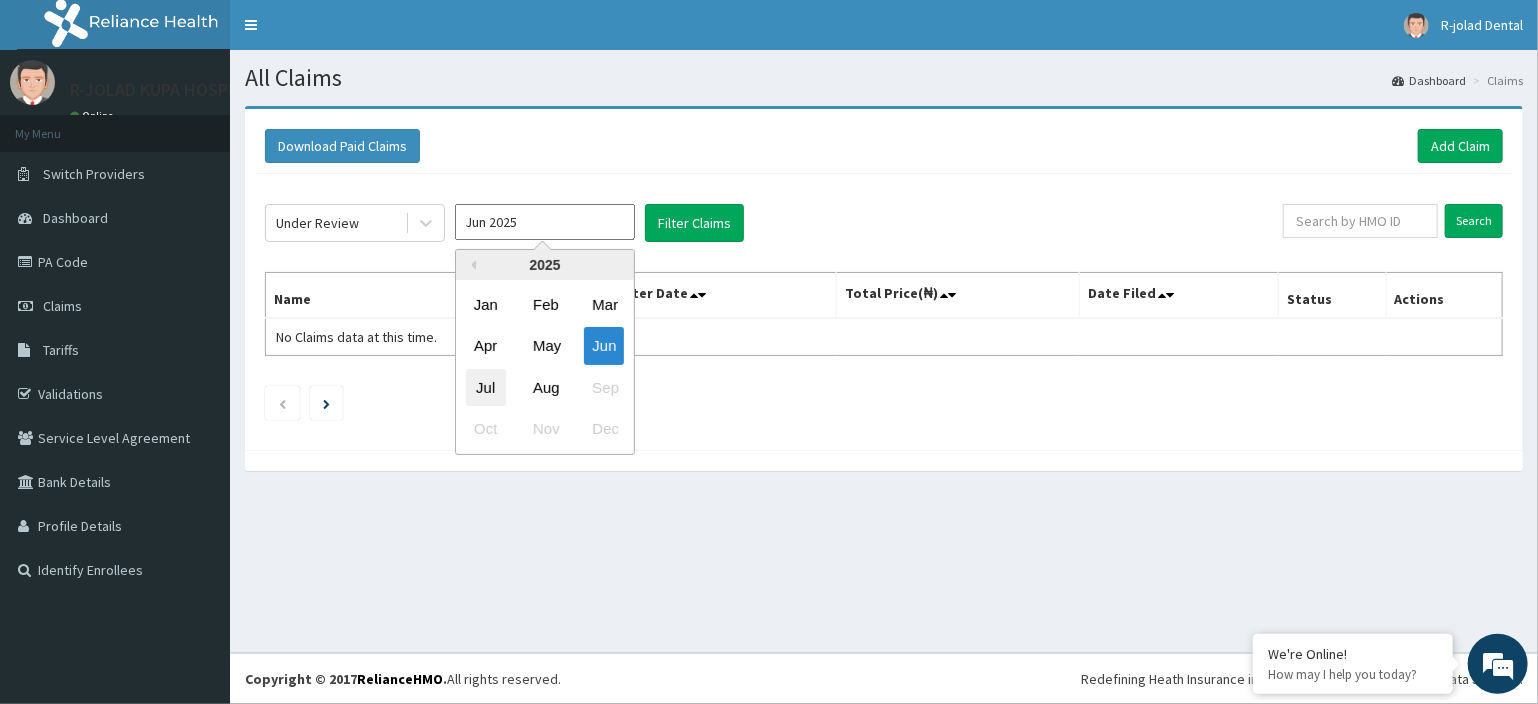 click on "Jul" at bounding box center (486, 387) 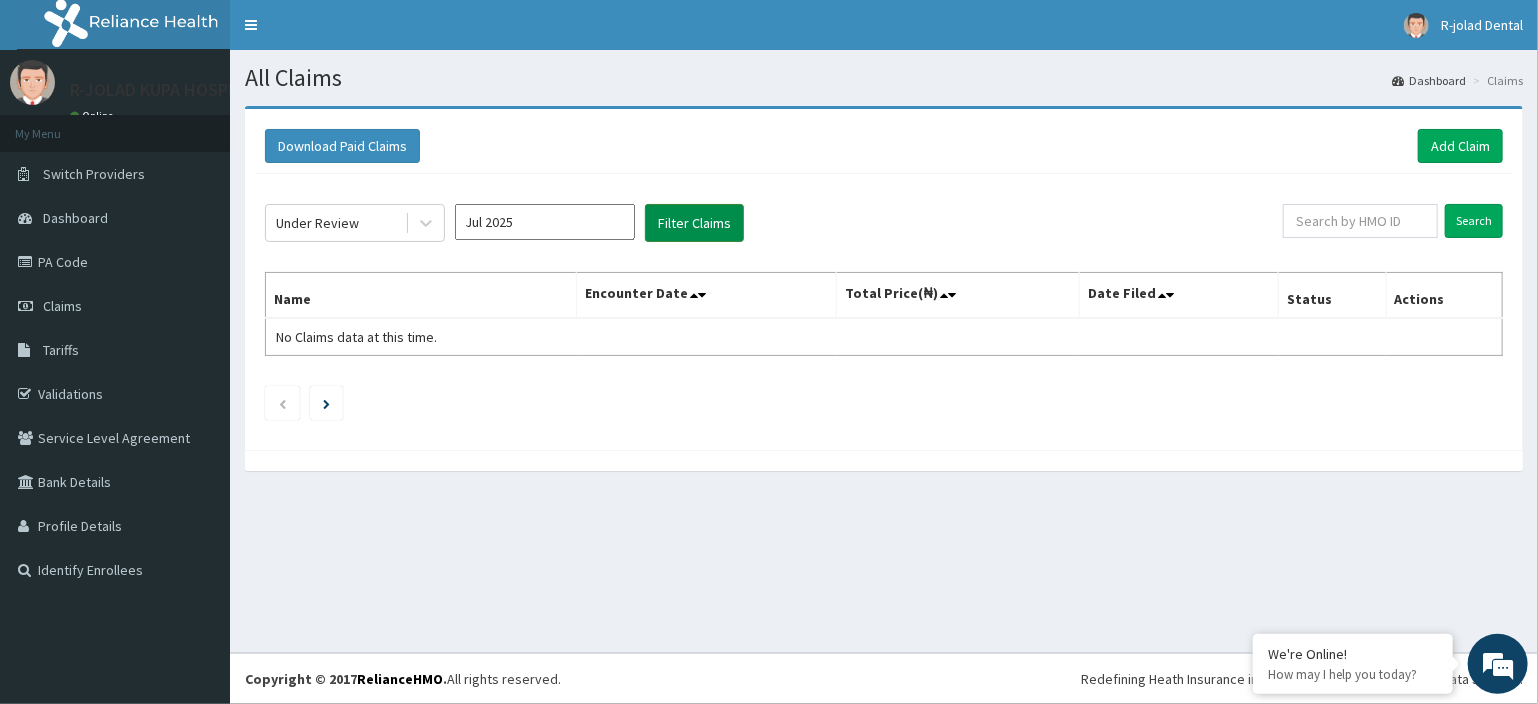 click on "Filter Claims" at bounding box center [694, 223] 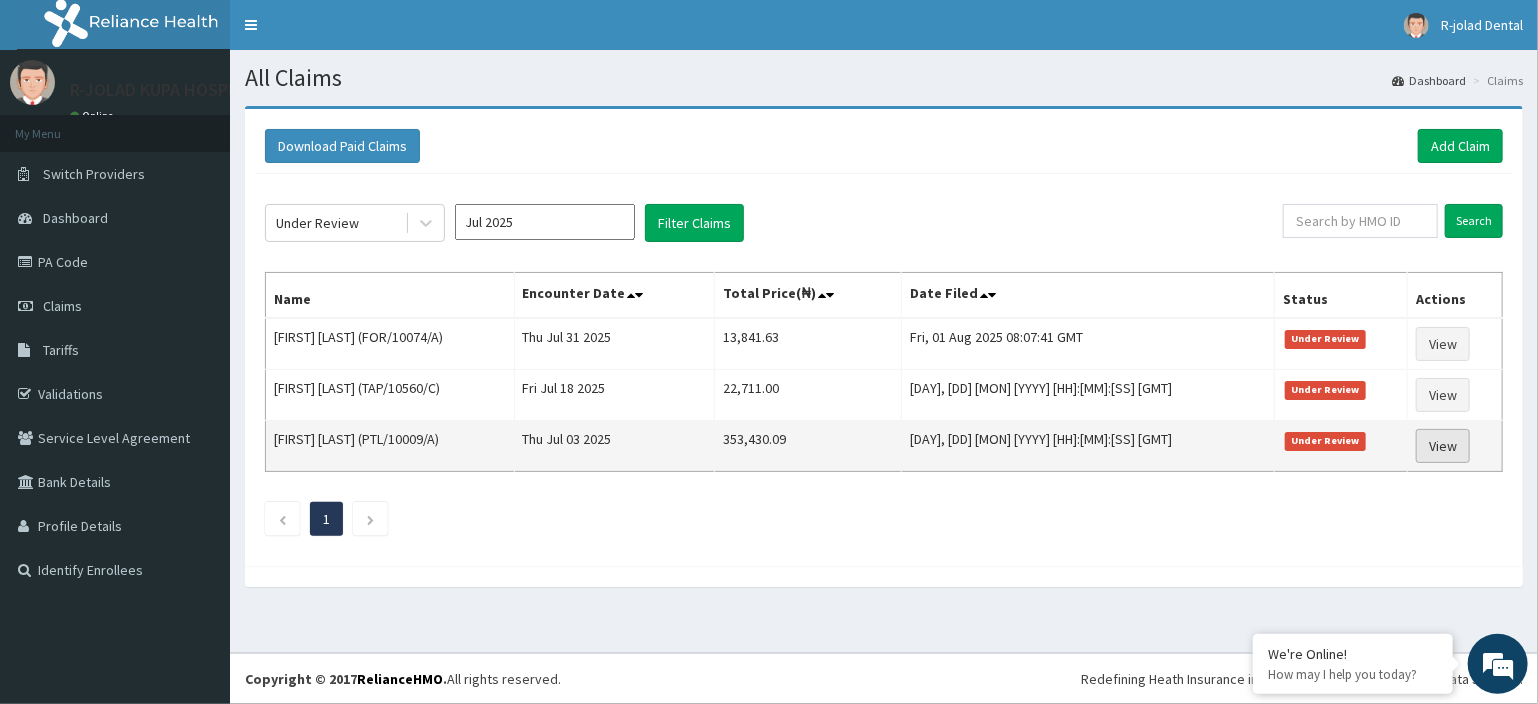 click on "View" at bounding box center [1443, 446] 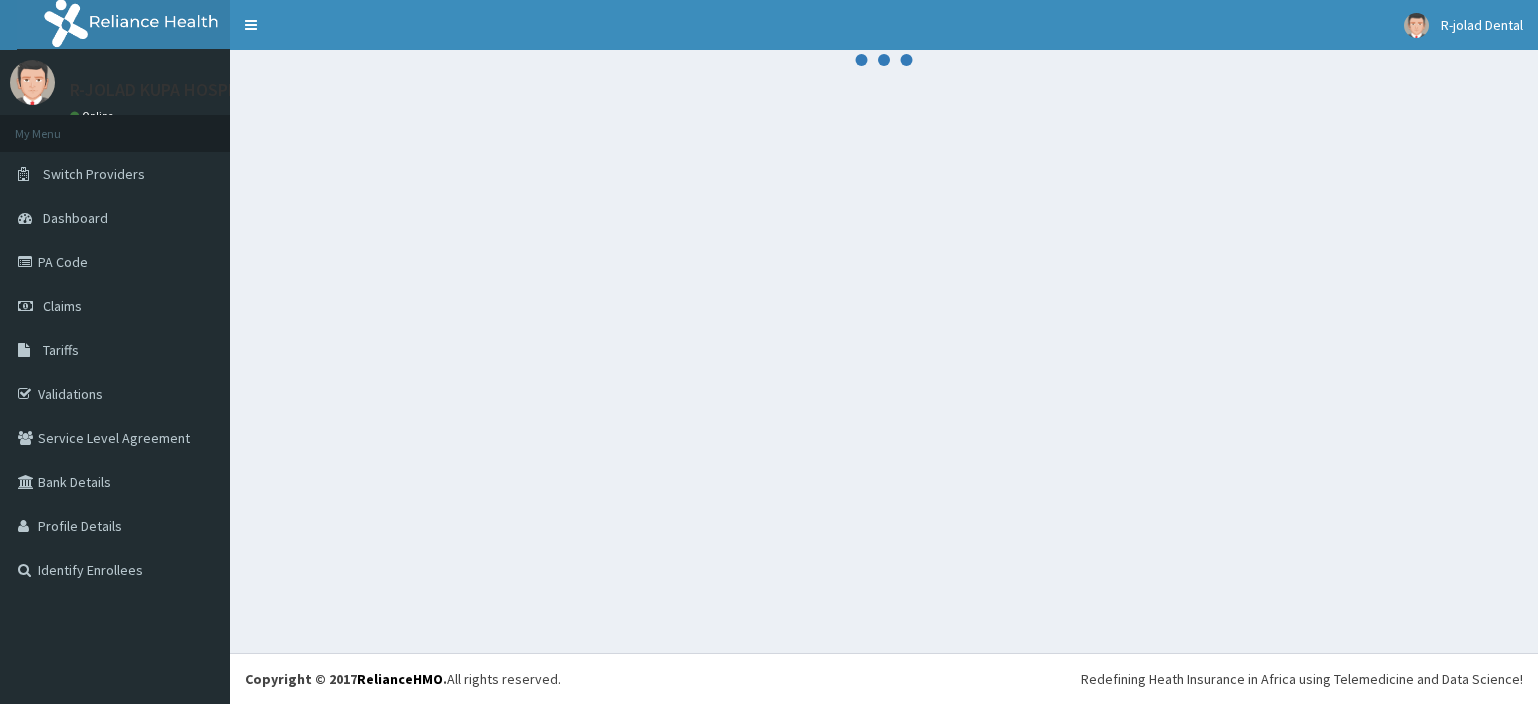 scroll, scrollTop: 0, scrollLeft: 0, axis: both 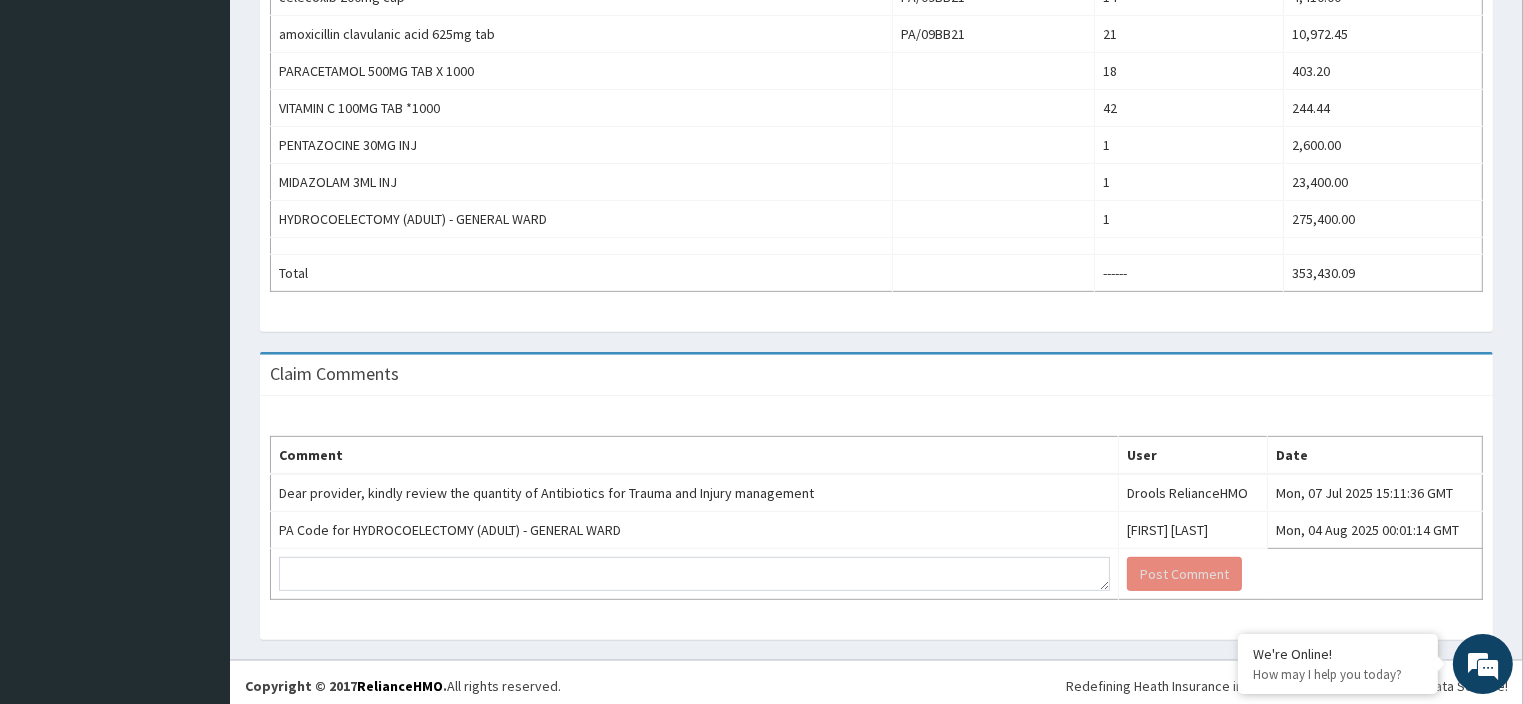 drag, startPoint x: 1536, startPoint y: 231, endPoint x: 1534, endPoint y: 643, distance: 412.00485 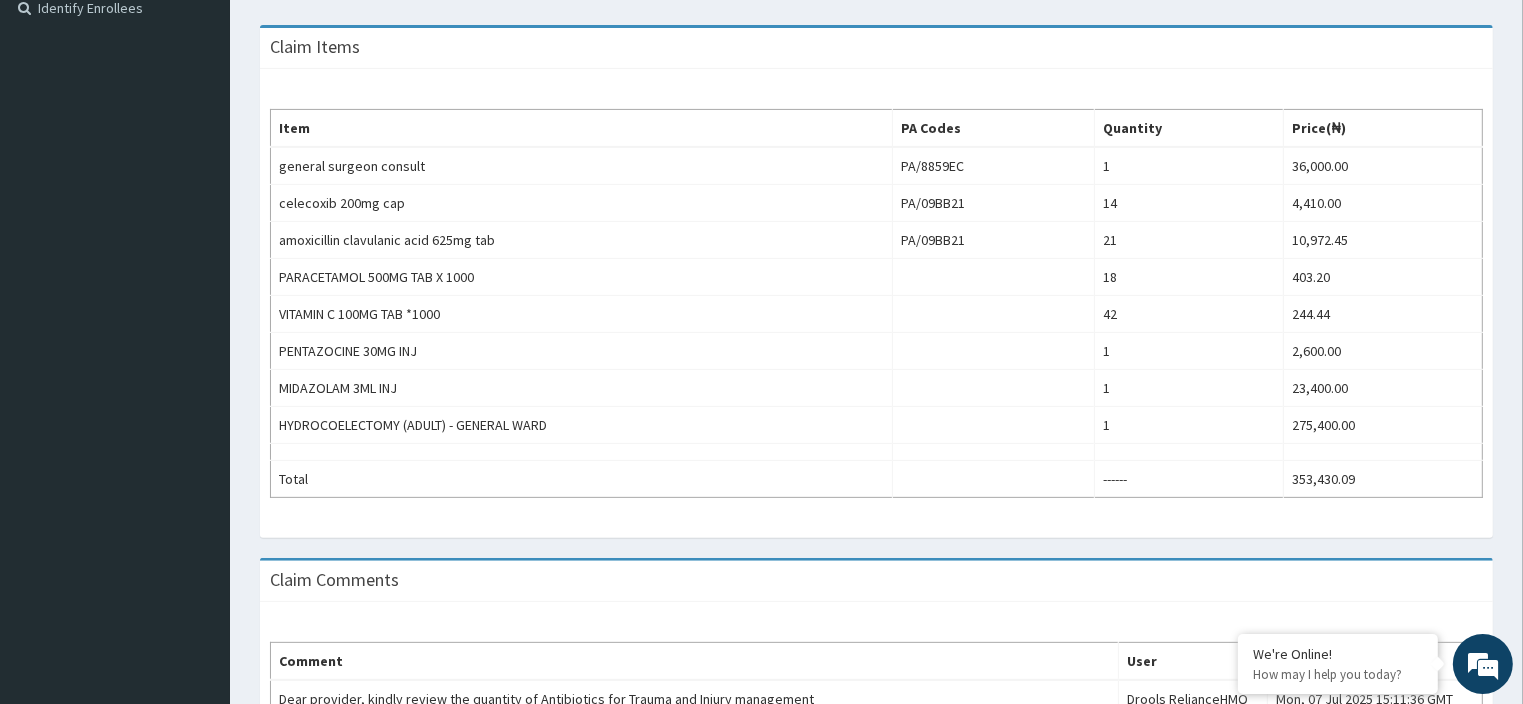 scroll, scrollTop: 768, scrollLeft: 0, axis: vertical 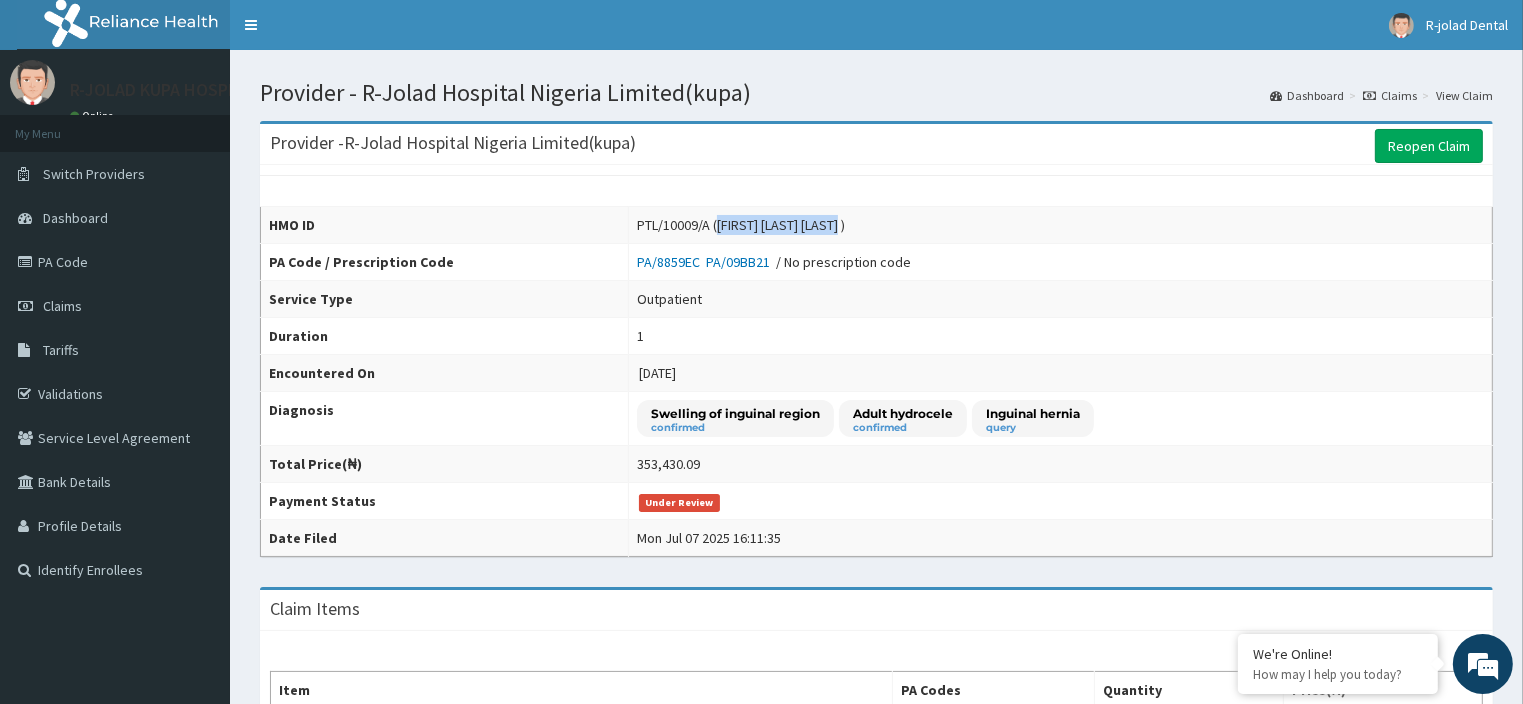 drag, startPoint x: 698, startPoint y: 223, endPoint x: 843, endPoint y: 231, distance: 145.22052 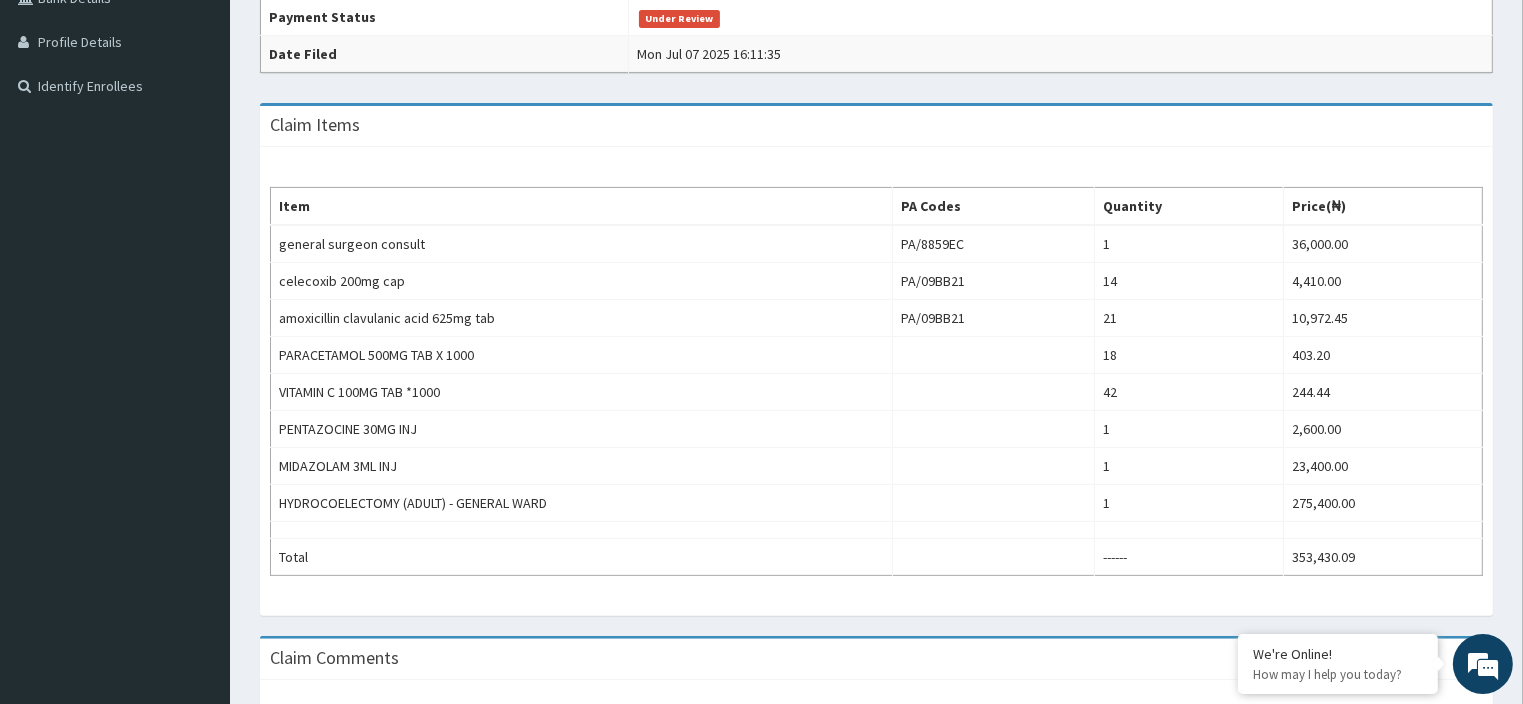 scroll, scrollTop: 768, scrollLeft: 0, axis: vertical 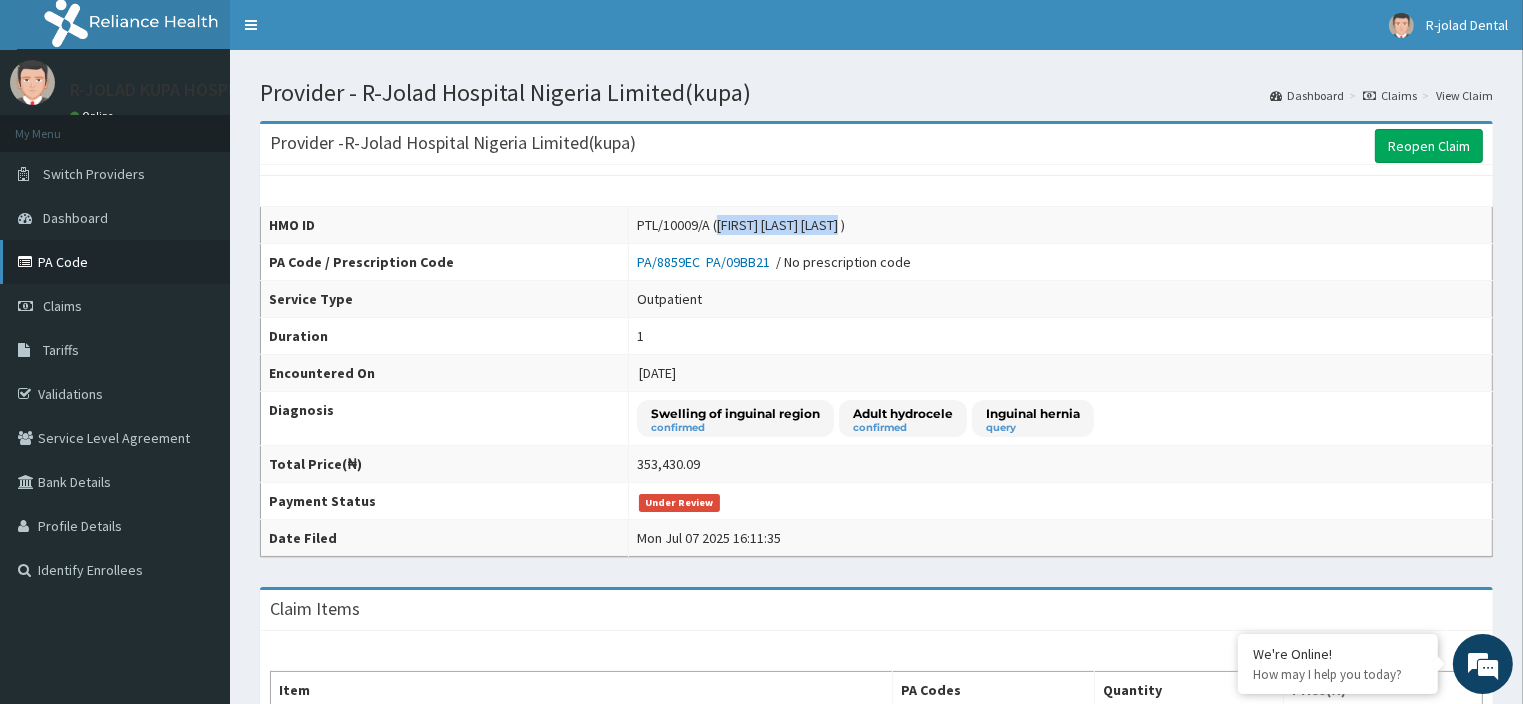 click on "PA Code" at bounding box center [115, 262] 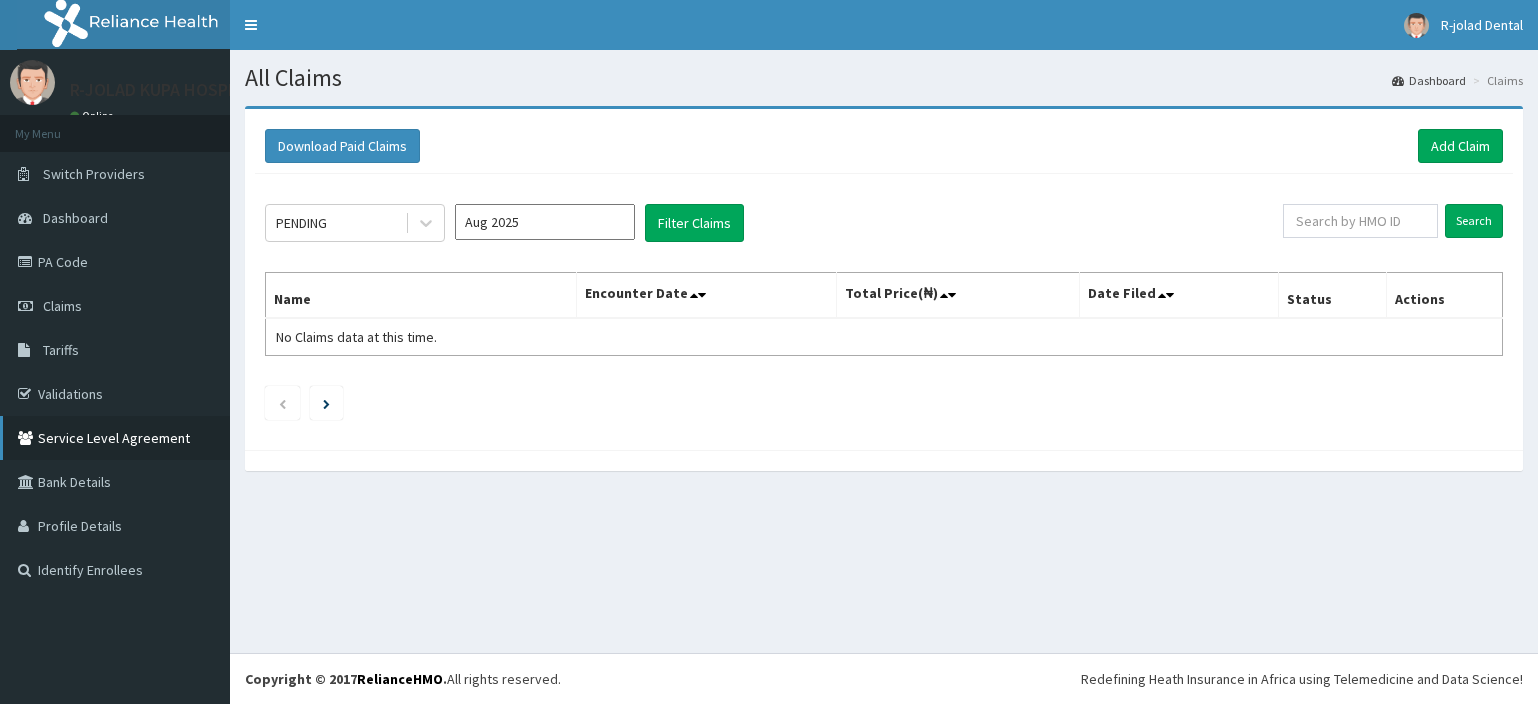 scroll, scrollTop: 0, scrollLeft: 0, axis: both 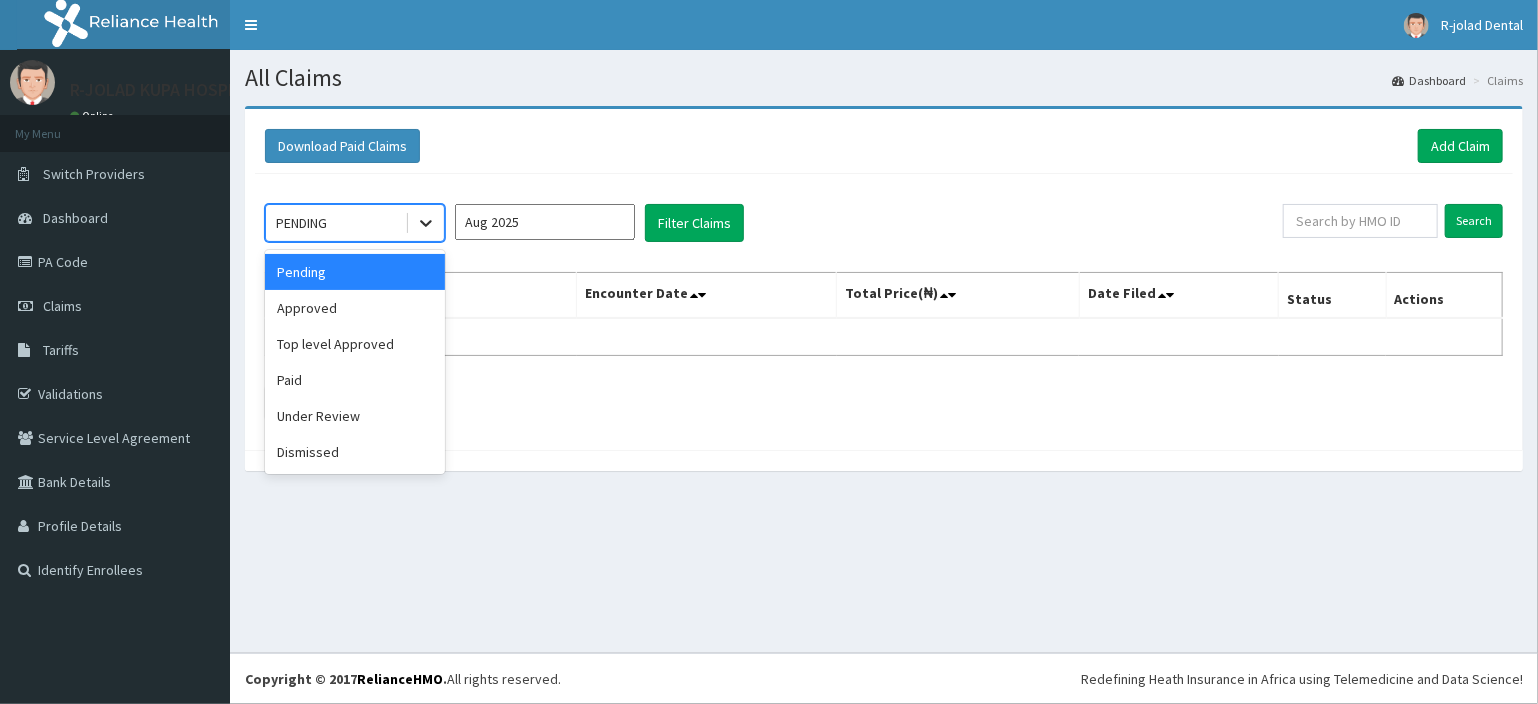 click 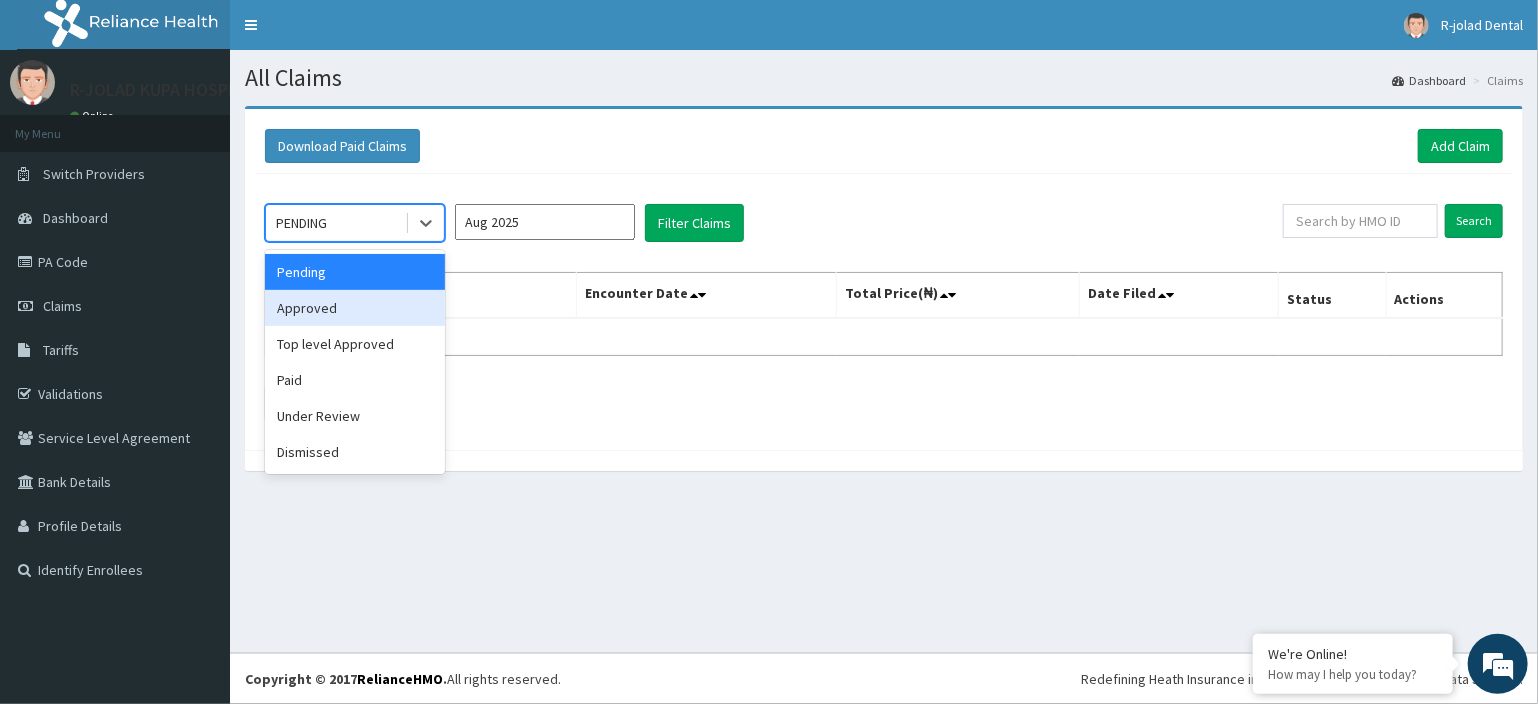 click on "Approved" at bounding box center (355, 308) 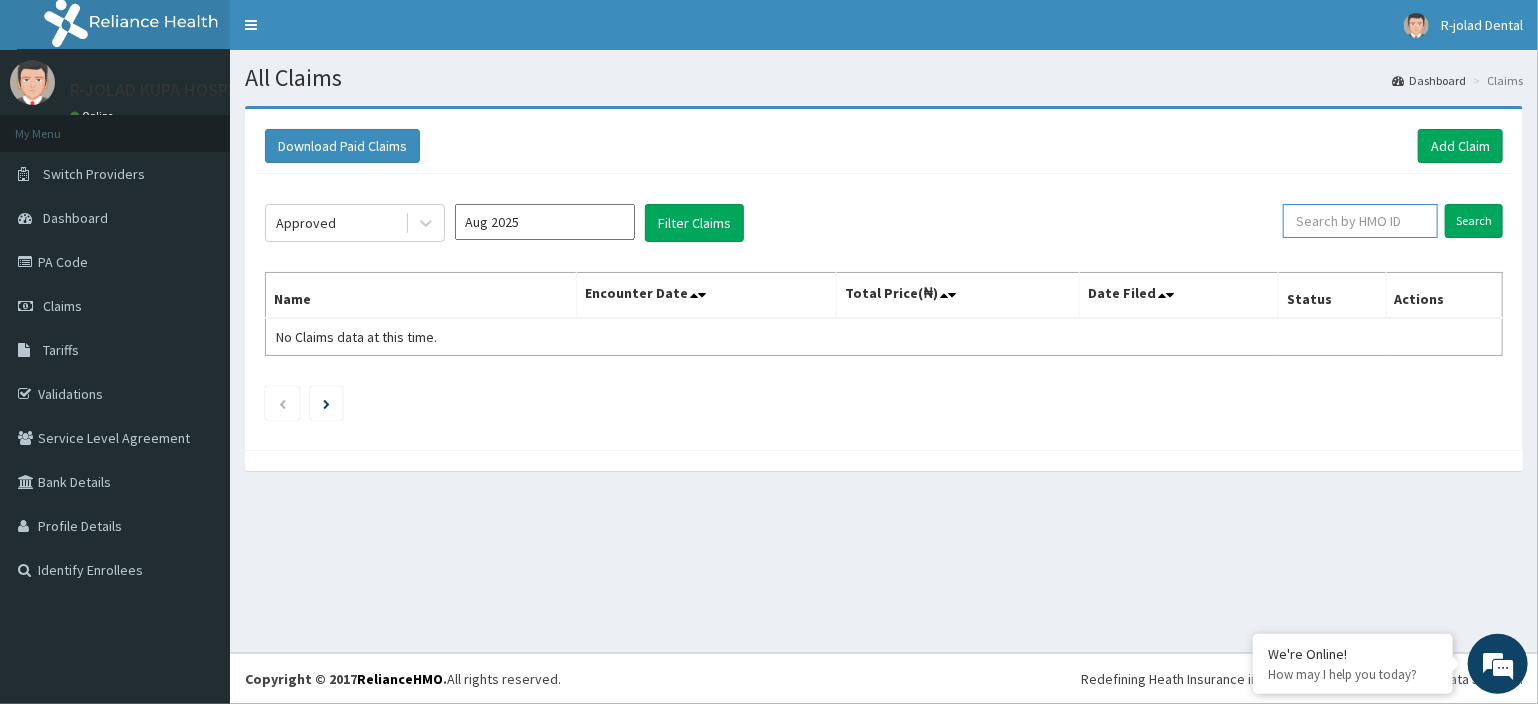 click at bounding box center (1360, 221) 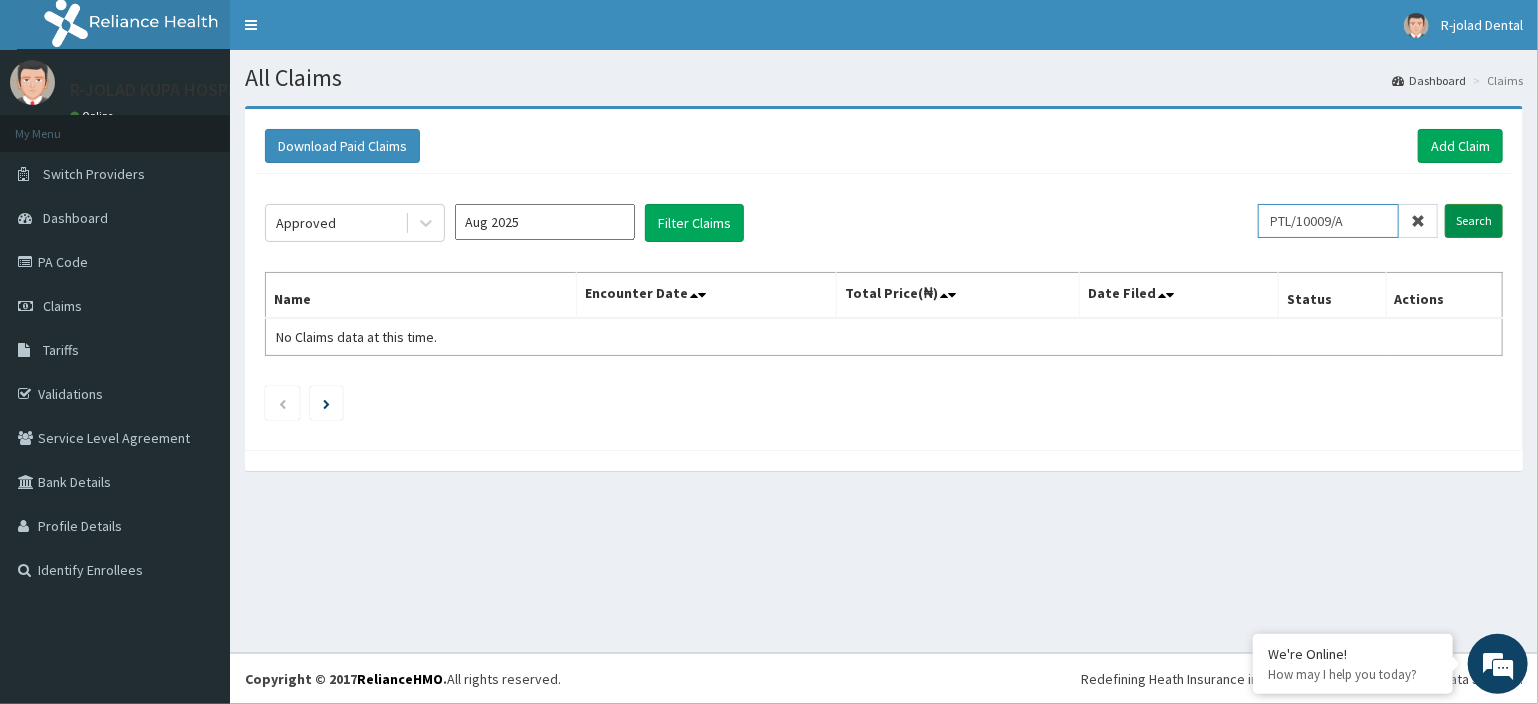 type on "PTL/10009/A" 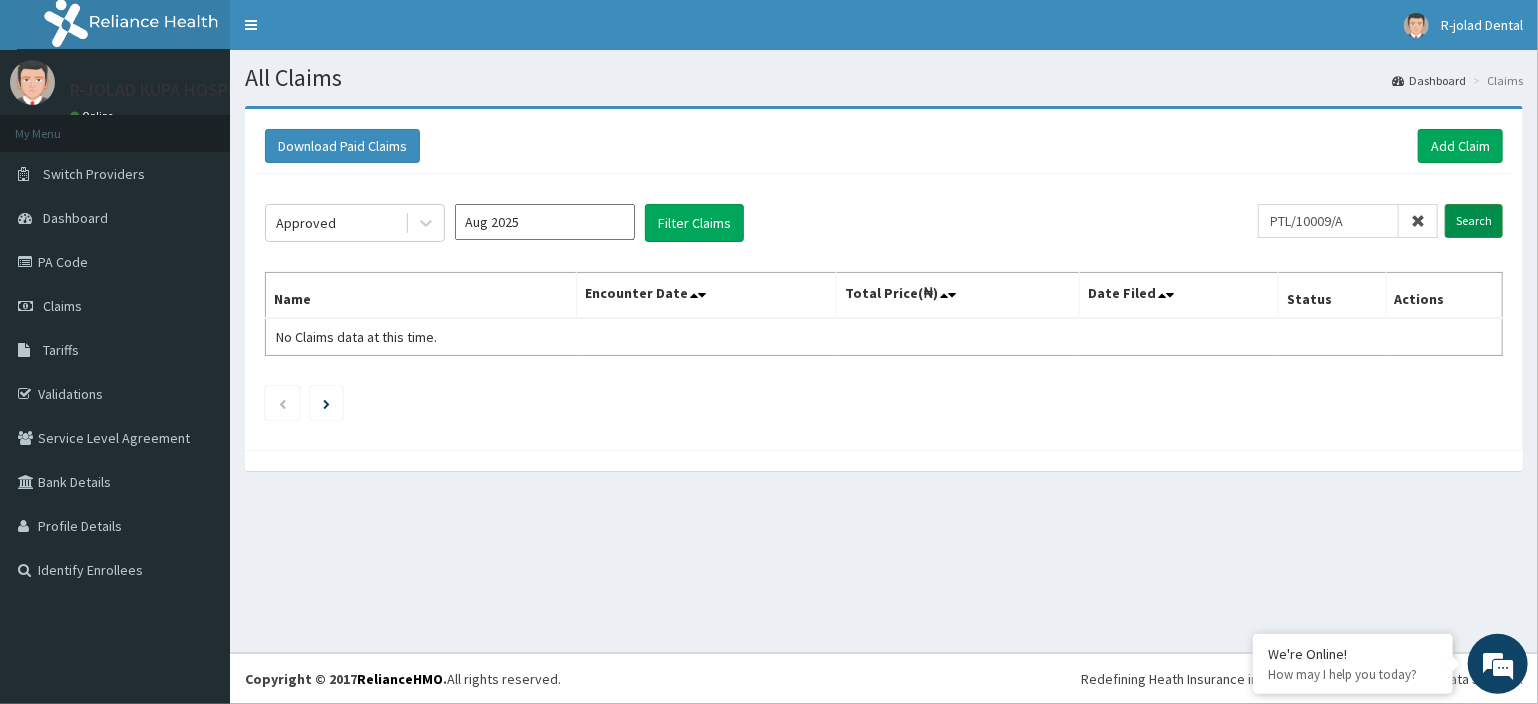 click on "Search" at bounding box center (1474, 221) 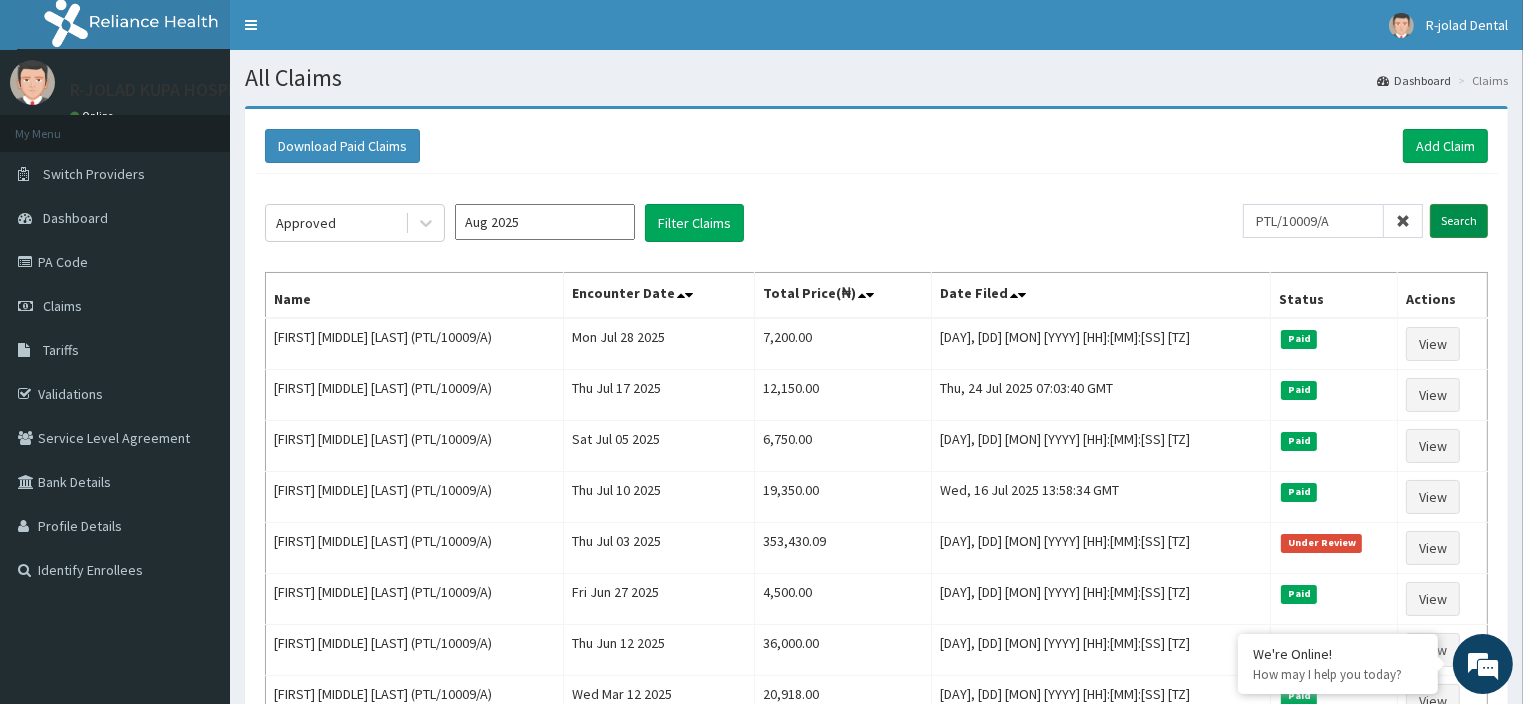 scroll, scrollTop: 0, scrollLeft: 0, axis: both 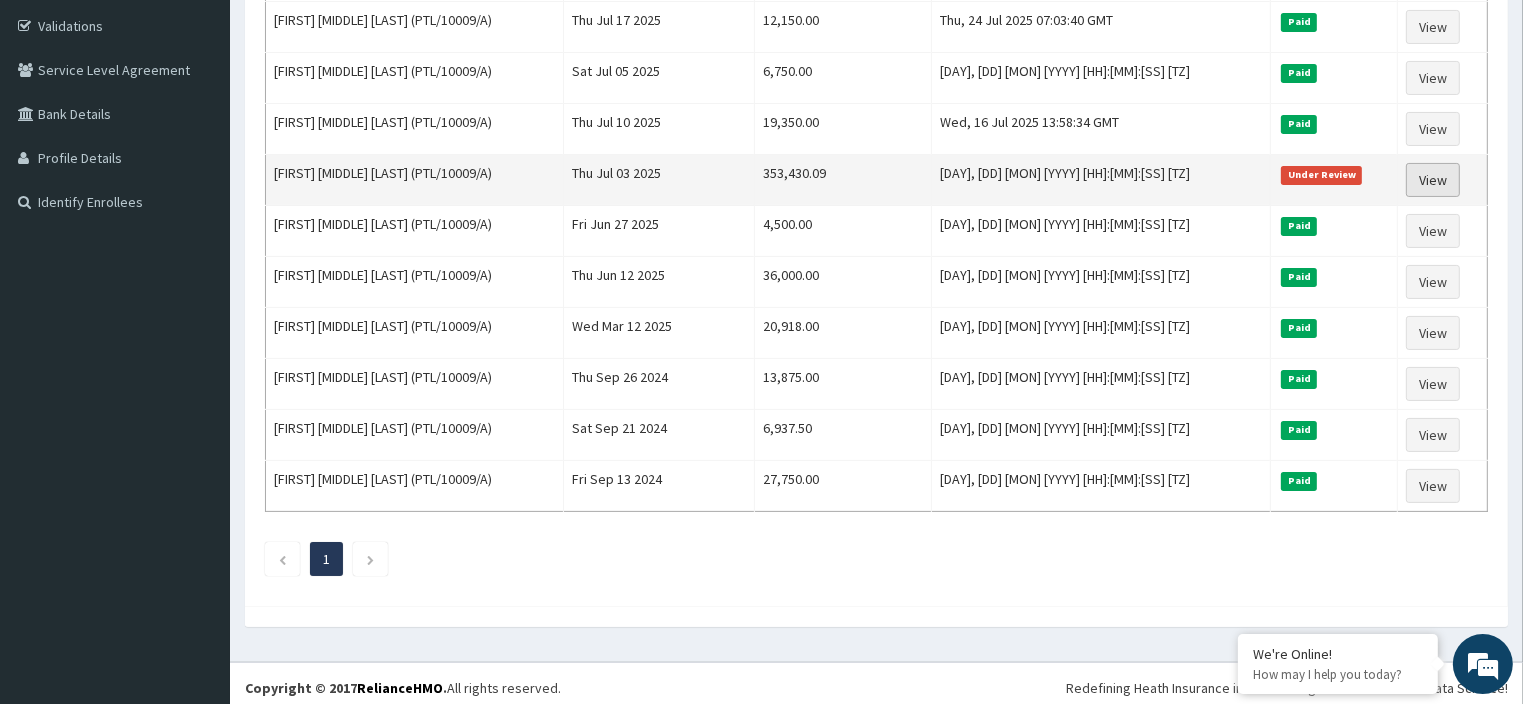 click on "View" at bounding box center (1433, 180) 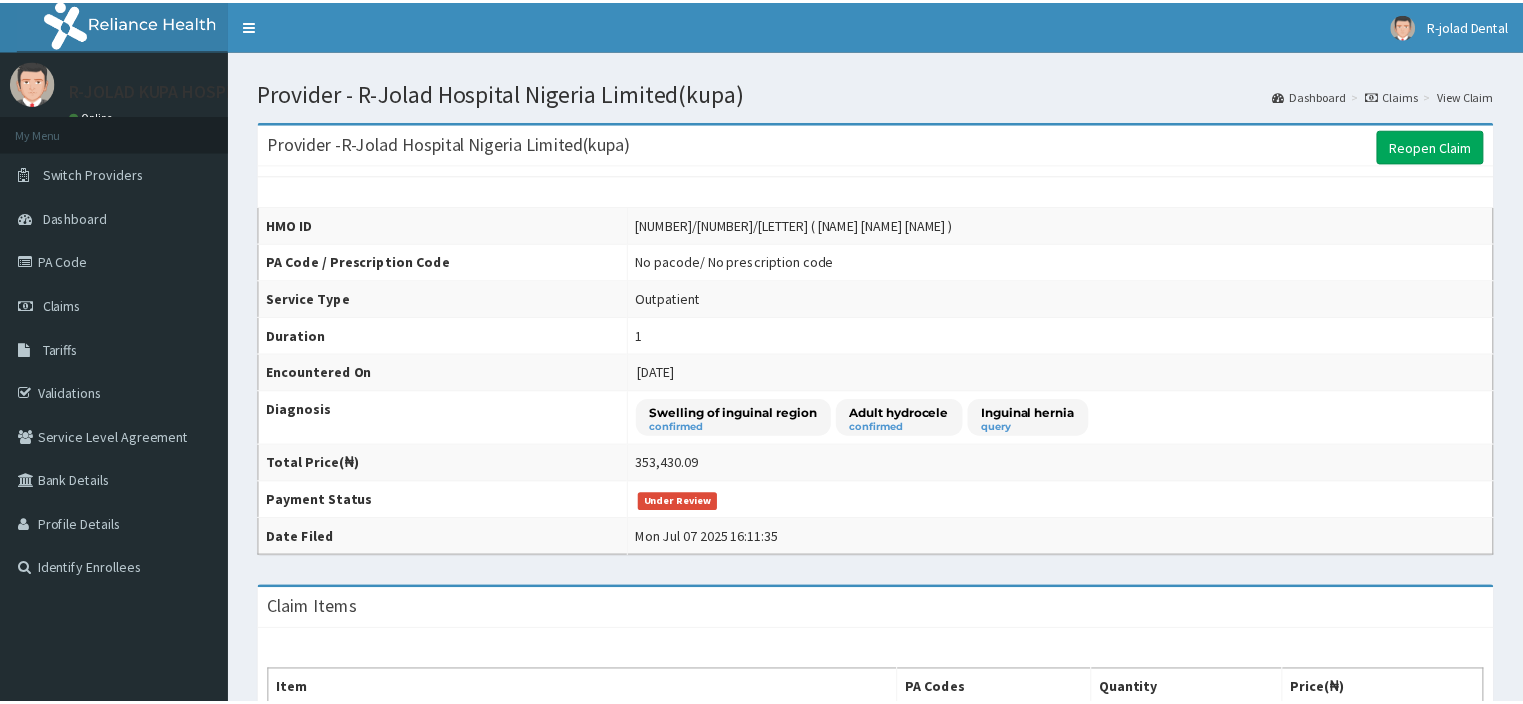 scroll, scrollTop: 0, scrollLeft: 0, axis: both 